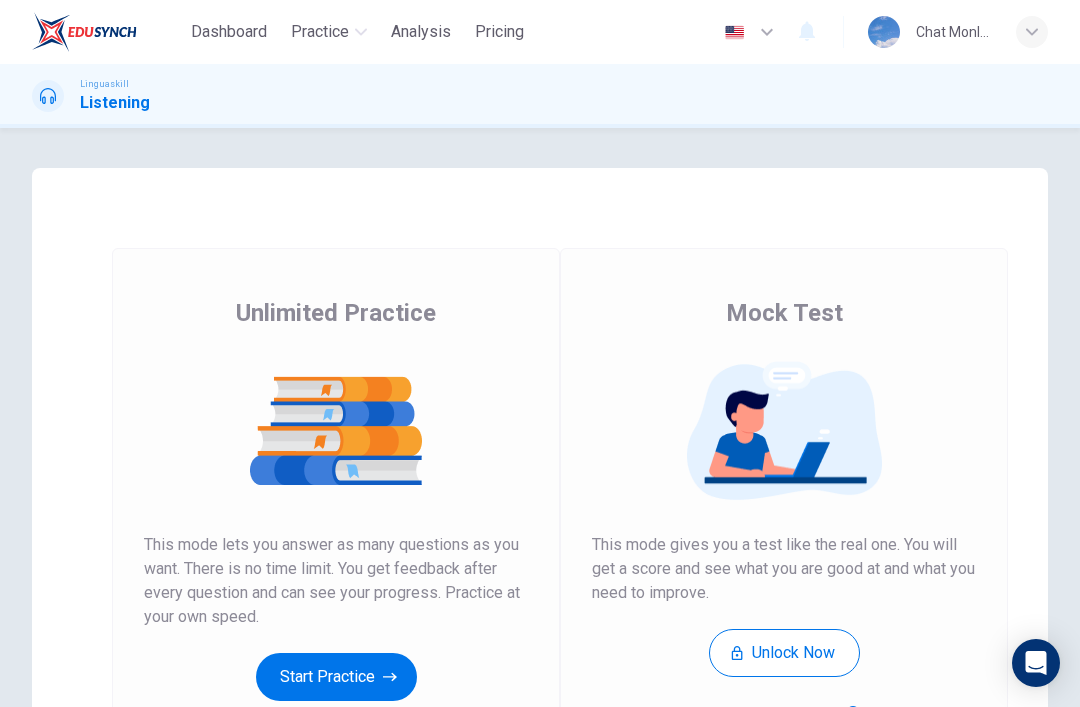 scroll, scrollTop: 0, scrollLeft: 0, axis: both 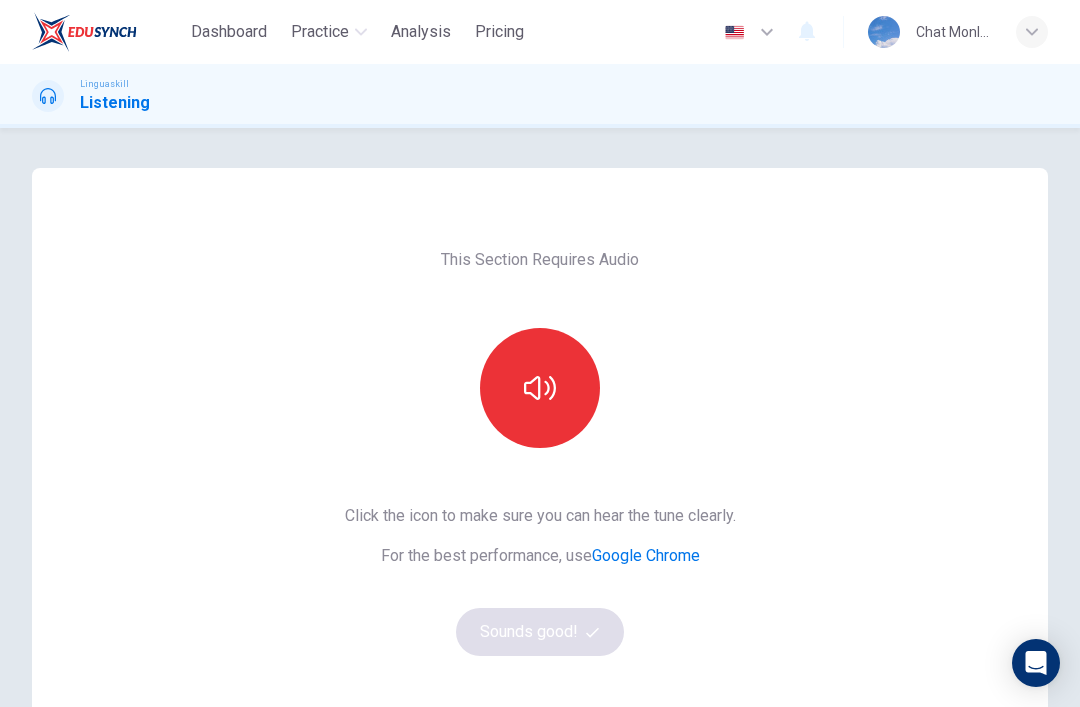 click 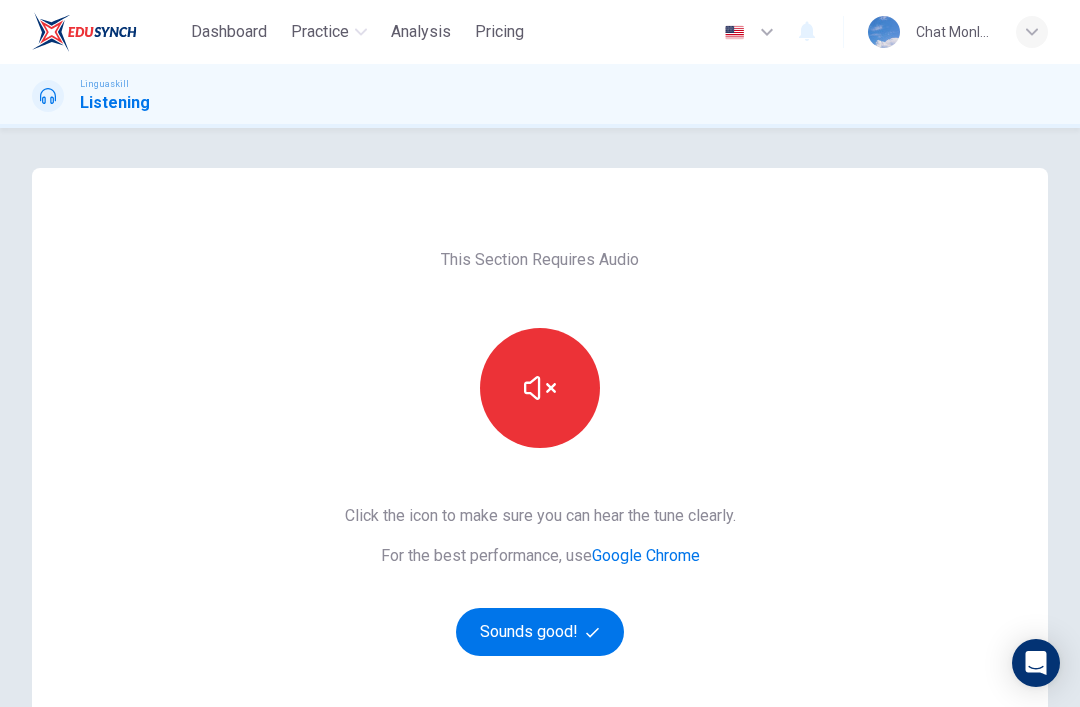 click on "Sounds good!" at bounding box center (540, 632) 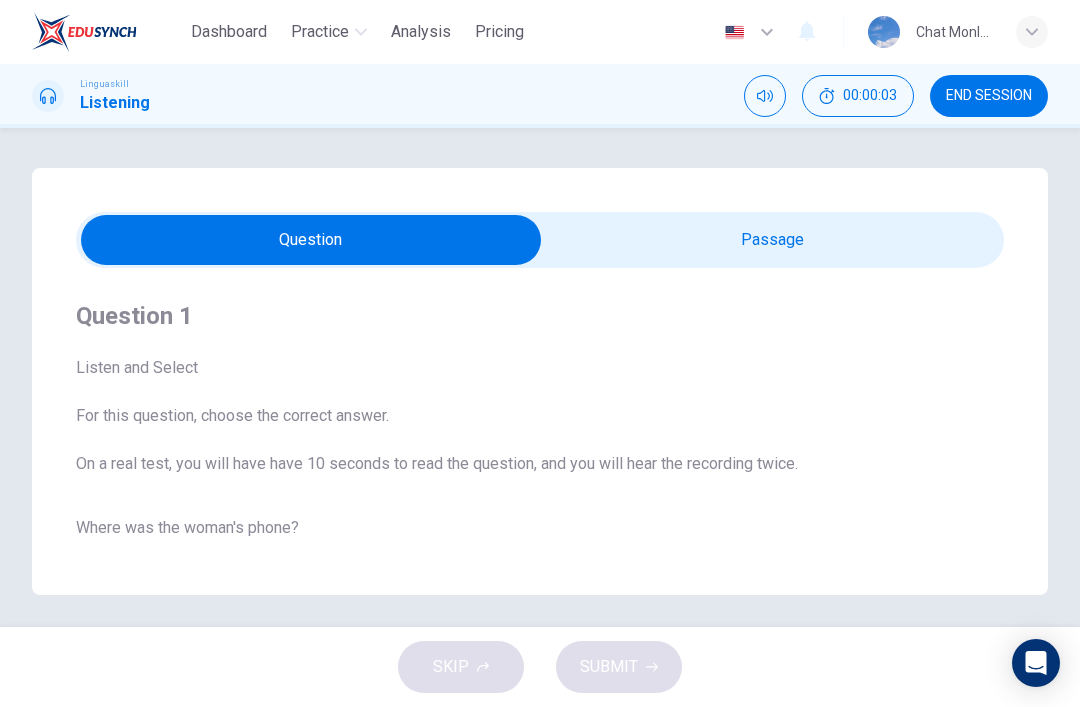 scroll, scrollTop: 0, scrollLeft: 0, axis: both 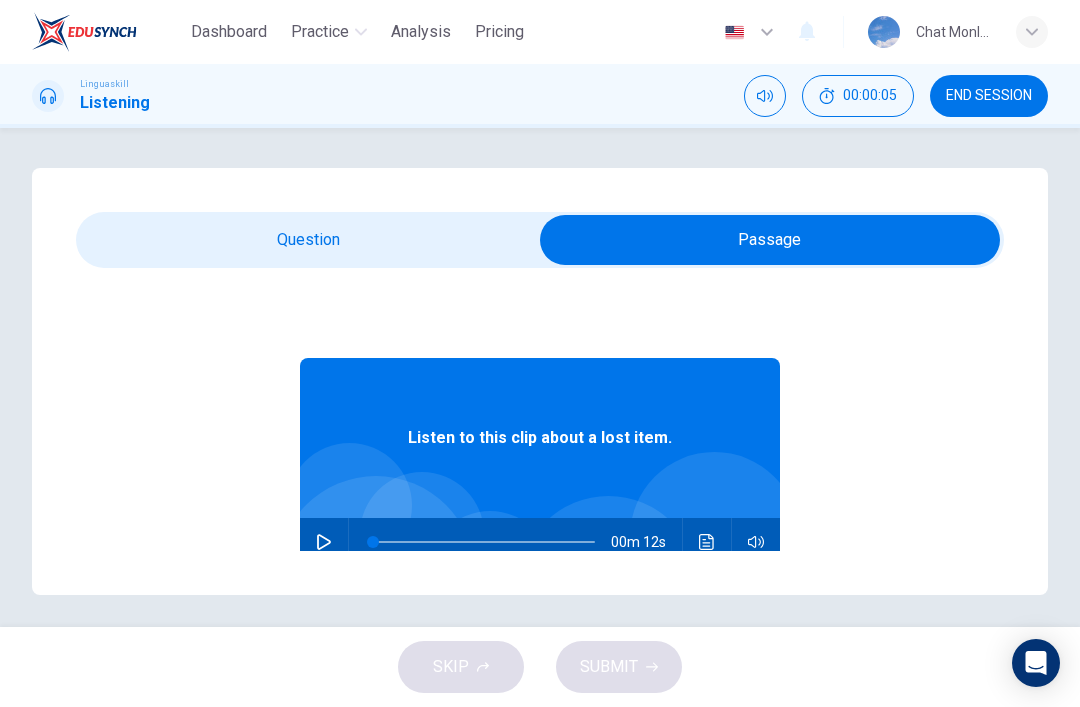 click at bounding box center (324, 542) 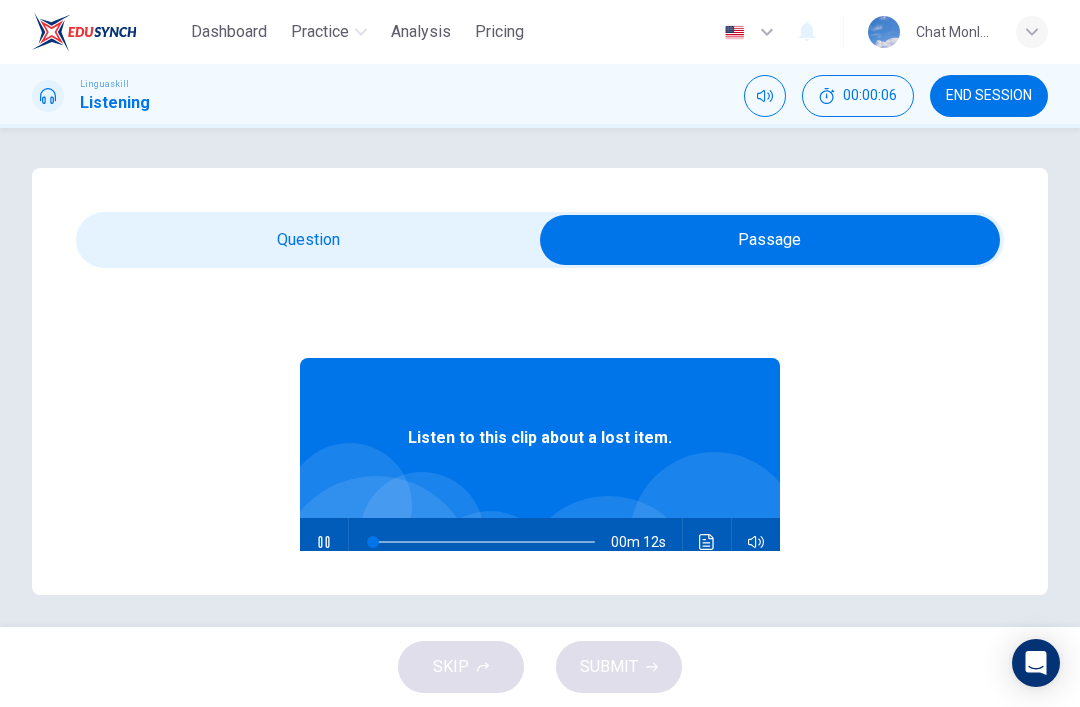 click on "SKIP SUBMIT" at bounding box center [540, 667] 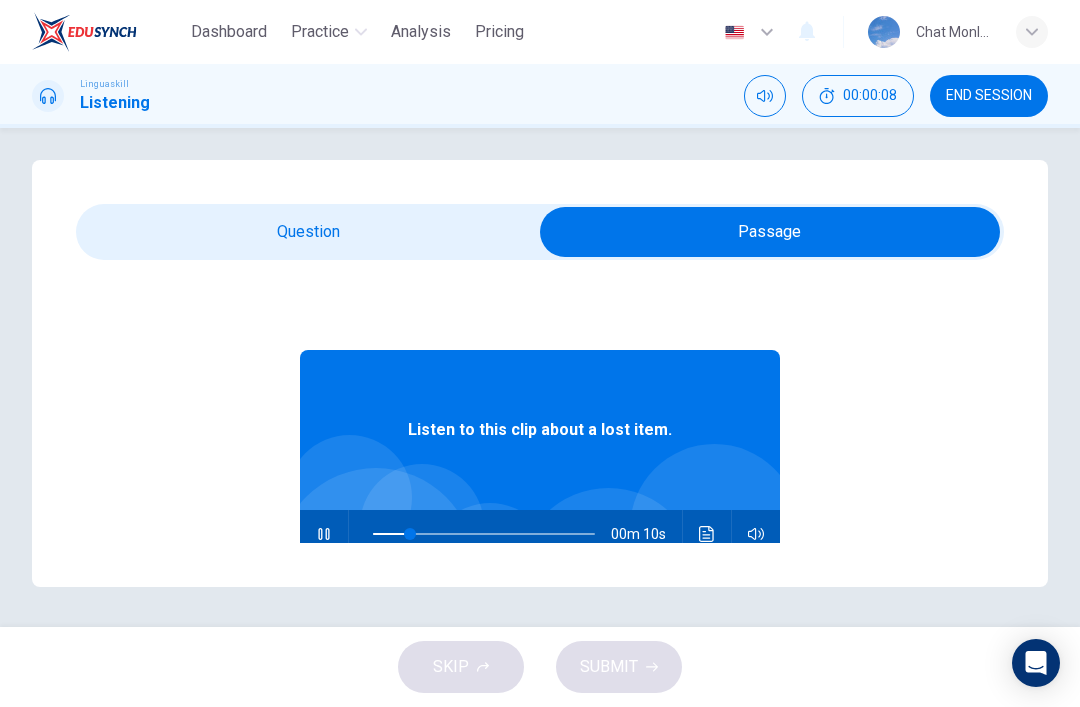 type on "25" 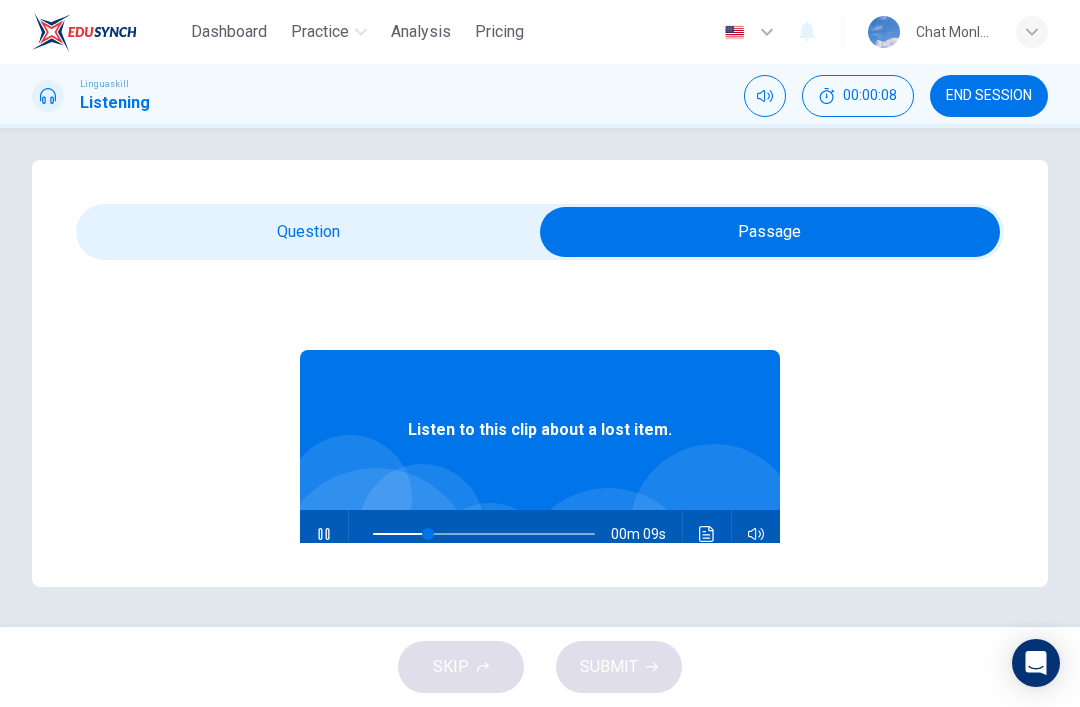 scroll, scrollTop: 72, scrollLeft: 0, axis: vertical 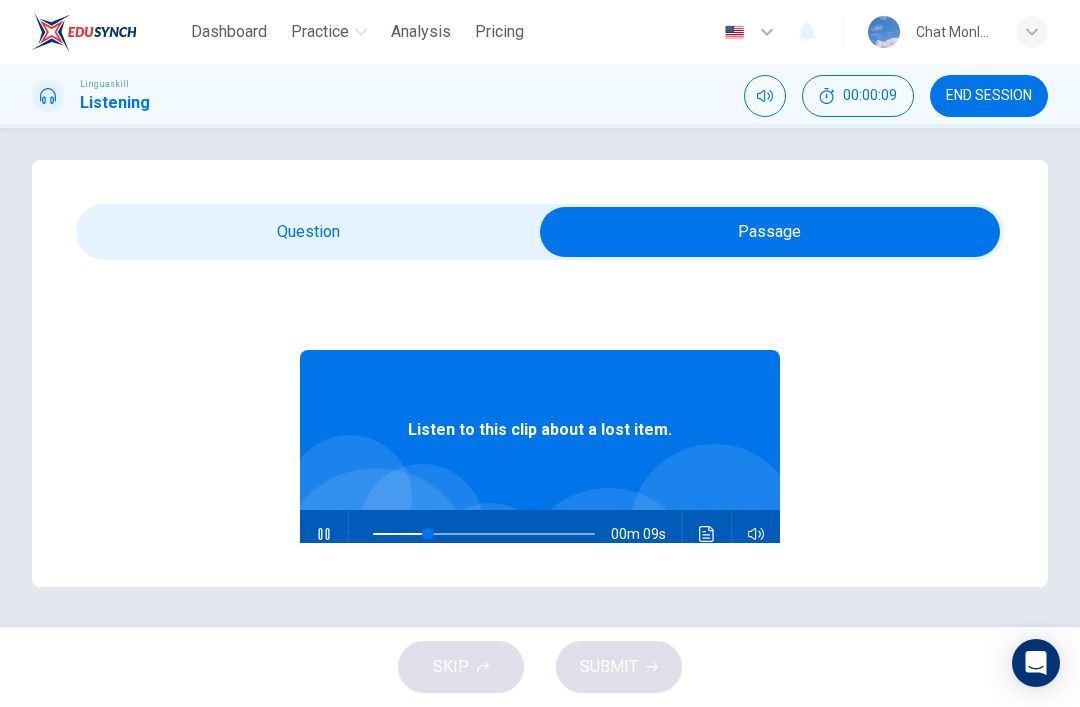 click at bounding box center (770, 232) 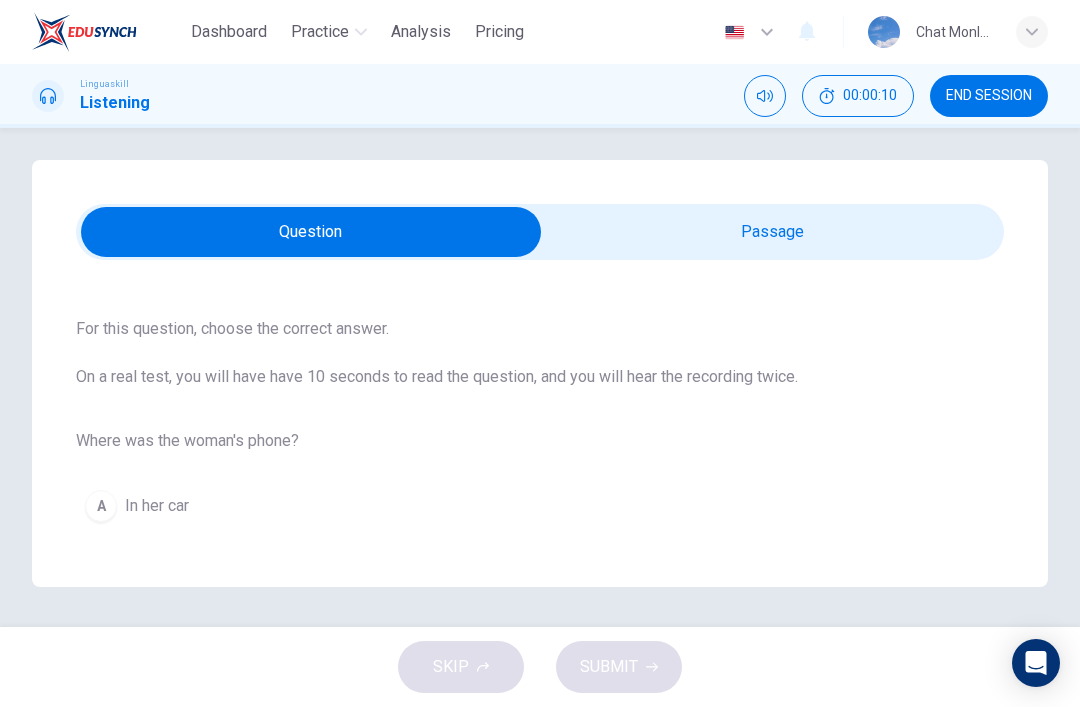 scroll, scrollTop: 117, scrollLeft: 0, axis: vertical 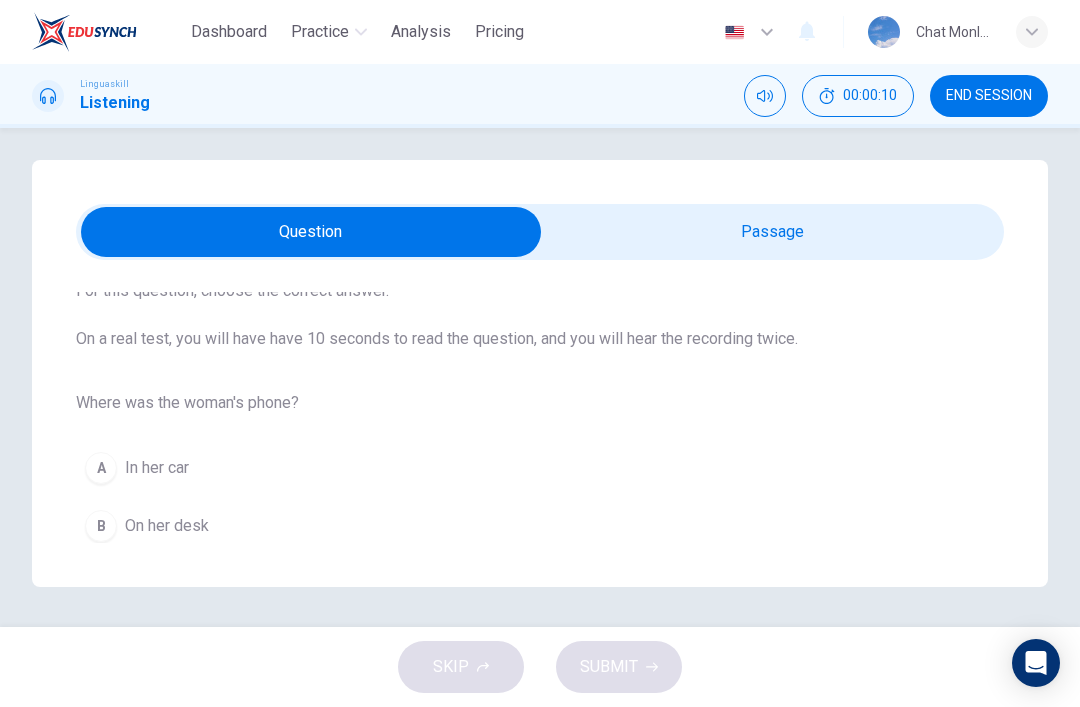 click on "C In her bag" at bounding box center [540, 584] 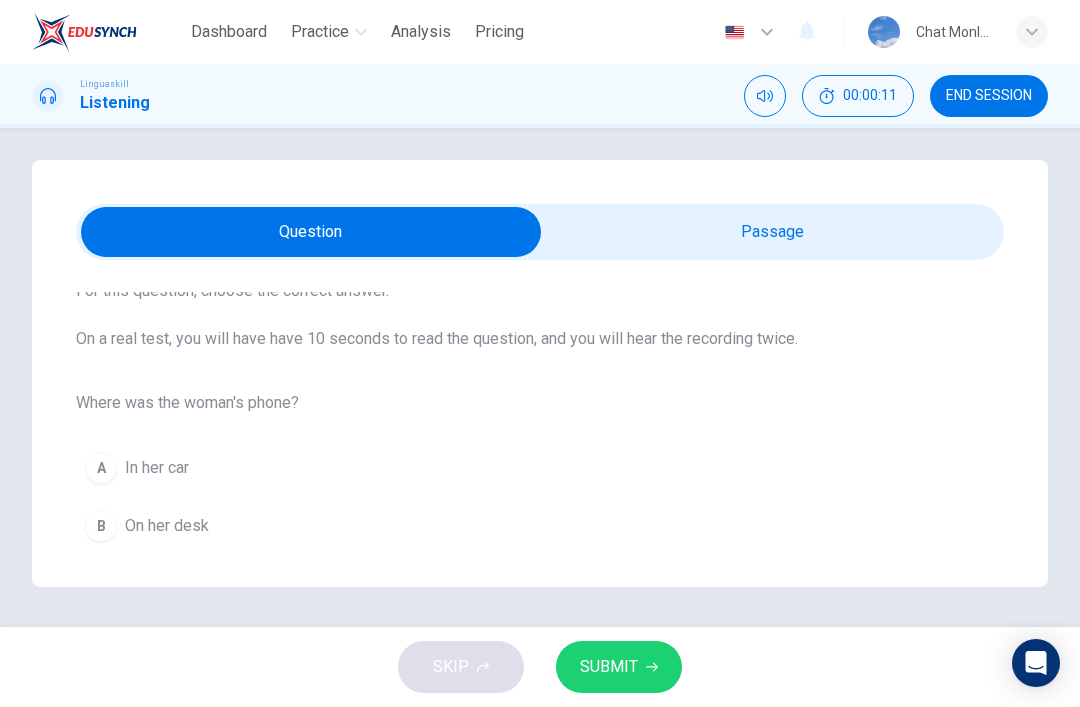 click on "SKIP SUBMIT" at bounding box center [540, 667] 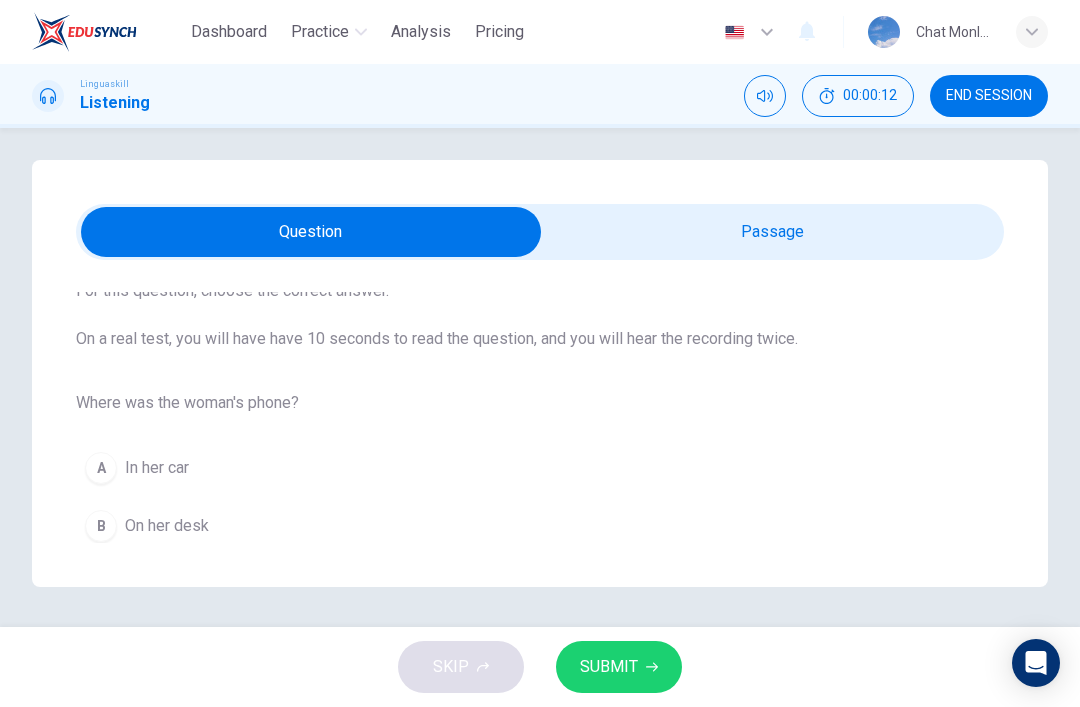 click on "A In her car" at bounding box center (540, 468) 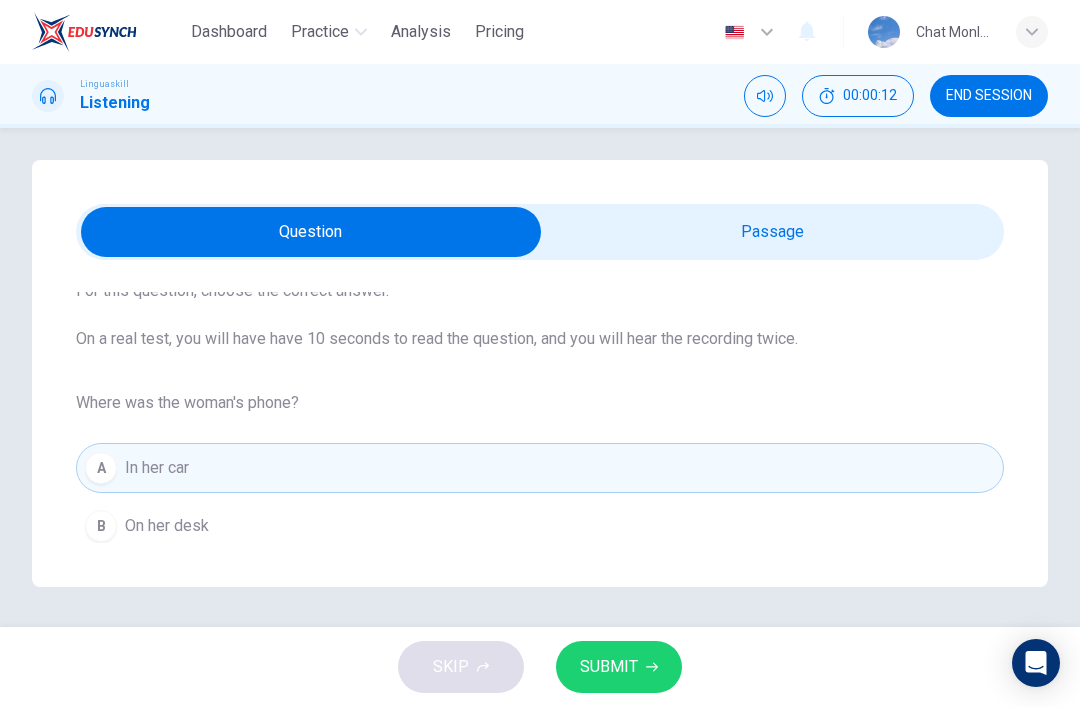 click on "B On her desk" at bounding box center [540, 526] 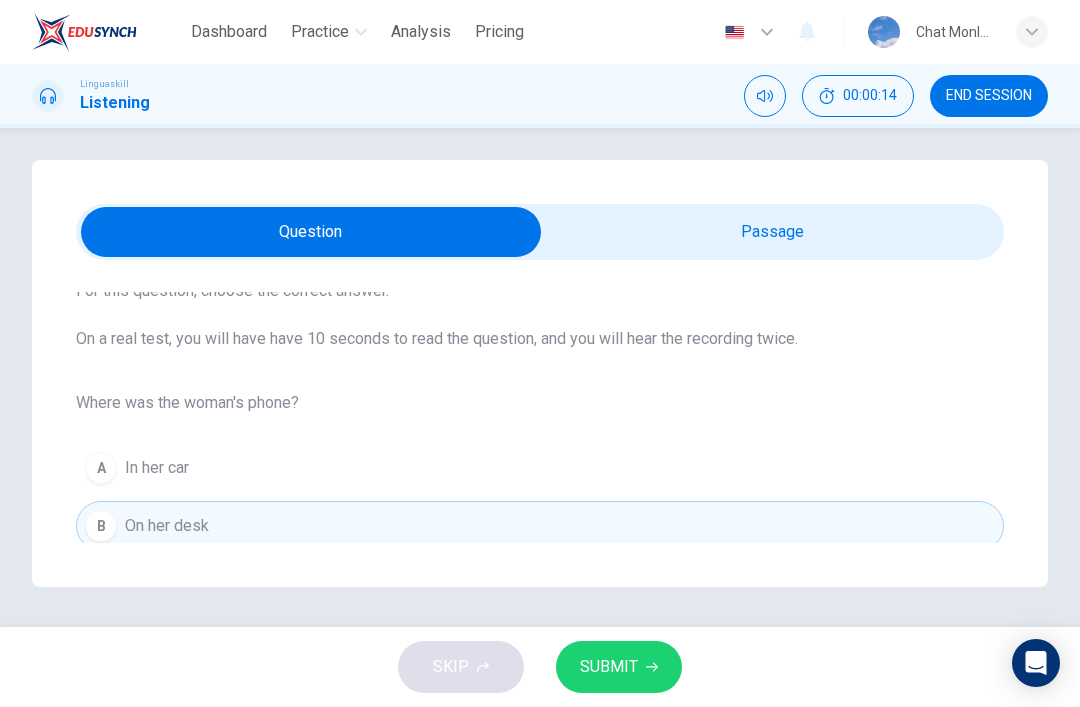 click on "SUBMIT" at bounding box center [619, 667] 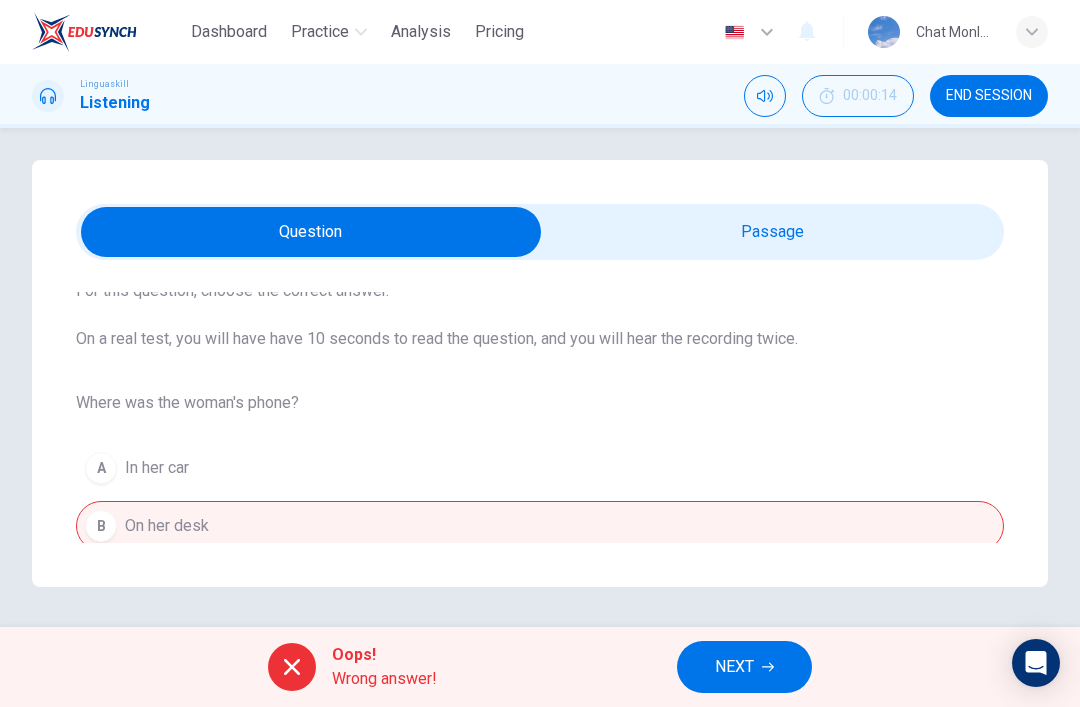 click on "Question 1 Listen and Select For this question, choose the correct answer.  On a real test, you will have have 10 seconds to read the question, and you will hear the recording twice. Where was the woman's phone? A In her car B On her desk C In her bag Listen to this clip about a lost item. 00m 01s" at bounding box center (540, 377) 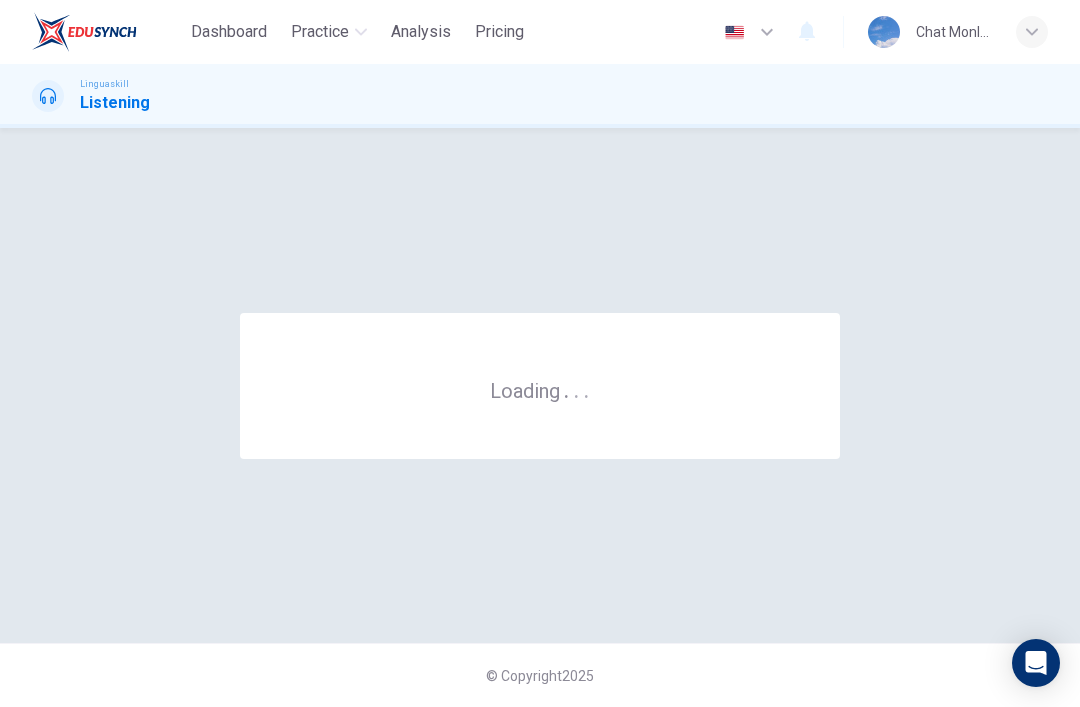 scroll, scrollTop: 0, scrollLeft: 0, axis: both 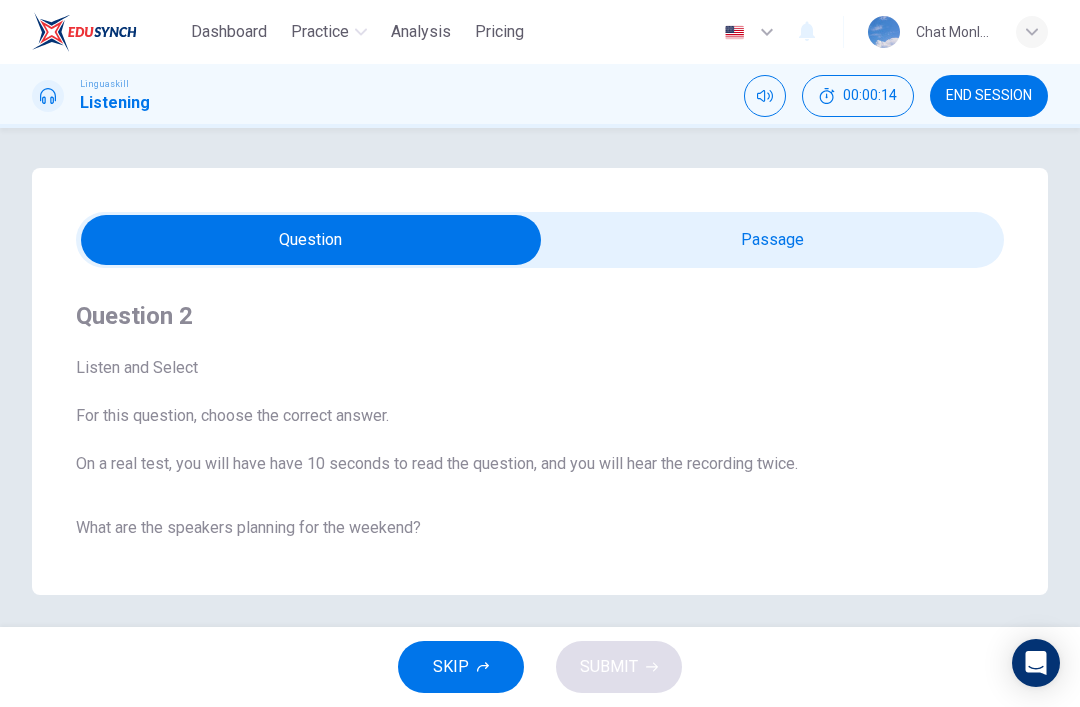 click at bounding box center [311, 240] 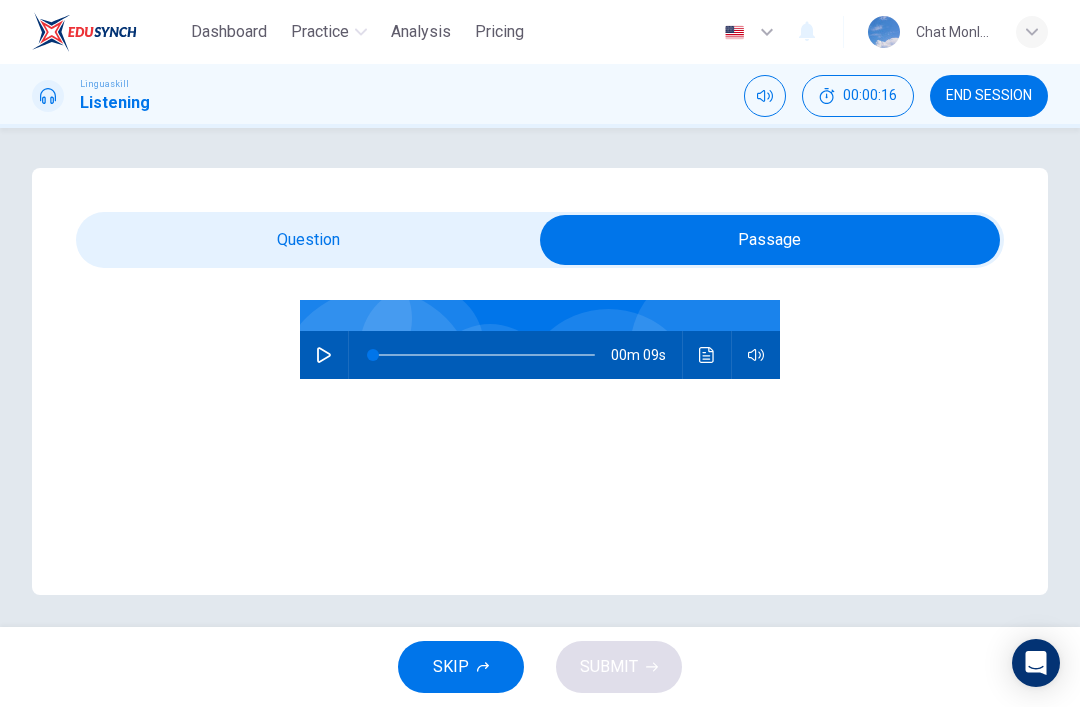 scroll, scrollTop: 176, scrollLeft: 0, axis: vertical 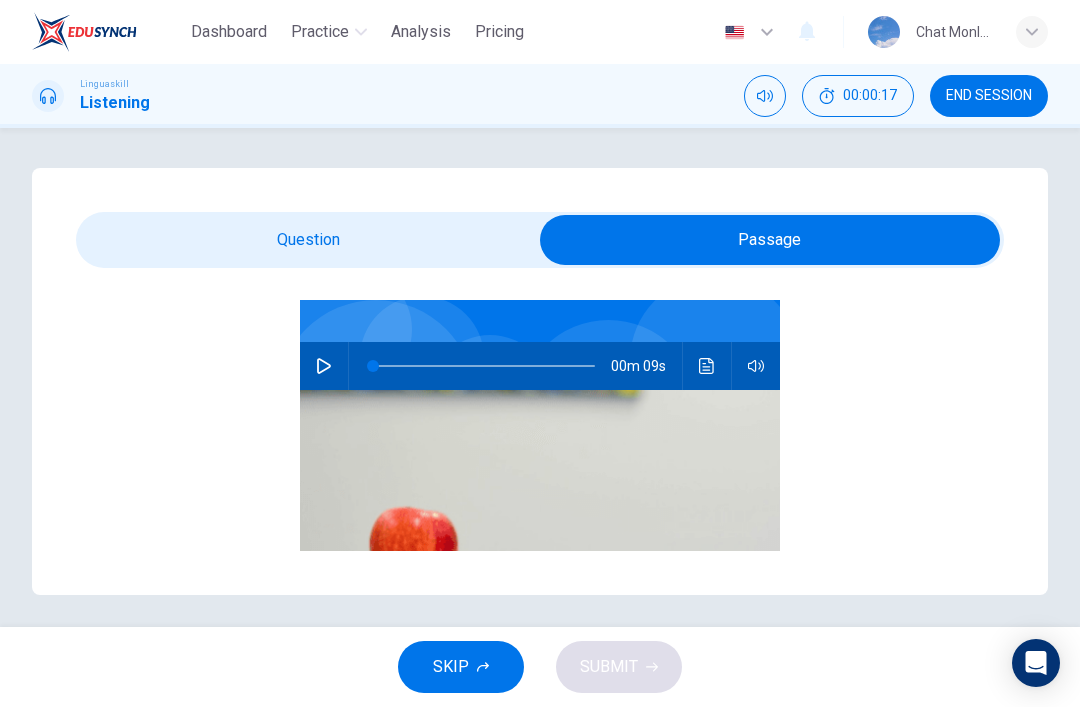 click on "SKIP" at bounding box center (461, 667) 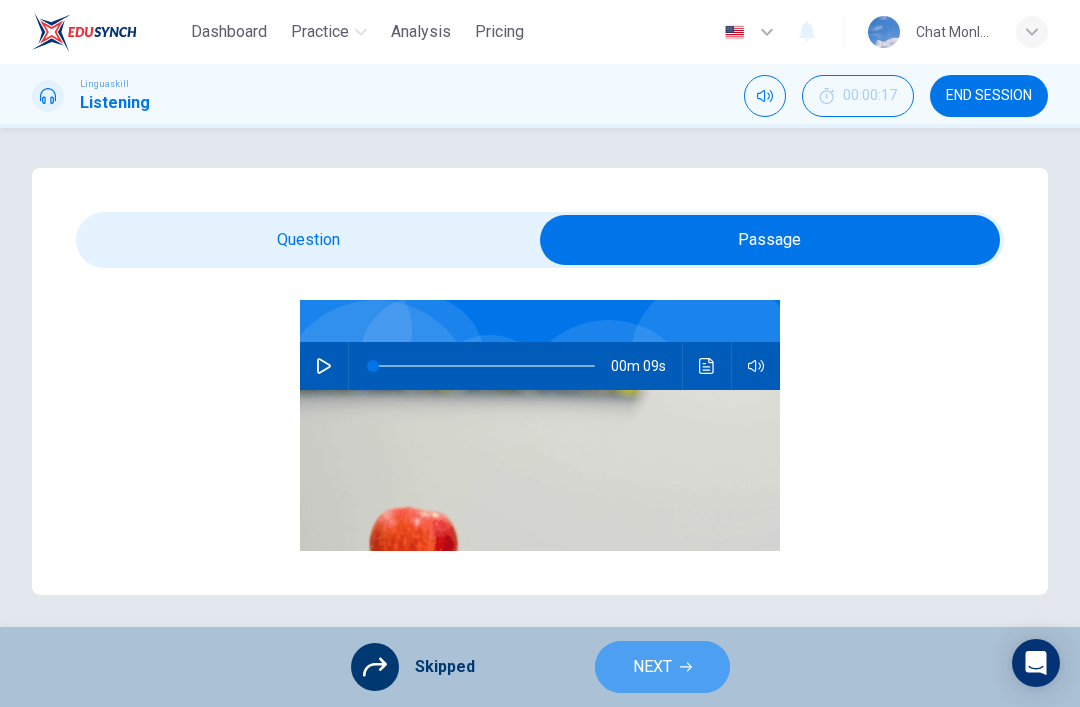 click on "NEXT" at bounding box center [662, 667] 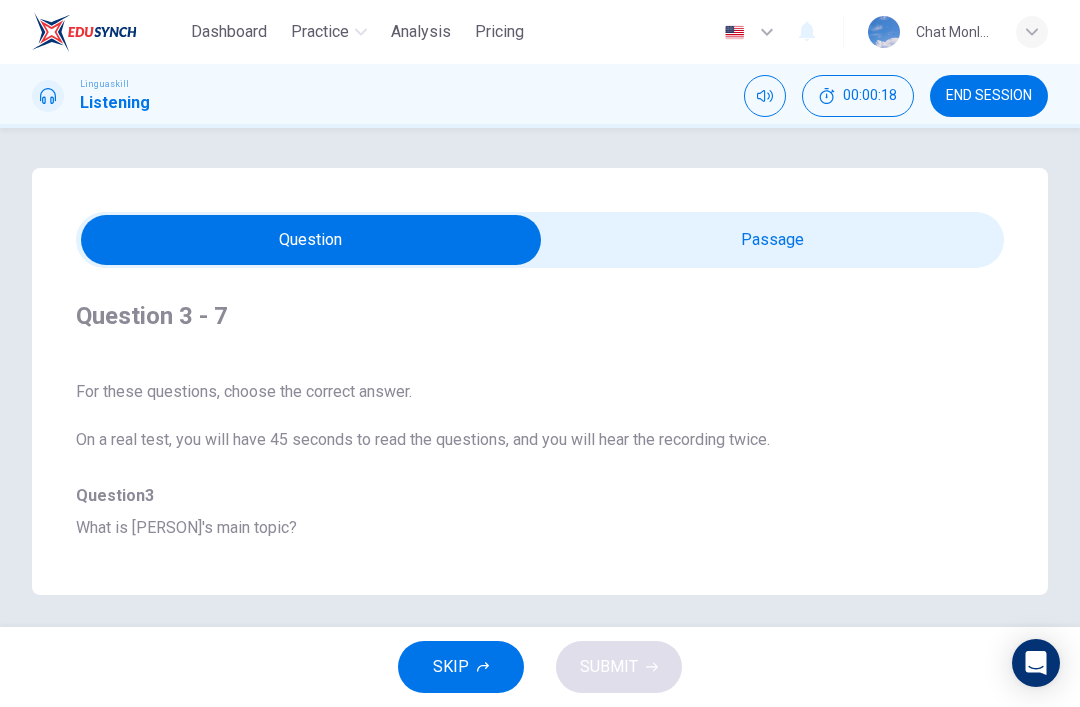 click at bounding box center [311, 240] 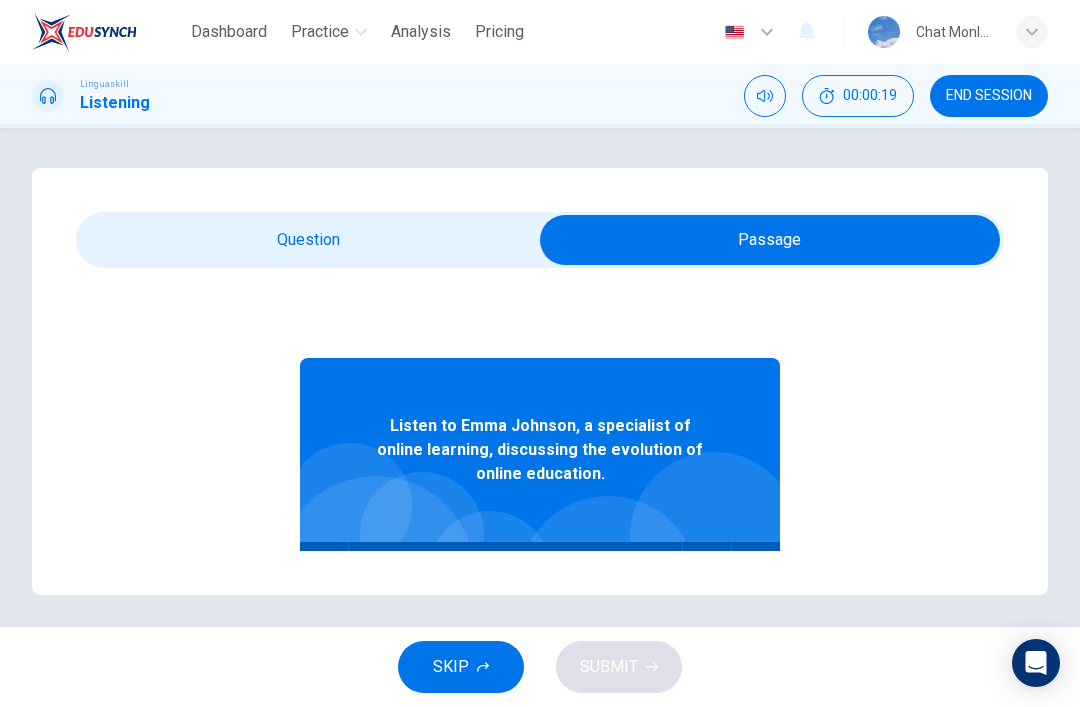 click at bounding box center [770, 240] 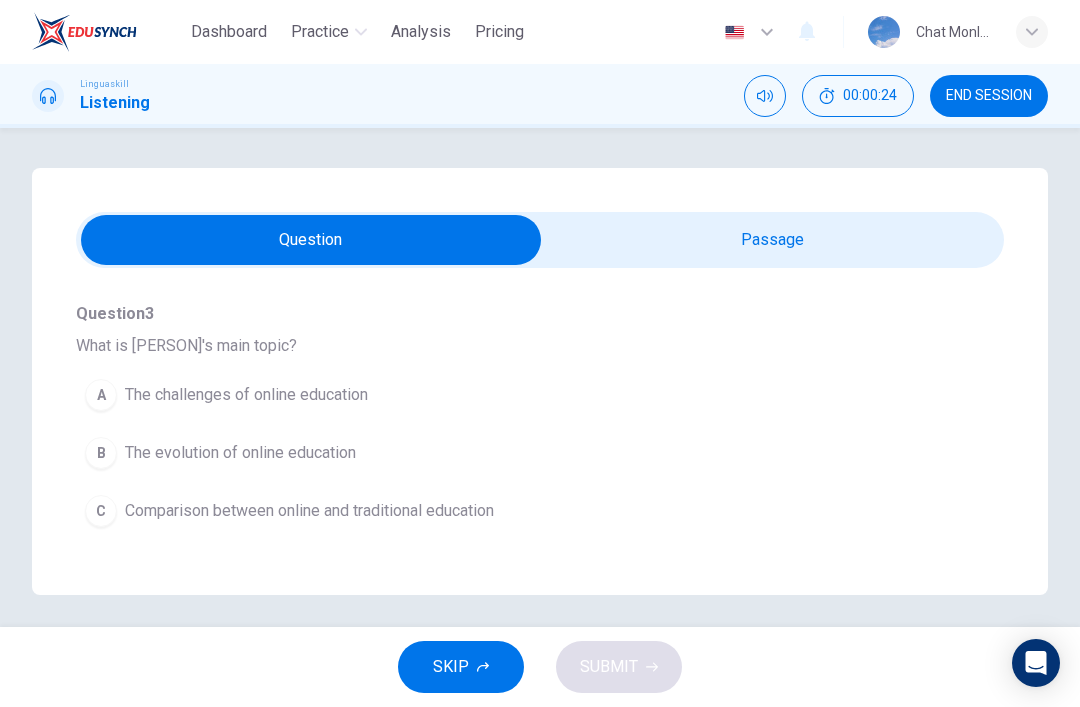 scroll, scrollTop: 177, scrollLeft: 0, axis: vertical 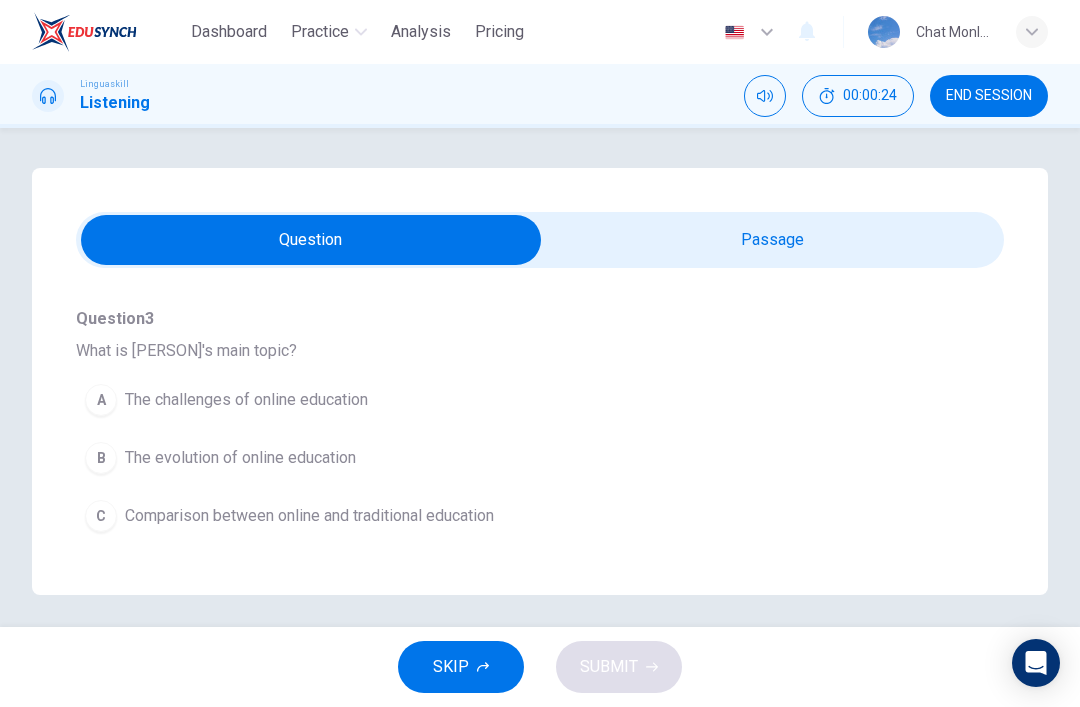 click at bounding box center [311, 240] 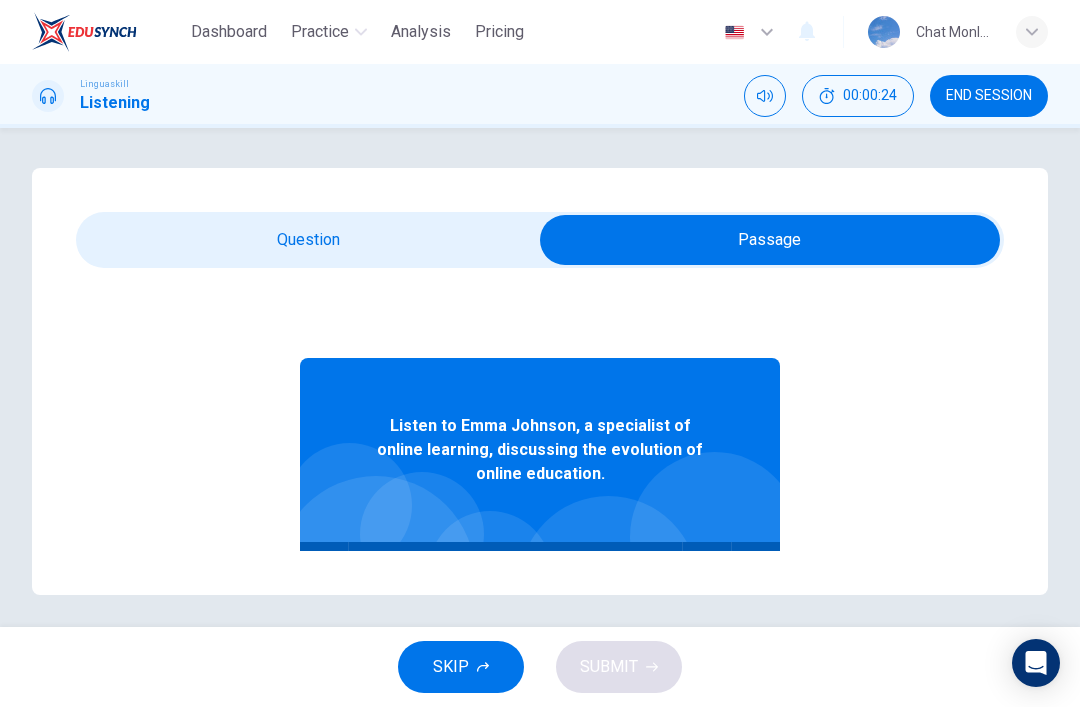 click at bounding box center [324, 566] 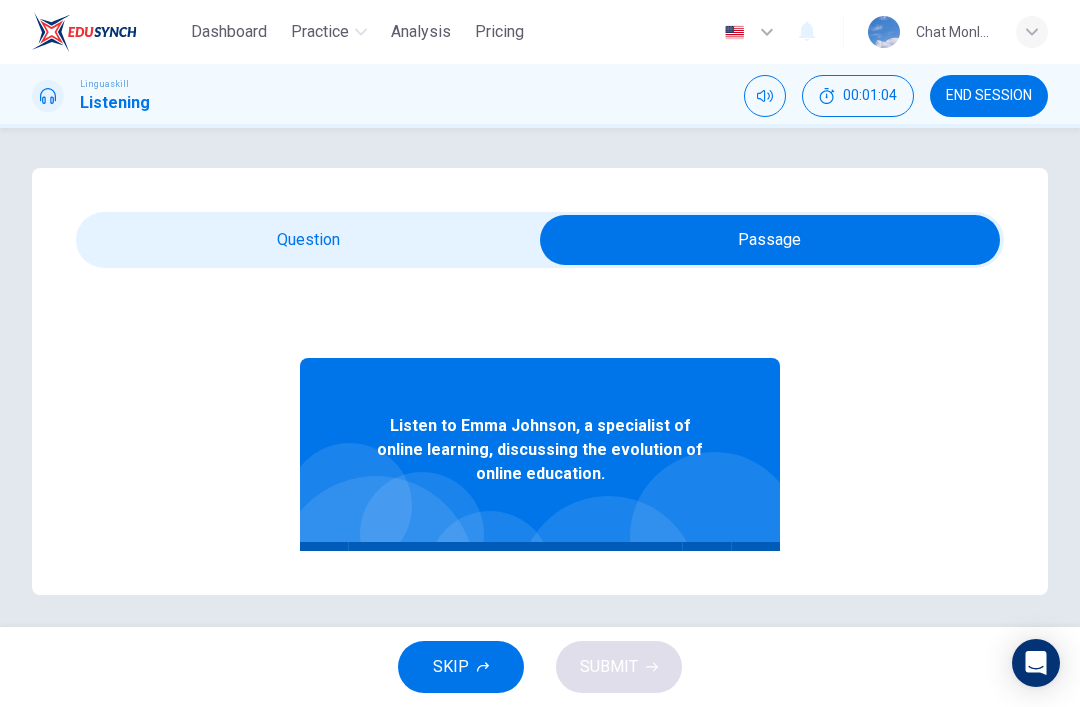 type on "49" 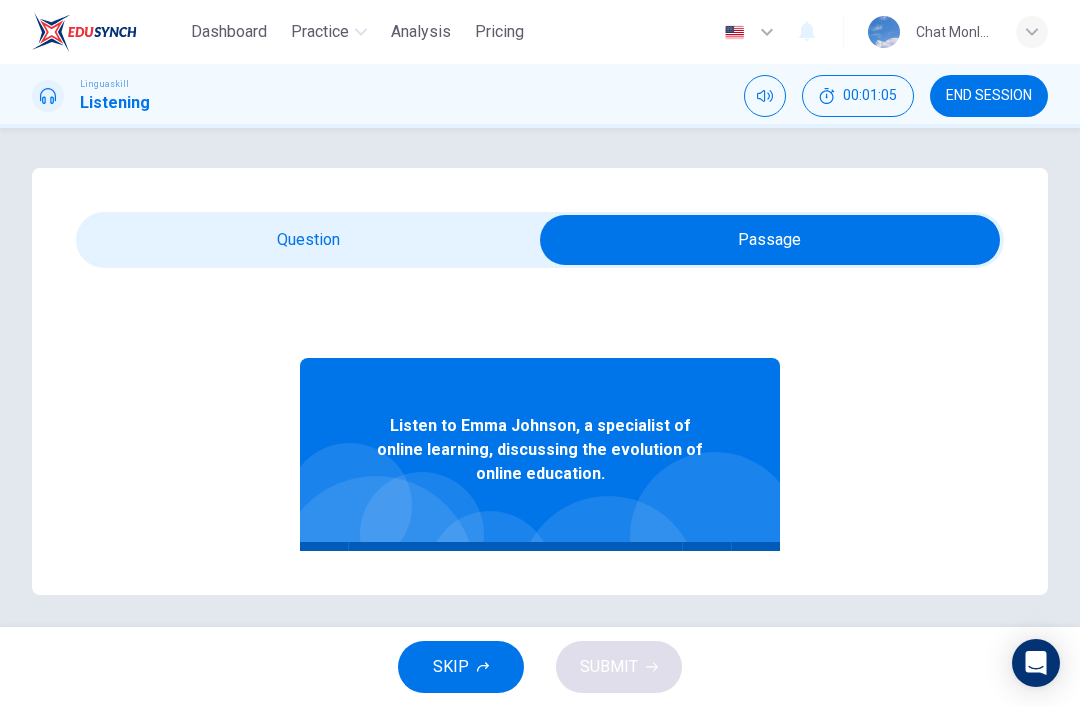 click at bounding box center [770, 240] 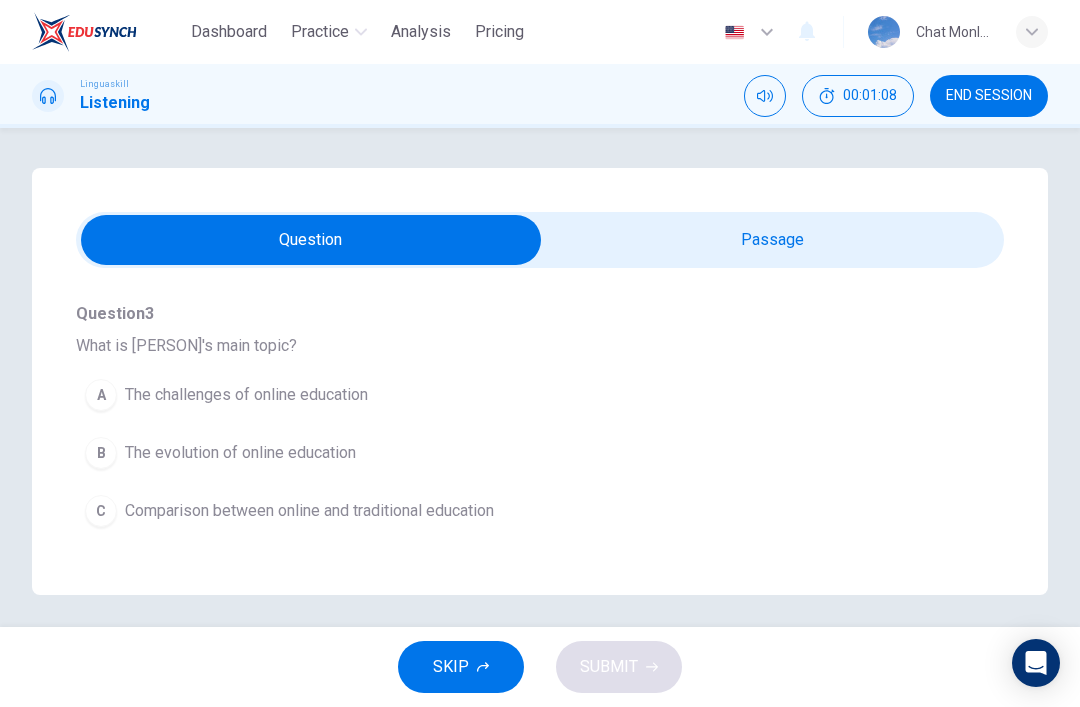 scroll, scrollTop: 181, scrollLeft: 0, axis: vertical 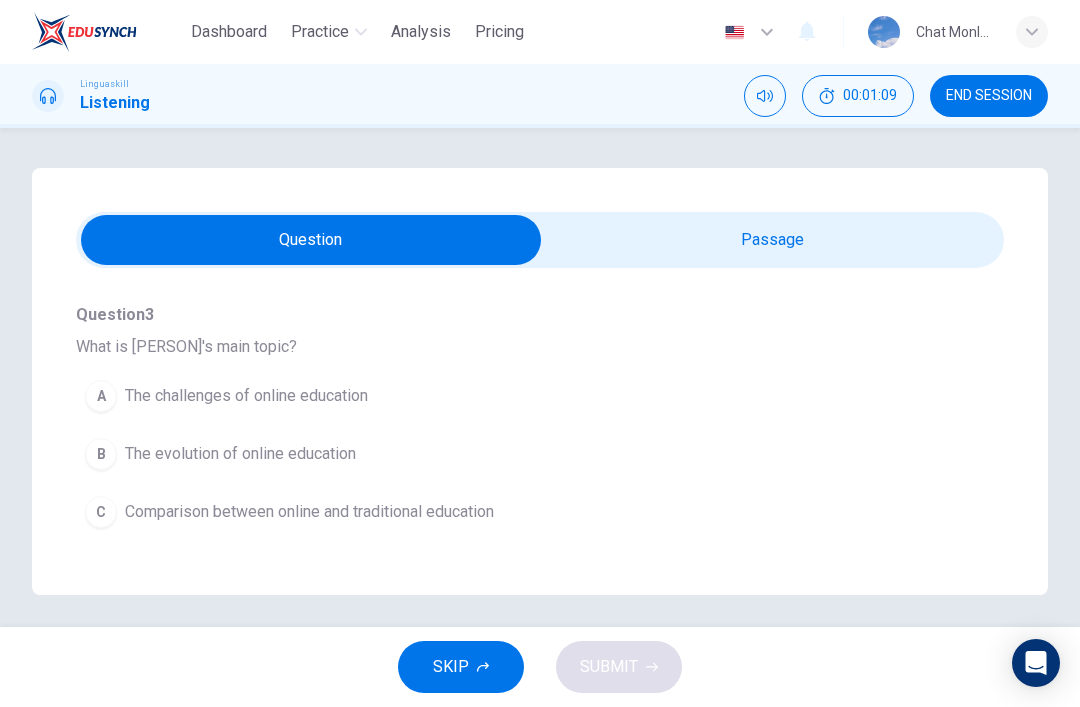 click on "B The evolution of online education" at bounding box center [504, 454] 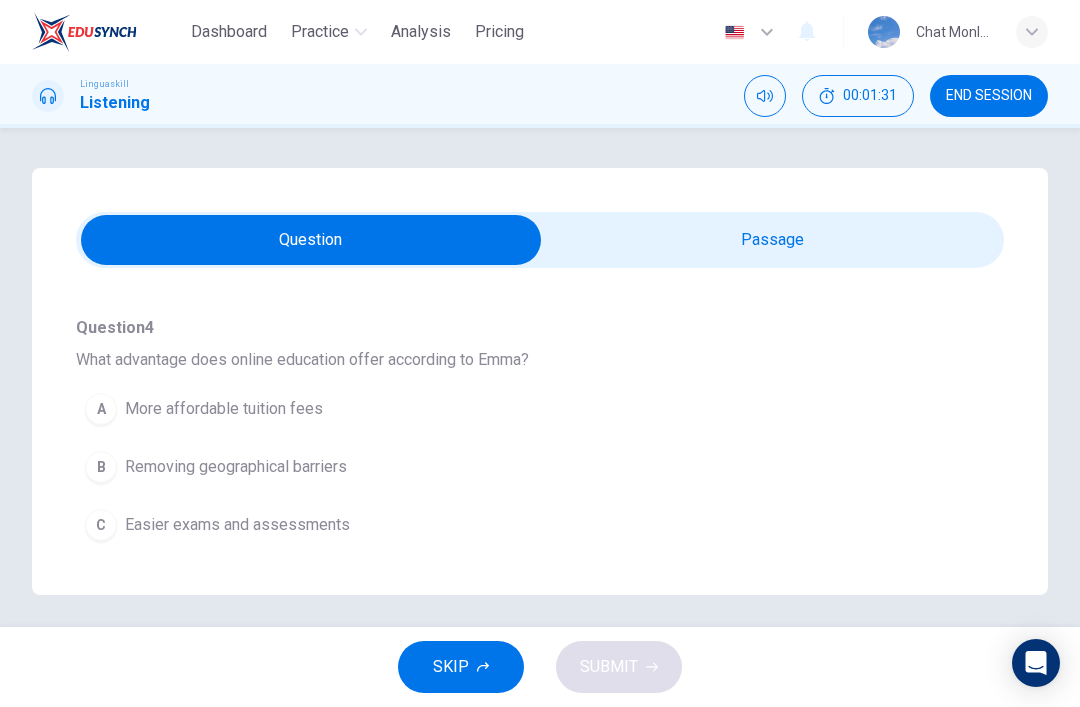 scroll, scrollTop: 434, scrollLeft: 0, axis: vertical 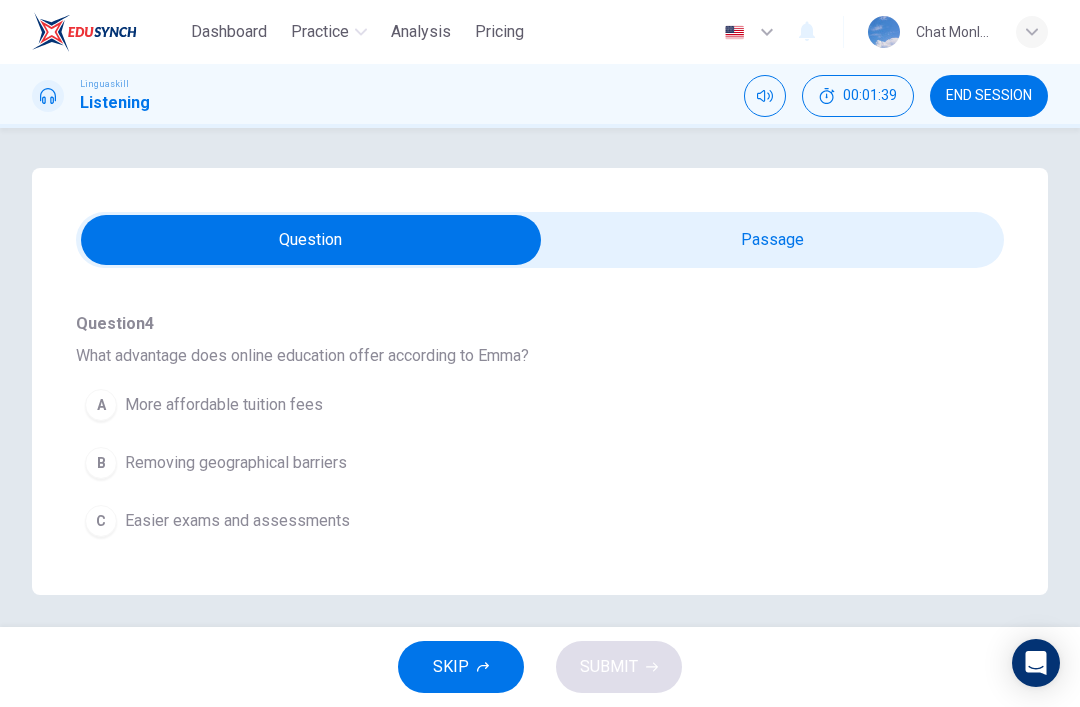 click on "B Removing geographical barriers" at bounding box center (504, 463) 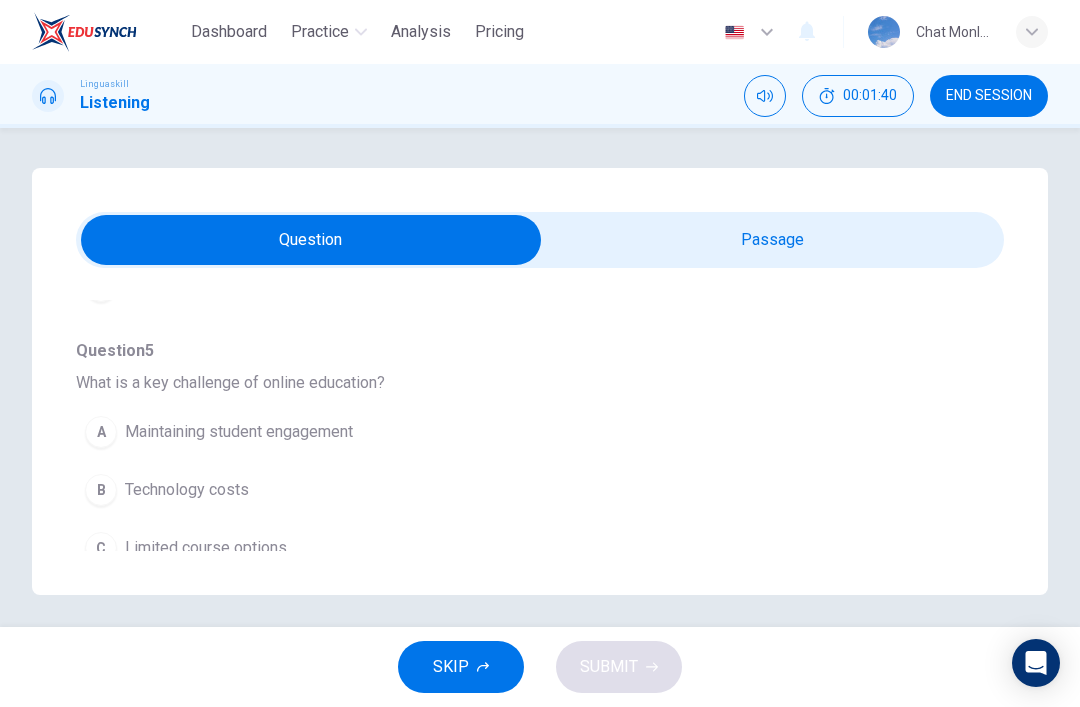 scroll, scrollTop: 689, scrollLeft: 0, axis: vertical 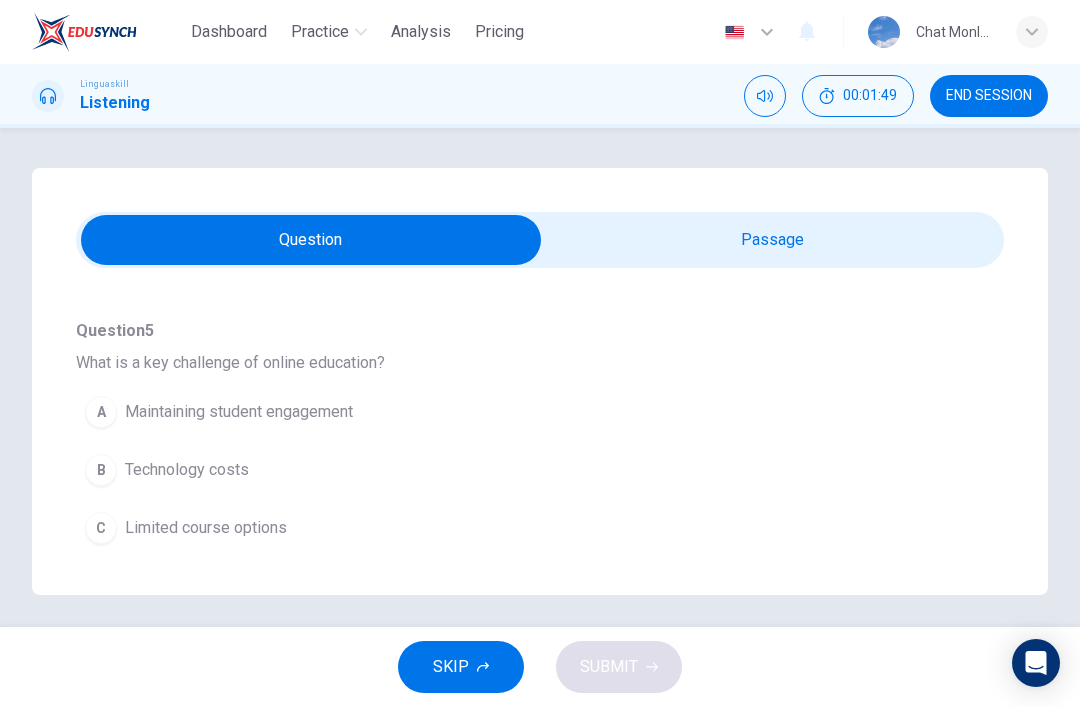 click at bounding box center [311, 240] 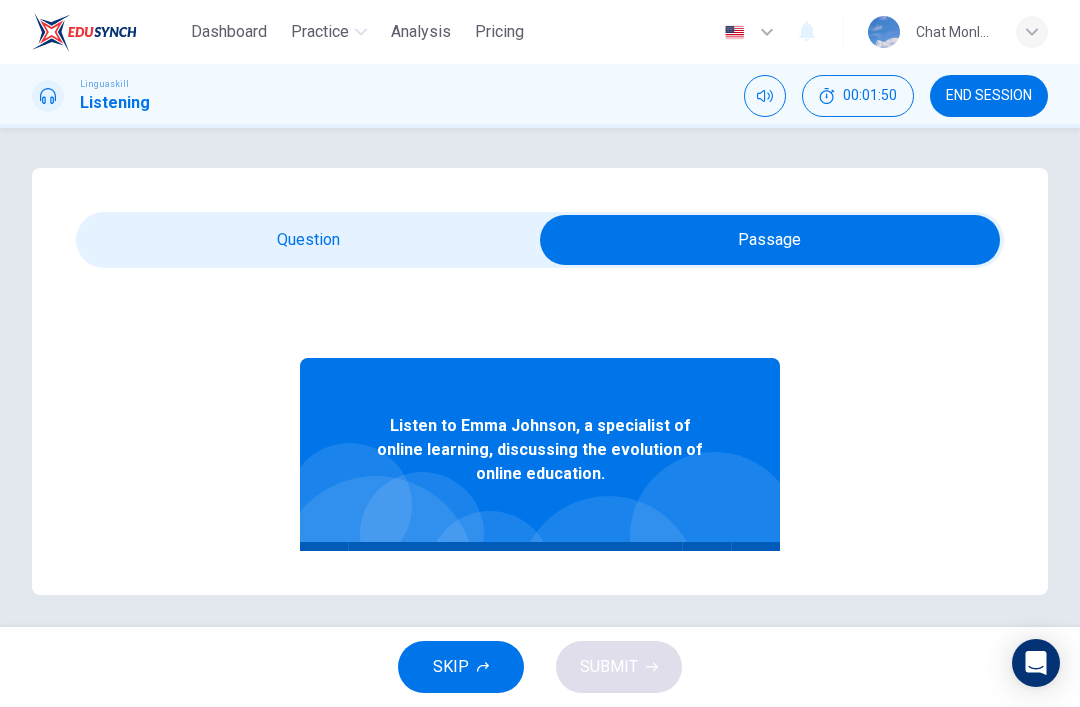 click at bounding box center [324, 566] 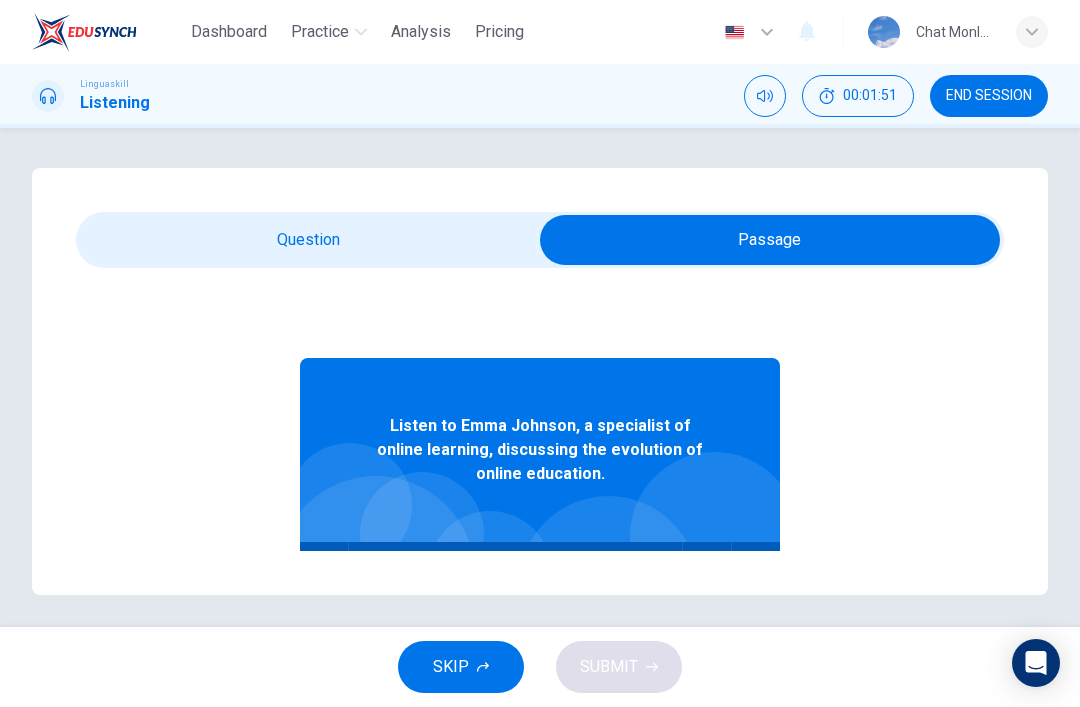 type on "1" 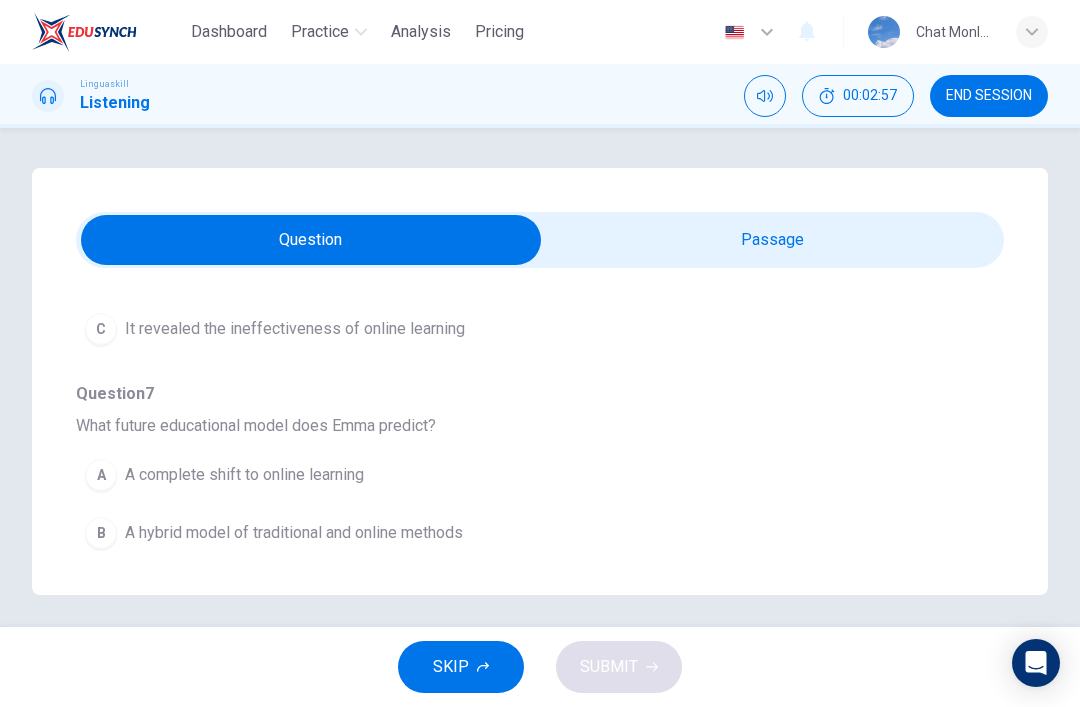 scroll, scrollTop: 1149, scrollLeft: 0, axis: vertical 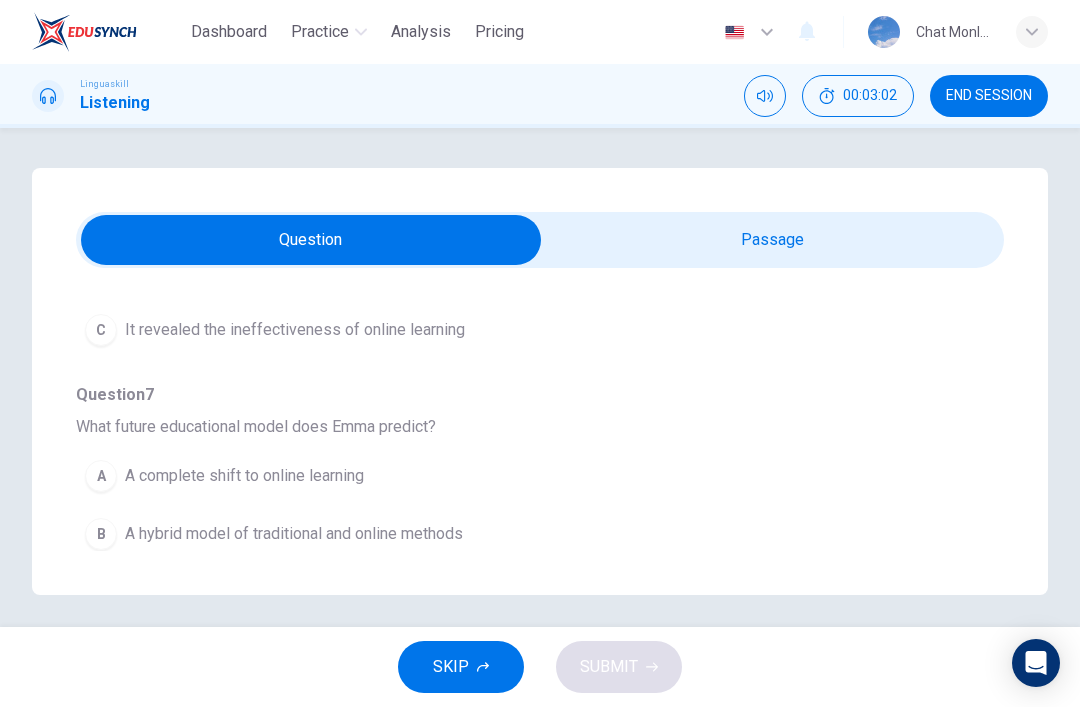 click on "B A hybrid model of traditional and online methods" at bounding box center [504, 534] 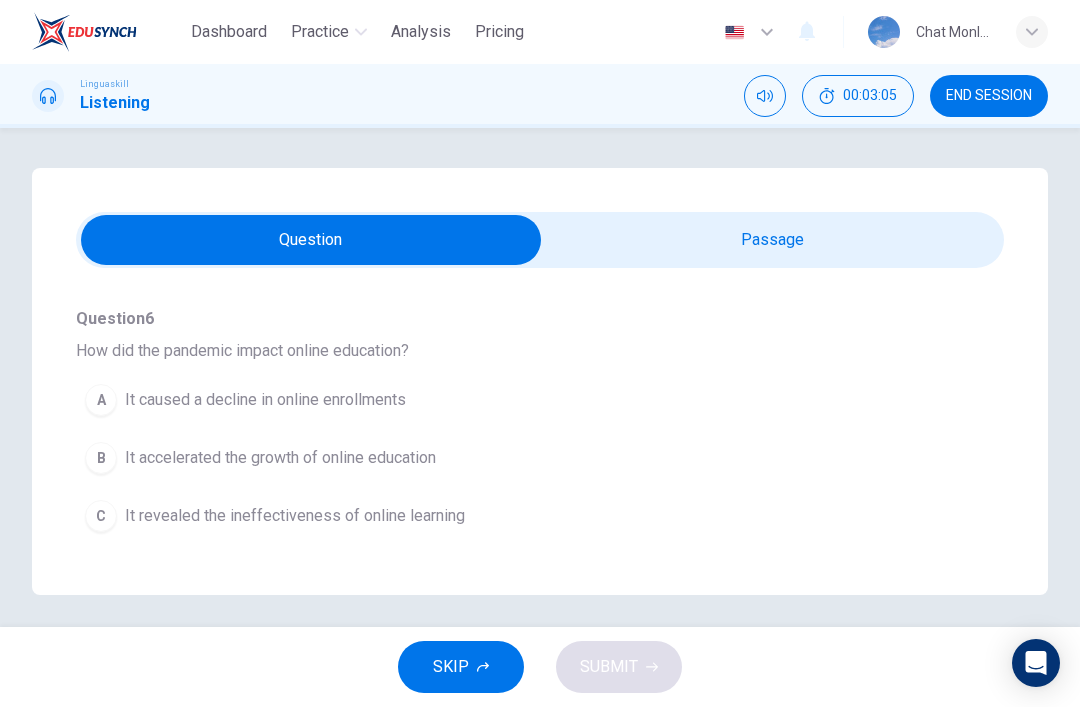 scroll, scrollTop: 962, scrollLeft: 0, axis: vertical 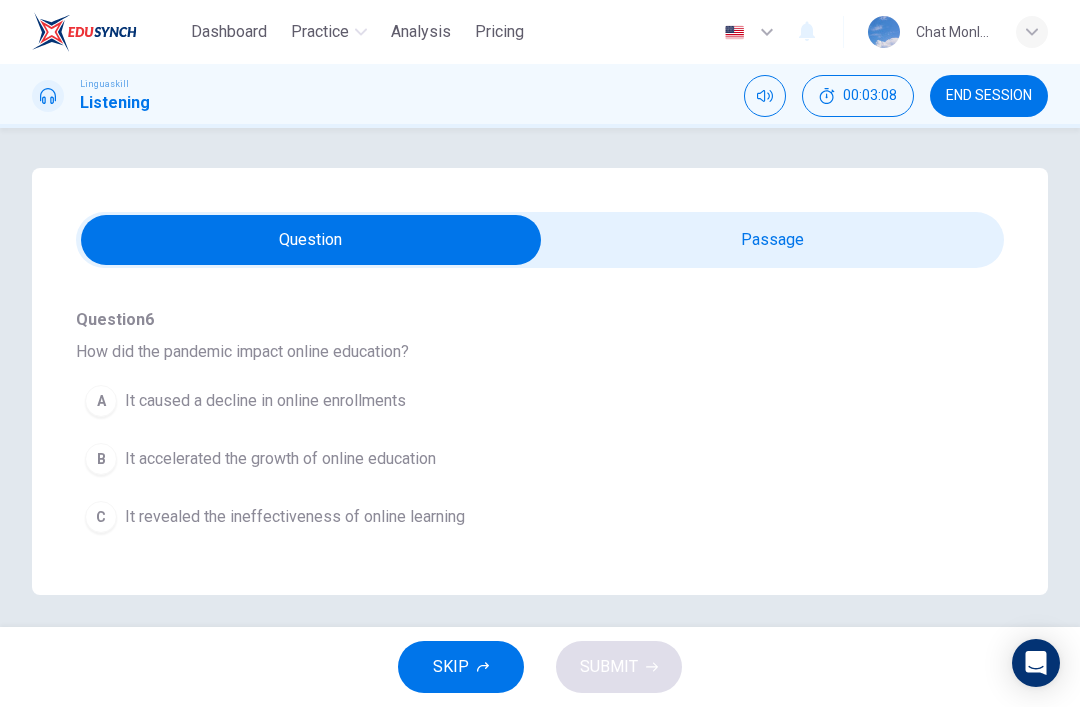 click on "B It accelerated the growth of online education" at bounding box center (504, 459) 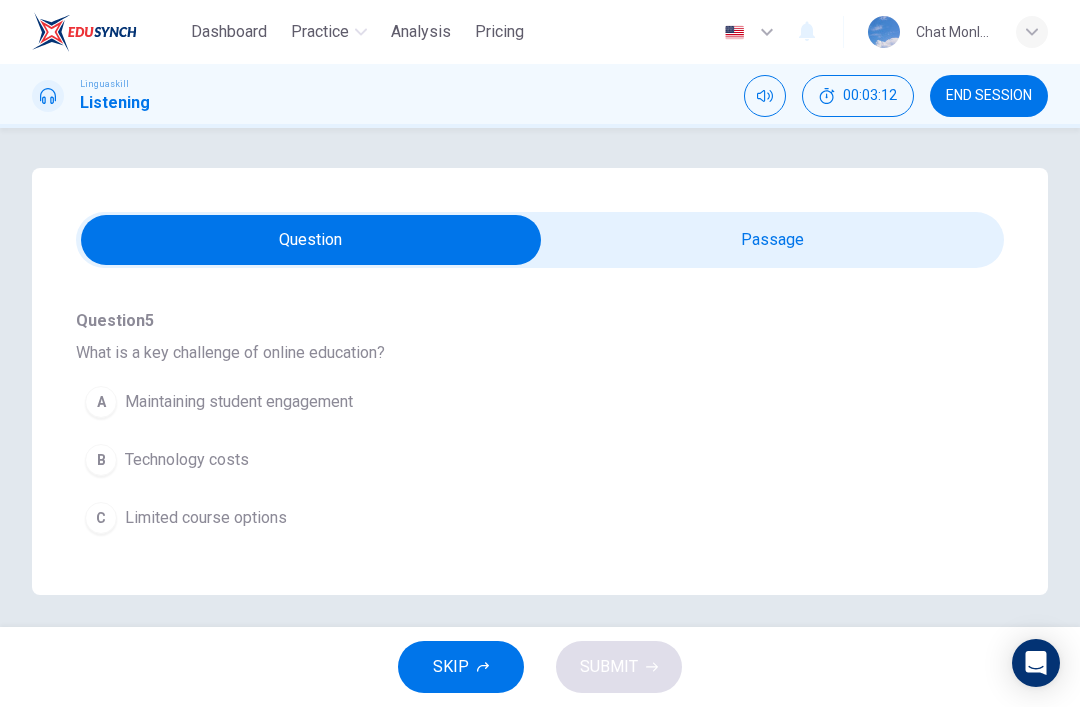 scroll, scrollTop: 698, scrollLeft: 0, axis: vertical 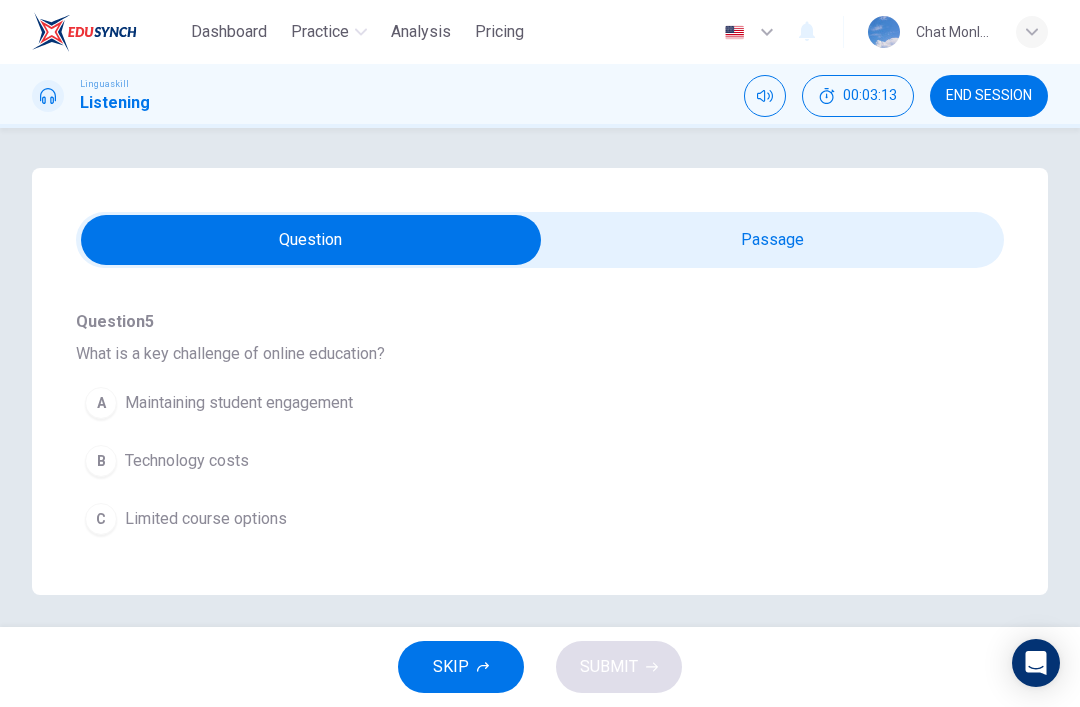 click on "A Maintaining student engagement" at bounding box center (504, 403) 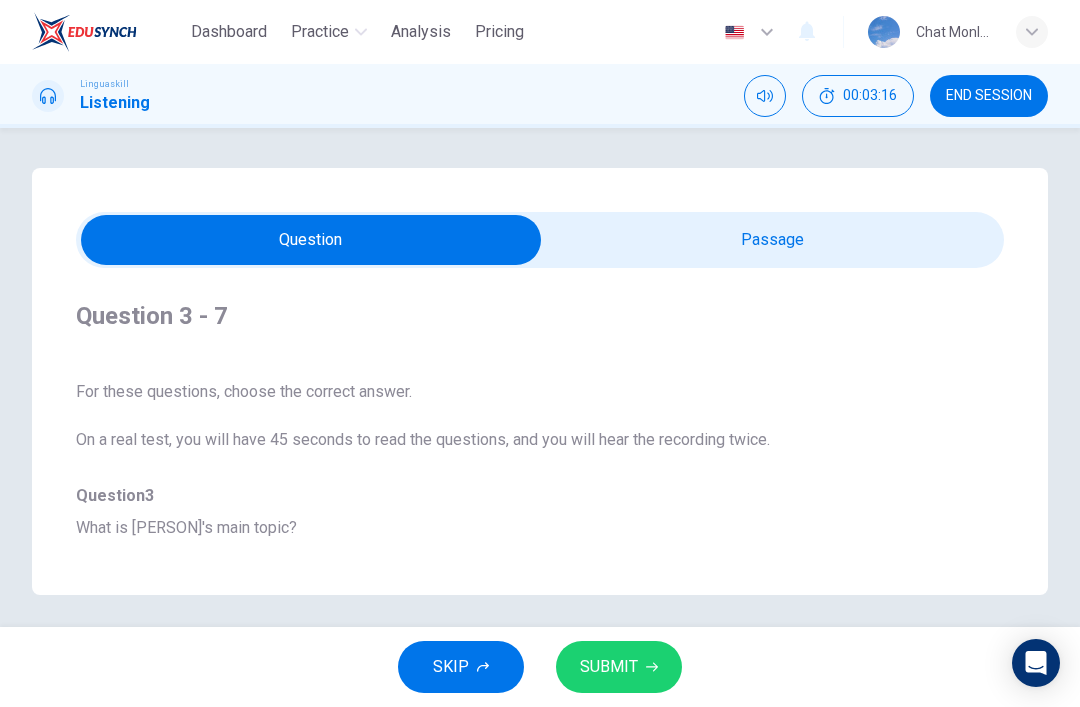 scroll, scrollTop: -1, scrollLeft: 0, axis: vertical 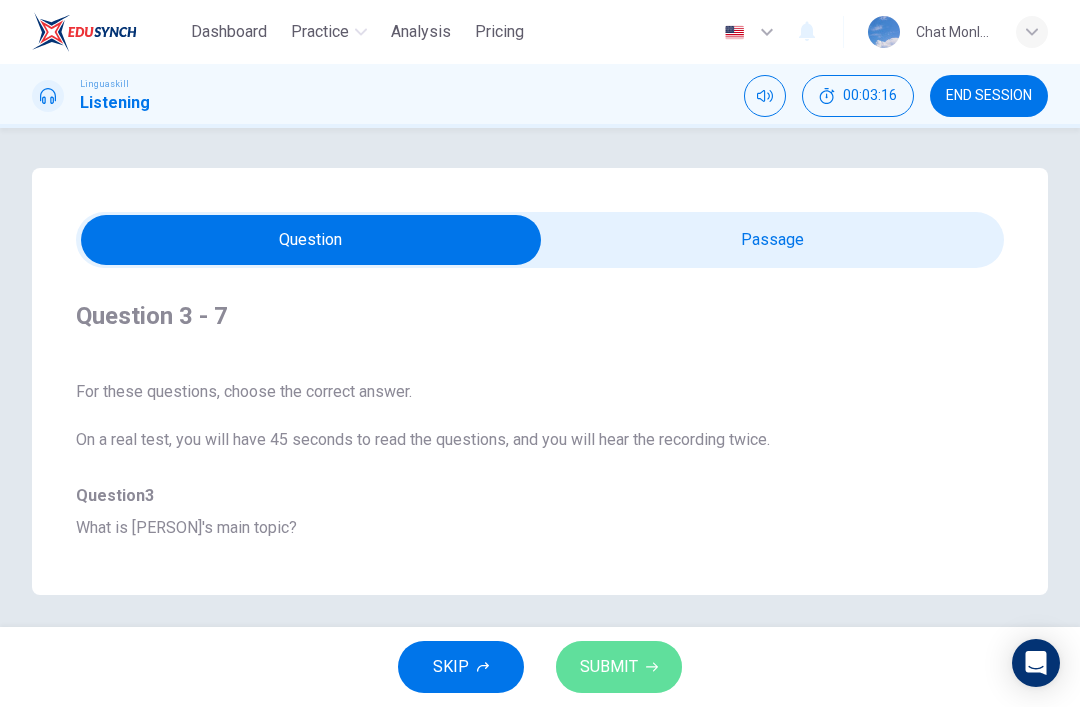 click 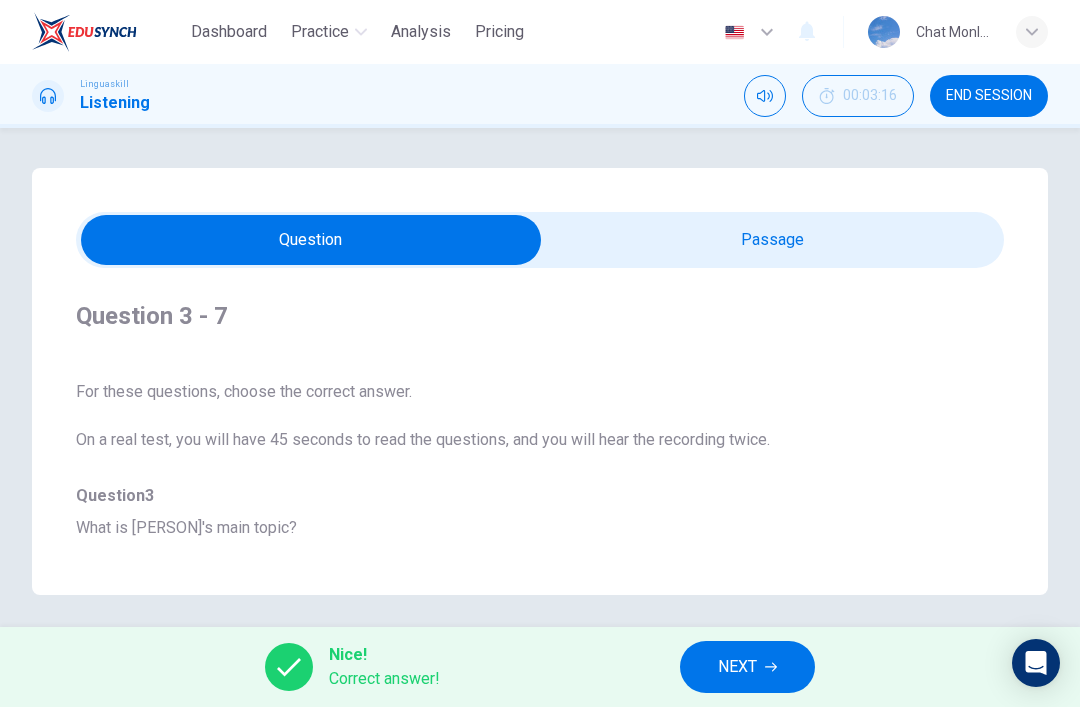 scroll, scrollTop: 0, scrollLeft: 0, axis: both 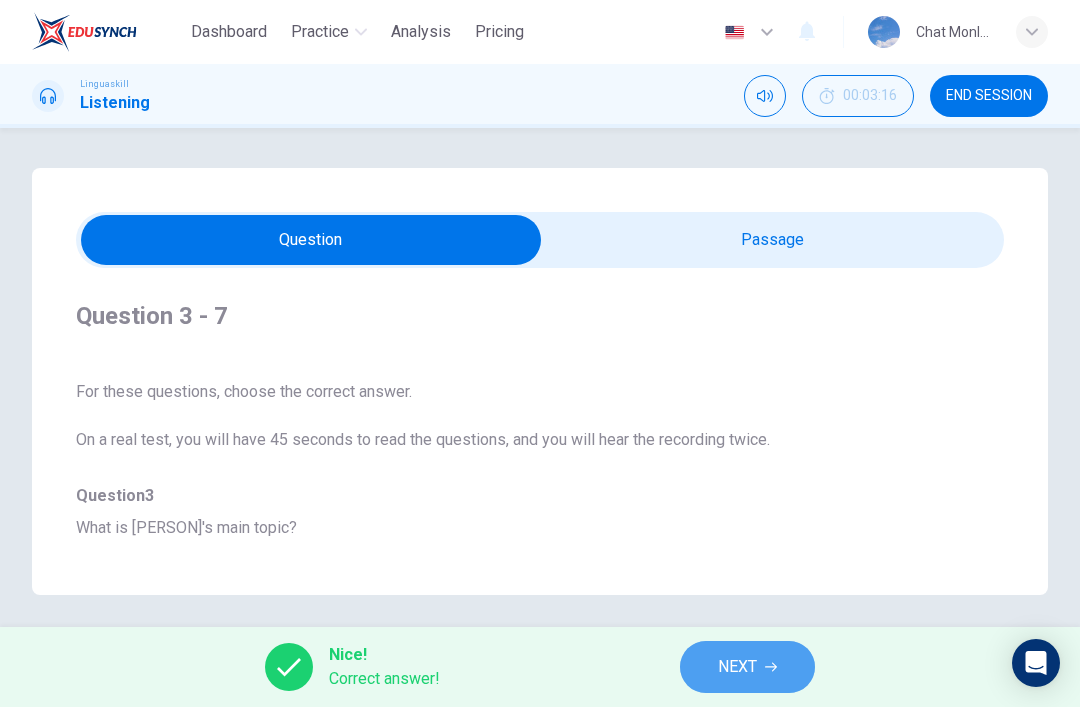 click 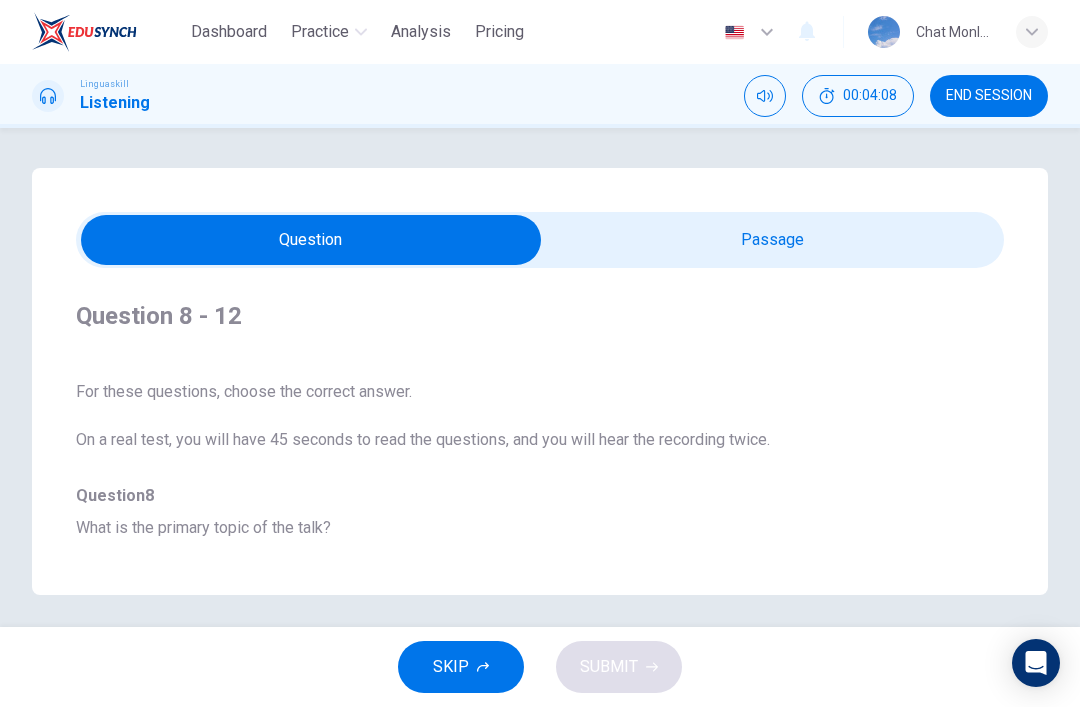 click at bounding box center (311, 240) 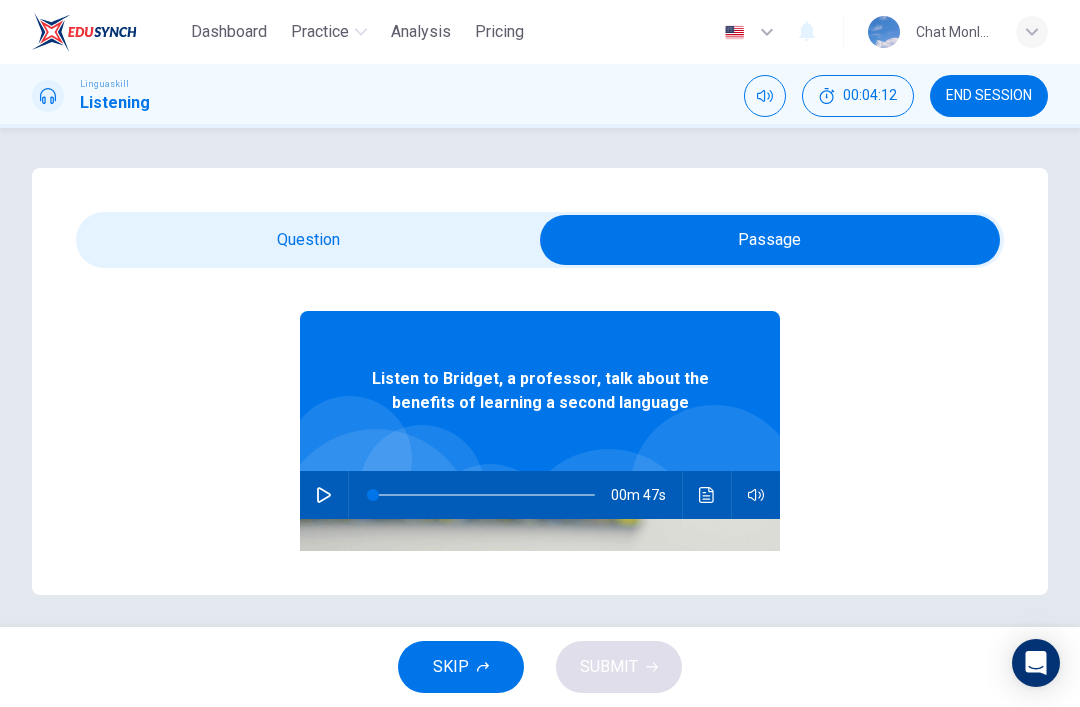 scroll, scrollTop: 25, scrollLeft: 0, axis: vertical 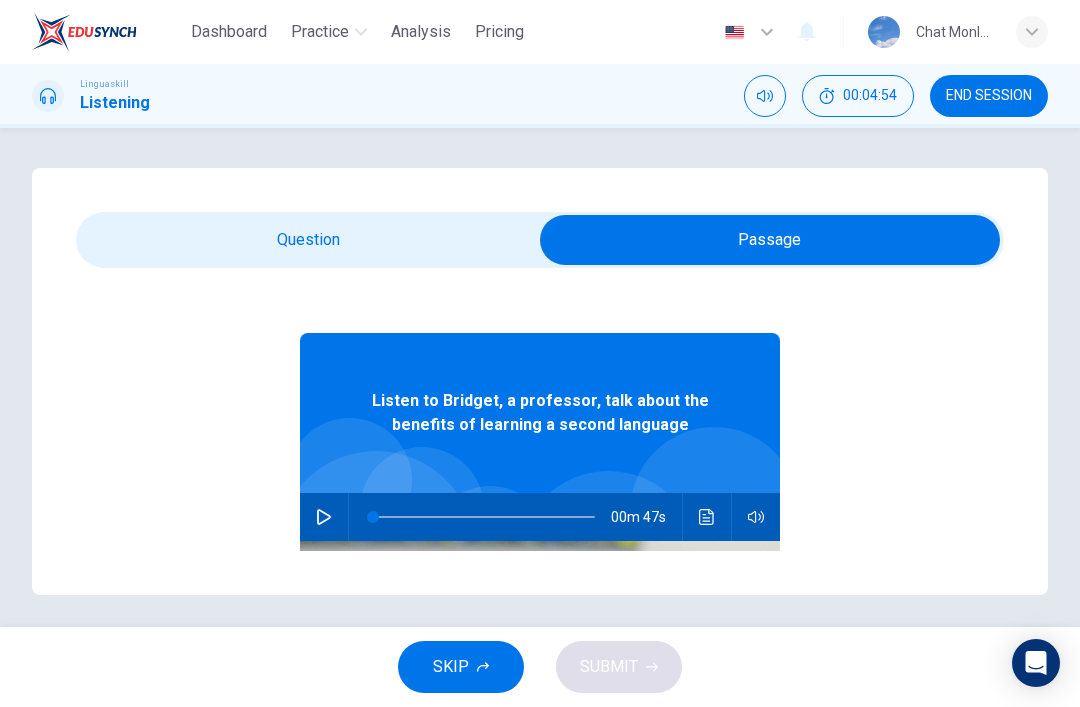 click 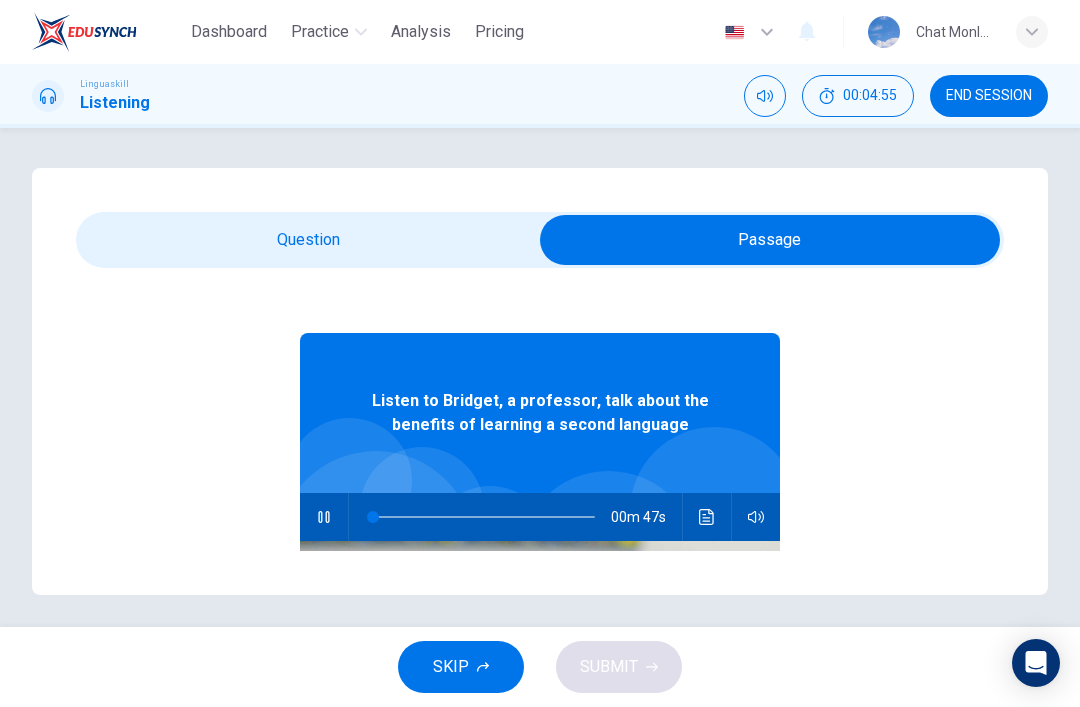 type on "2" 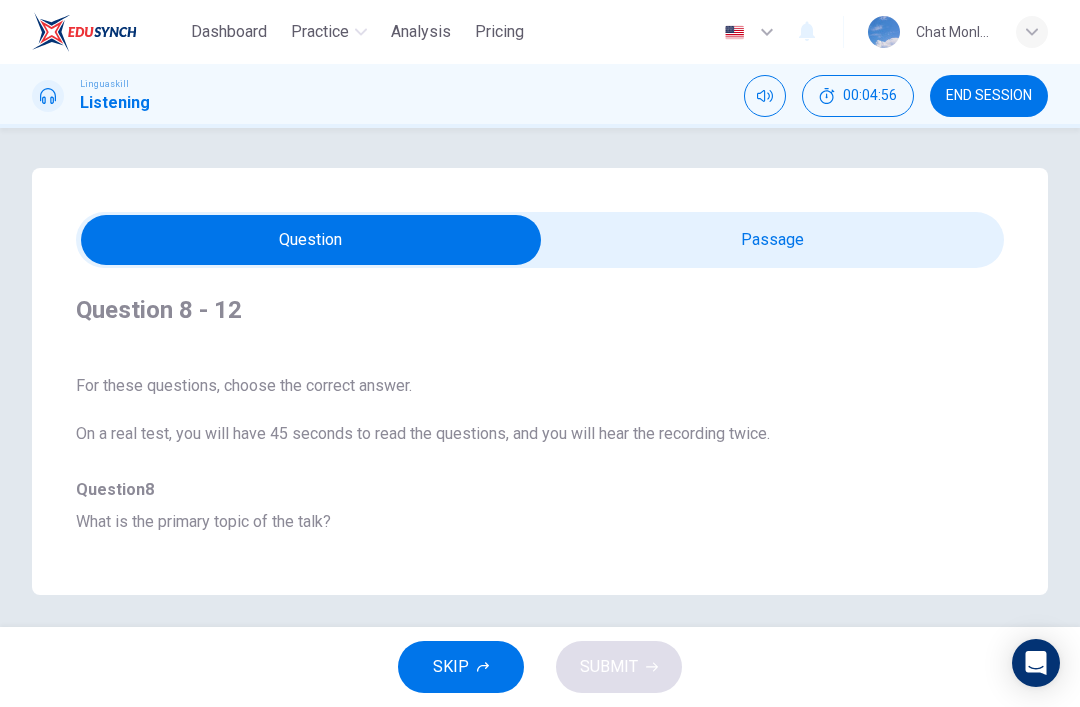 scroll, scrollTop: 6, scrollLeft: 0, axis: vertical 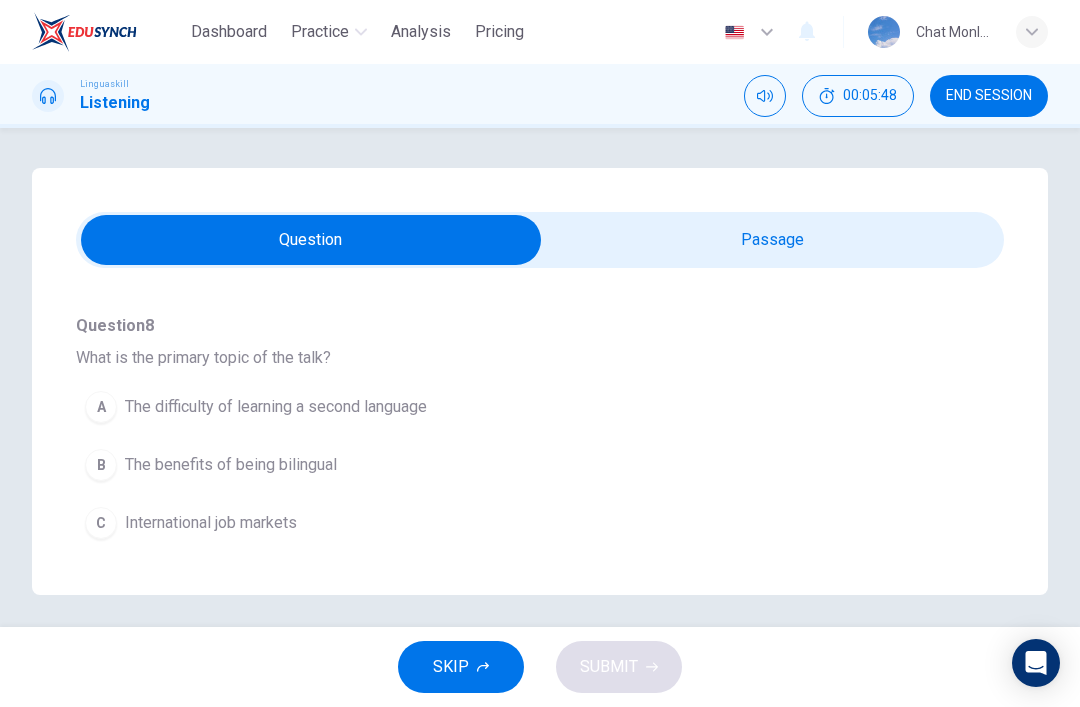 click on "The benefits of being bilingual" at bounding box center (231, 465) 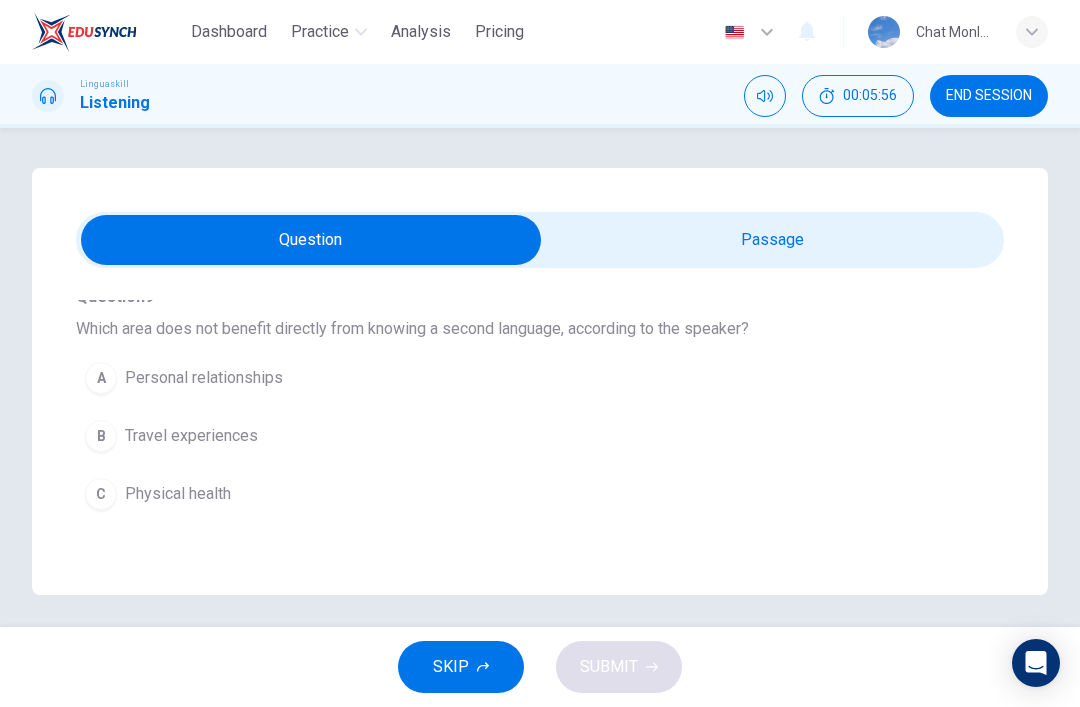 scroll, scrollTop: 457, scrollLeft: 0, axis: vertical 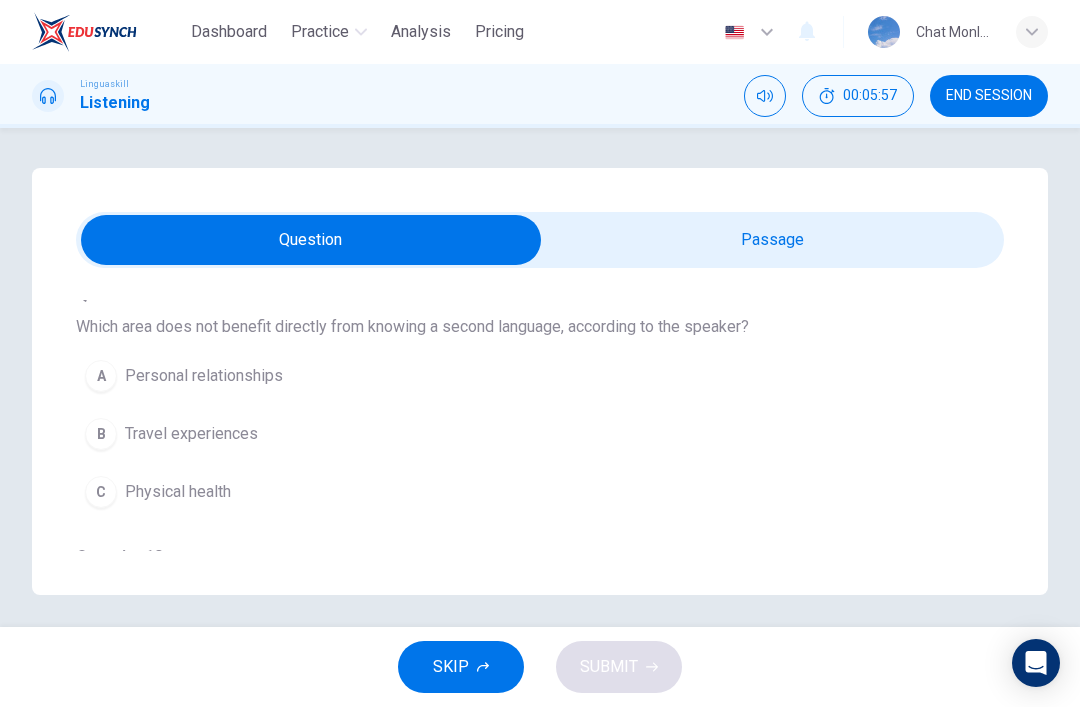click on "C Physical health" at bounding box center [504, 492] 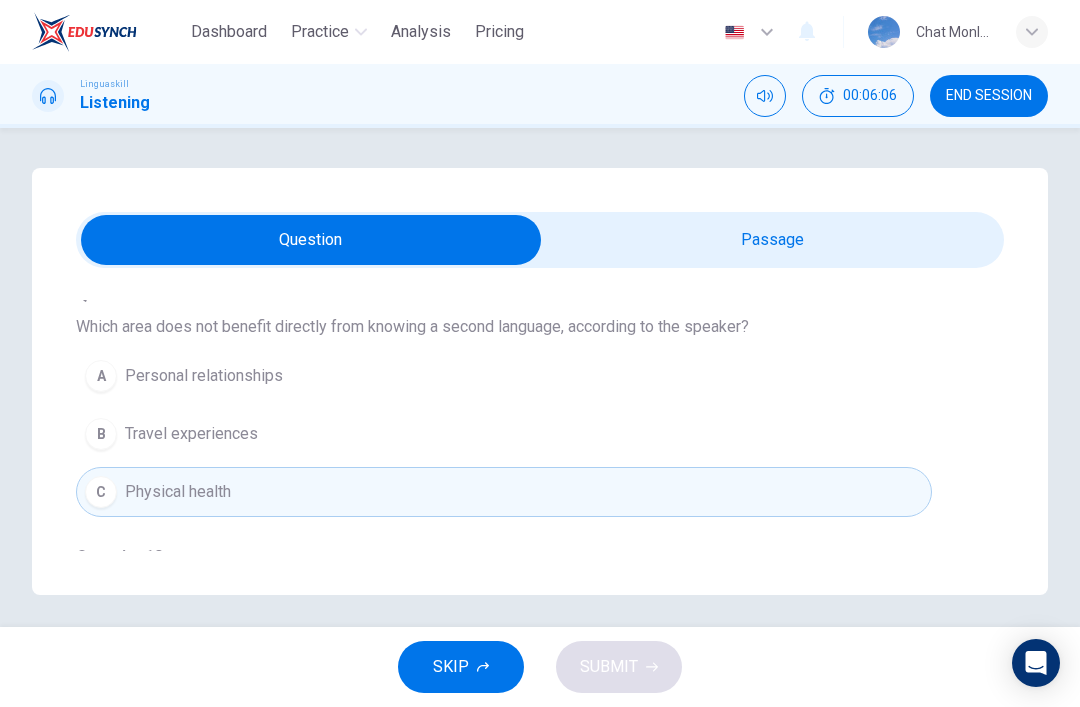click on "A Personal relationships" at bounding box center [504, 376] 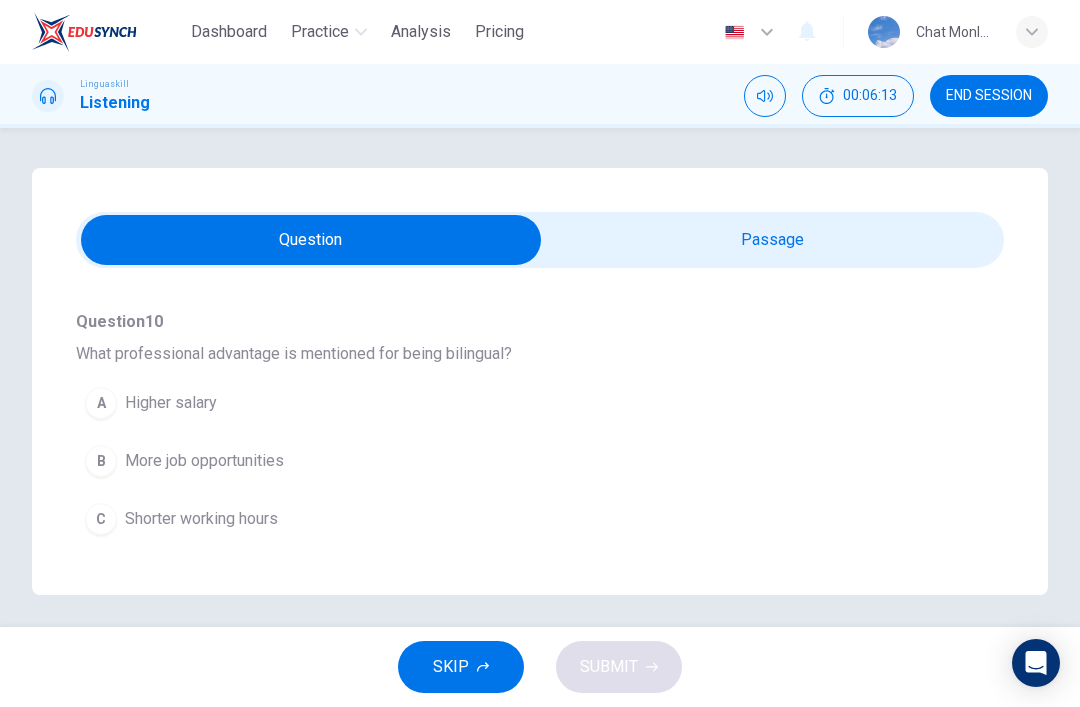 scroll, scrollTop: 693, scrollLeft: 0, axis: vertical 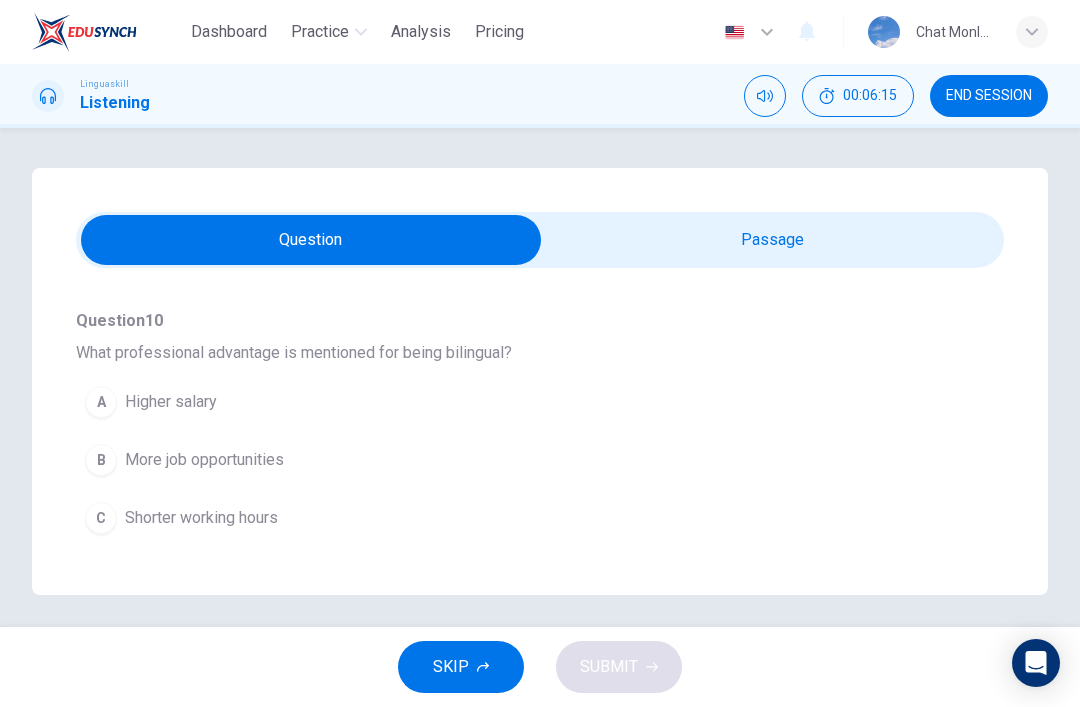 click on "B More job opportunities" at bounding box center (504, 460) 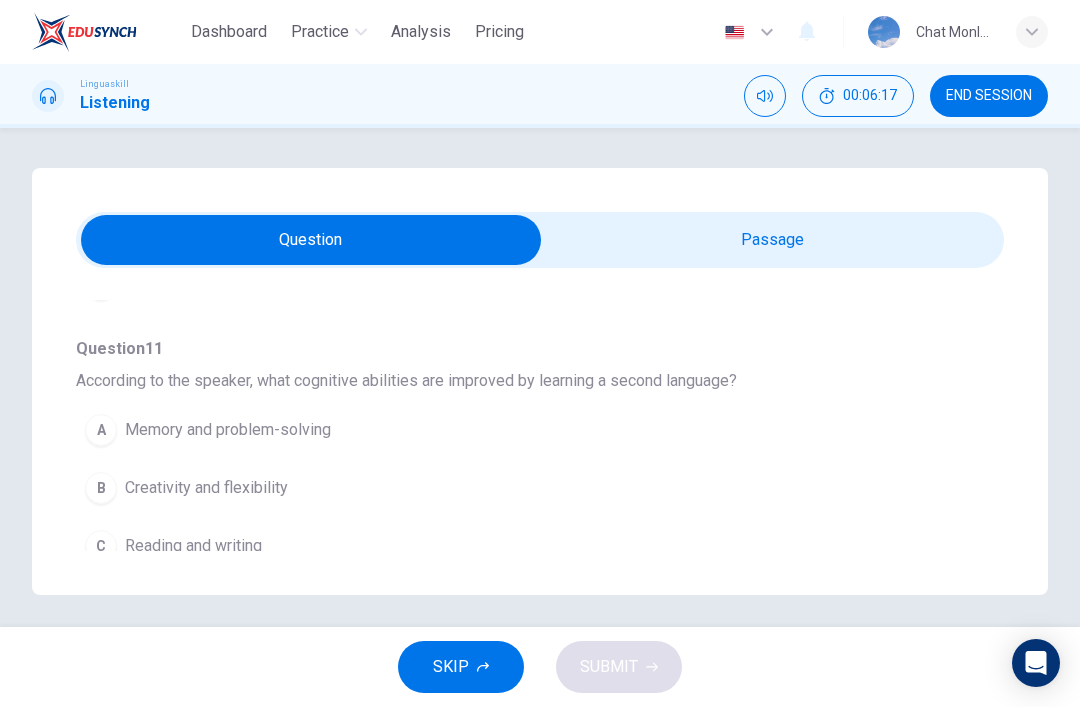 scroll, scrollTop: 939, scrollLeft: 0, axis: vertical 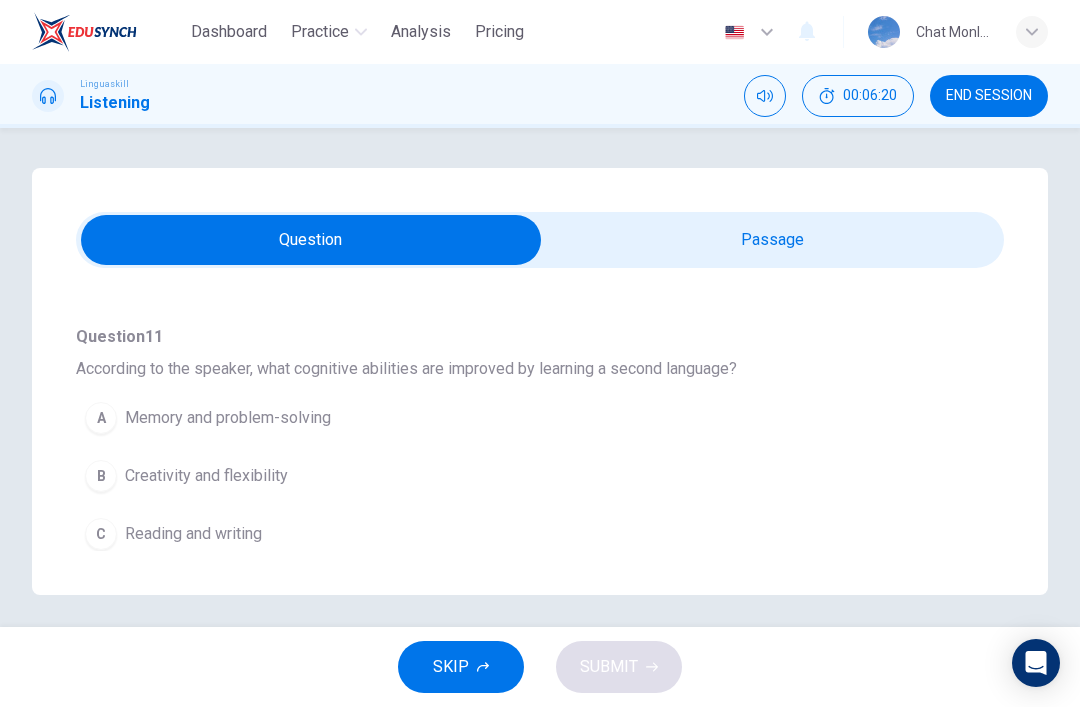 click on "A Memory and problem-solving" at bounding box center (504, 418) 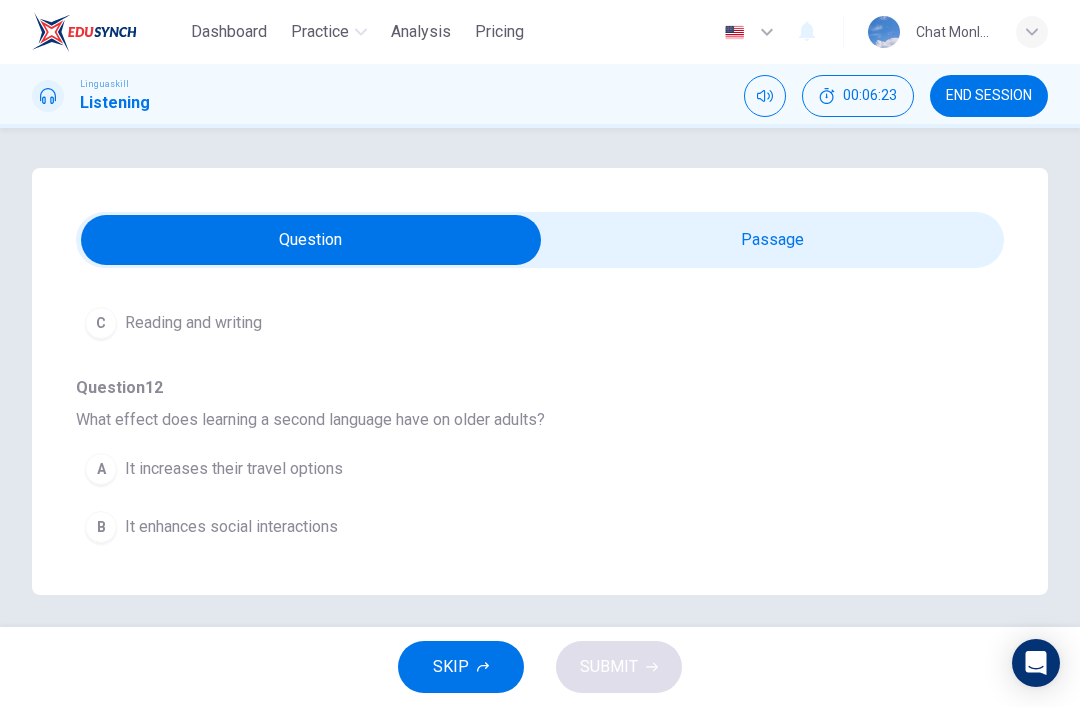 scroll, scrollTop: 1149, scrollLeft: 0, axis: vertical 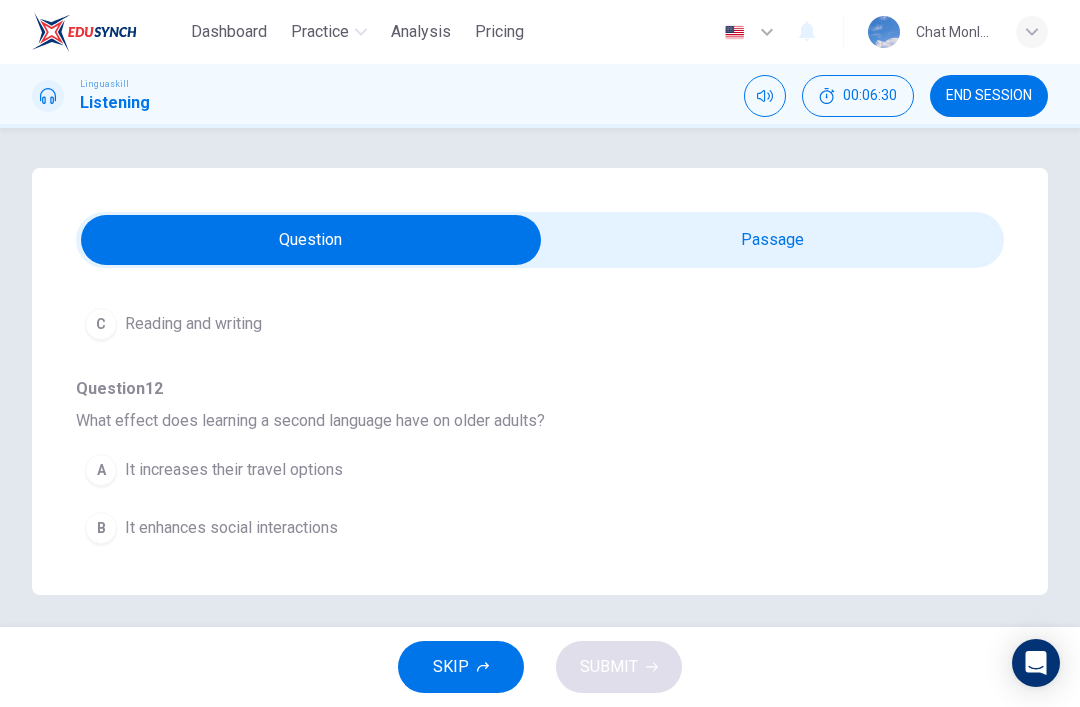 click on "C It delays the onset of dementia" at bounding box center (504, 586) 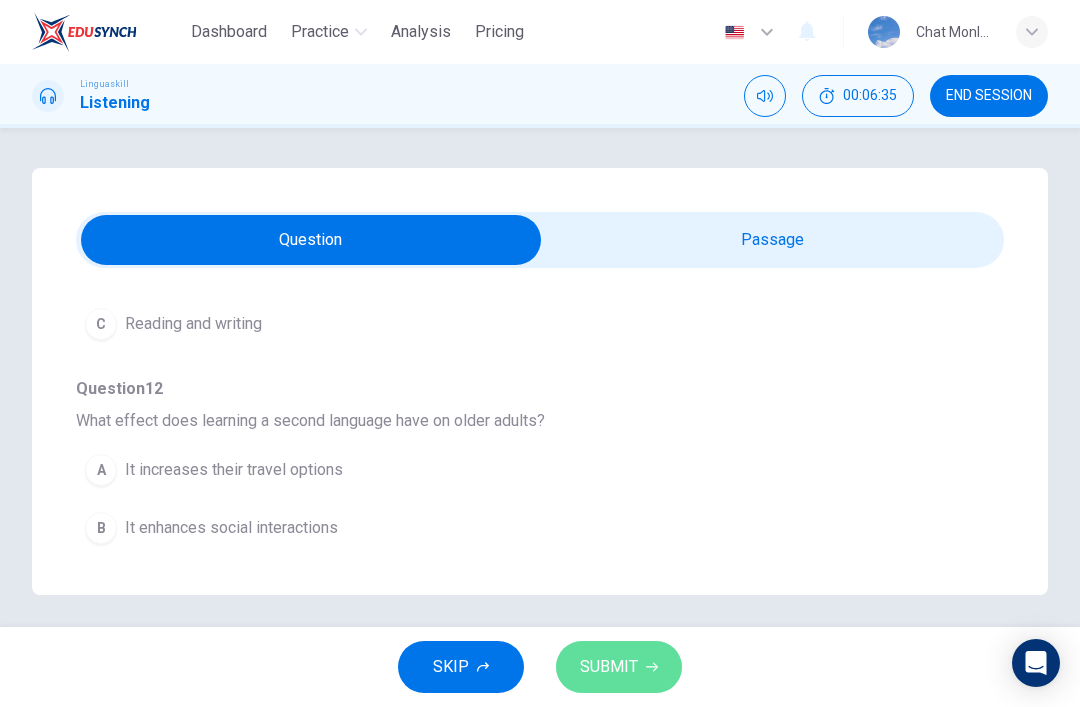 click on "SUBMIT" at bounding box center (619, 667) 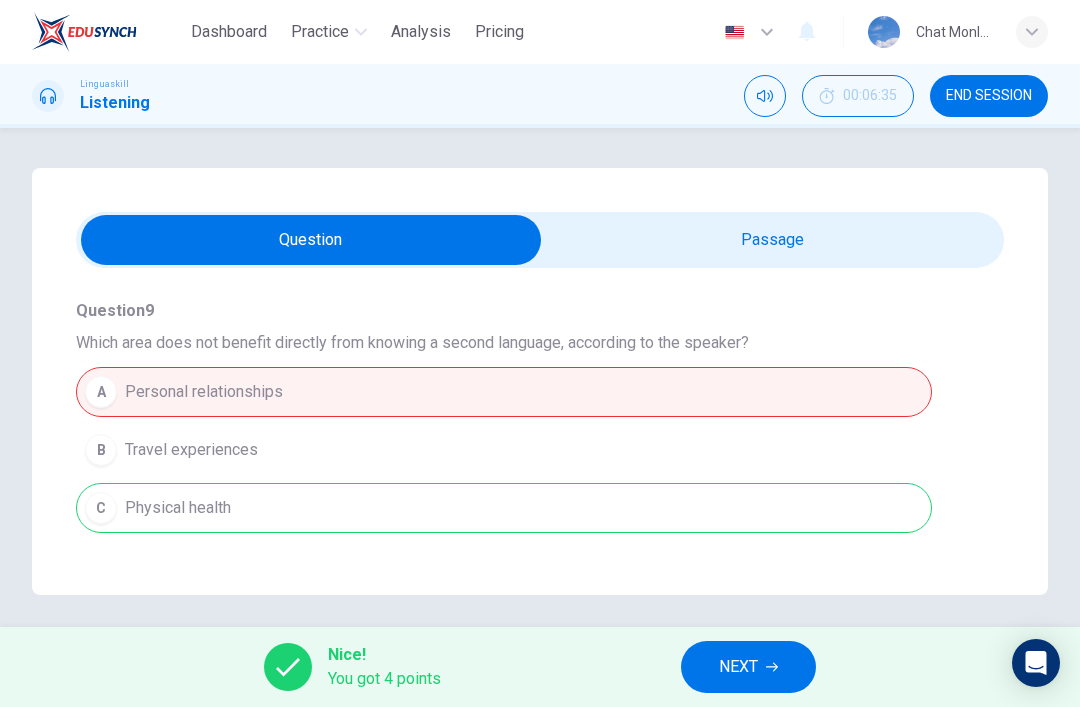 scroll, scrollTop: 440, scrollLeft: 0, axis: vertical 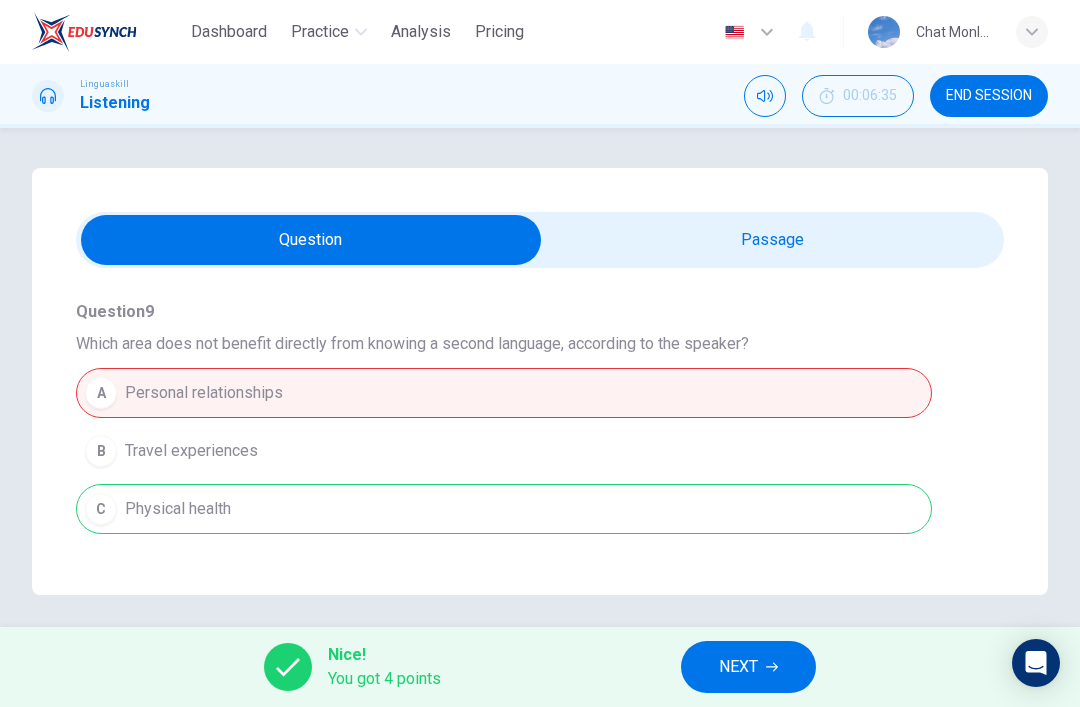 click at bounding box center [311, 240] 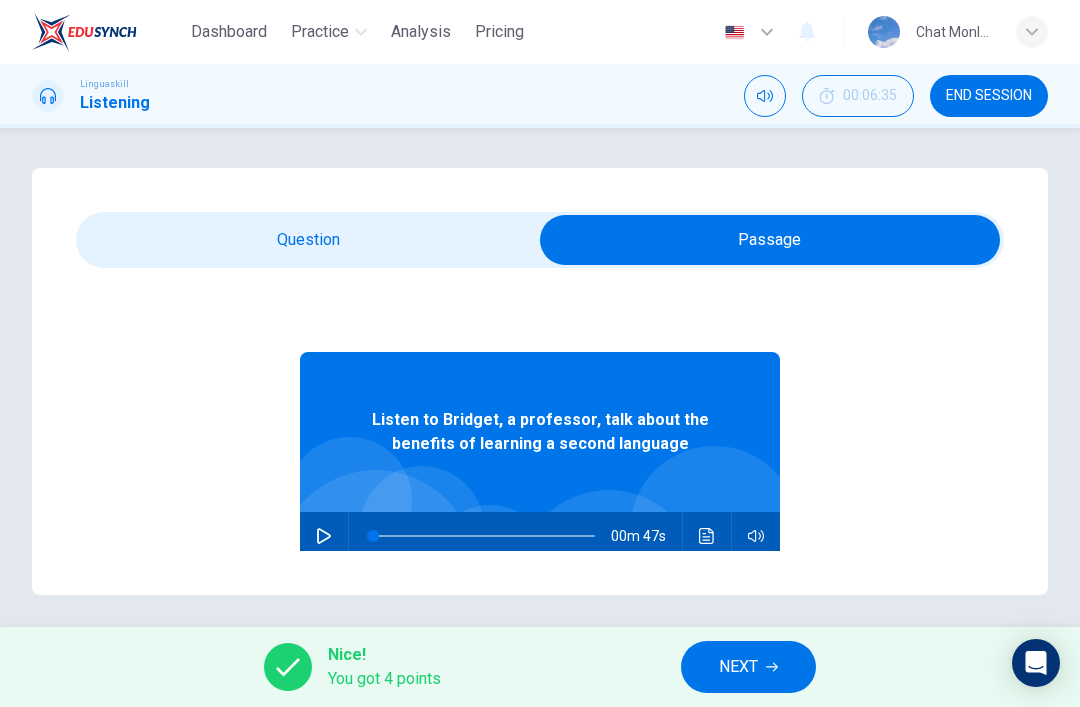 click at bounding box center (324, 536) 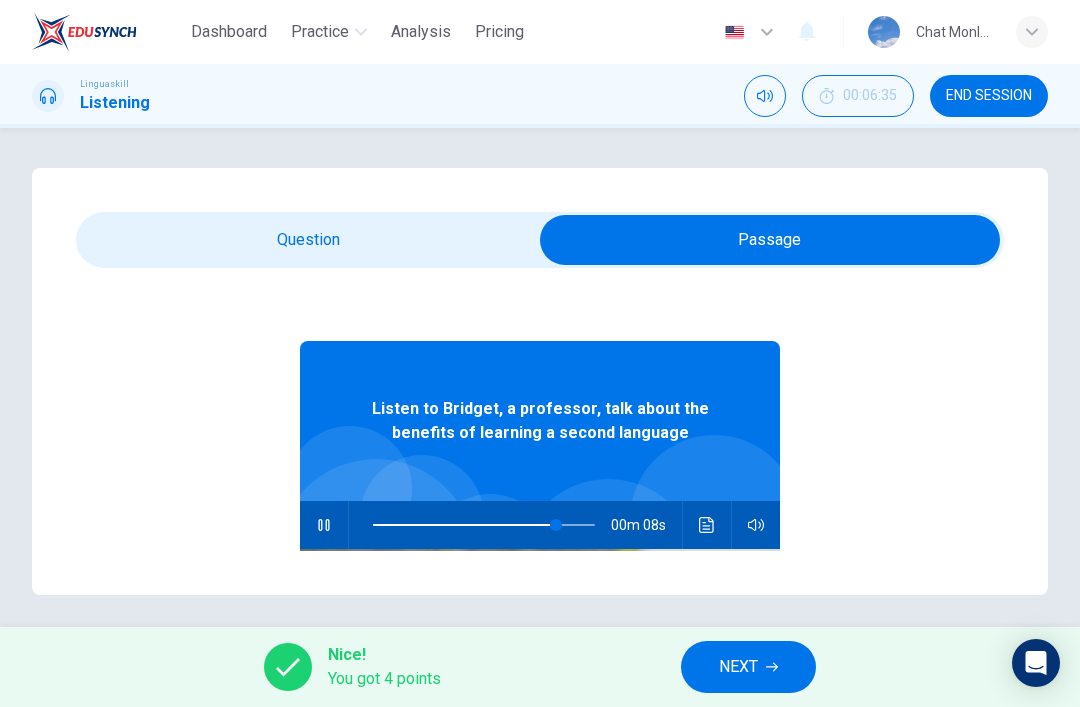 scroll, scrollTop: 3, scrollLeft: 0, axis: vertical 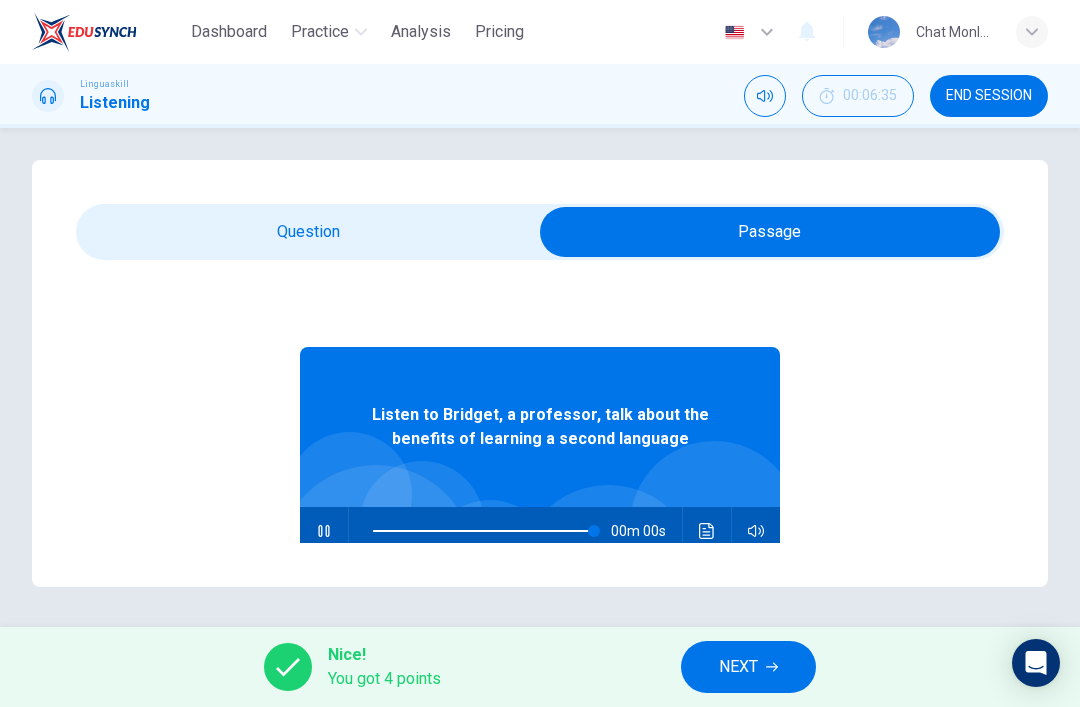 type on "0" 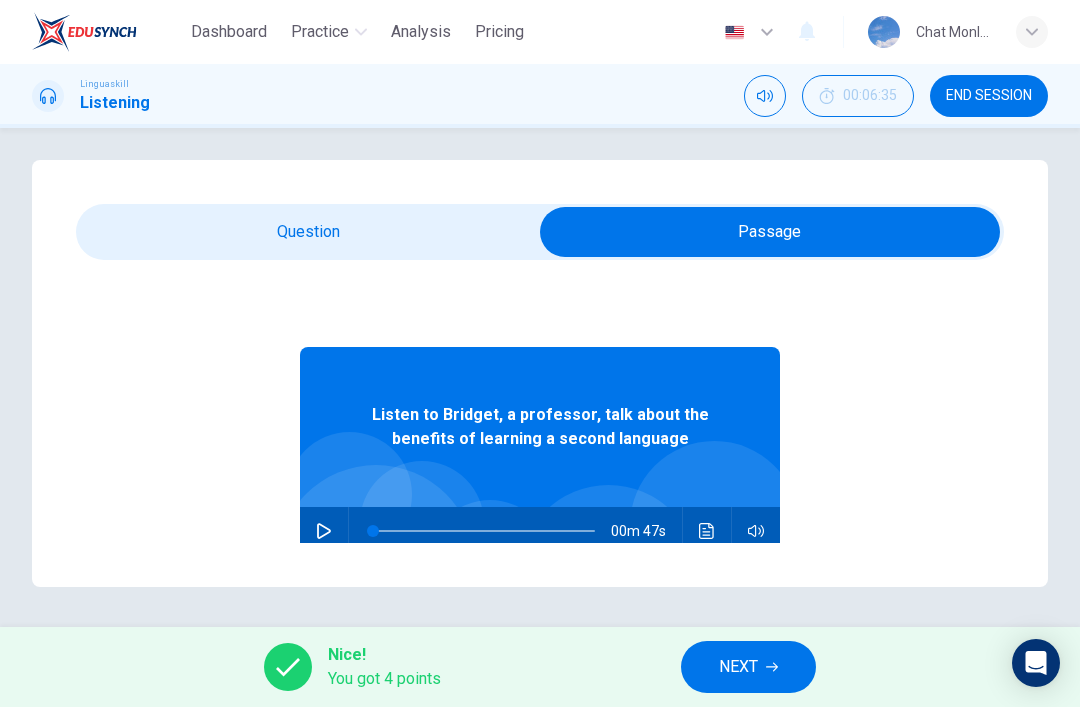 click 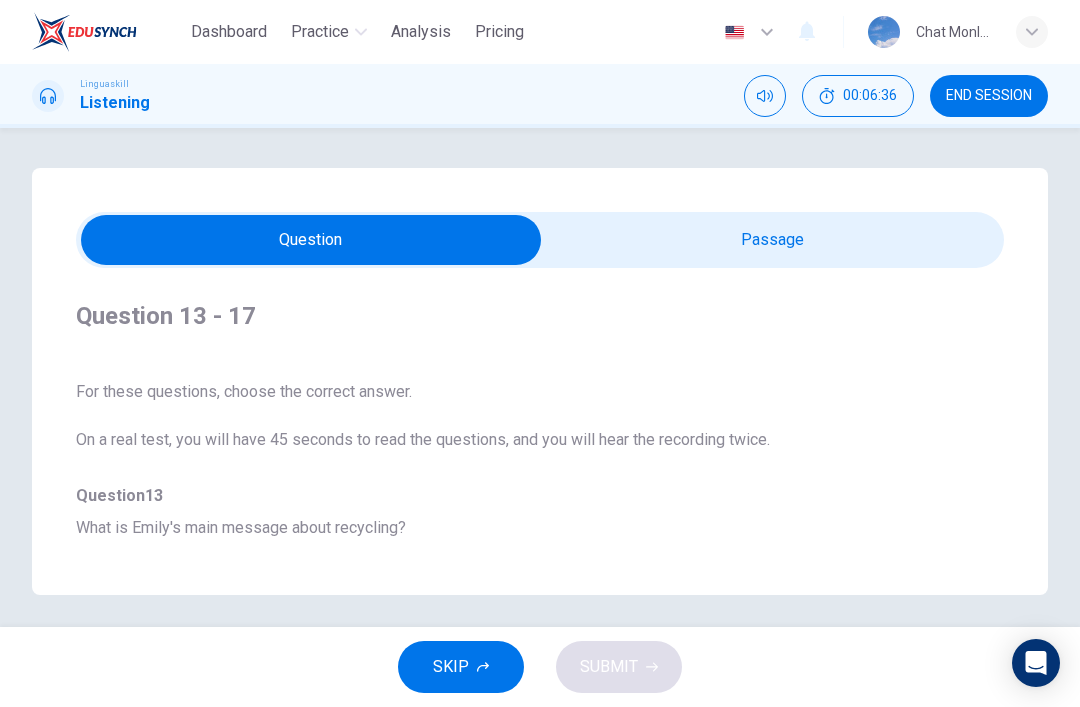 click at bounding box center (311, 240) 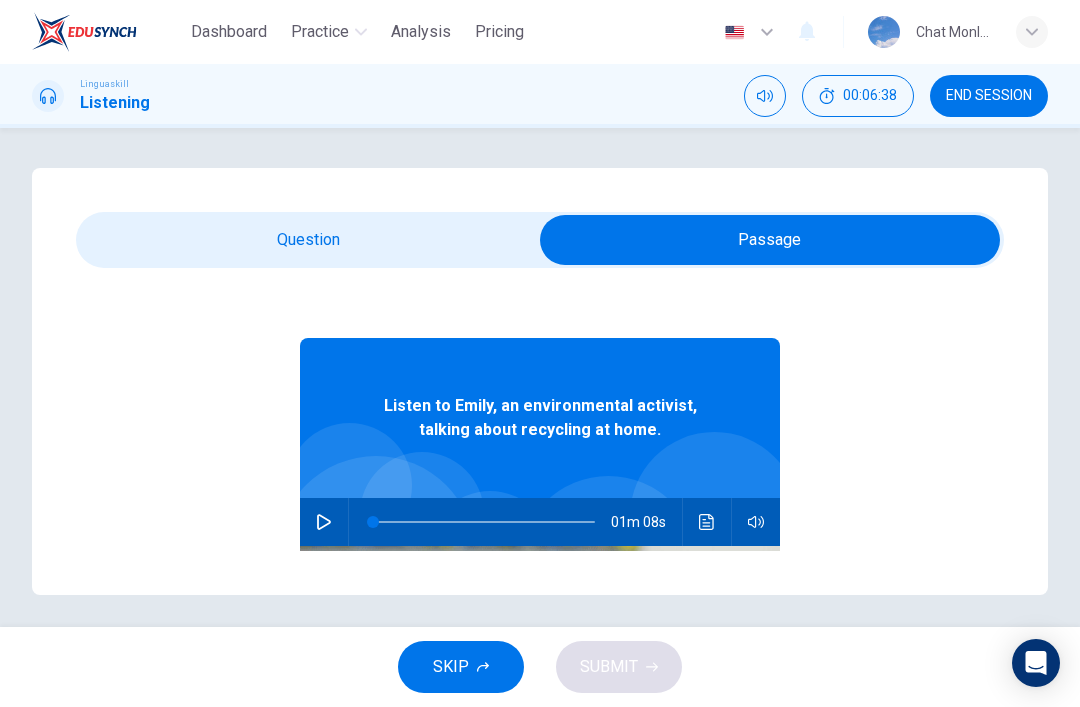 scroll, scrollTop: 30, scrollLeft: 0, axis: vertical 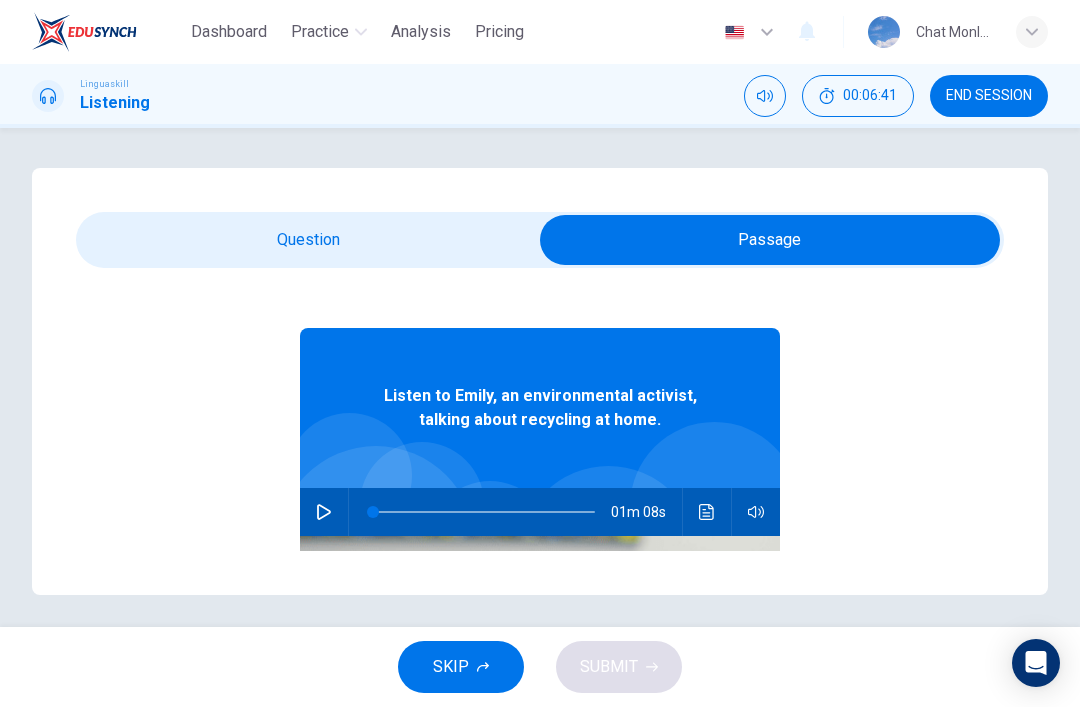 click at bounding box center (770, 240) 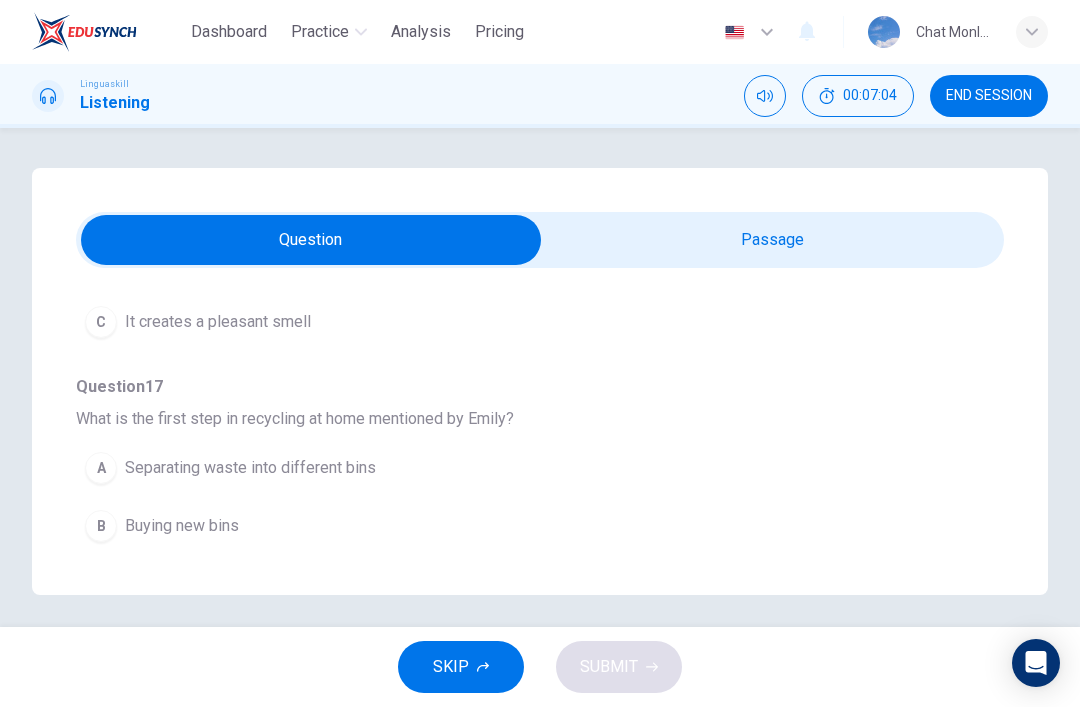 scroll, scrollTop: 1149, scrollLeft: 0, axis: vertical 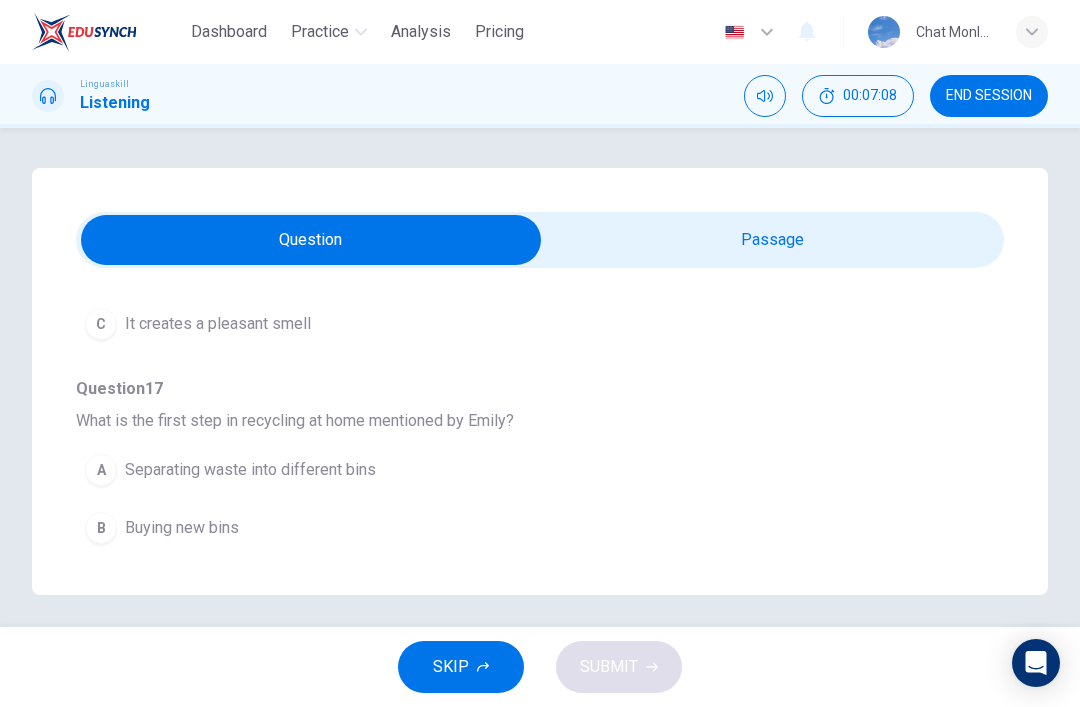 click at bounding box center (311, 240) 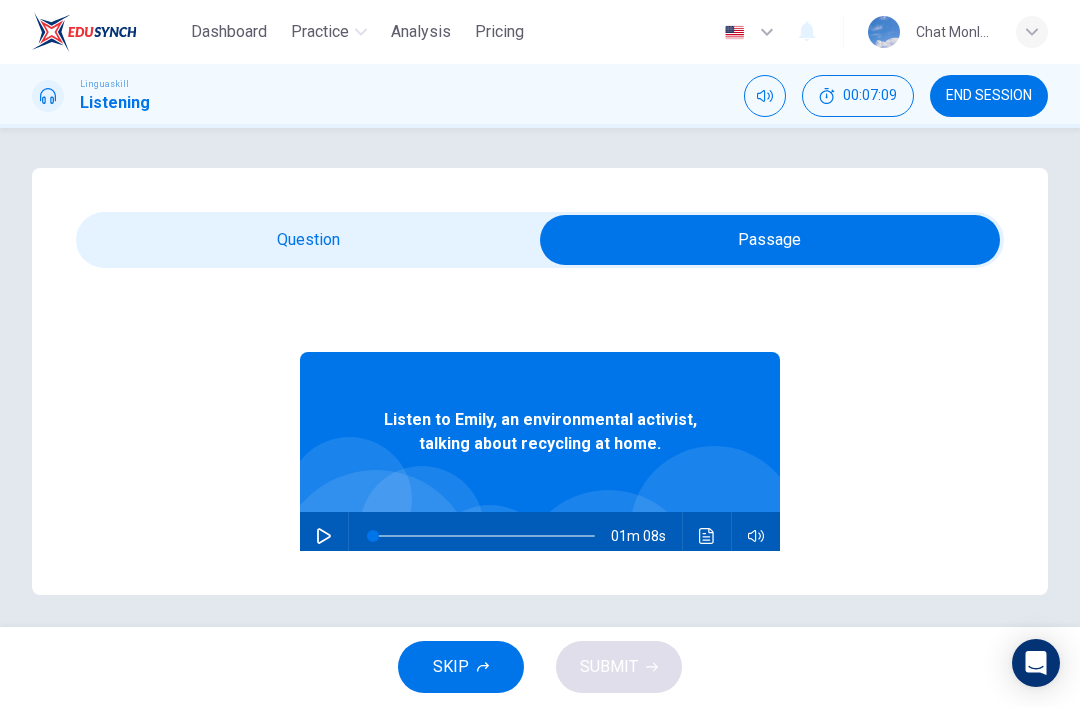 click at bounding box center (324, 536) 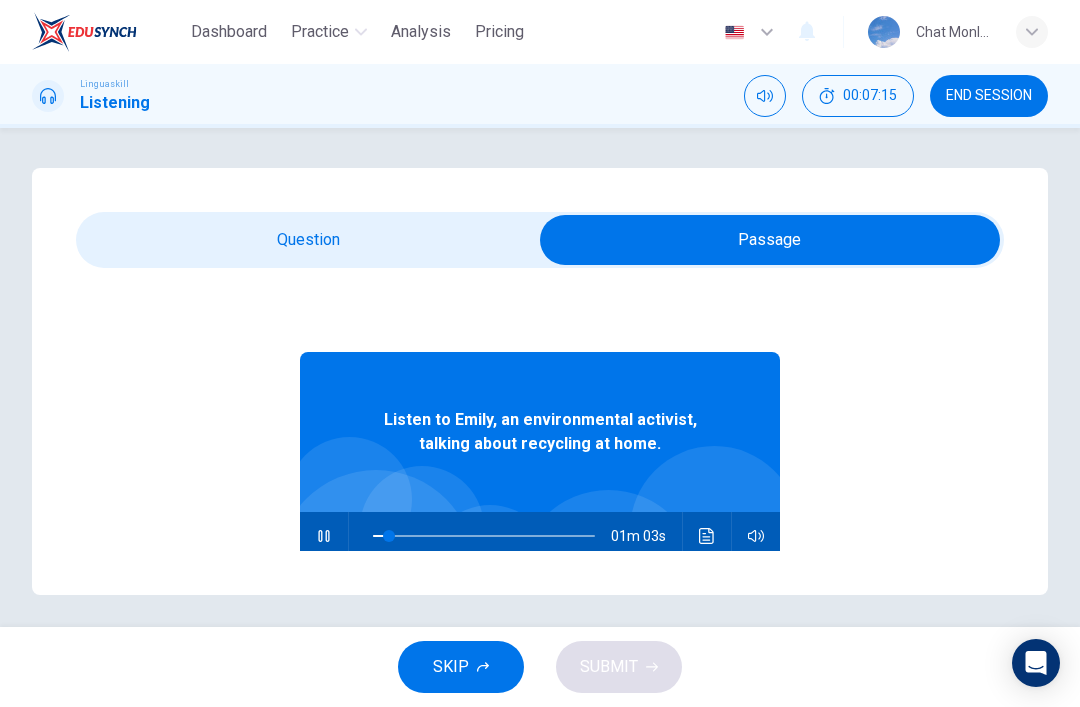 type on "9" 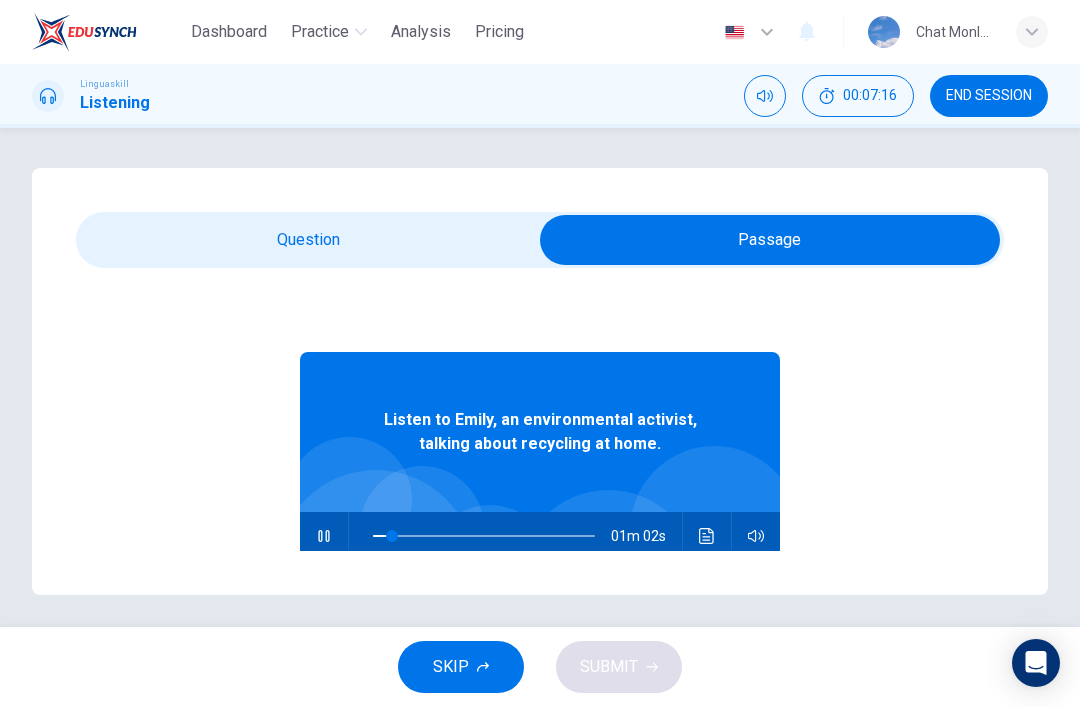 click at bounding box center [770, 240] 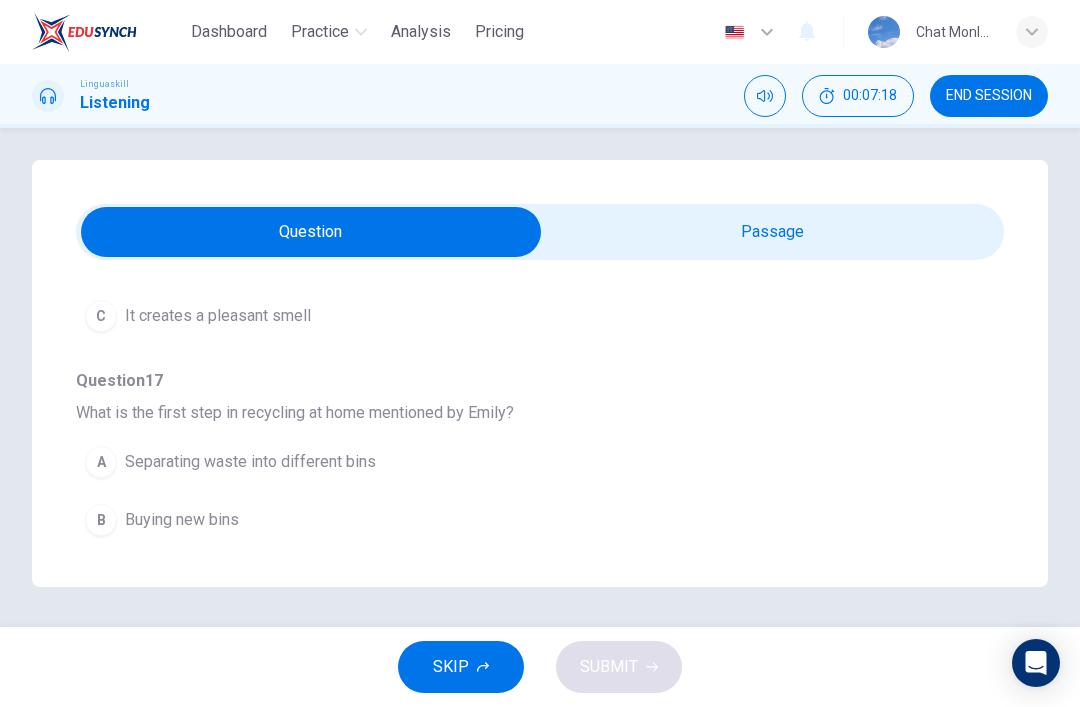 scroll, scrollTop: 72, scrollLeft: 0, axis: vertical 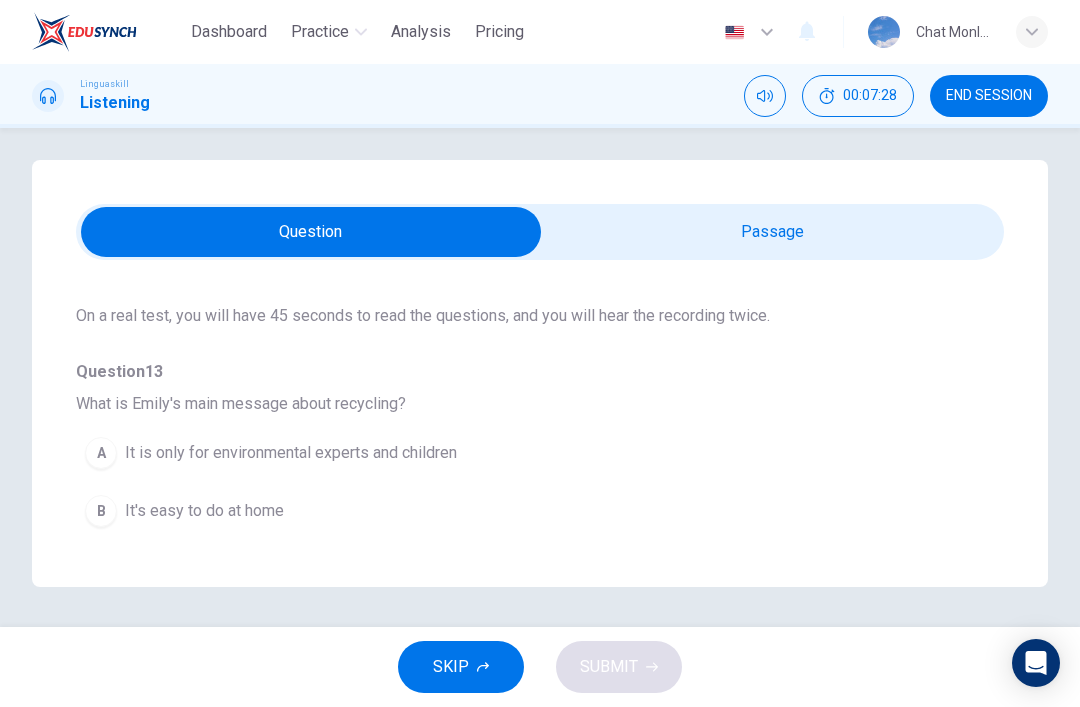 click on "B" at bounding box center (101, 511) 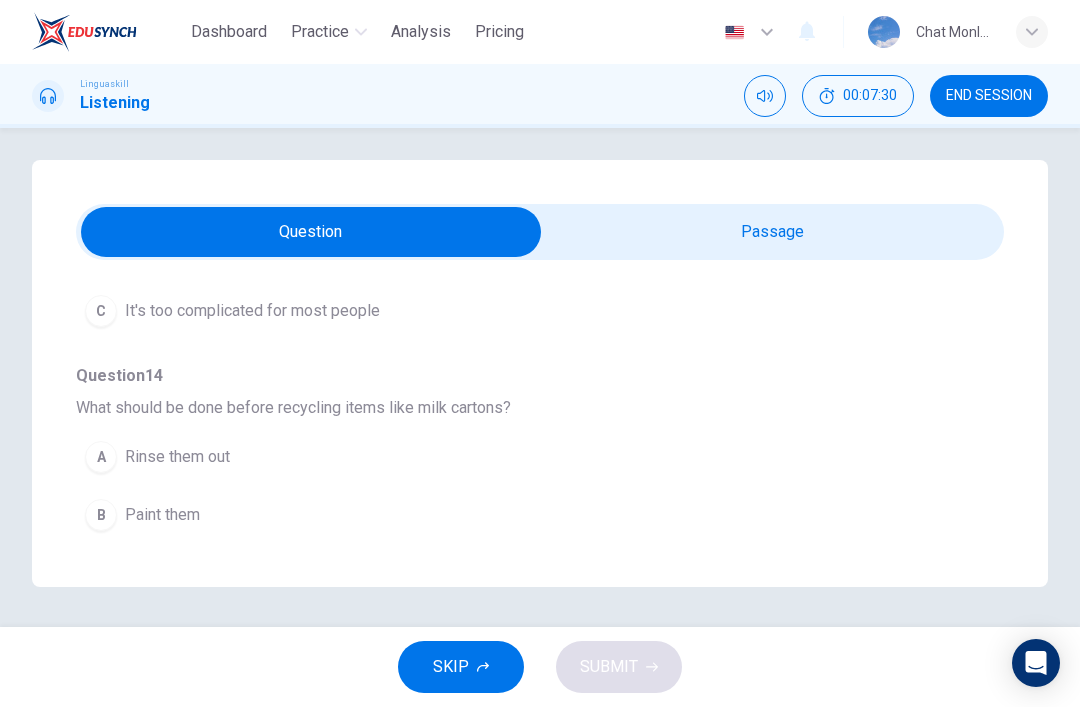 scroll, scrollTop: 380, scrollLeft: 0, axis: vertical 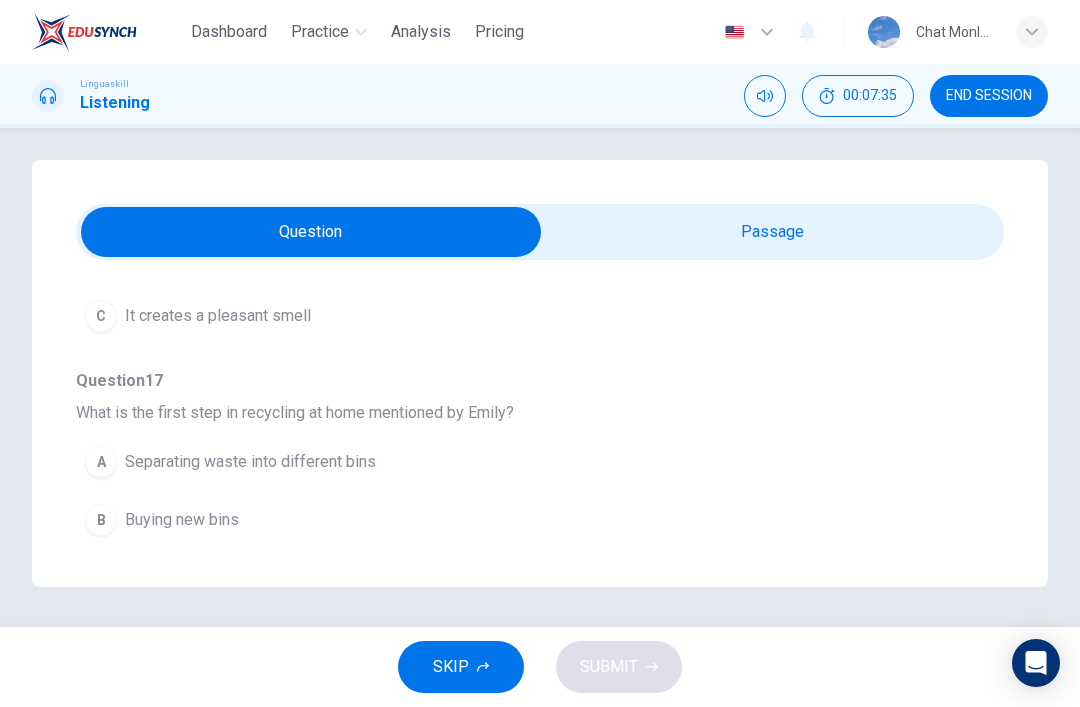 click on "A" at bounding box center (101, 462) 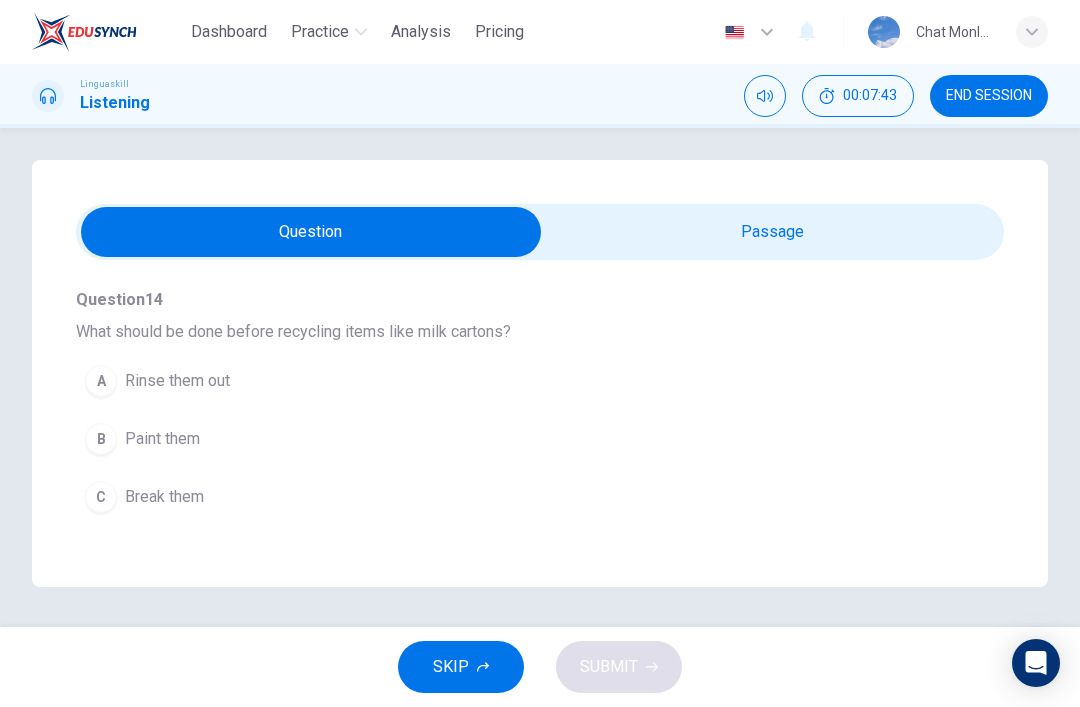 scroll, scrollTop: 445, scrollLeft: 0, axis: vertical 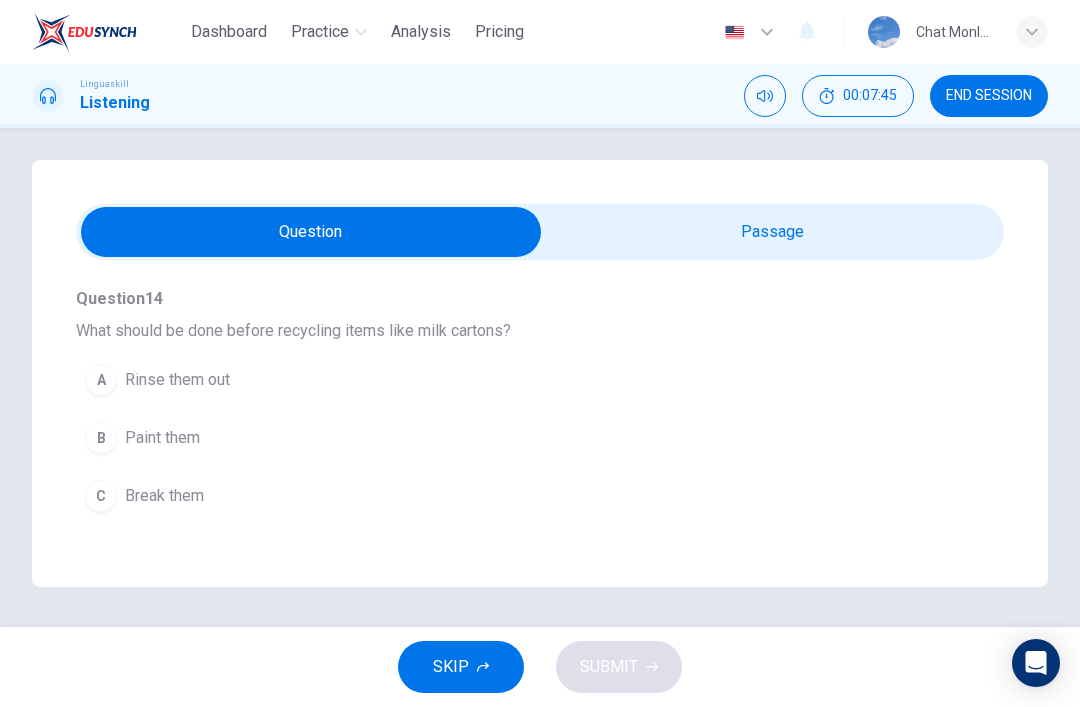click on "A Rinse them out" at bounding box center [504, 380] 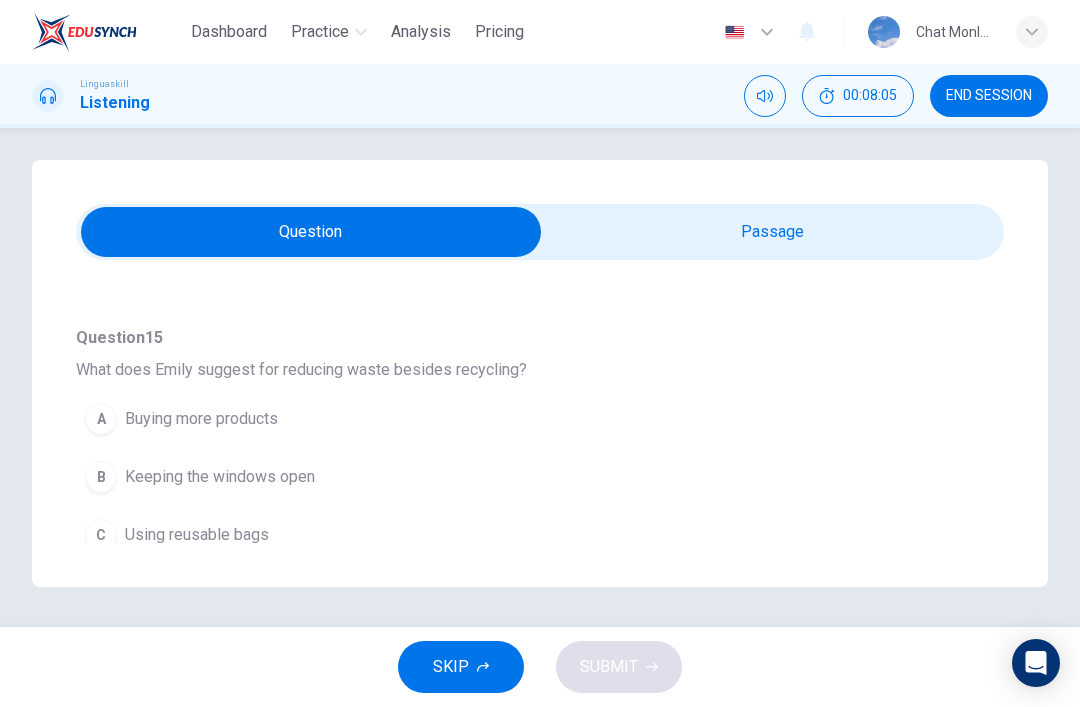 scroll, scrollTop: 669, scrollLeft: 0, axis: vertical 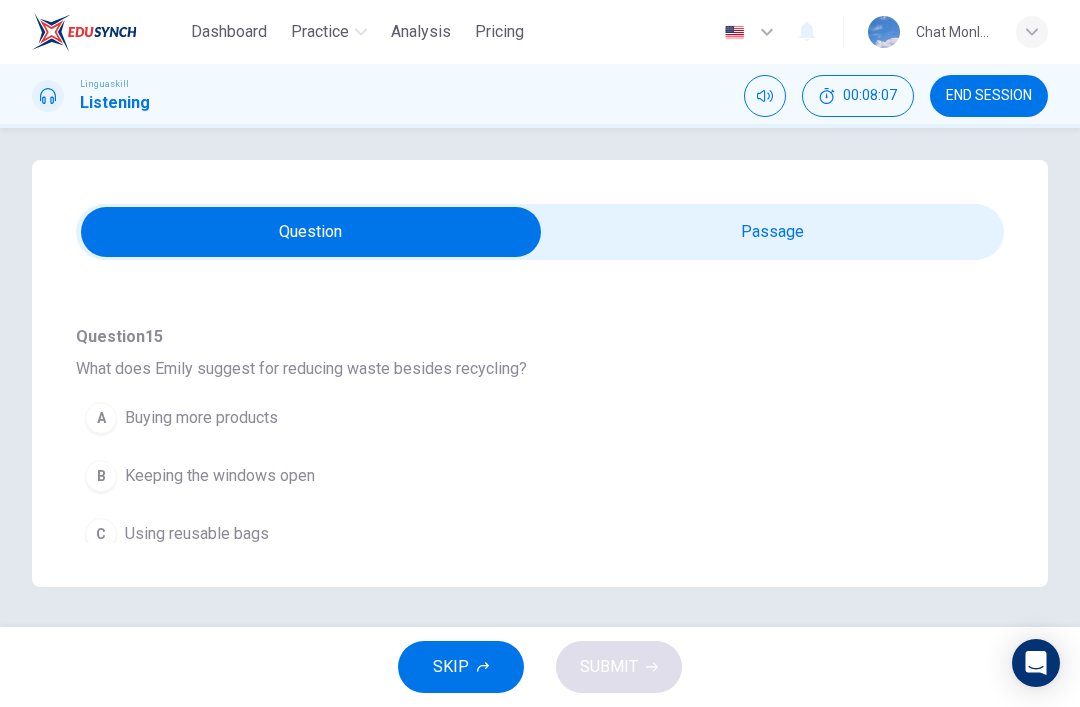 click on "C Using reusable bags" at bounding box center [504, 534] 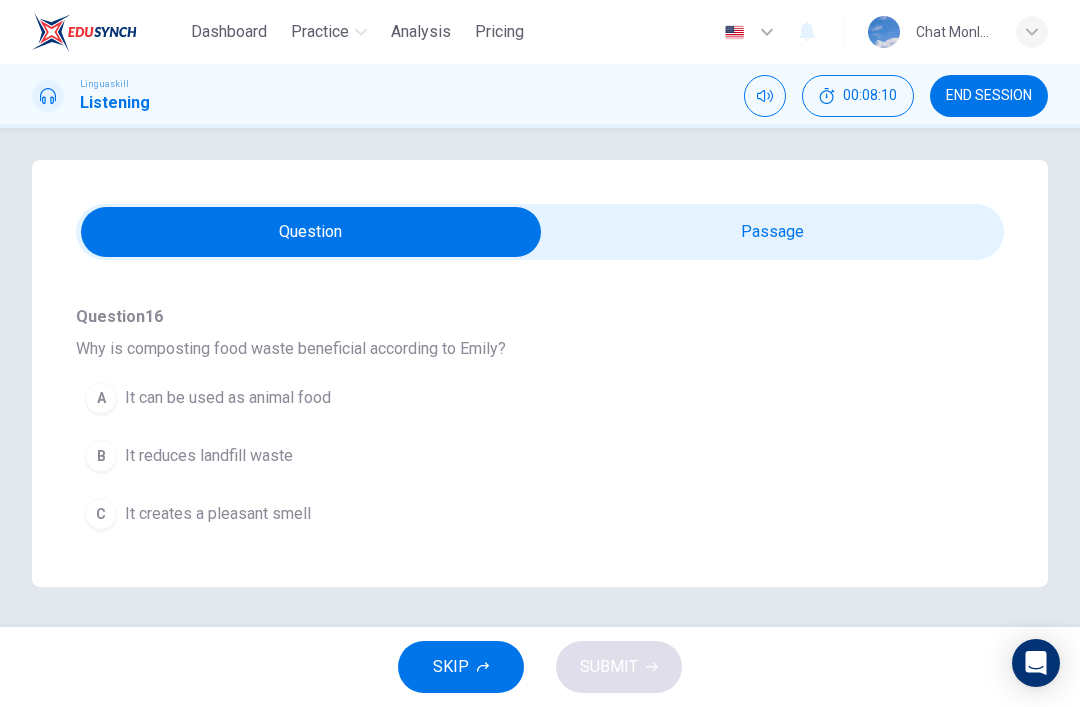 scroll, scrollTop: 953, scrollLeft: 0, axis: vertical 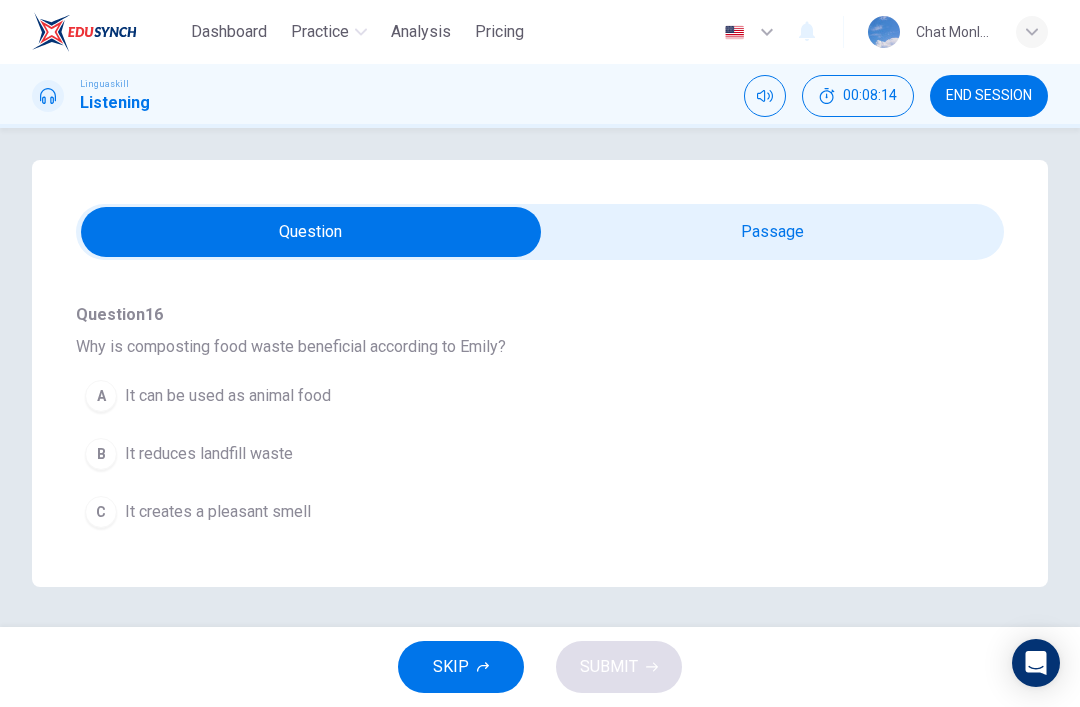 click on "B It reduces landfill waste" at bounding box center (504, 454) 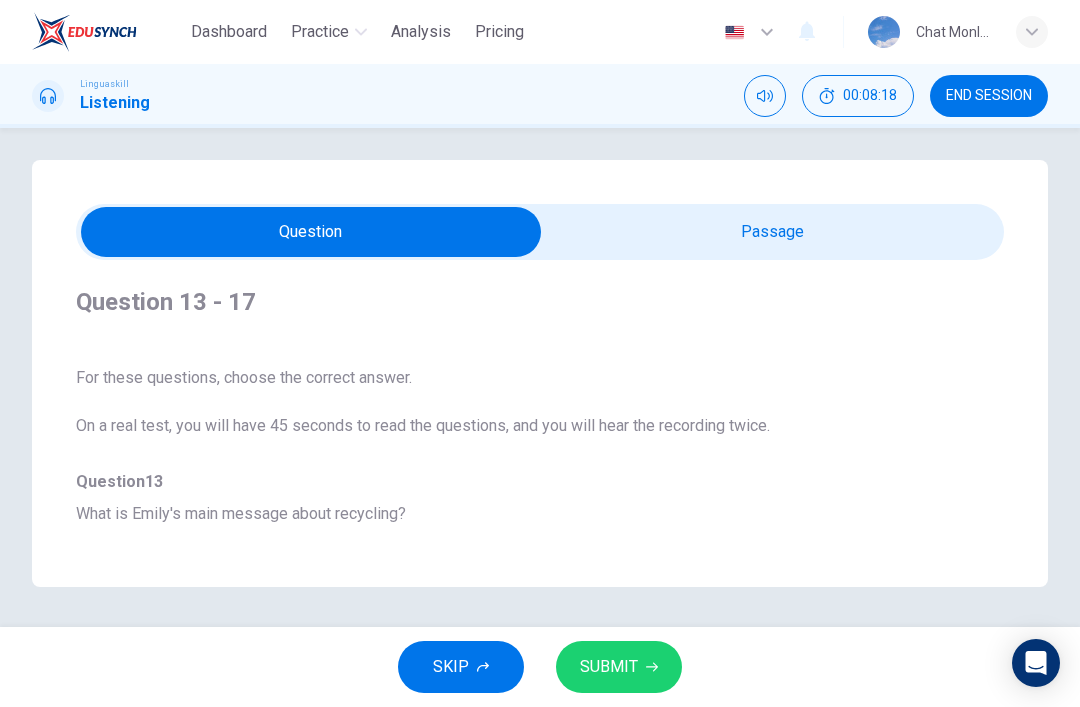 click on "SUBMIT" at bounding box center [619, 667] 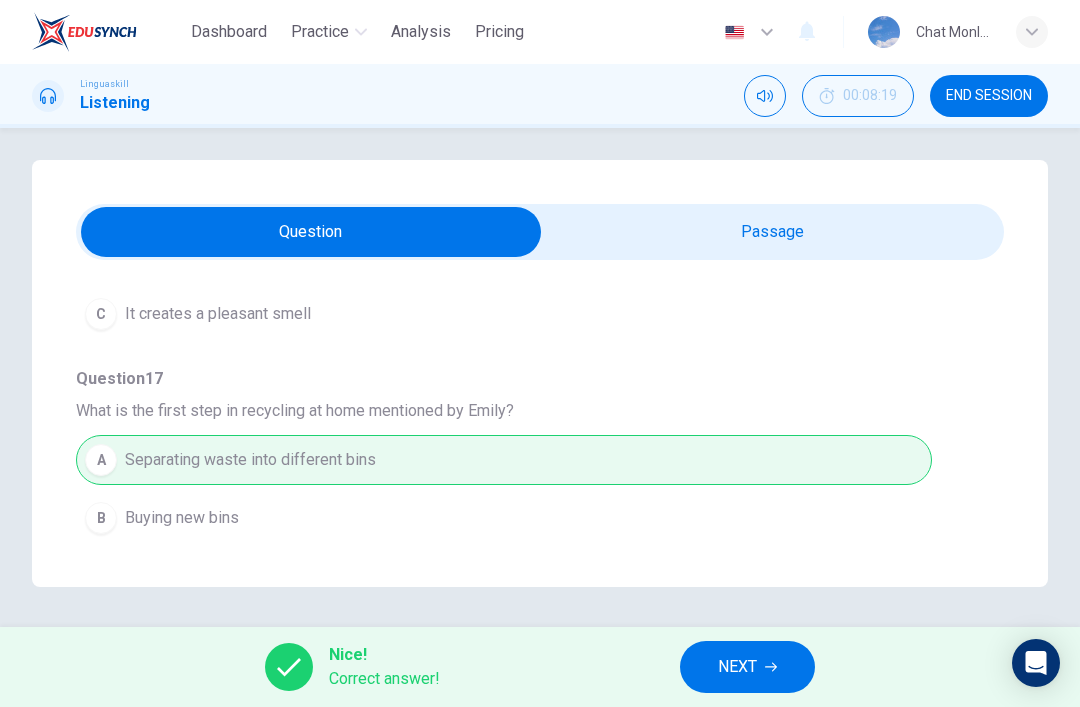 scroll, scrollTop: 1150, scrollLeft: 0, axis: vertical 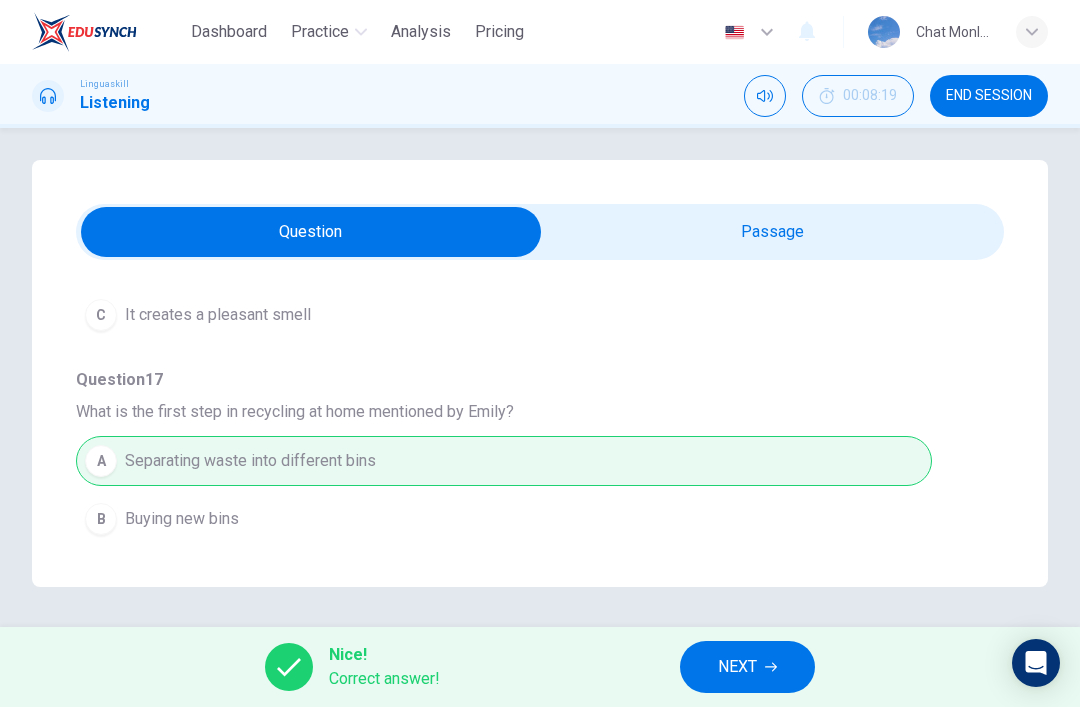 click on "NEXT" at bounding box center [747, 667] 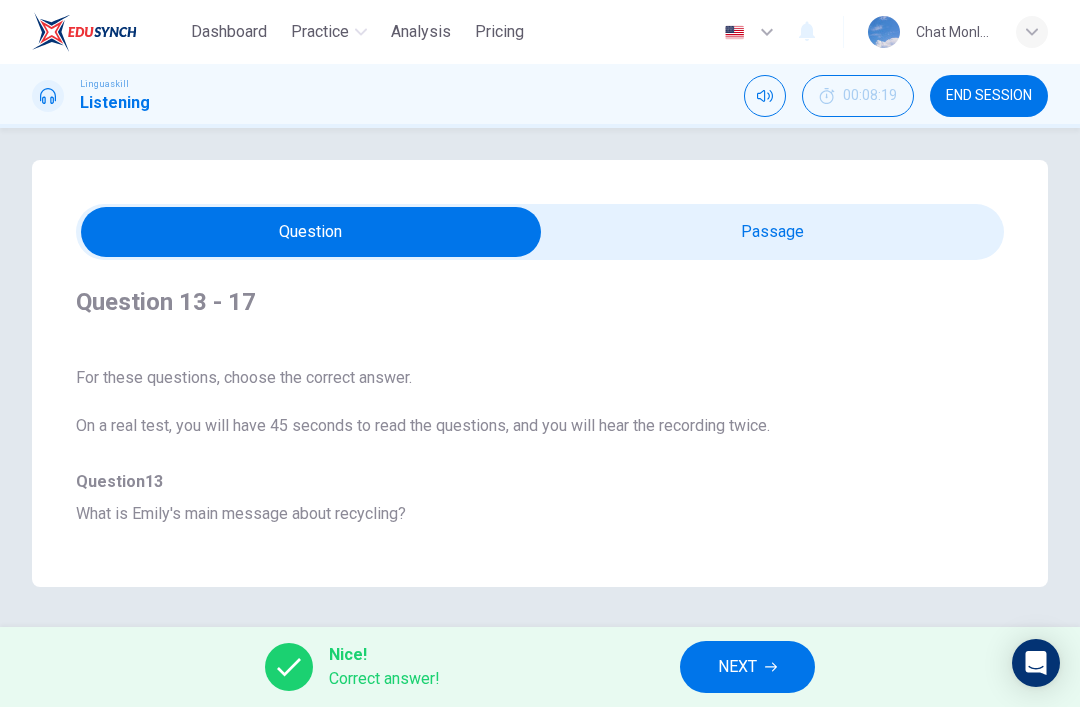 scroll, scrollTop: 0, scrollLeft: 0, axis: both 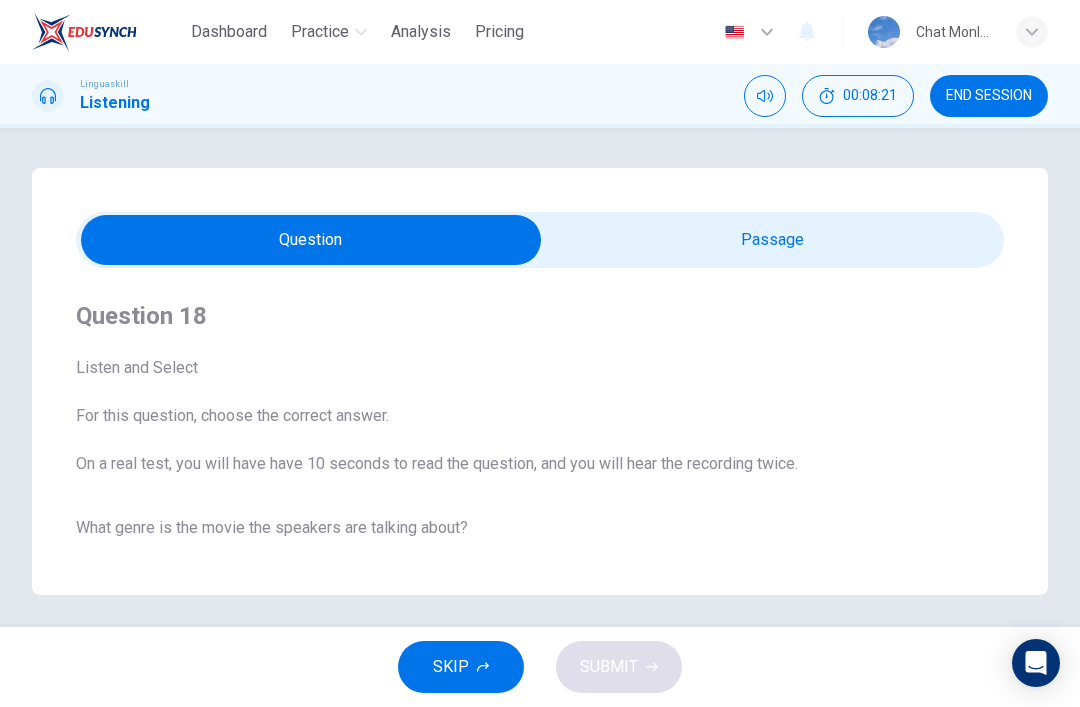 click at bounding box center [311, 240] 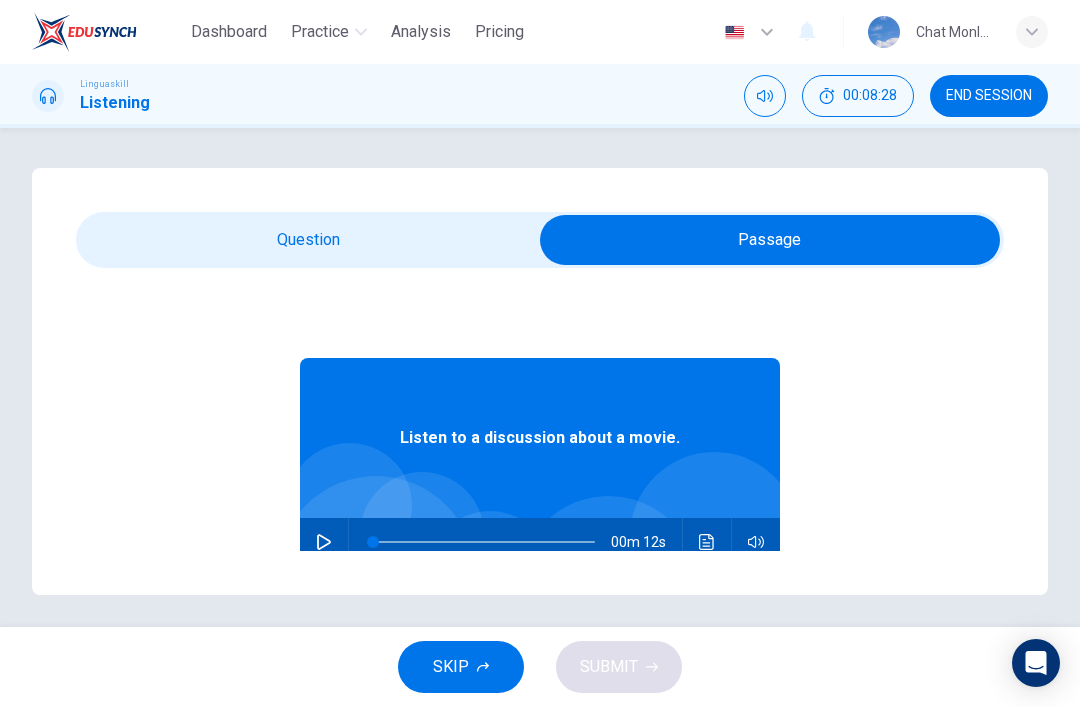 click on "SKIP" at bounding box center (461, 667) 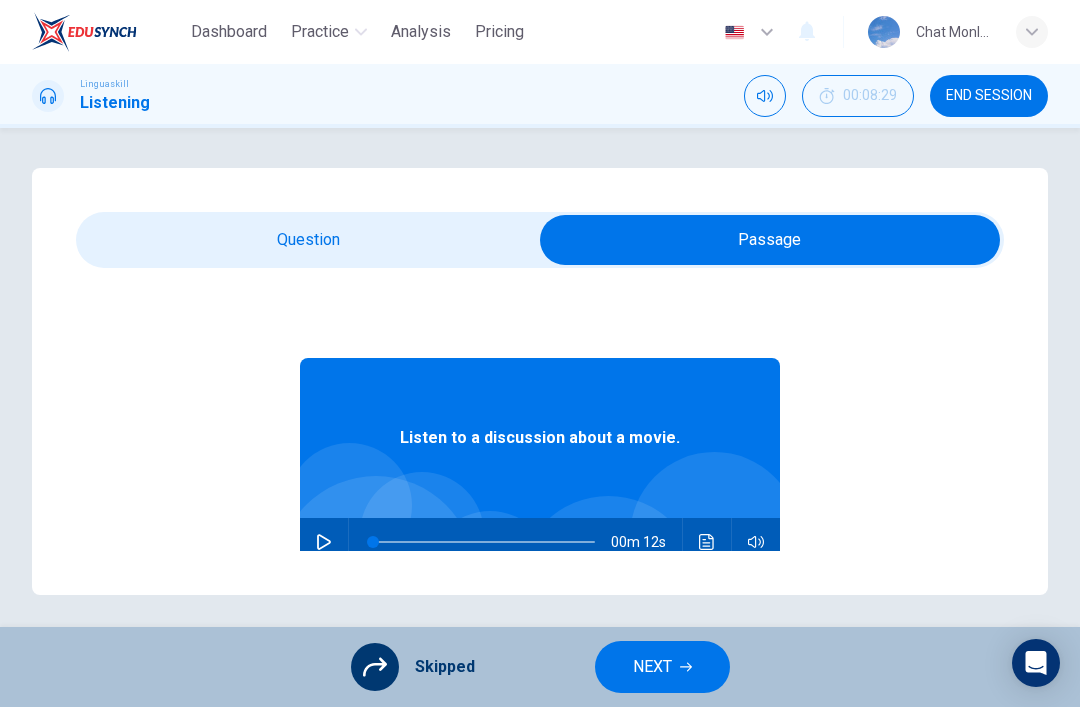 click on "NEXT" at bounding box center (662, 667) 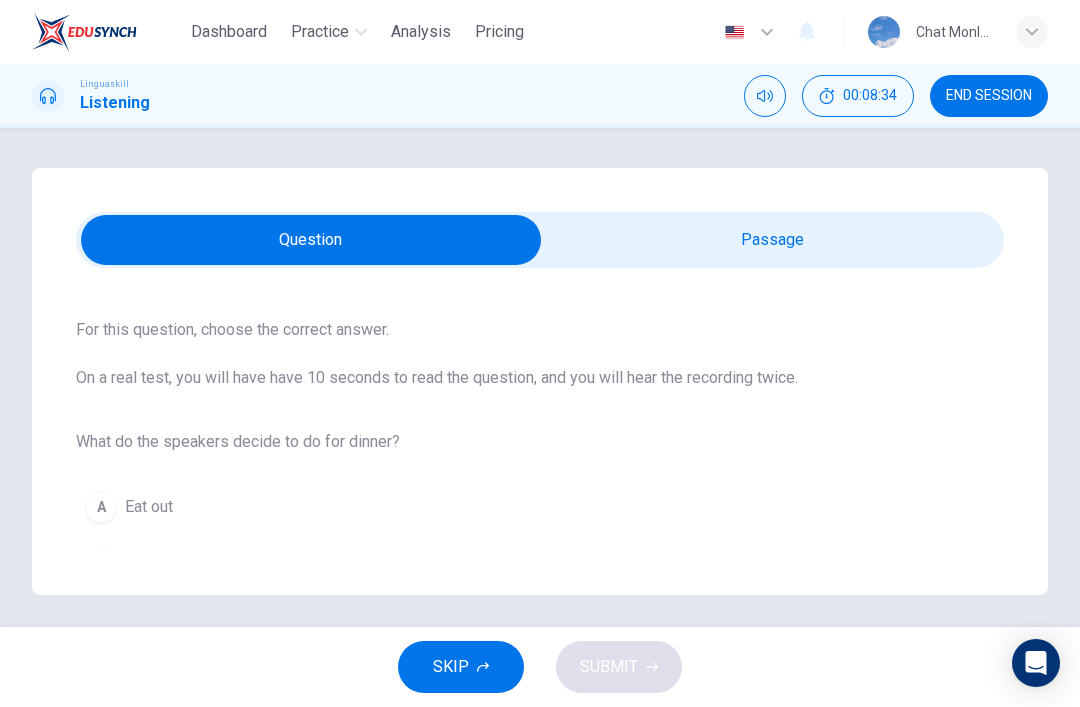 scroll, scrollTop: 84, scrollLeft: 0, axis: vertical 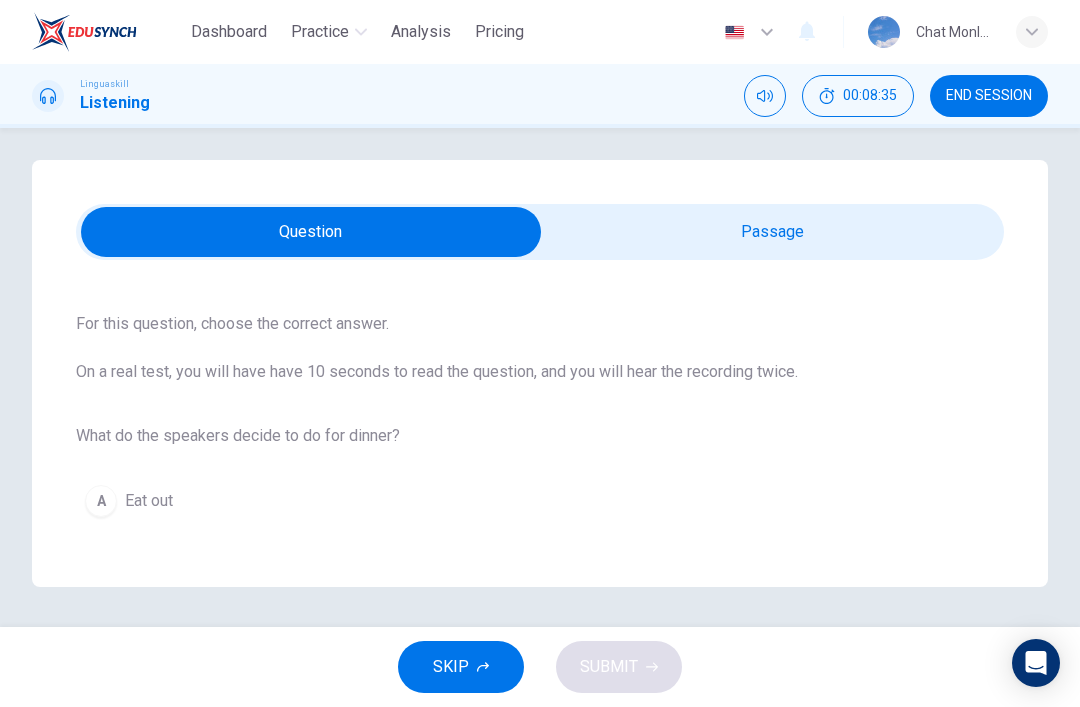 click at bounding box center (311, 232) 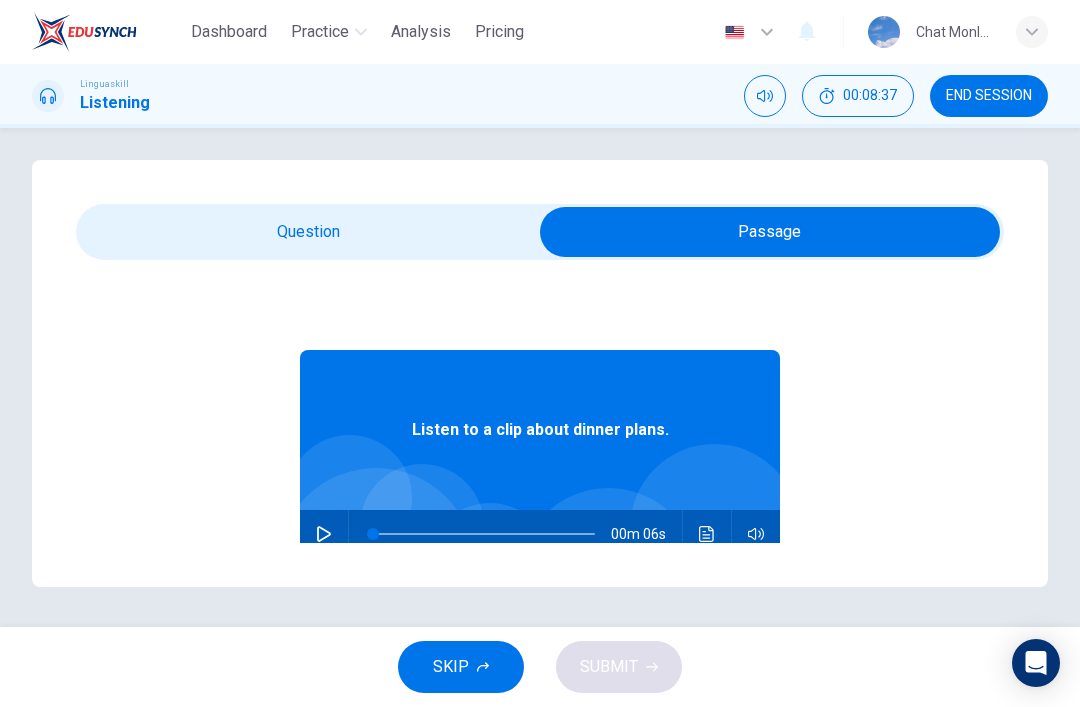 click on "SKIP" at bounding box center [461, 667] 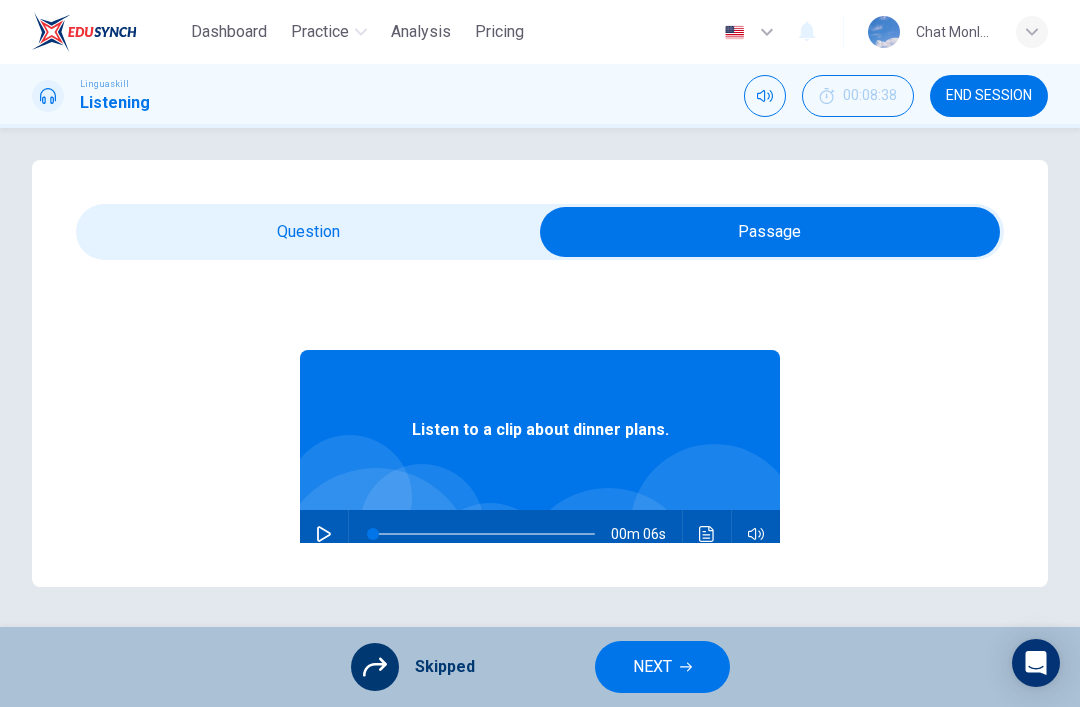 click on "NEXT" at bounding box center (662, 667) 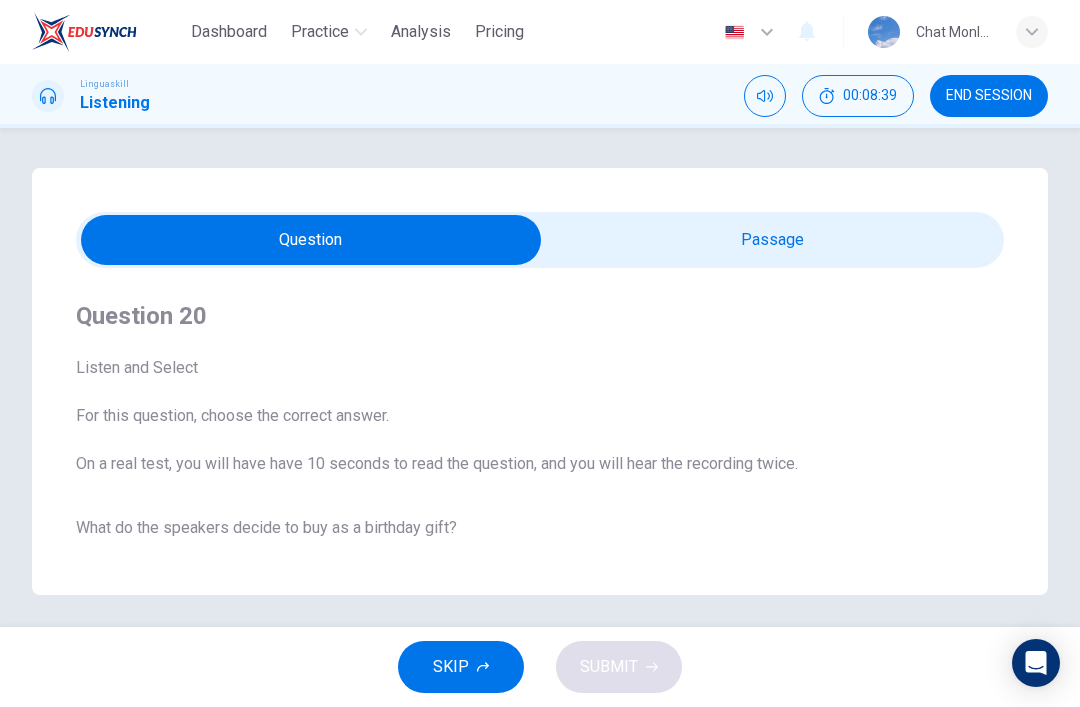 click at bounding box center (311, 240) 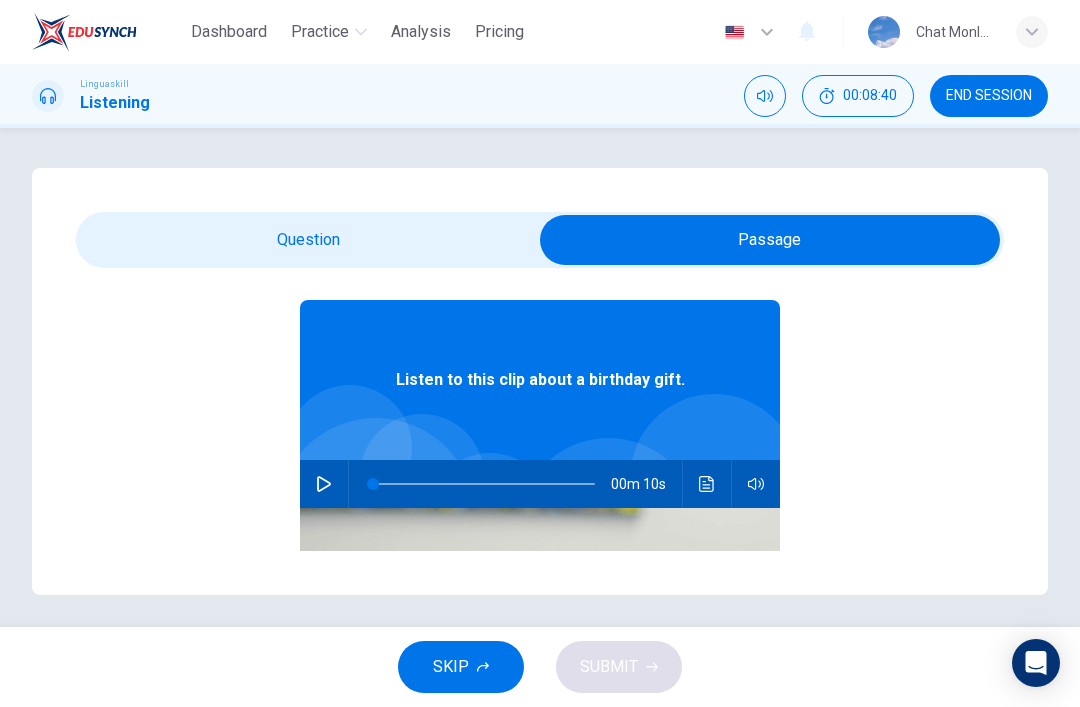 scroll, scrollTop: 89, scrollLeft: 0, axis: vertical 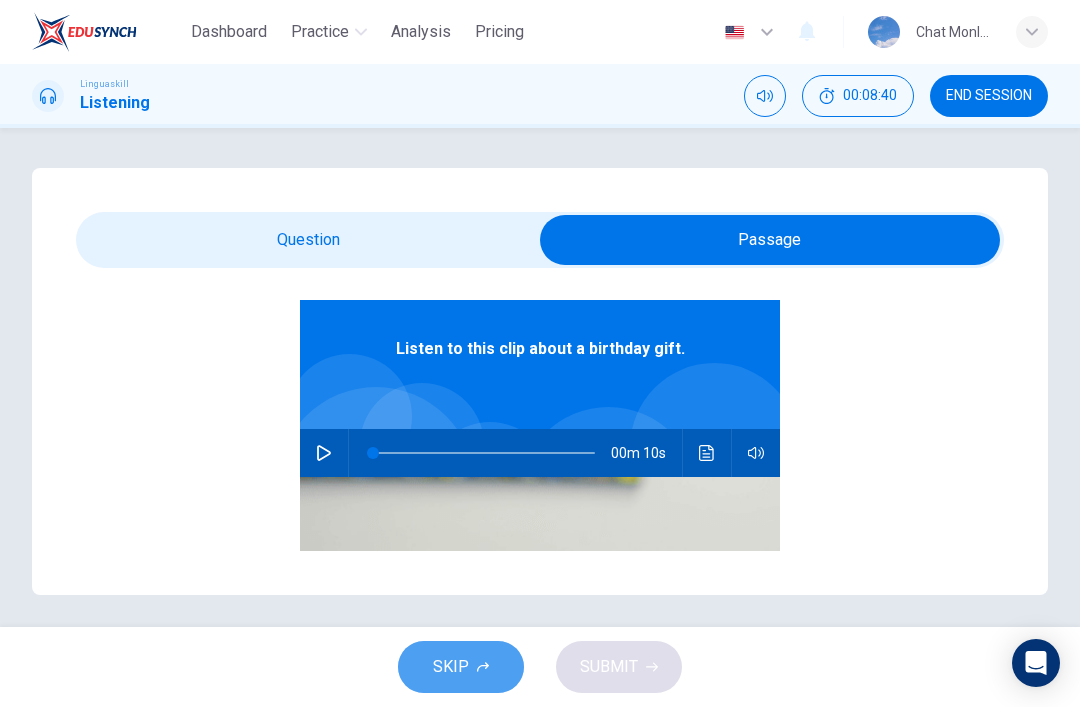 click on "SKIP" at bounding box center (461, 667) 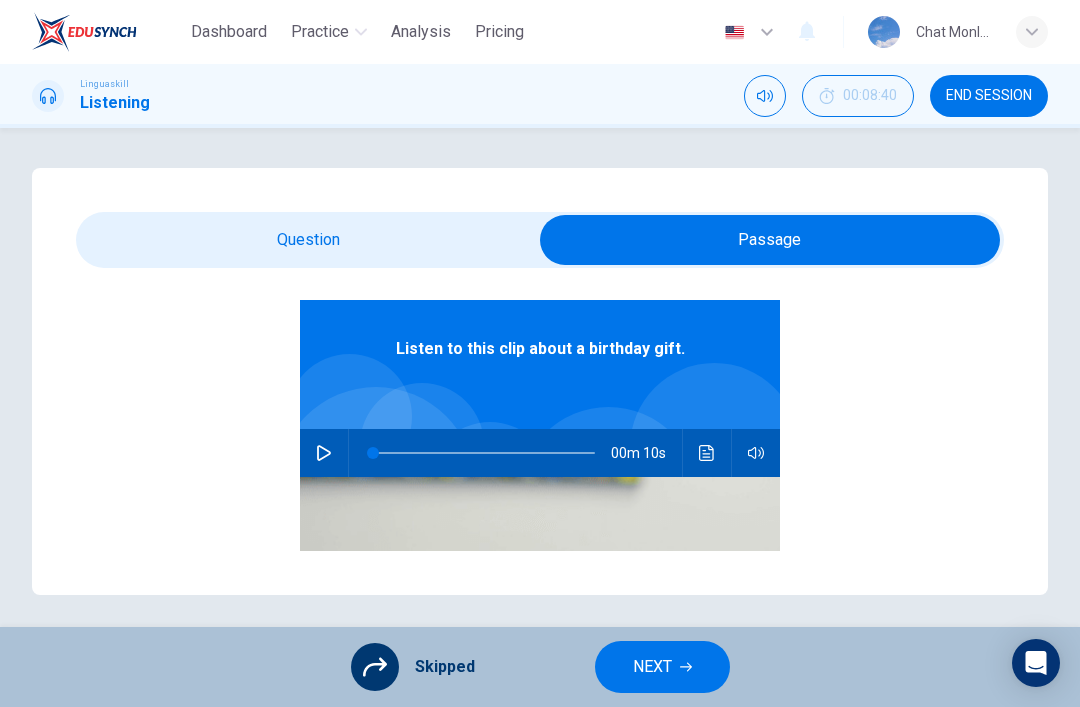 click on "NEXT" at bounding box center (652, 667) 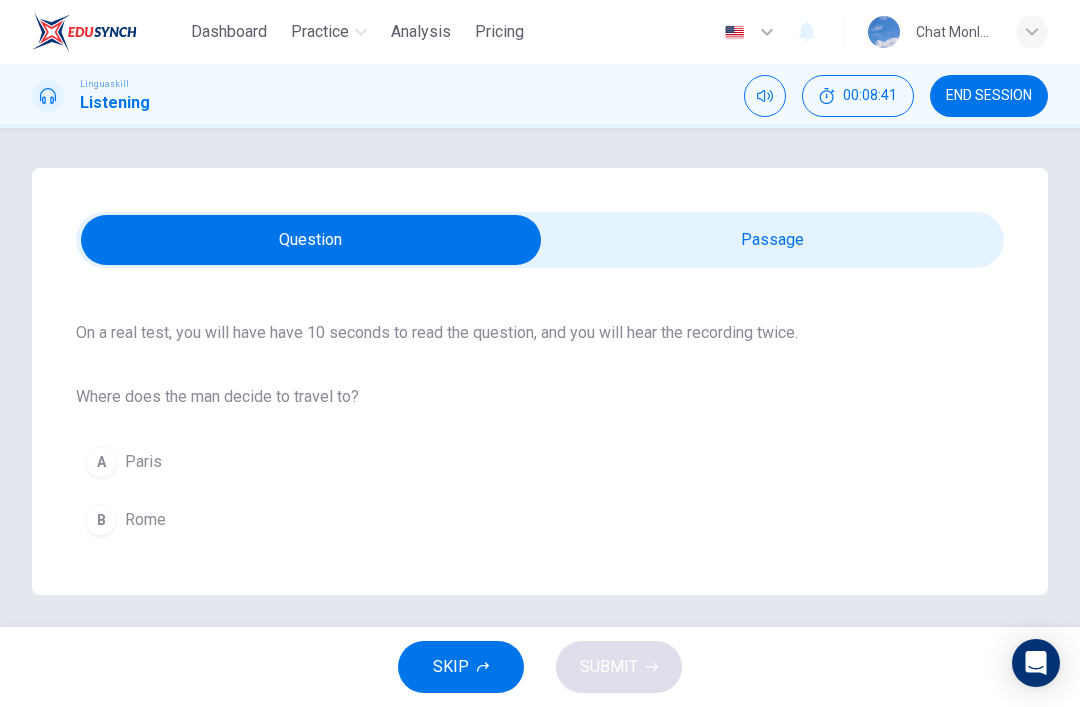 click on "Question 21 Listen and Select For this question, choose the correct answer.  On a real test, you will have have 10 seconds to read the question, and you will hear the recording twice. Where does the man decide to travel to? A Paris B Rome C New York Listen to a clip about travel plans. 00m 09s" at bounding box center [540, 381] 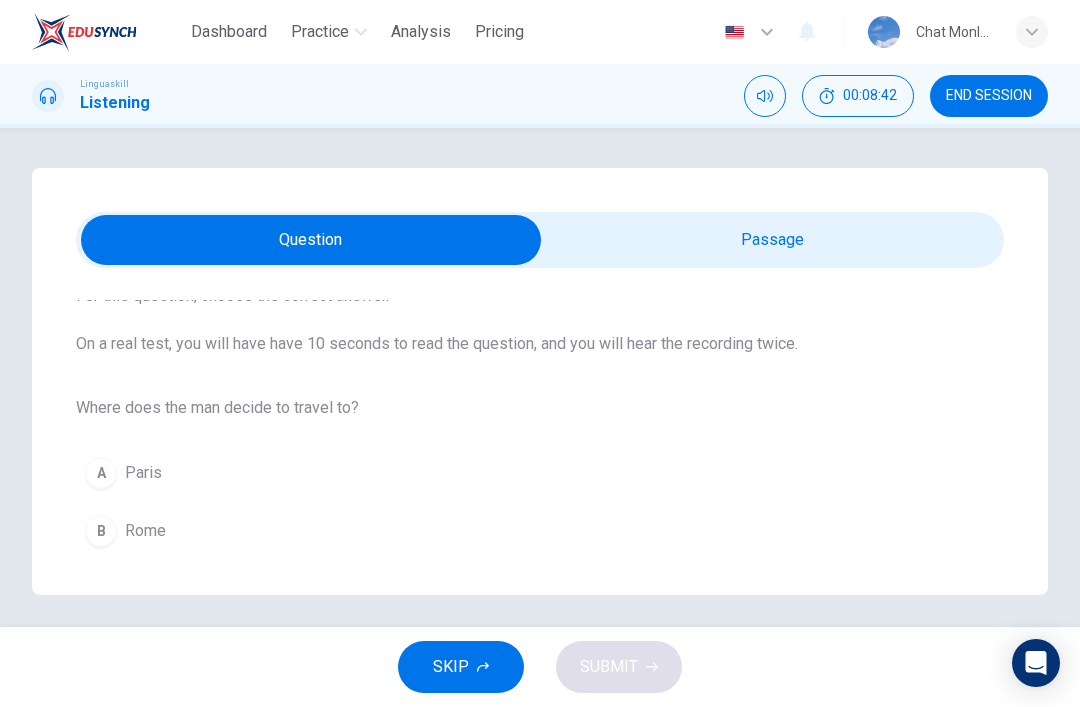 click on "Question 21 Listen and Select For this question, choose the correct answer.  On a real test, you will have have 10 seconds to read the question, and you will hear the recording twice. Where does the man decide to travel to? A Paris B Rome C New York Listen to a clip about travel plans. 00m 09s" at bounding box center [540, 381] 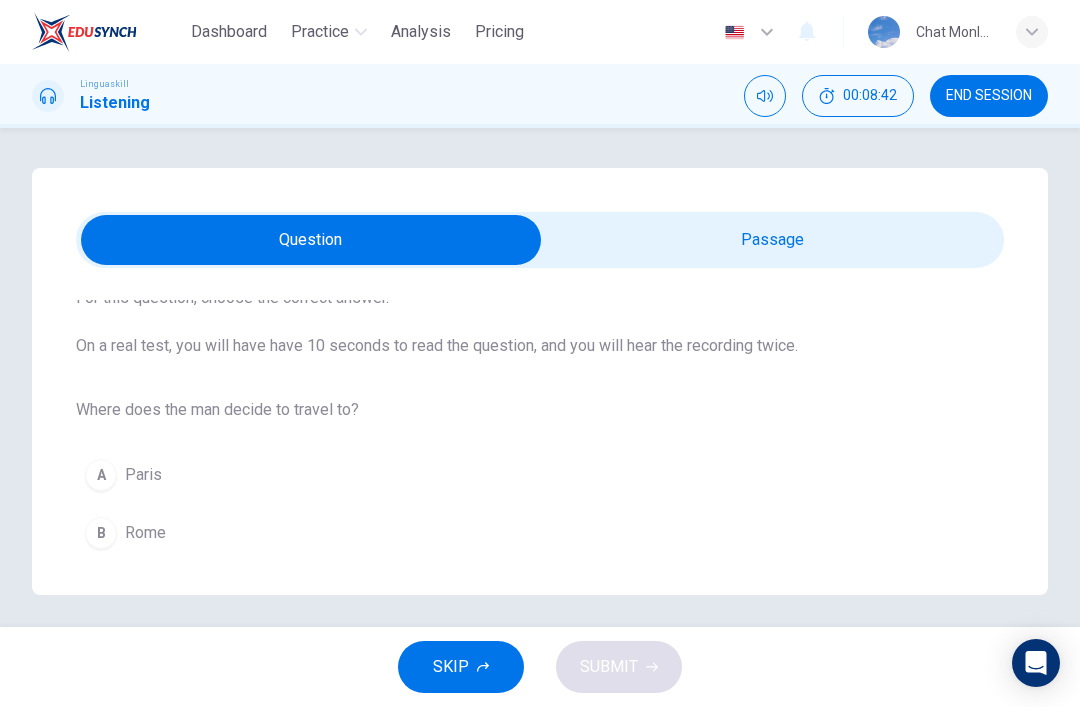 scroll, scrollTop: 117, scrollLeft: 0, axis: vertical 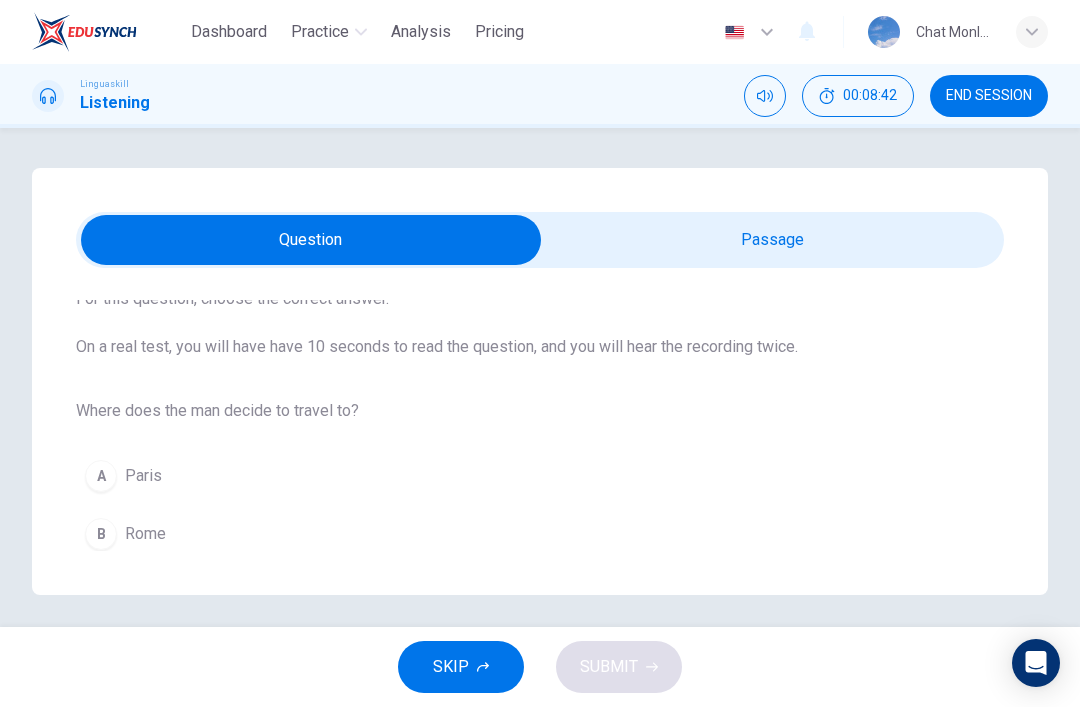click on "SKIP" at bounding box center (461, 667) 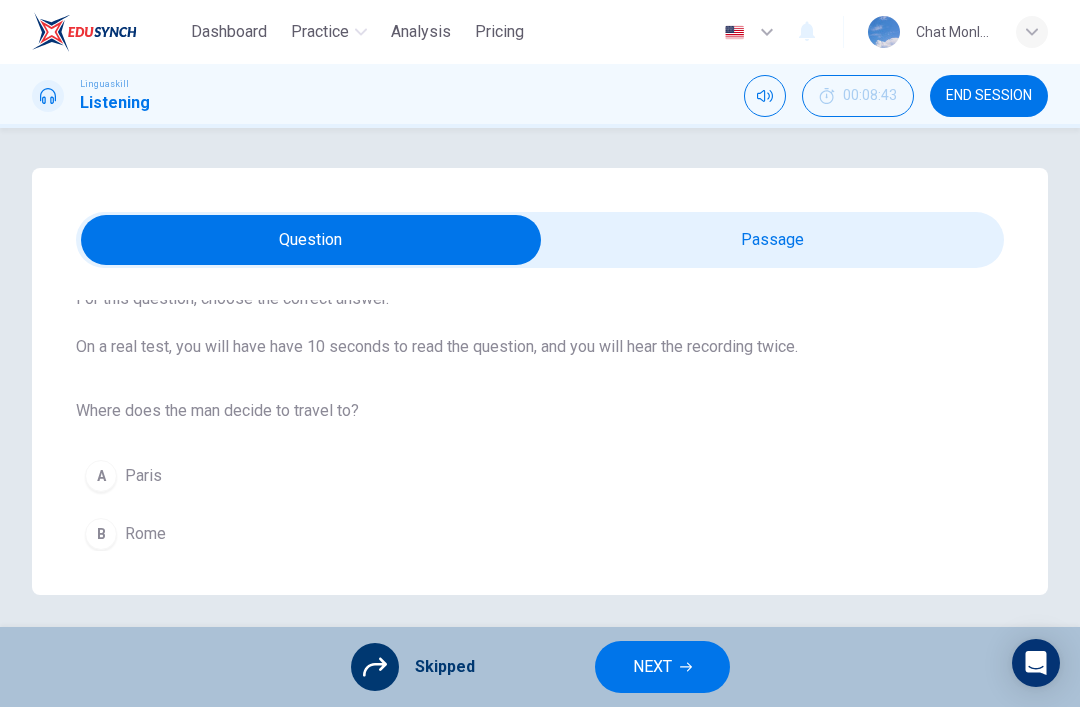 click on "NEXT" at bounding box center (662, 667) 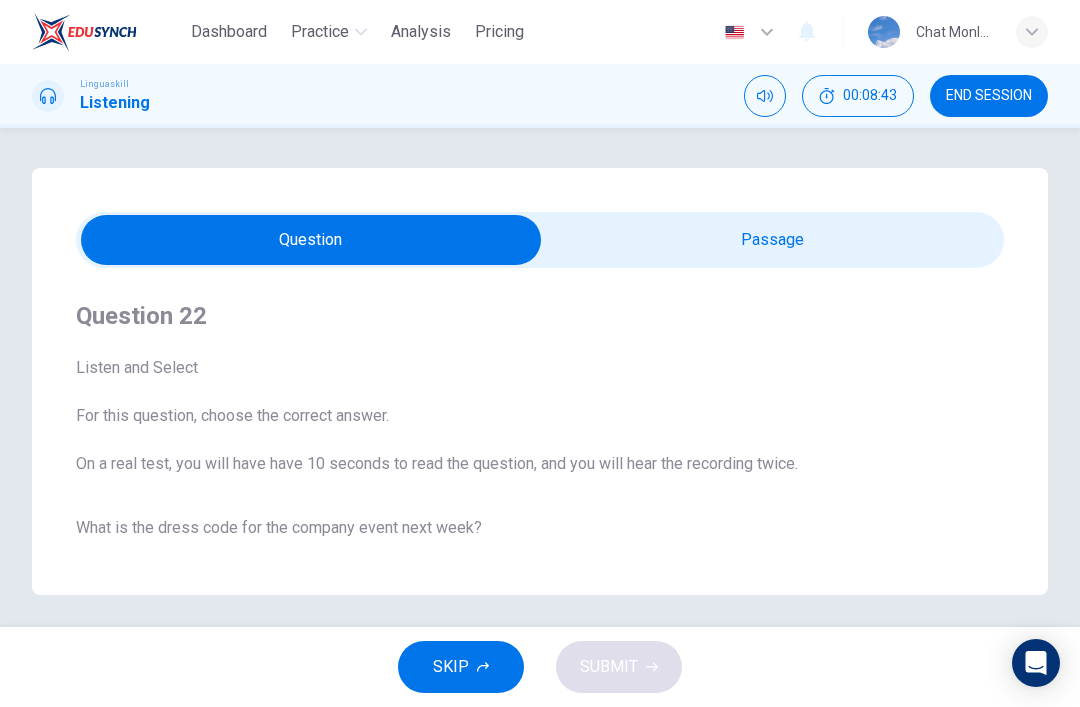 click at bounding box center (311, 240) 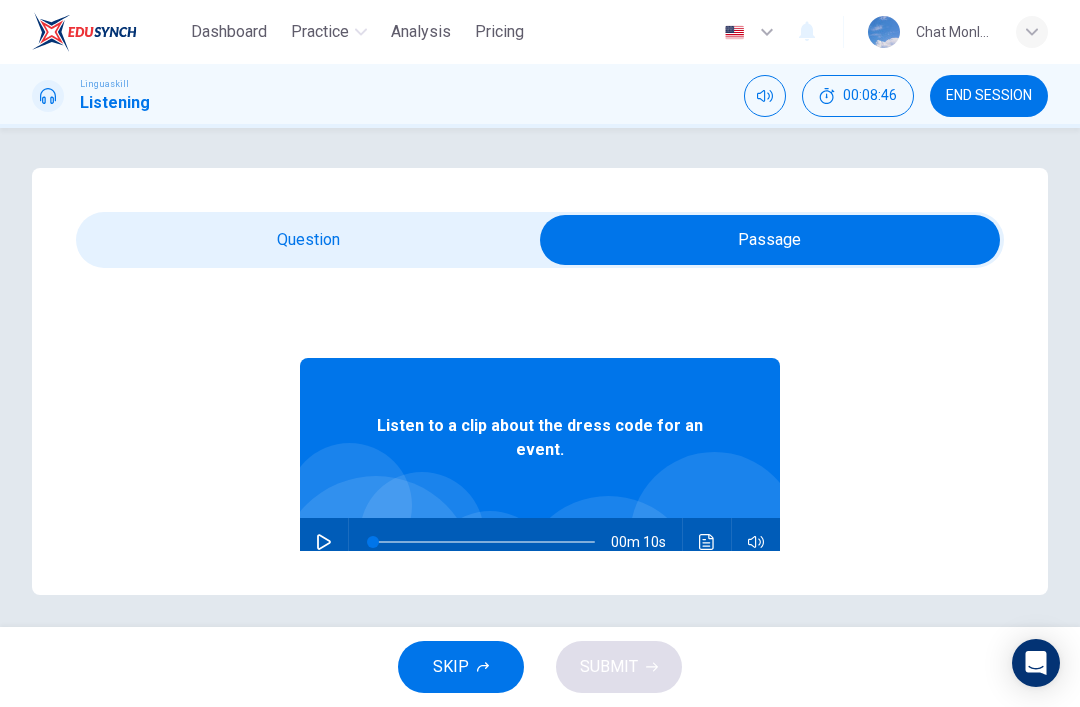 click at bounding box center [324, 542] 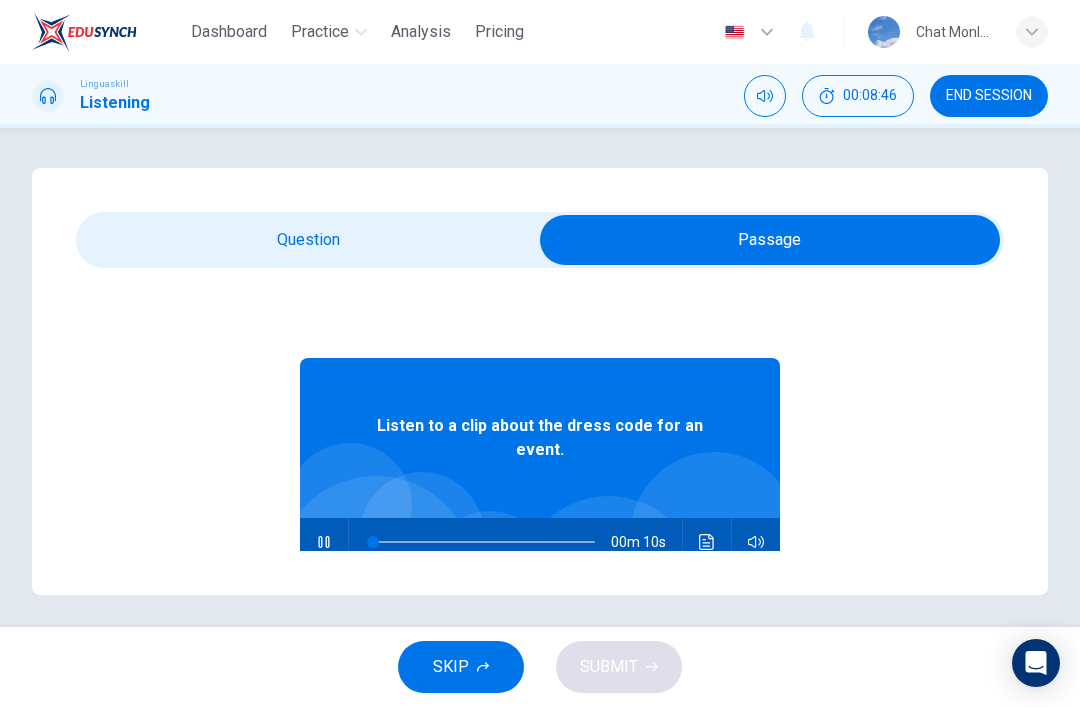 click at bounding box center (770, 240) 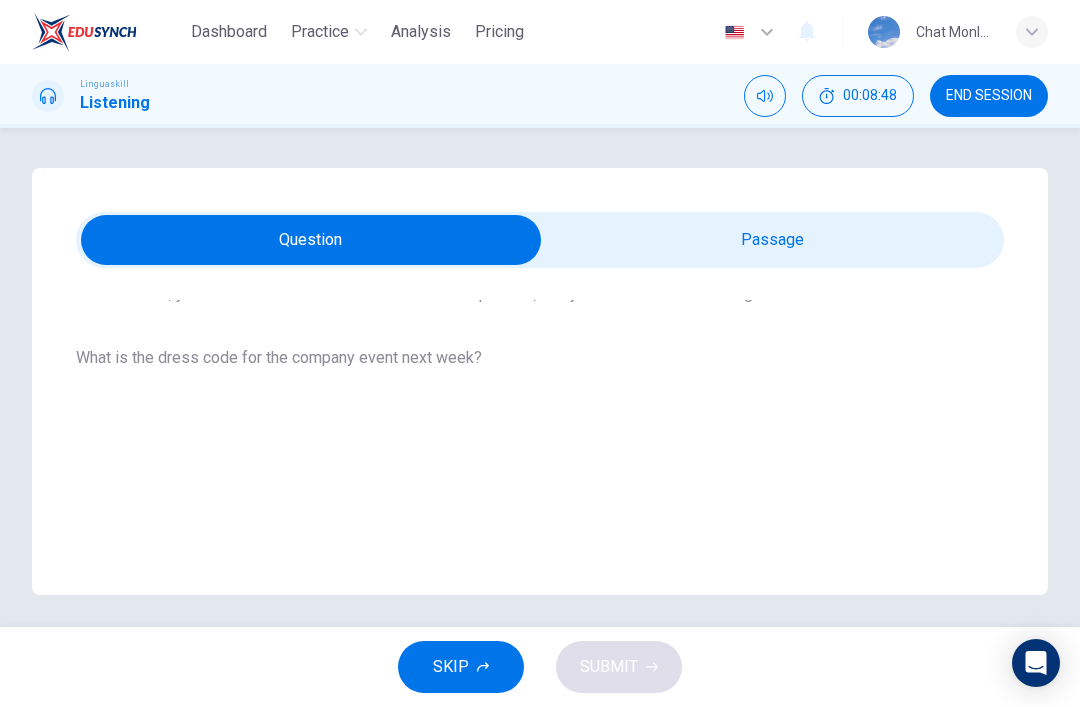 scroll, scrollTop: 169, scrollLeft: 0, axis: vertical 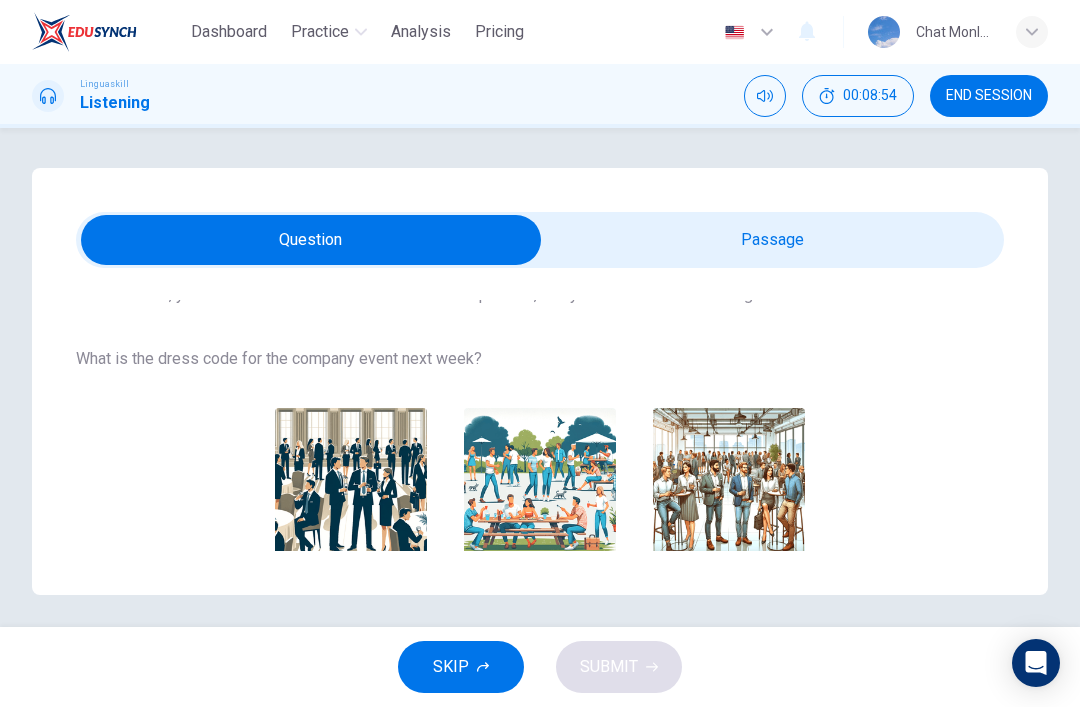 click at bounding box center (729, 484) 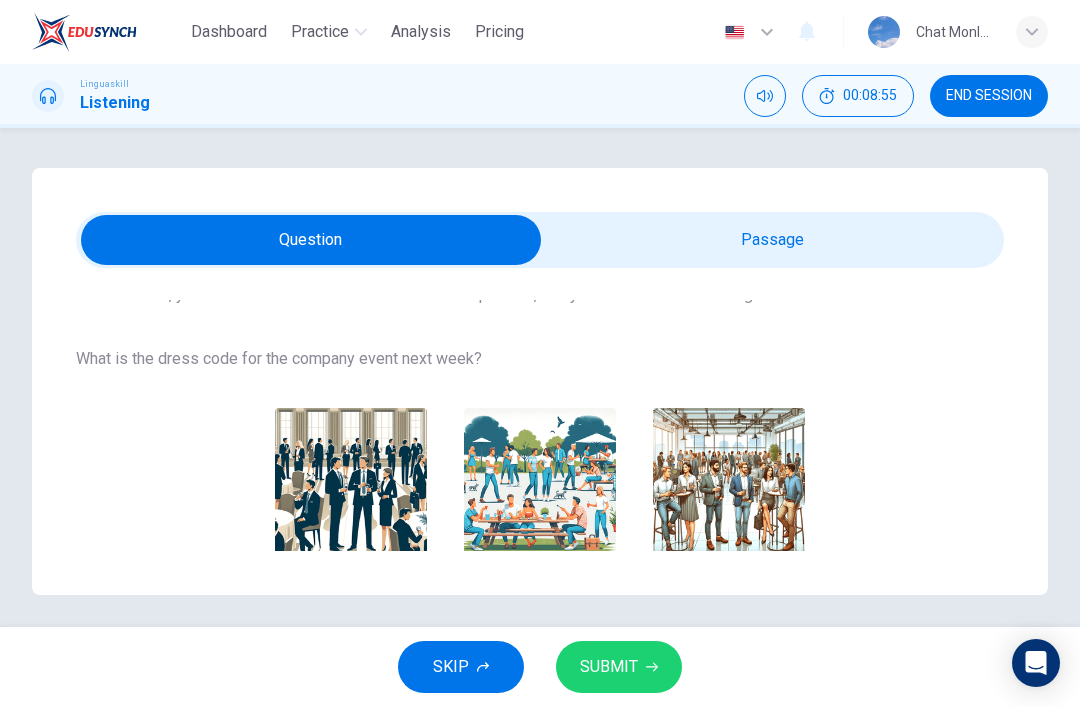 click on "SUBMIT" at bounding box center [619, 667] 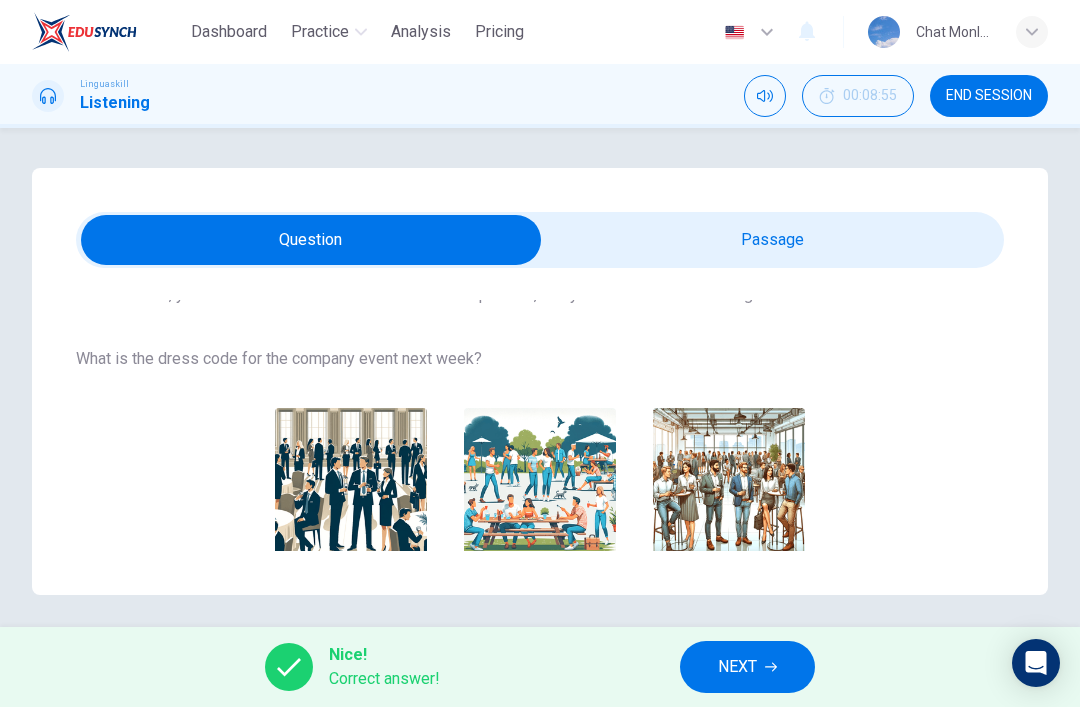 click at bounding box center [311, 240] 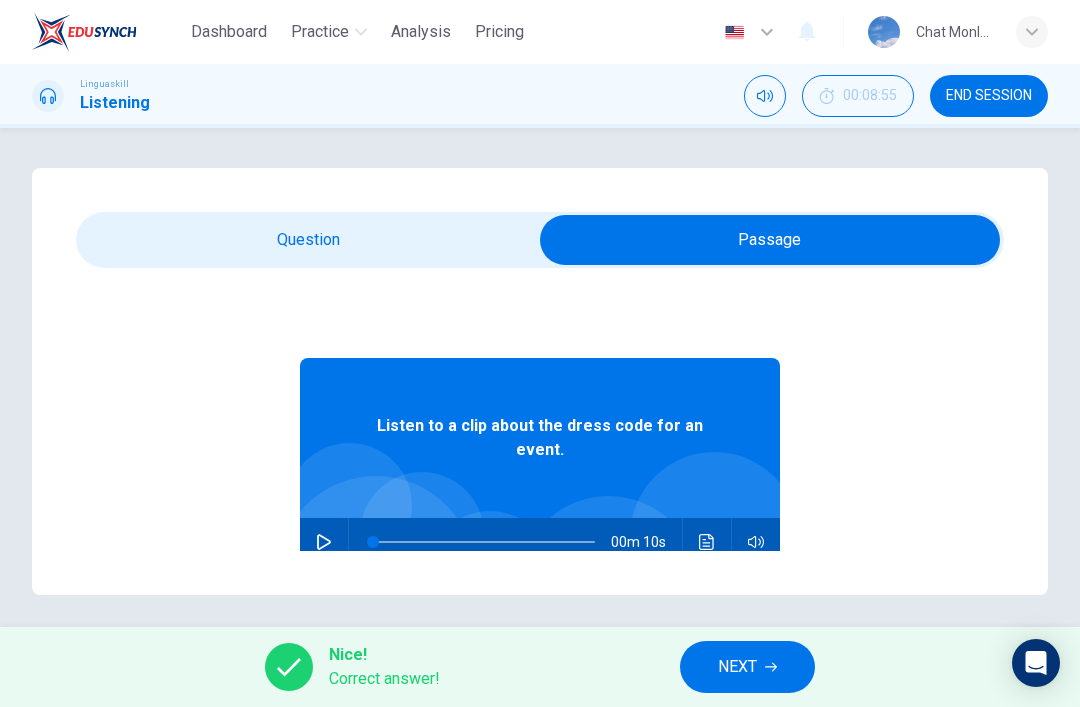 click on "NEXT" at bounding box center [737, 667] 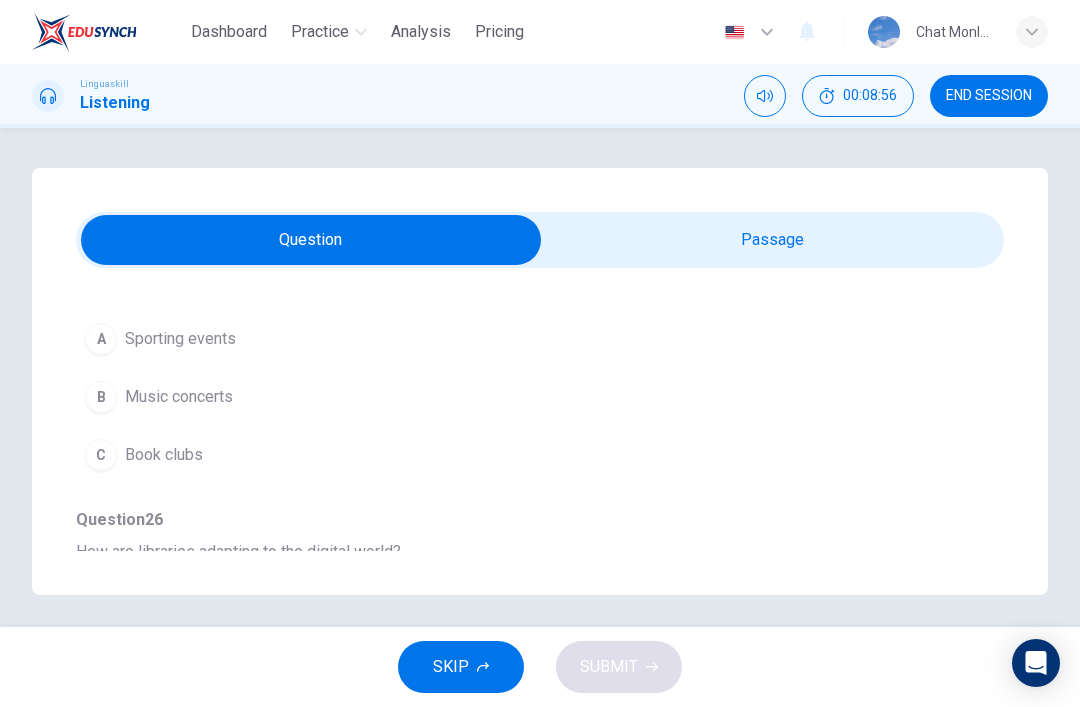 scroll, scrollTop: 870, scrollLeft: 0, axis: vertical 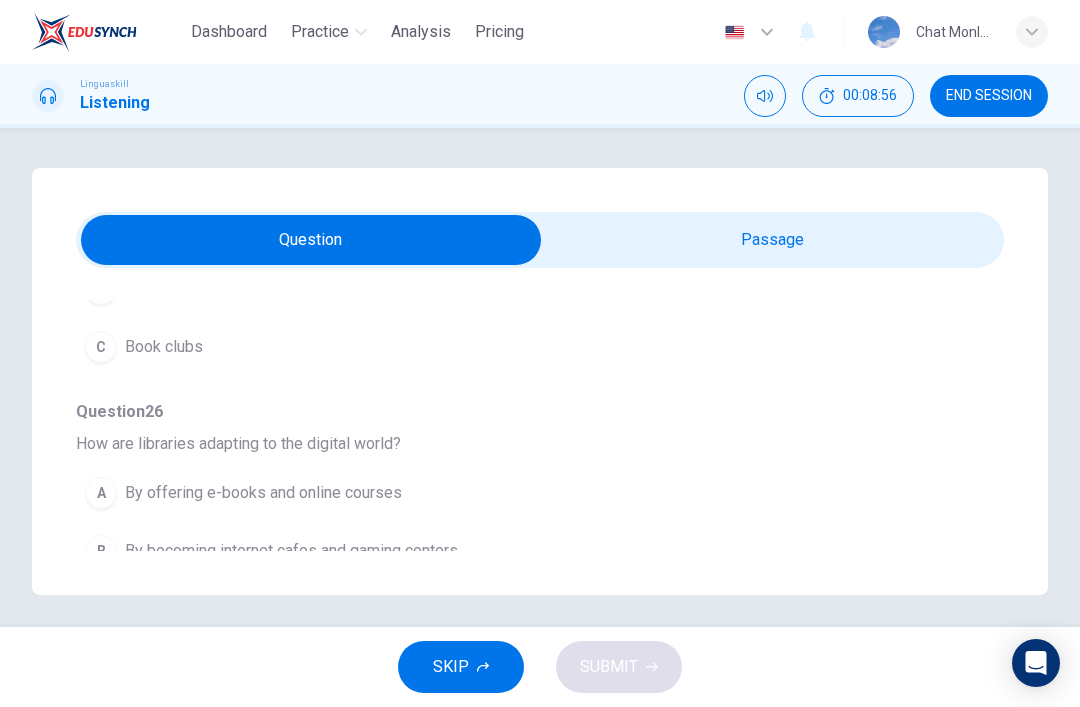 click at bounding box center (311, 240) 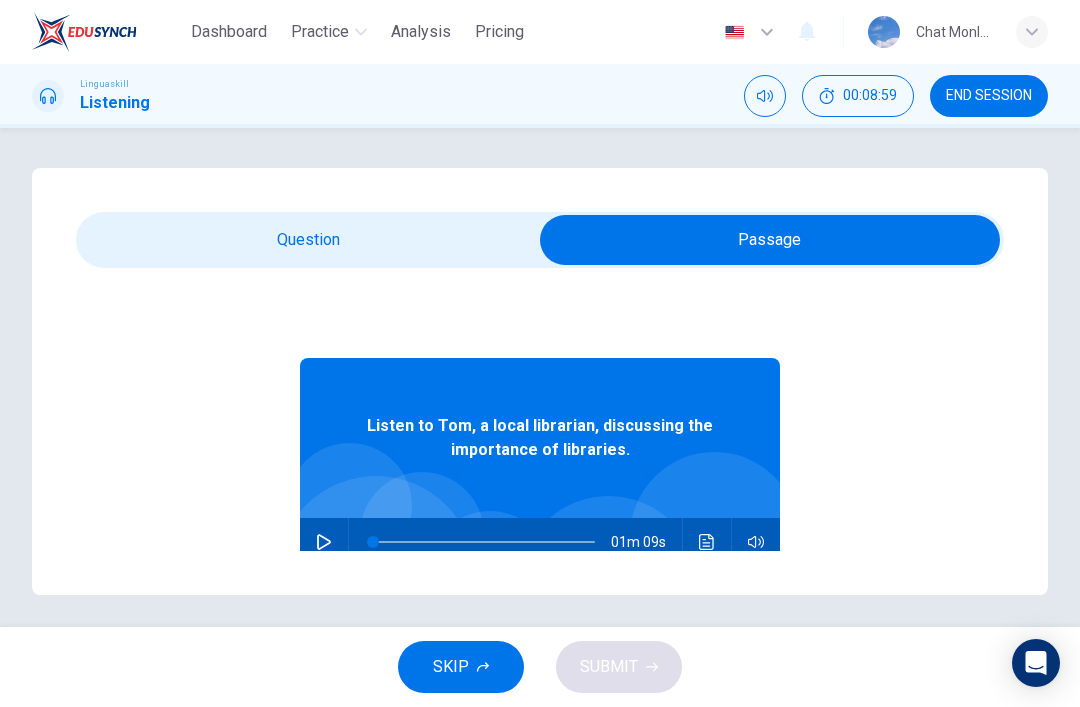 click 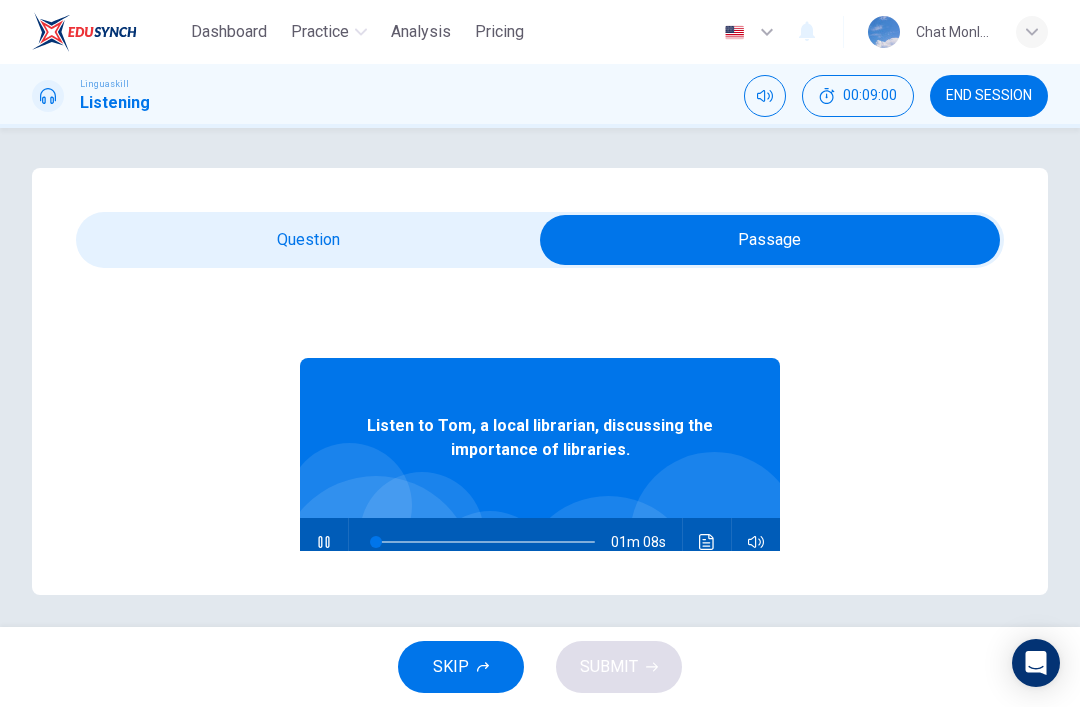 click at bounding box center [324, 542] 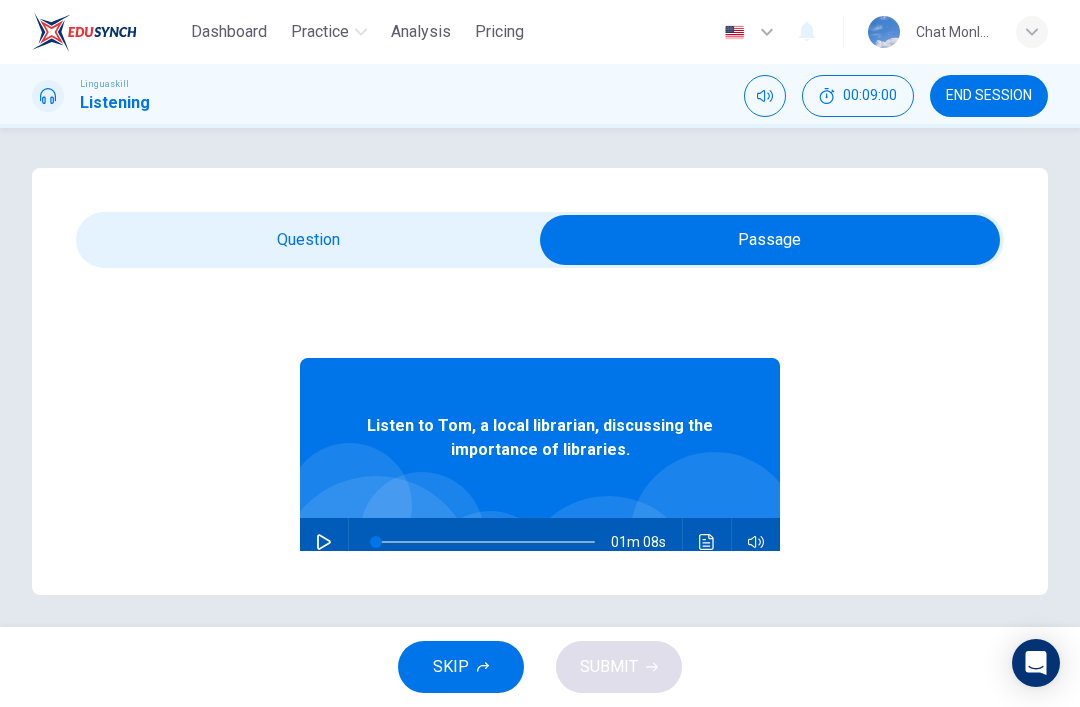 click at bounding box center (770, 240) 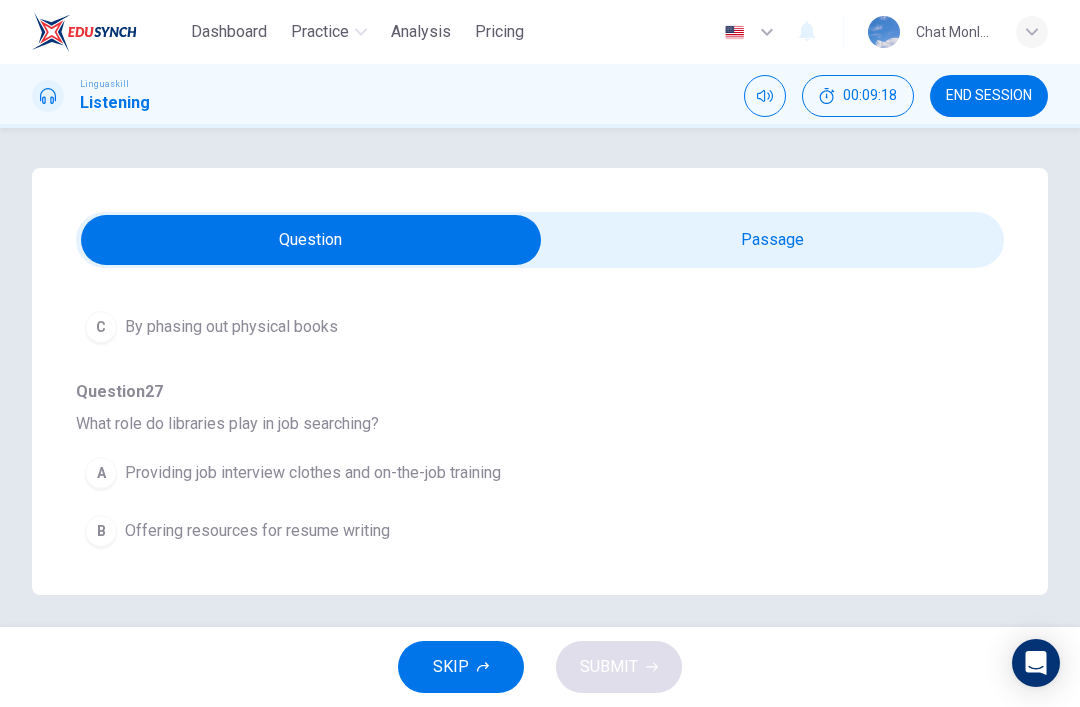 scroll, scrollTop: 1149, scrollLeft: 0, axis: vertical 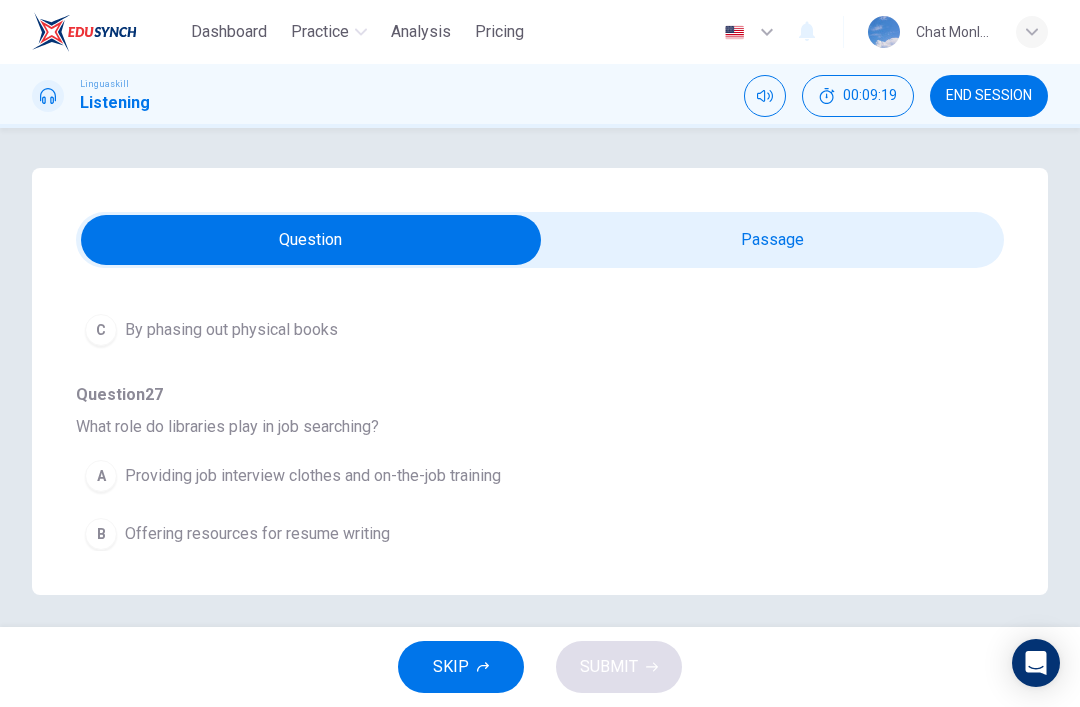 click at bounding box center [311, 240] 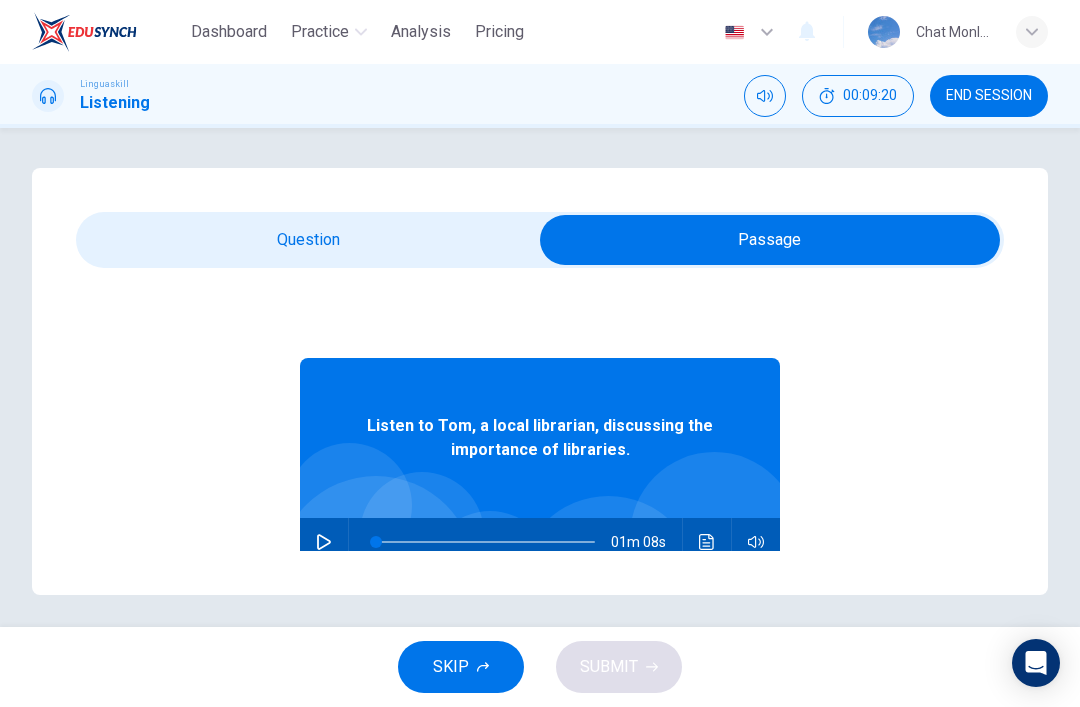 click at bounding box center (324, 542) 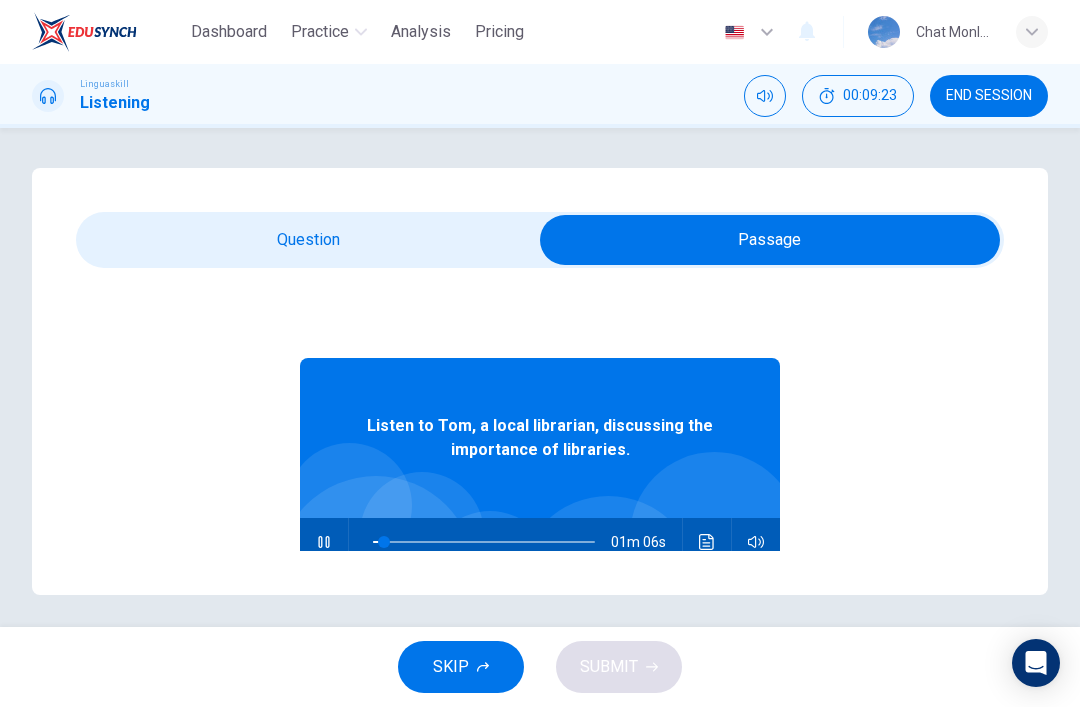 type on "6" 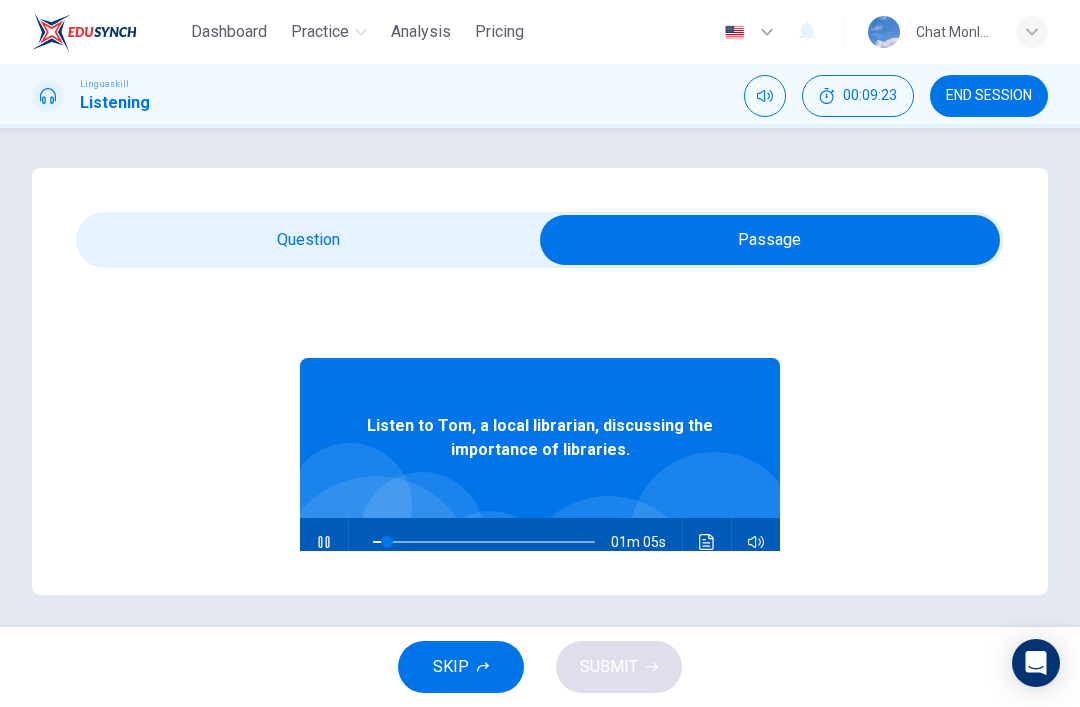 click at bounding box center [770, 240] 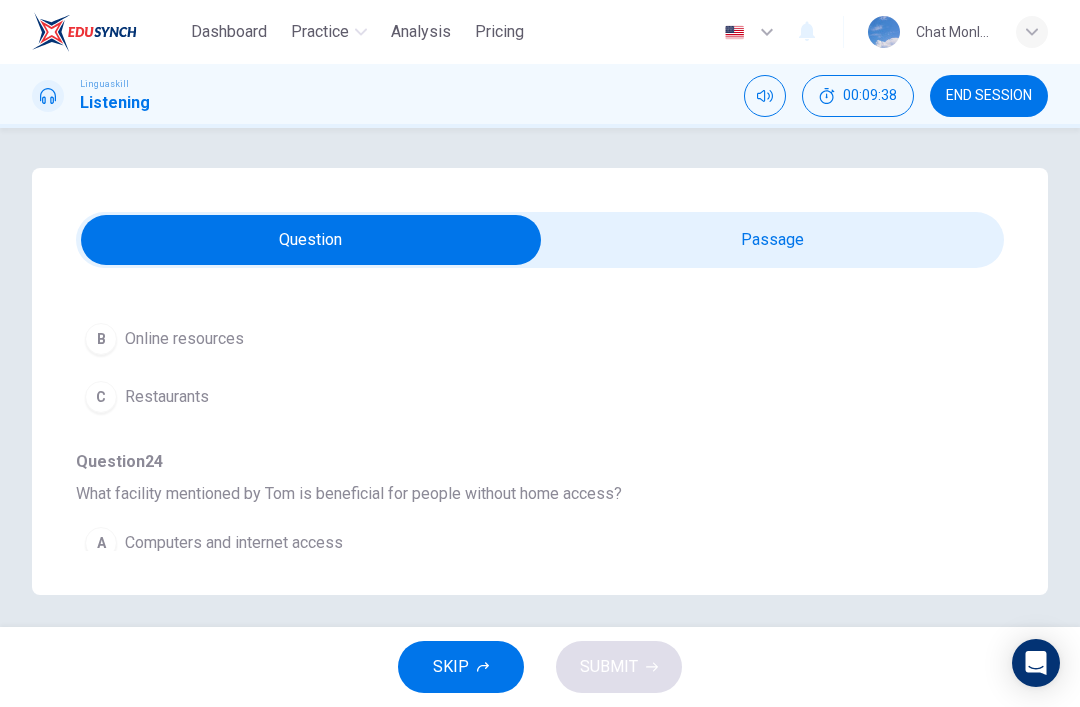 scroll, scrollTop: 299, scrollLeft: 0, axis: vertical 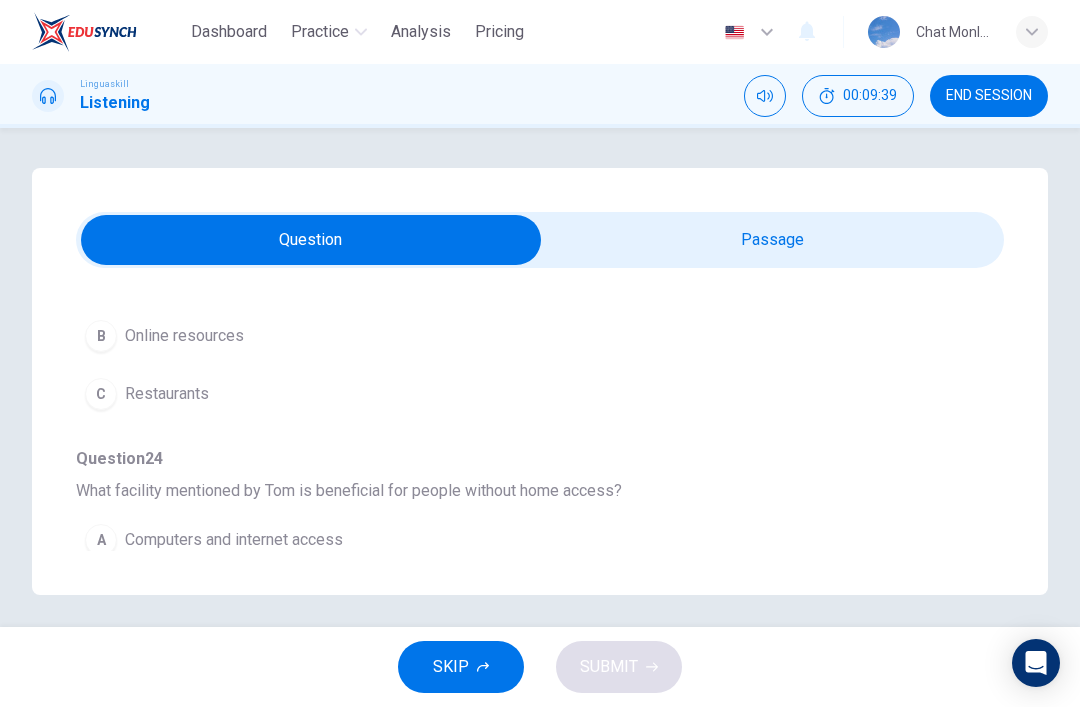 click on "Online resources" at bounding box center [184, 336] 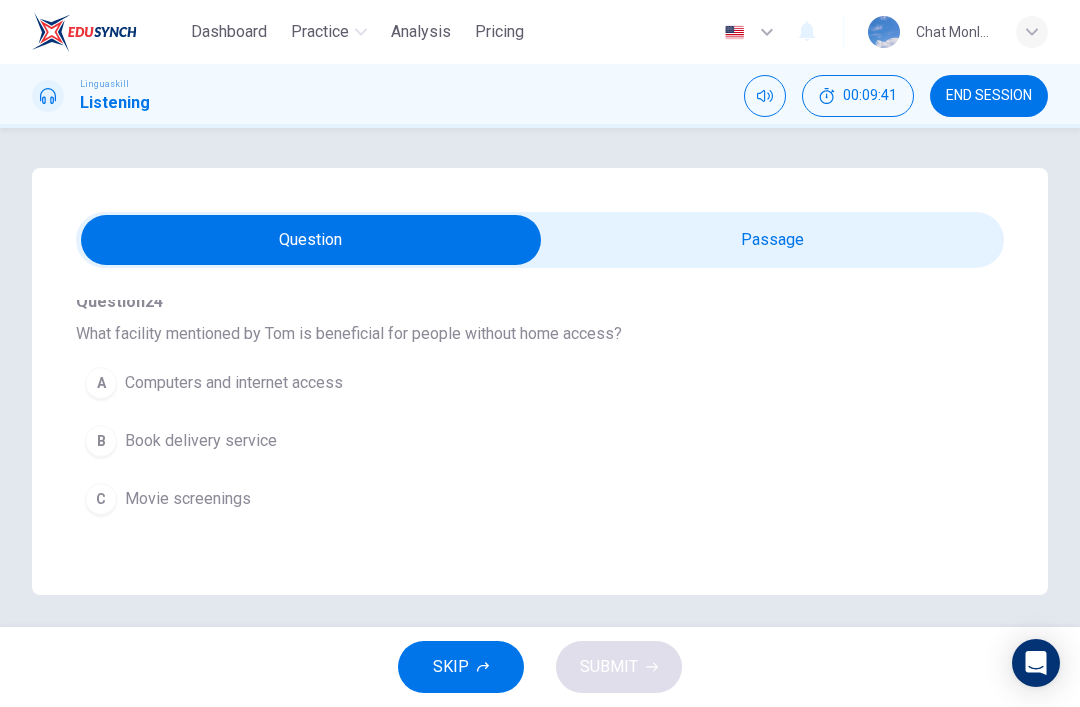 scroll, scrollTop: 457, scrollLeft: 0, axis: vertical 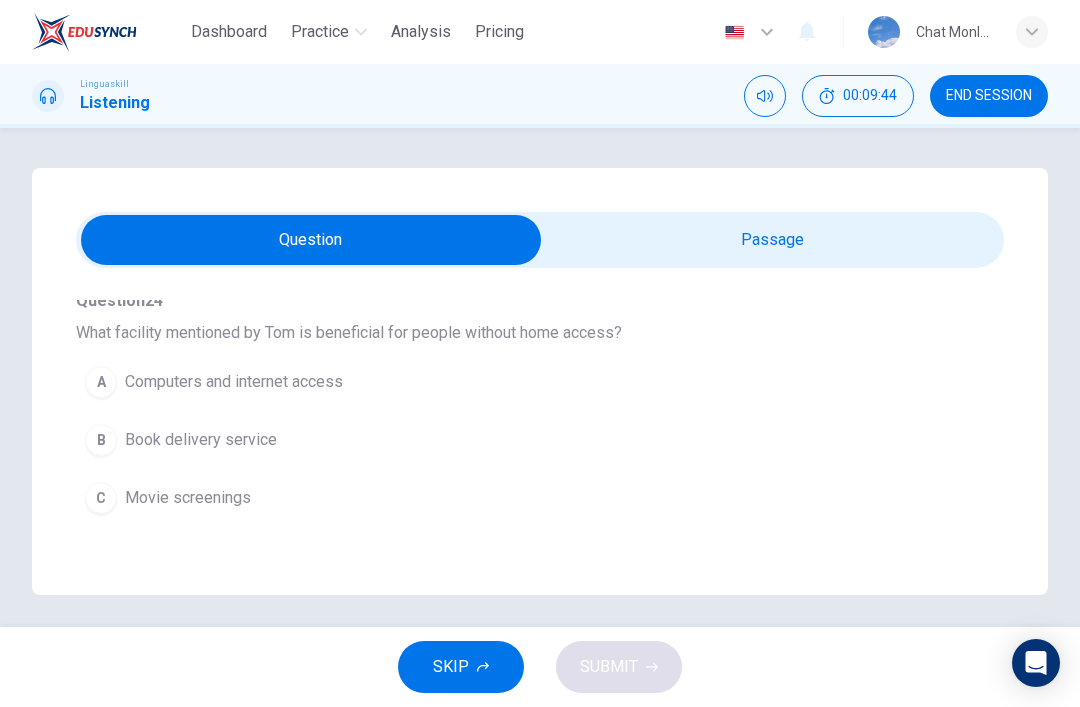 click on "A Computers and internet access" at bounding box center (504, 382) 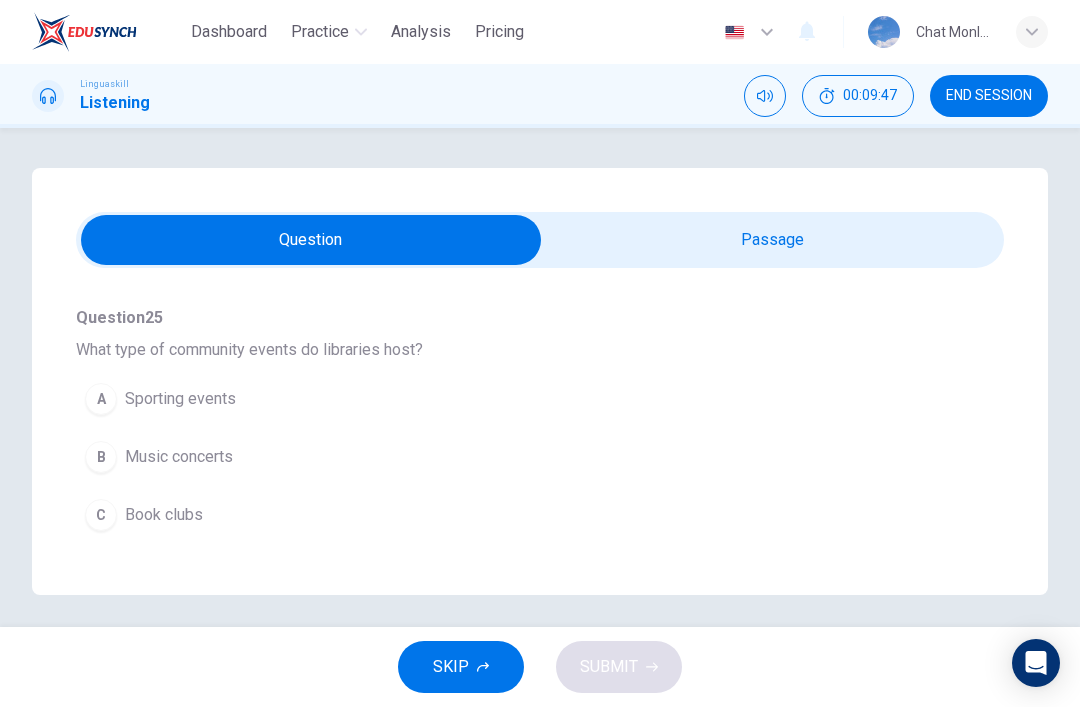 scroll, scrollTop: 711, scrollLeft: 0, axis: vertical 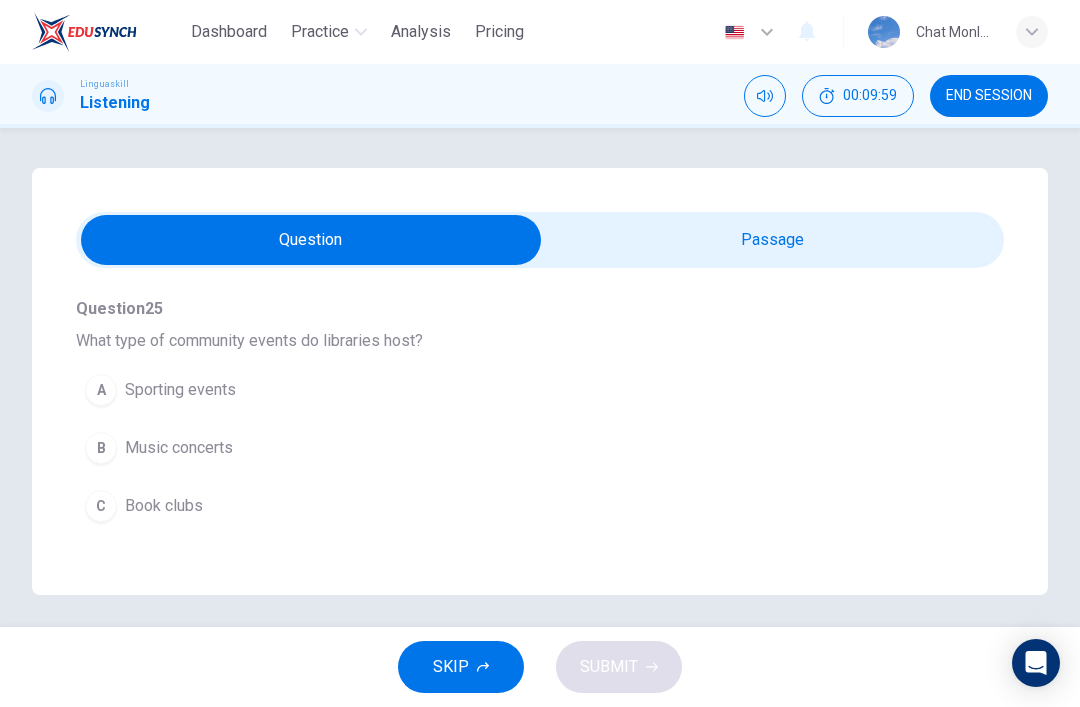 click on "Book clubs" at bounding box center [164, 506] 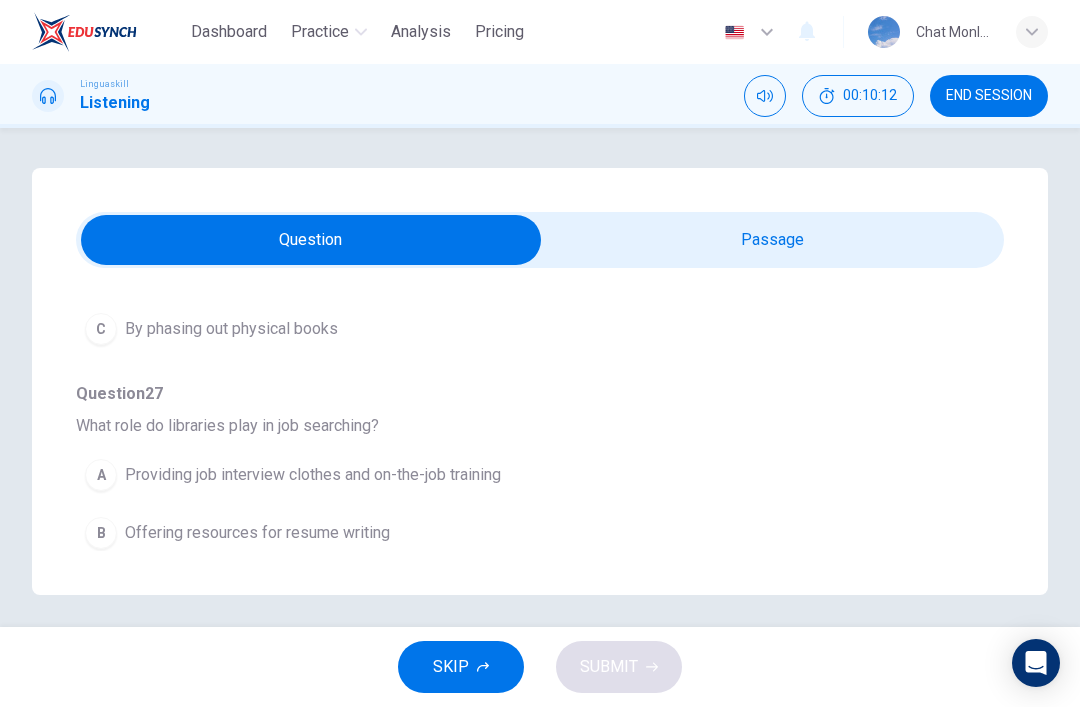 scroll, scrollTop: 1149, scrollLeft: 0, axis: vertical 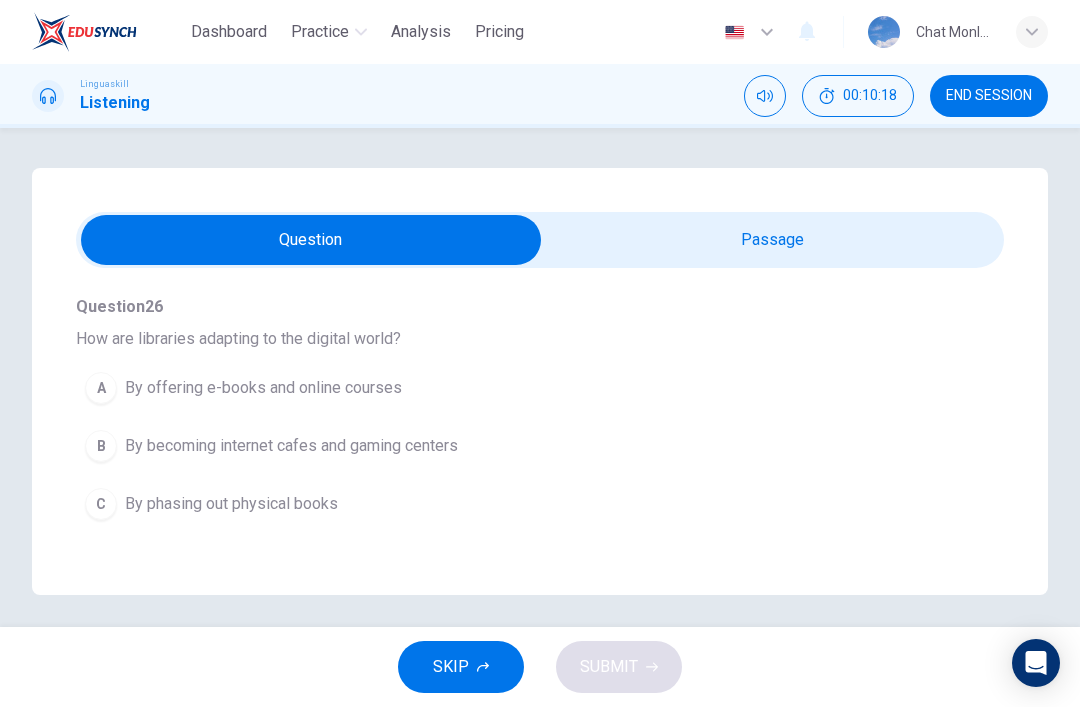 click on "A By offering e-books and online courses" at bounding box center [504, 388] 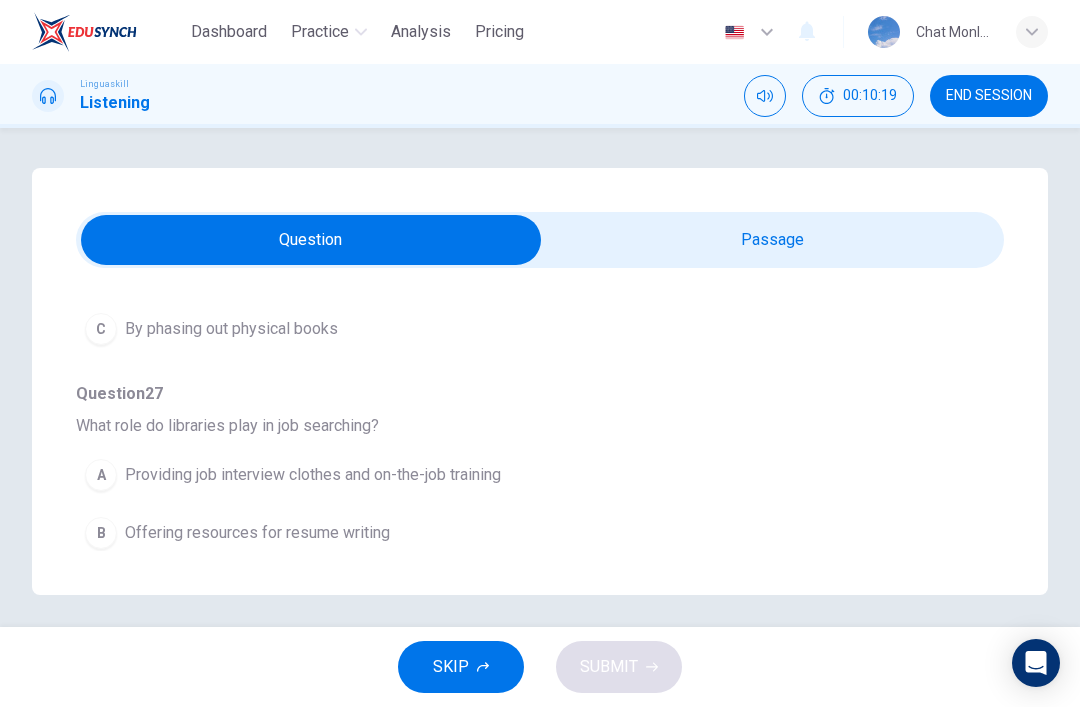 scroll, scrollTop: 1149, scrollLeft: 0, axis: vertical 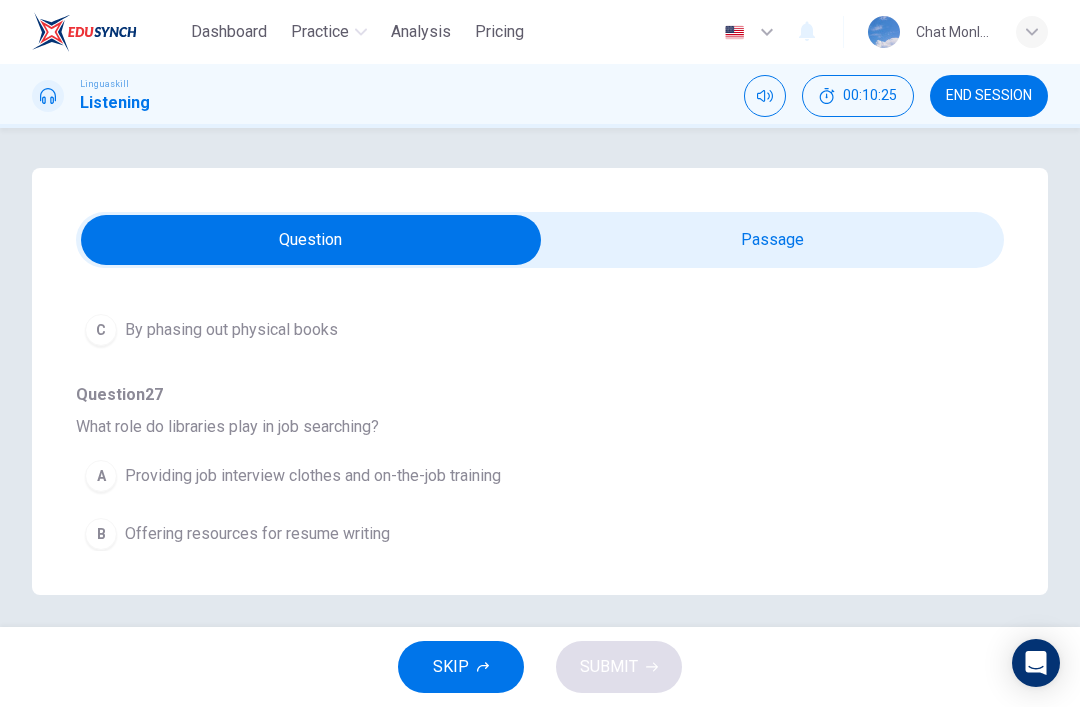 click on "Providing job interview clothes and on-the-job training" at bounding box center [313, 476] 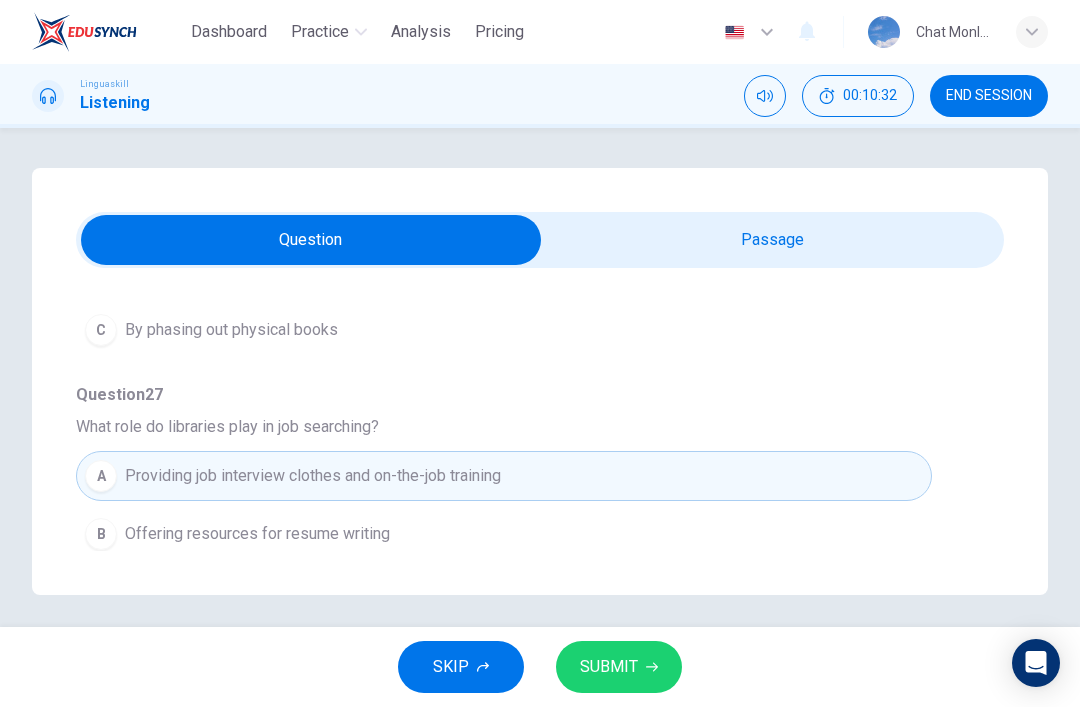 click on "B Offering resources for resume writing" at bounding box center (504, 534) 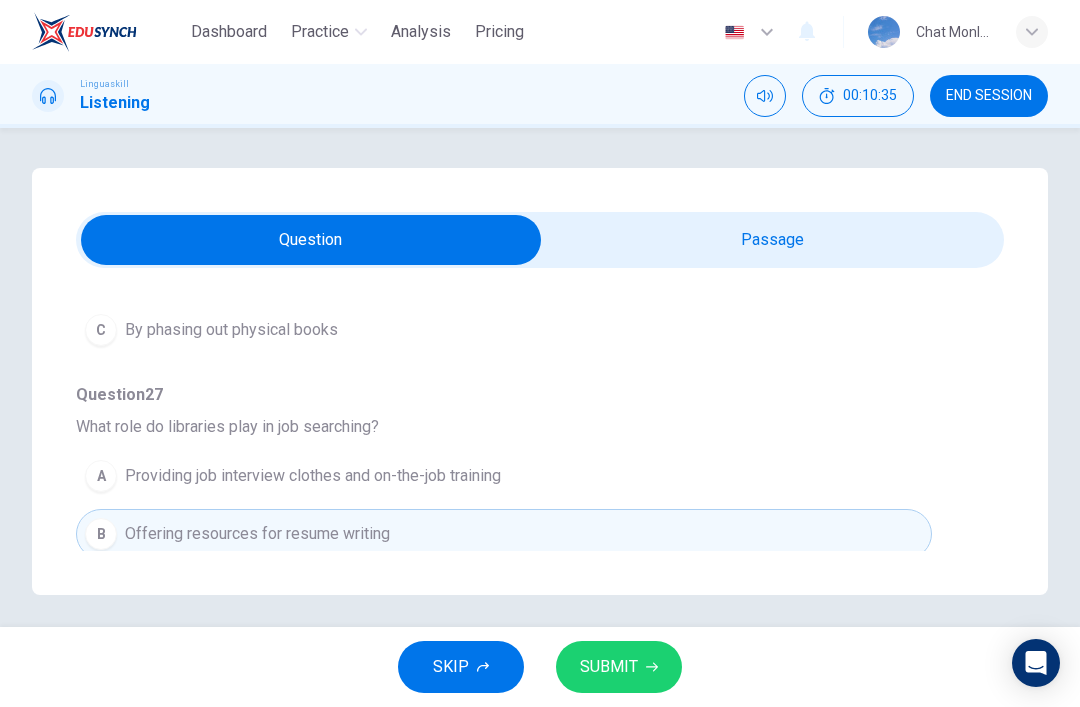 click on "SUBMIT" at bounding box center [619, 667] 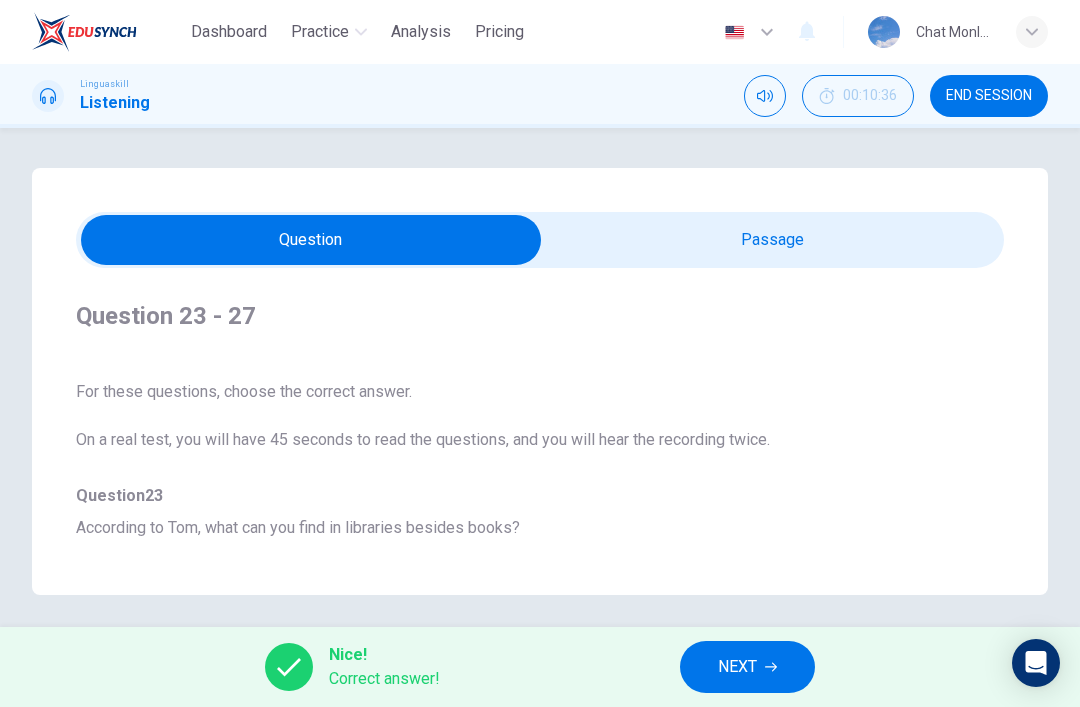 scroll, scrollTop: 0, scrollLeft: 0, axis: both 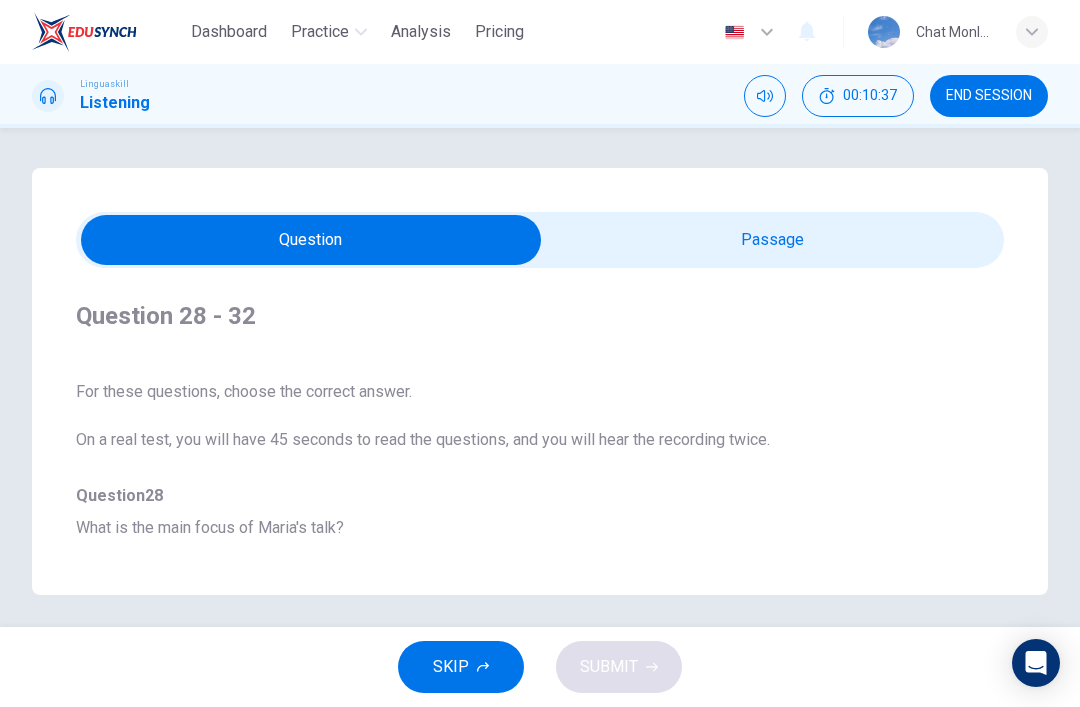 click at bounding box center (311, 240) 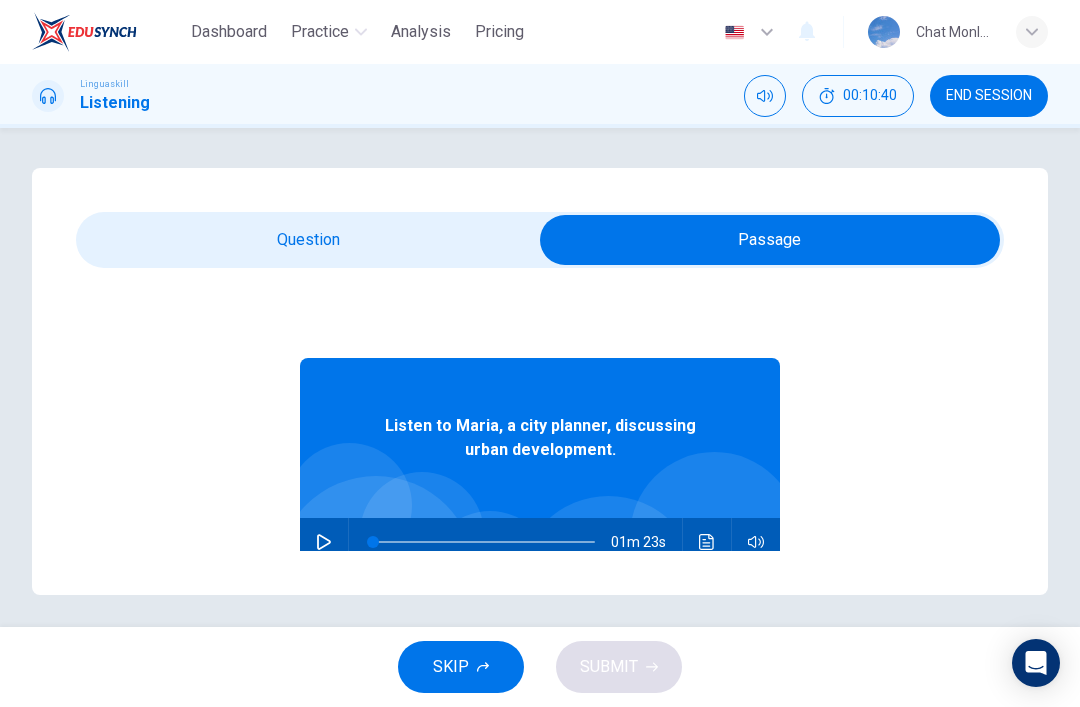 click at bounding box center [324, 542] 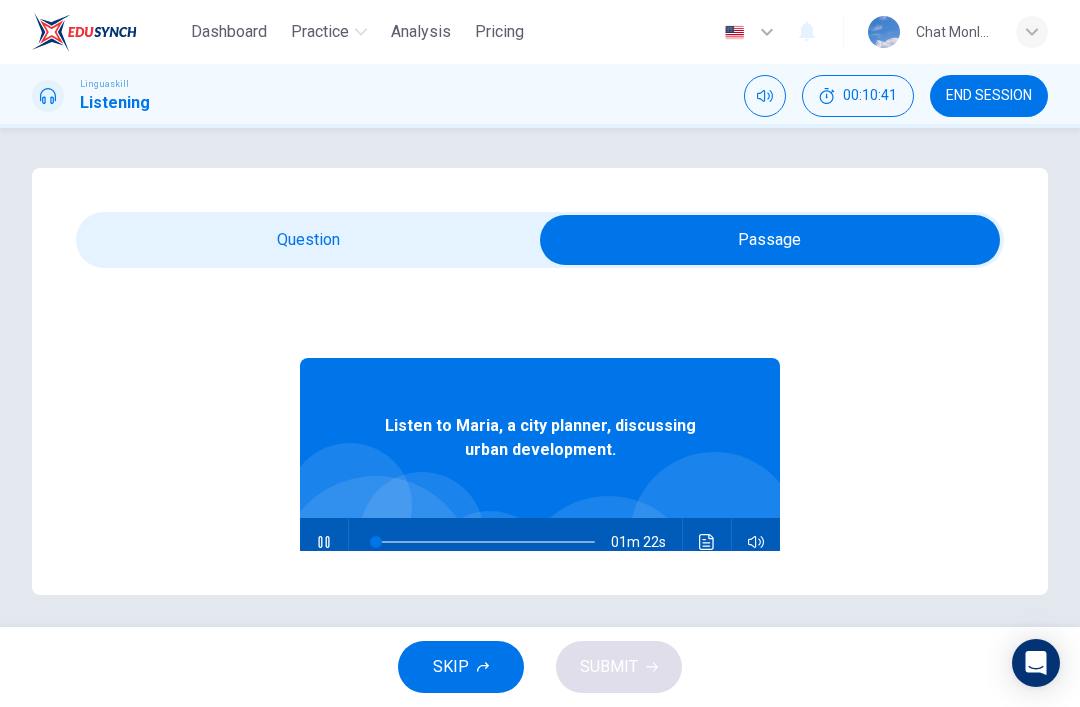 click at bounding box center (324, 542) 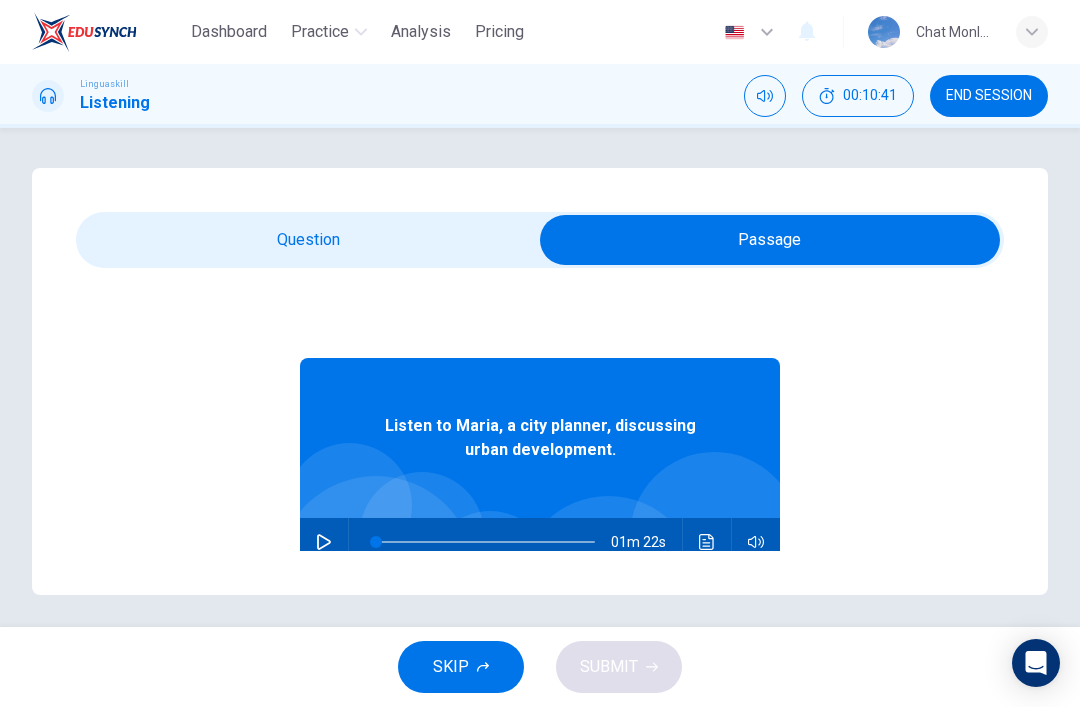 click at bounding box center [770, 240] 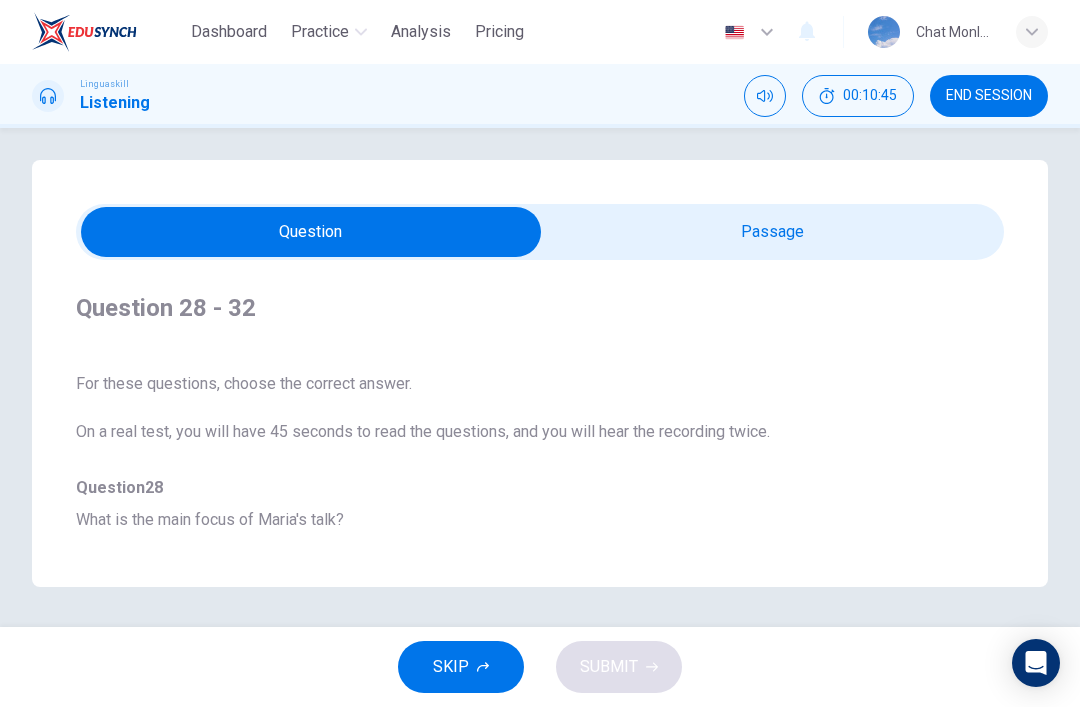 click on "A Advantages of urbanization" at bounding box center (504, 569) 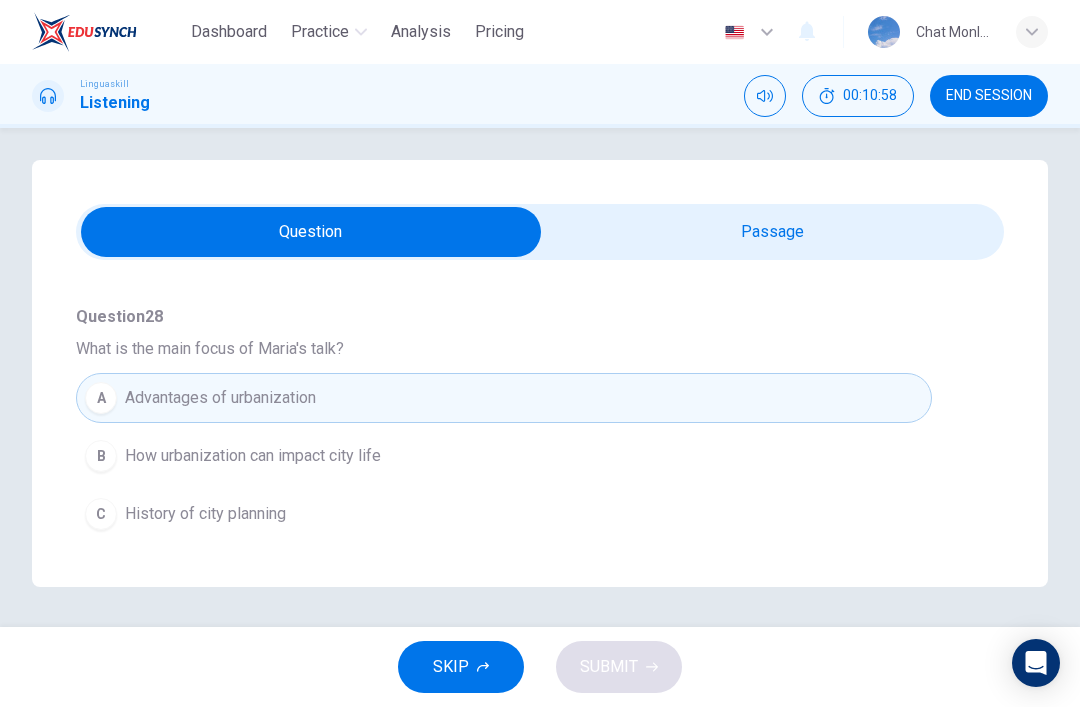 scroll, scrollTop: 174, scrollLeft: 0, axis: vertical 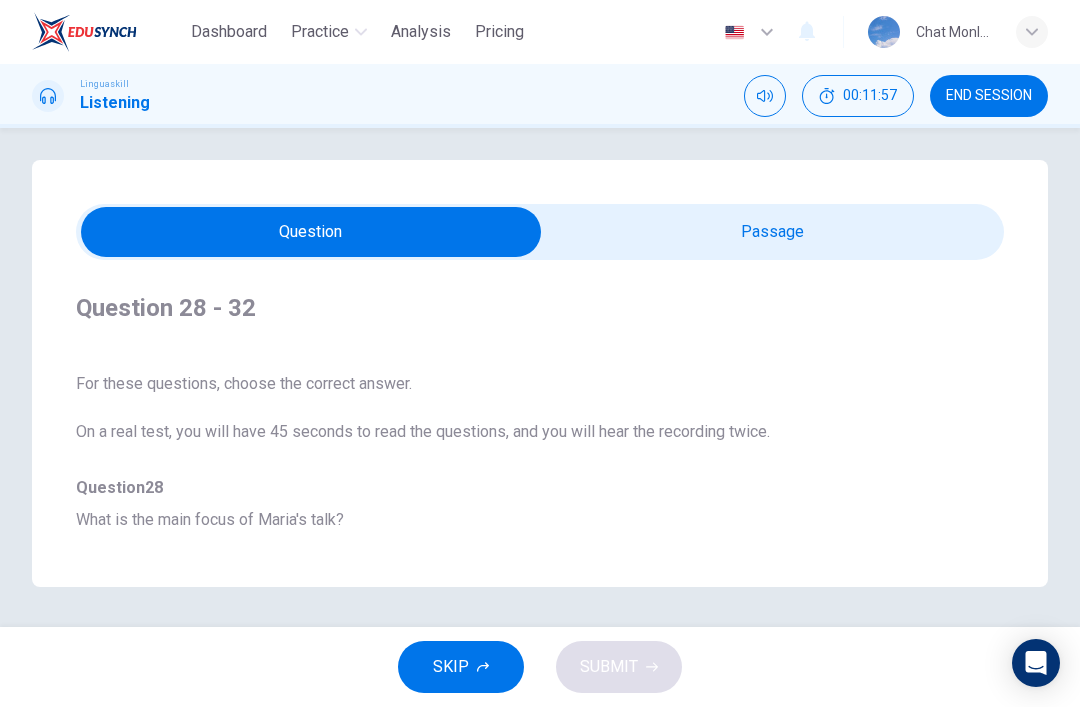 click at bounding box center (311, 232) 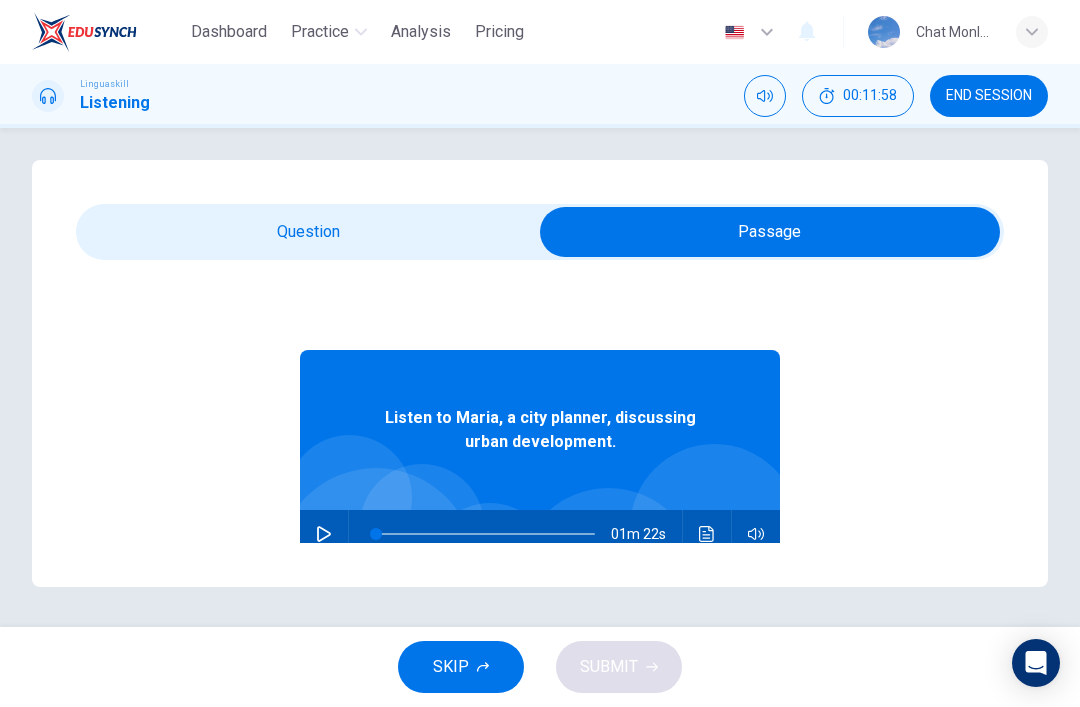 click at bounding box center (324, 534) 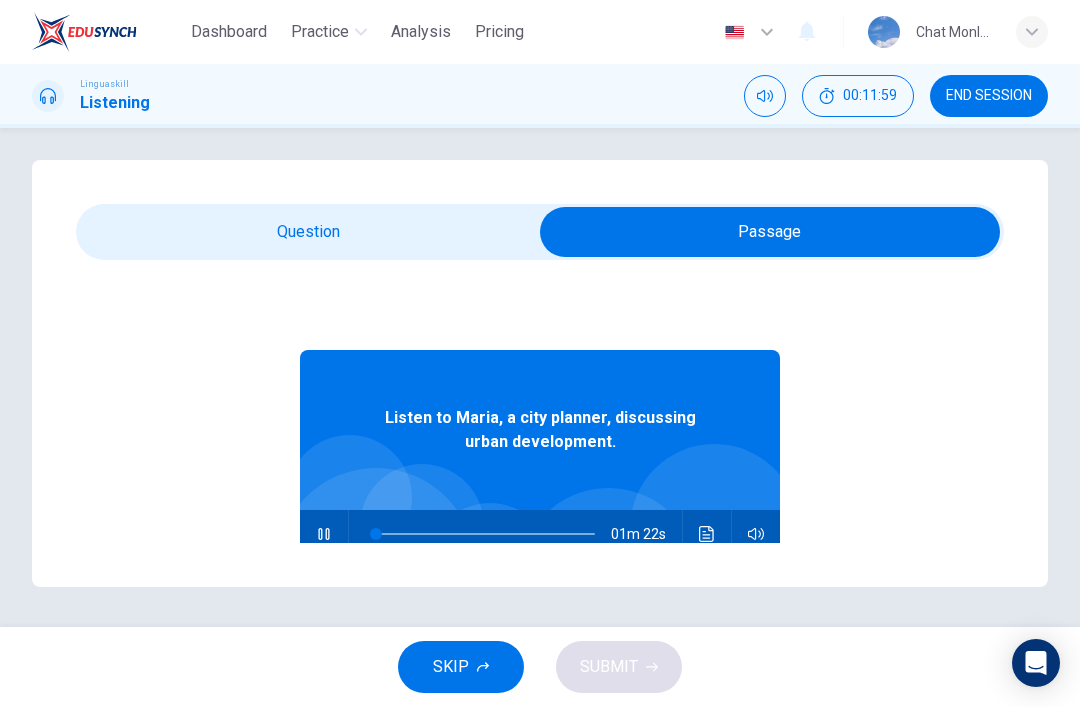 type on "3" 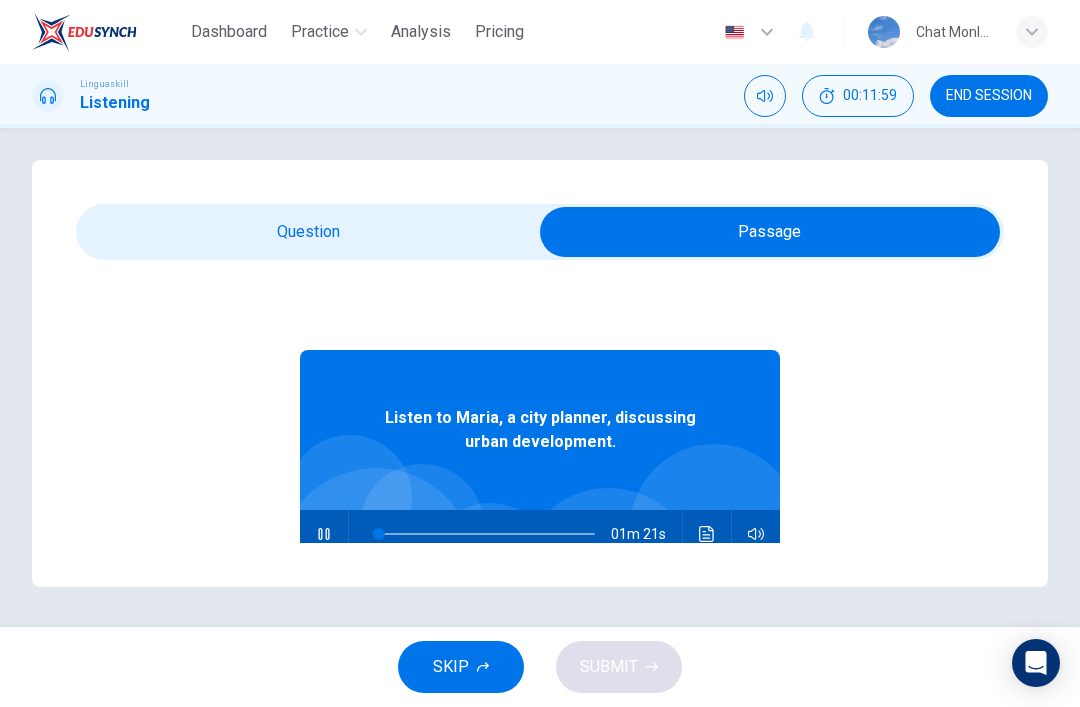 click at bounding box center (770, 232) 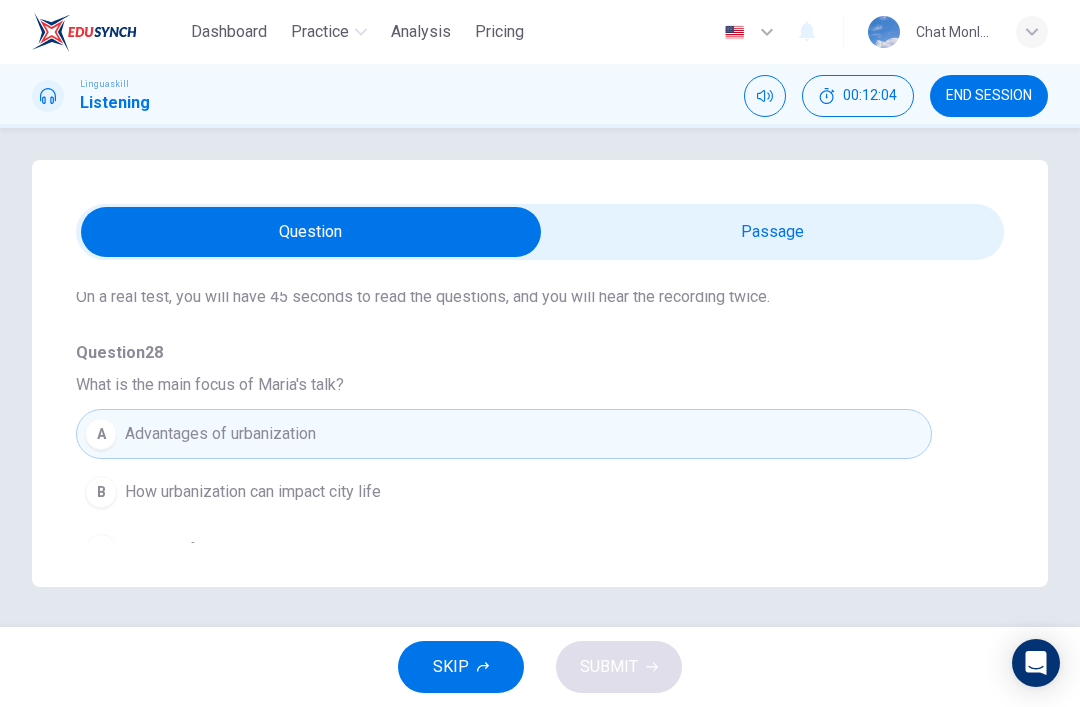 scroll, scrollTop: 136, scrollLeft: 0, axis: vertical 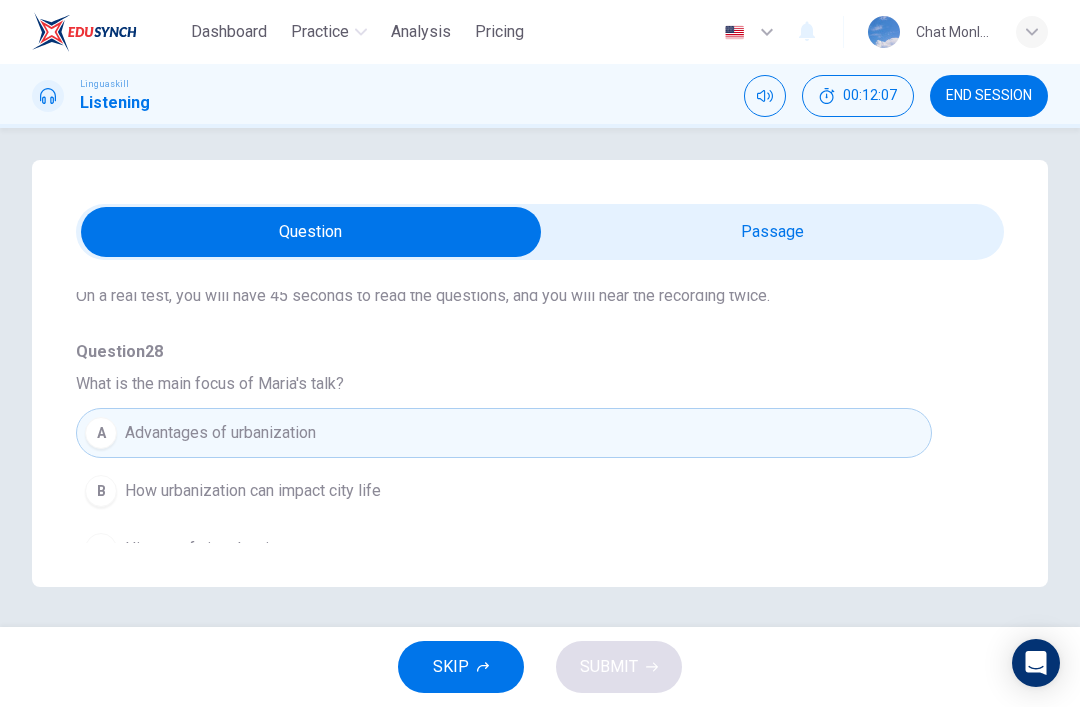 click on "B How urbanization can impact city life" at bounding box center (504, 491) 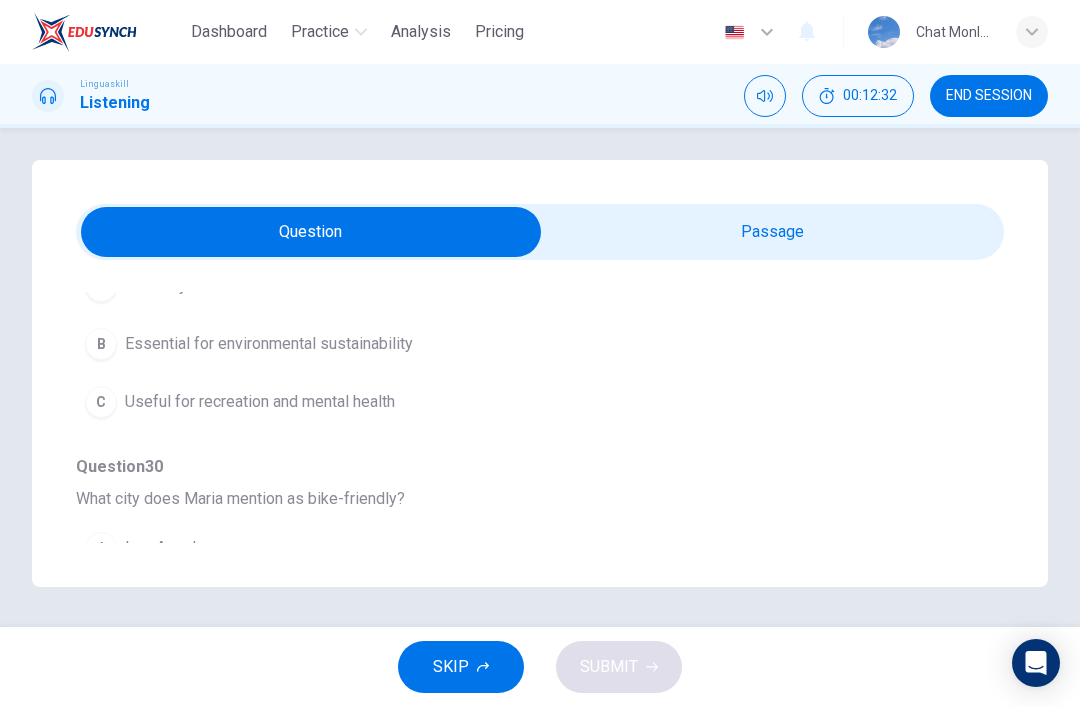 scroll, scrollTop: 546, scrollLeft: 0, axis: vertical 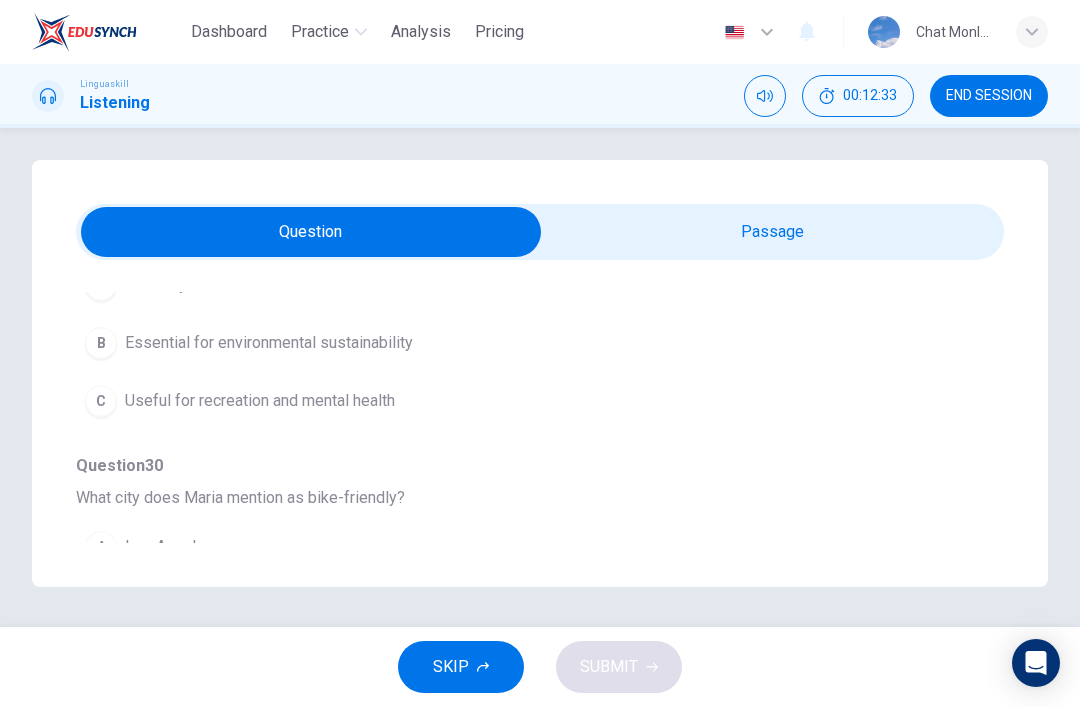 click on "B Essential for environmental sustainability" at bounding box center (504, 343) 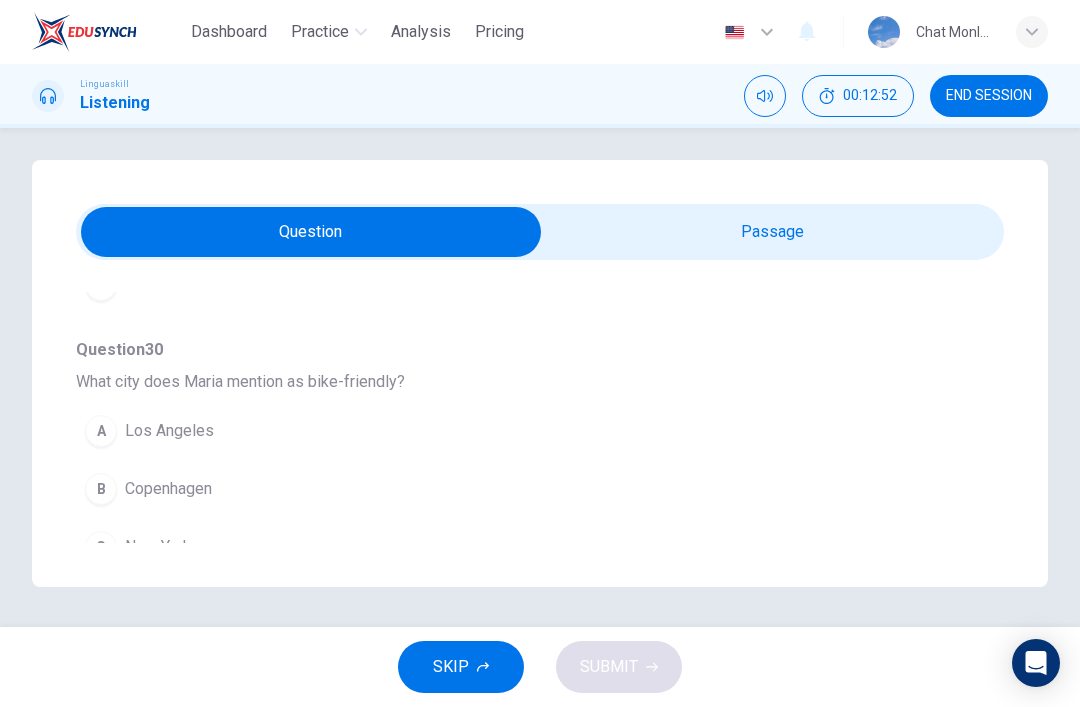 scroll, scrollTop: 695, scrollLeft: 0, axis: vertical 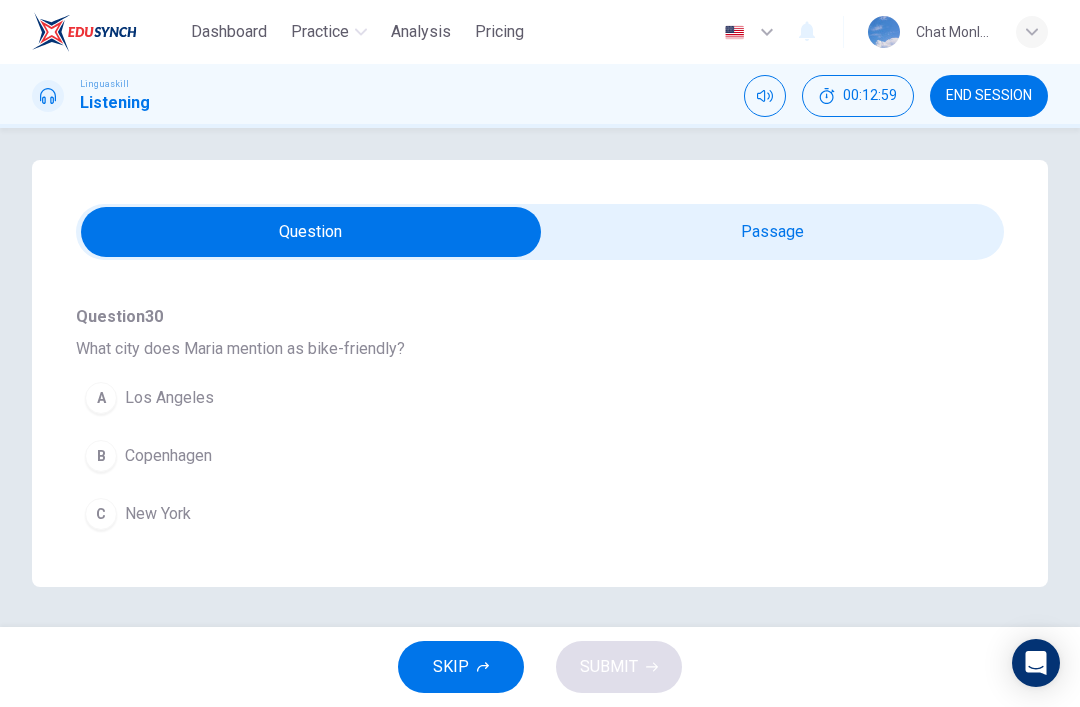 click on "B Copenhagen" at bounding box center [504, 456] 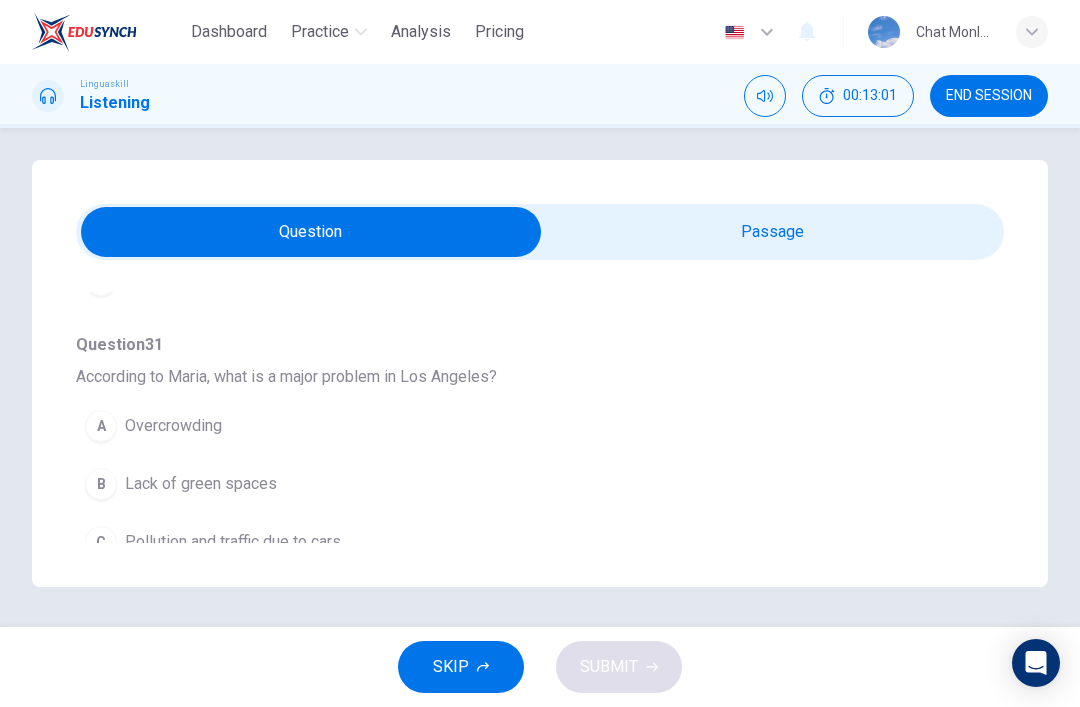scroll, scrollTop: 968, scrollLeft: 0, axis: vertical 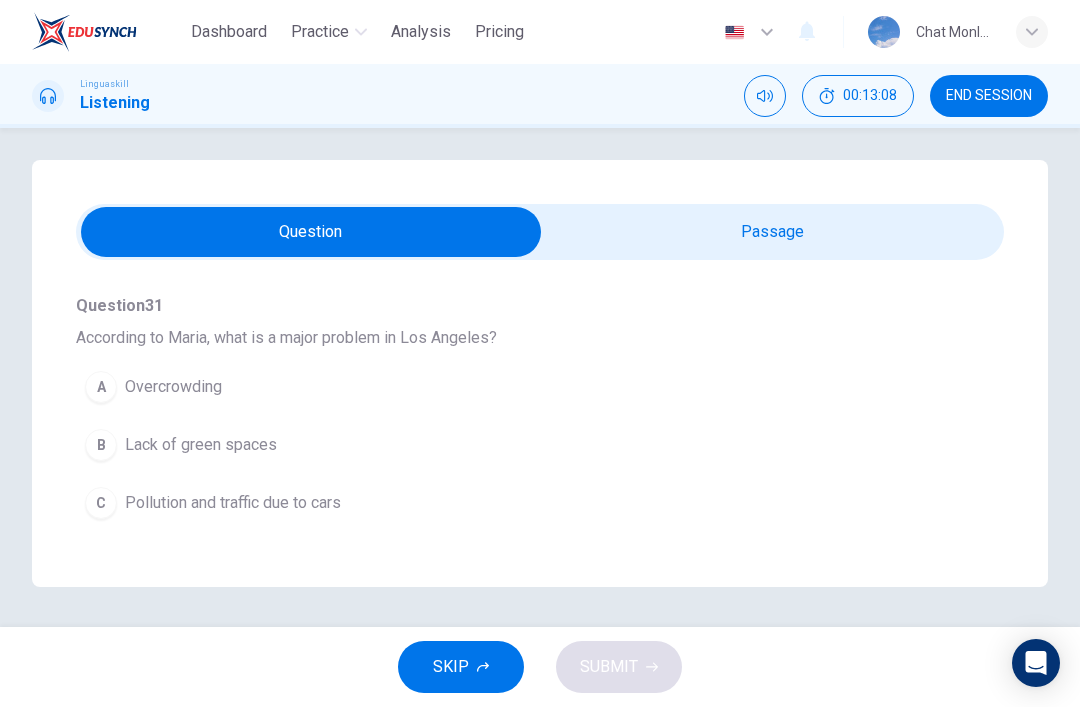 click on "C Pollution and traffic due to cars" at bounding box center [504, 503] 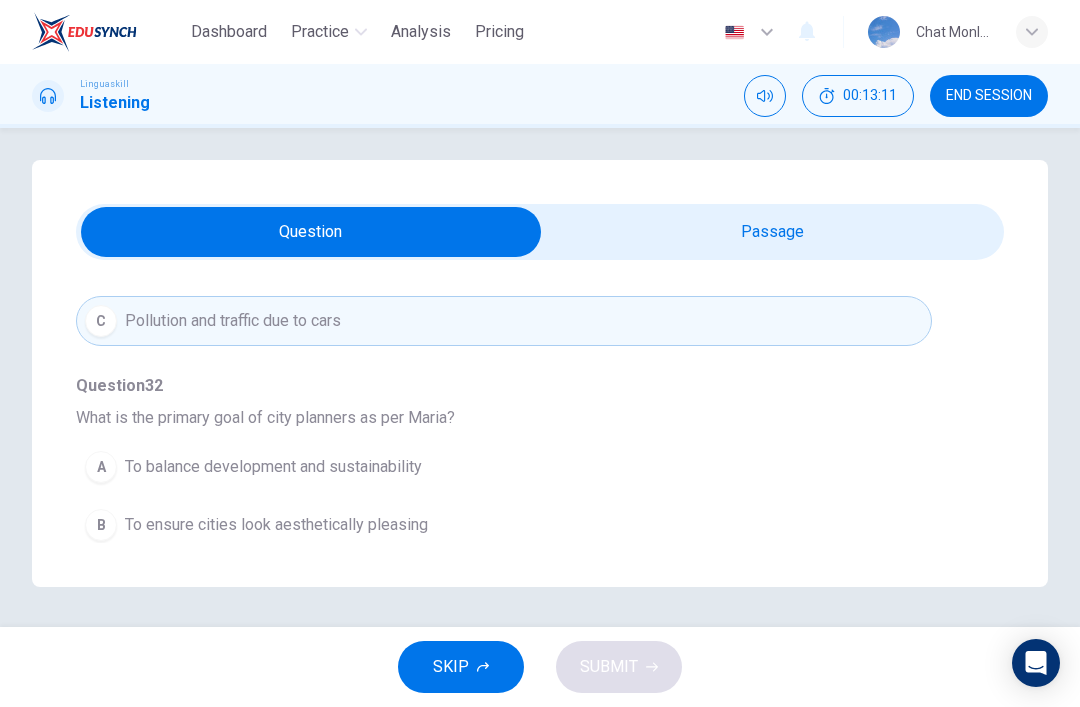 scroll, scrollTop: 1149, scrollLeft: 0, axis: vertical 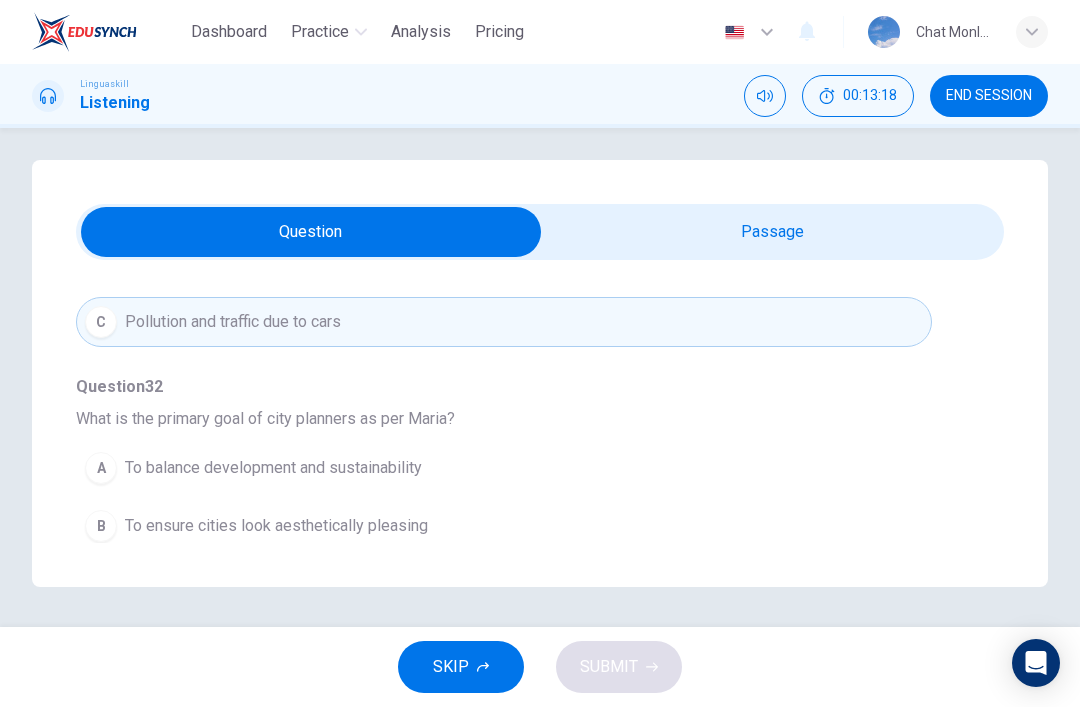 click on "A To balance development and sustainability" at bounding box center (504, 468) 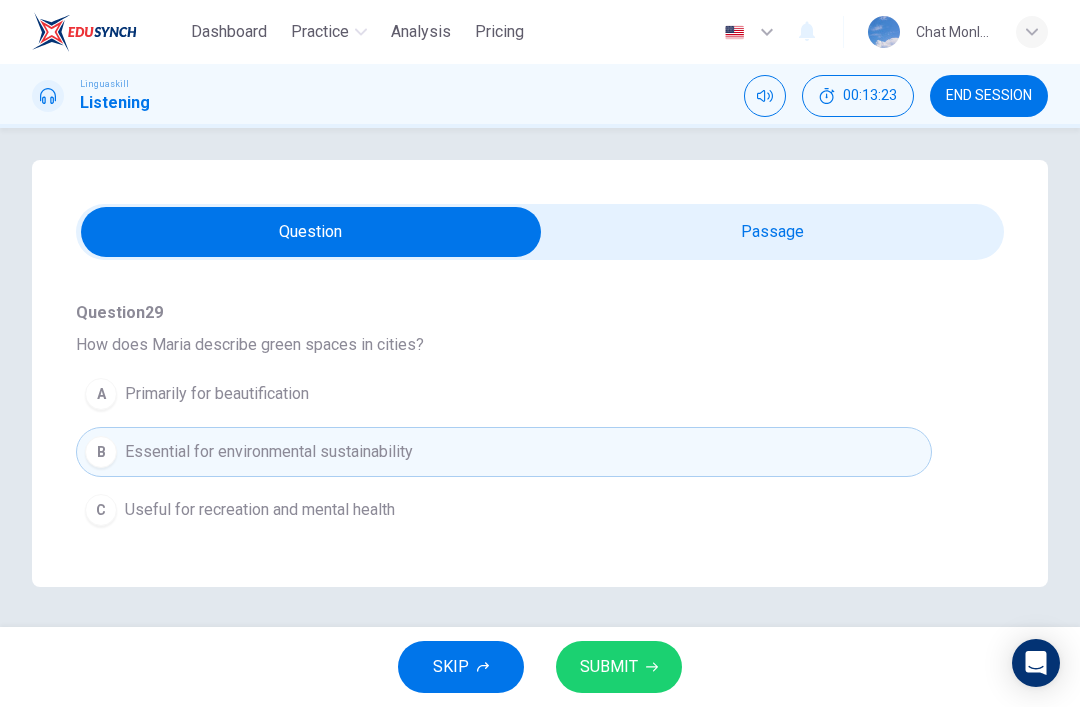 scroll, scrollTop: 432, scrollLeft: 0, axis: vertical 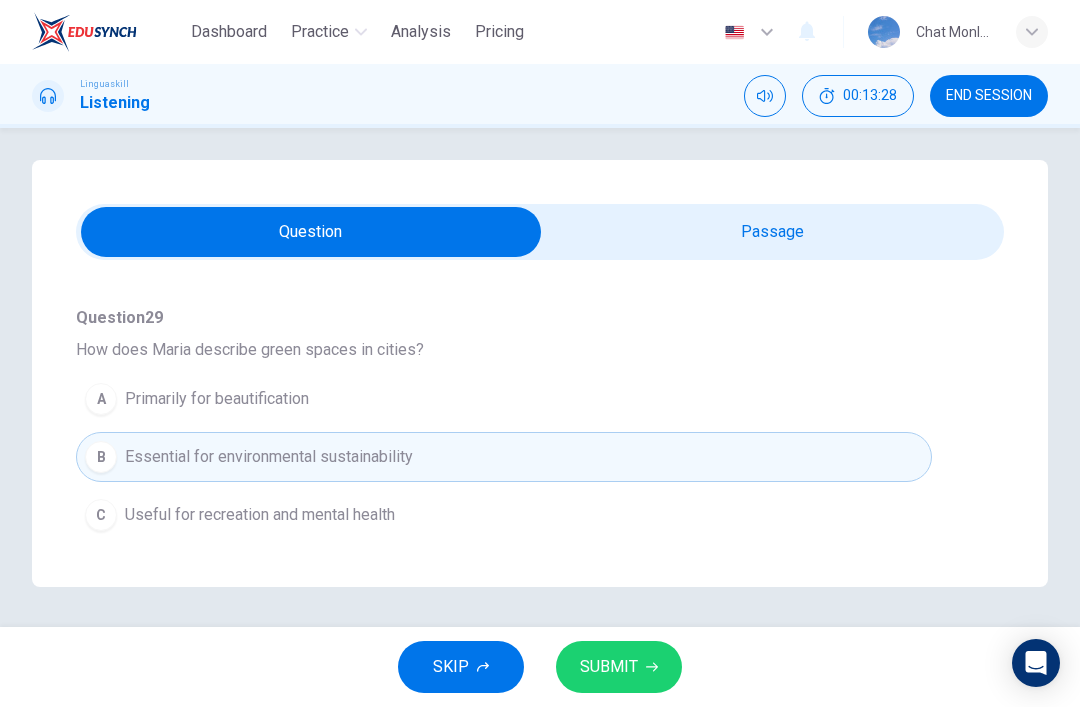 click at bounding box center (311, 232) 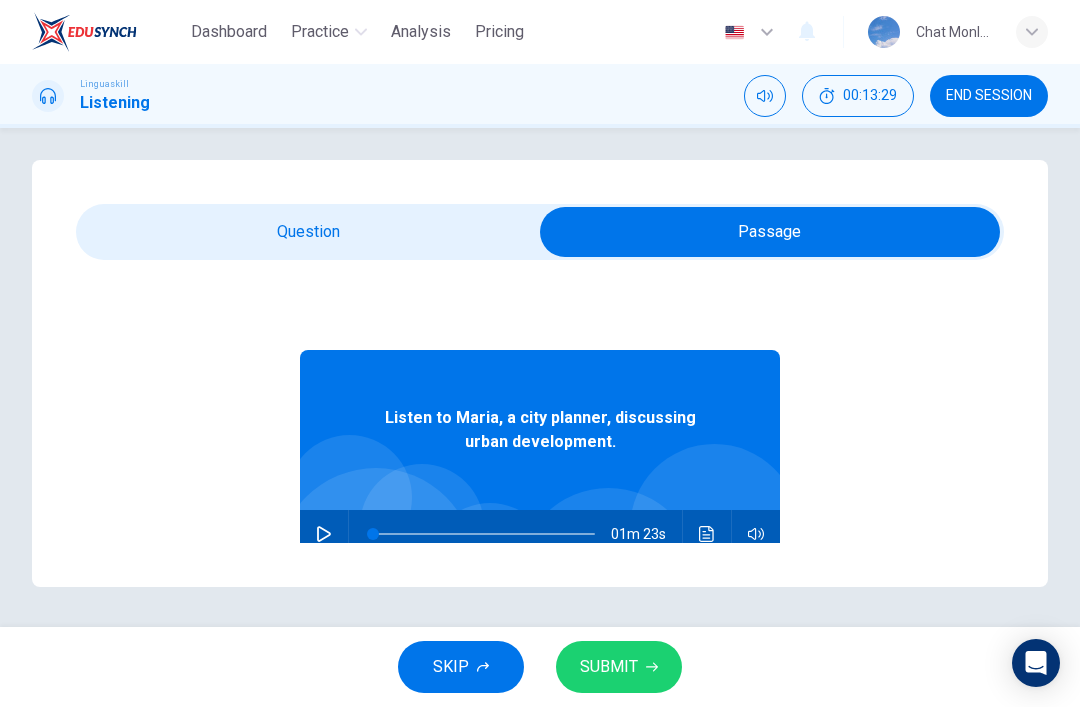 click at bounding box center [540, 718] 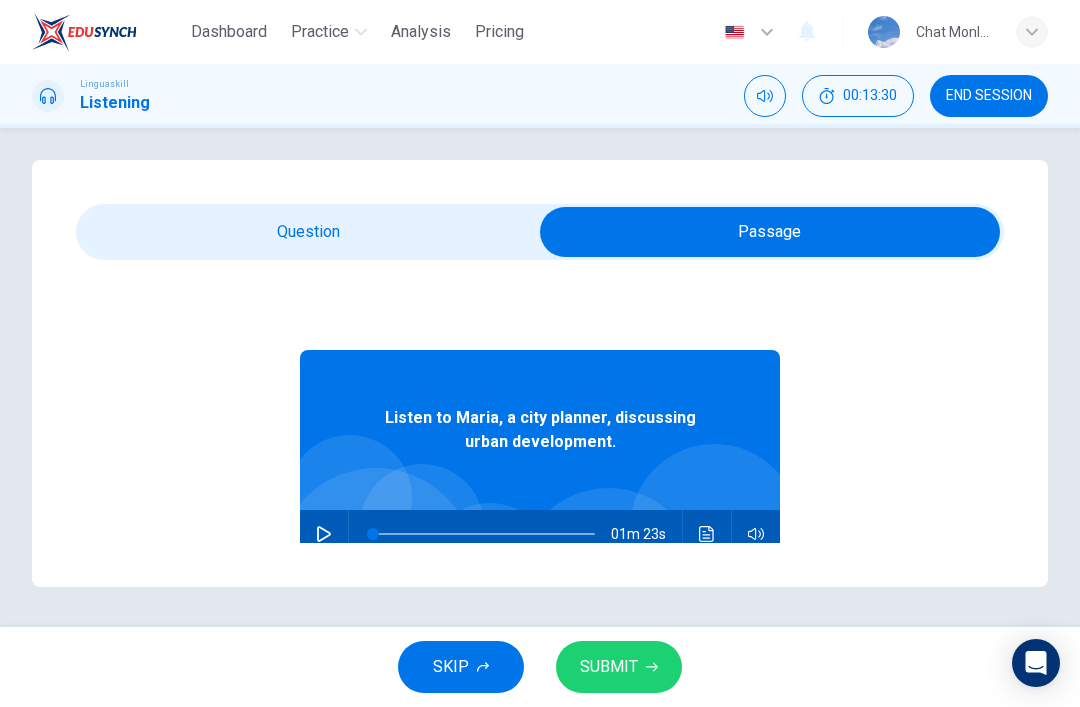 click at bounding box center (324, 534) 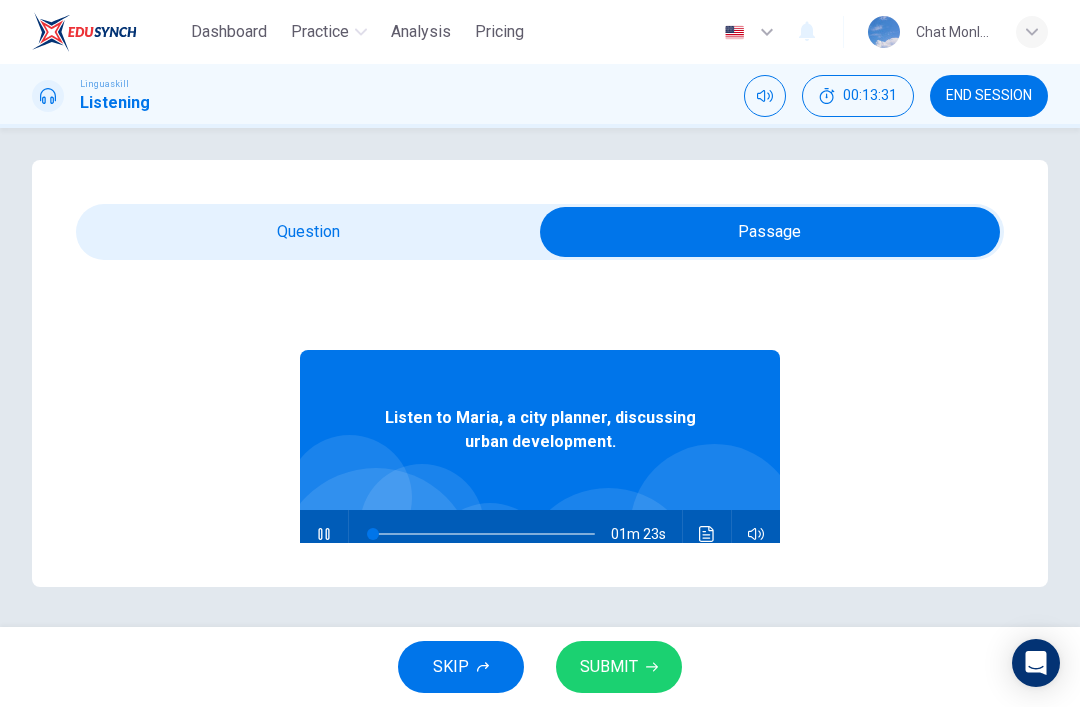 click at bounding box center [770, 232] 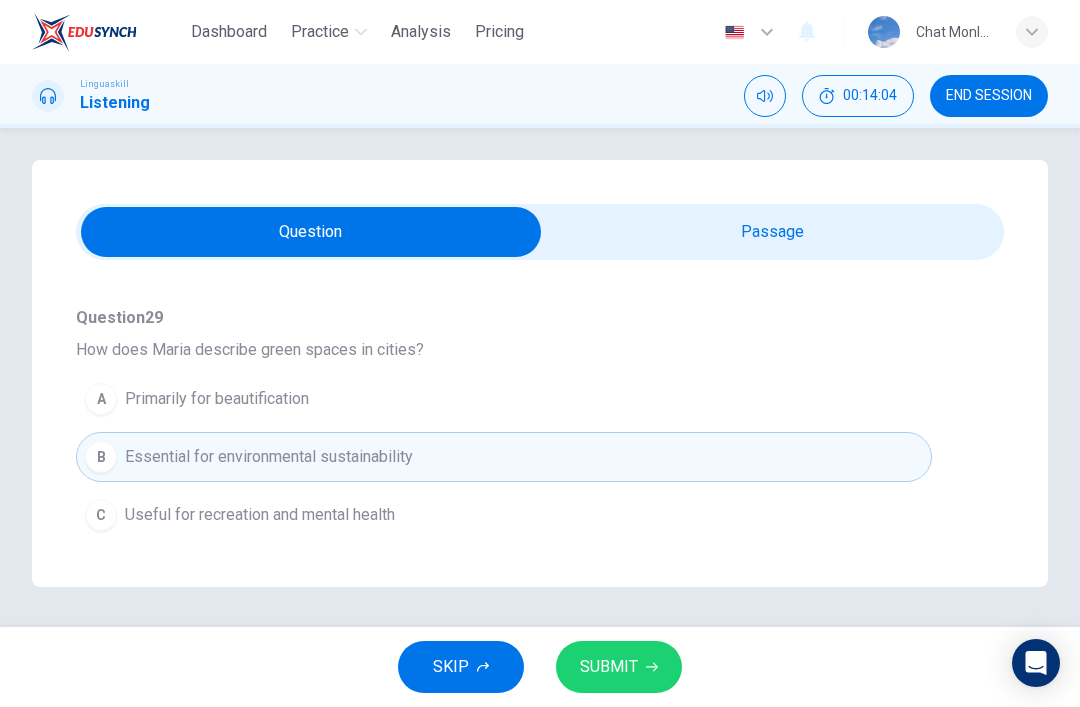 click on "C Useful for recreation and mental health" at bounding box center (504, 515) 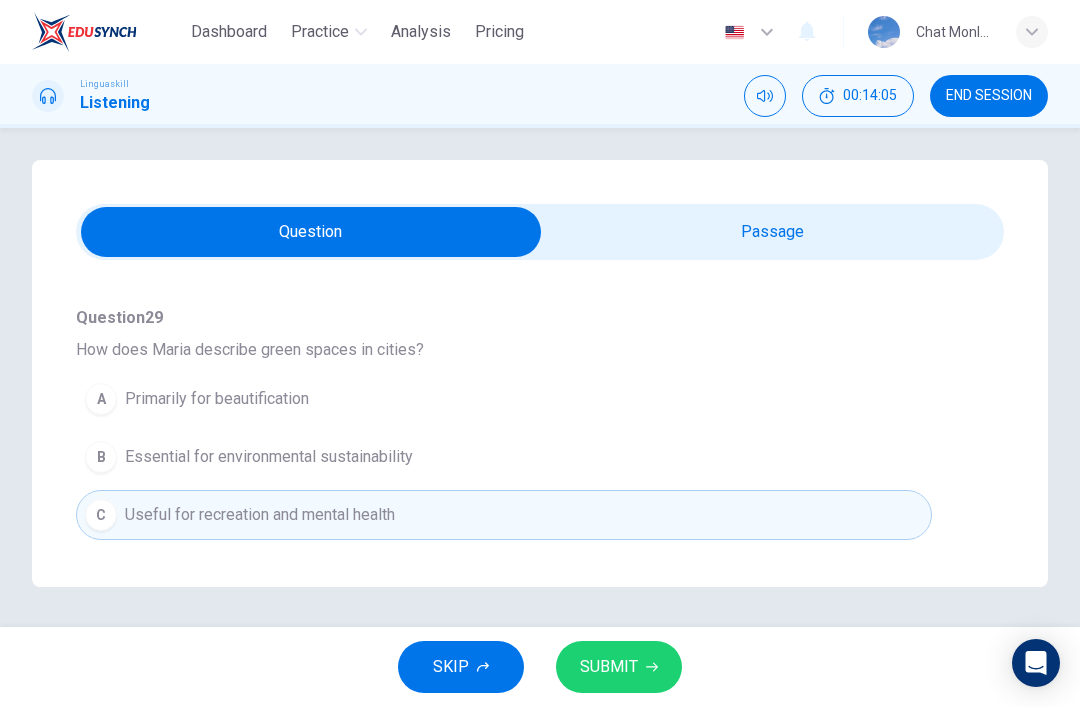 click on "SUBMIT" at bounding box center [619, 667] 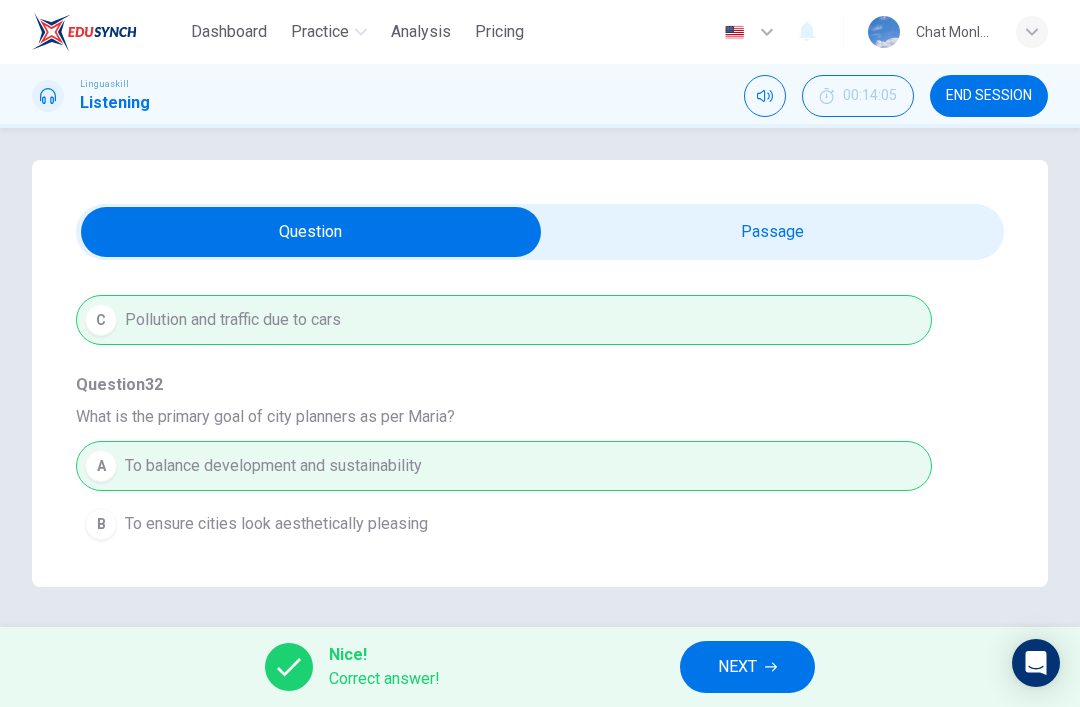 scroll, scrollTop: 1149, scrollLeft: 0, axis: vertical 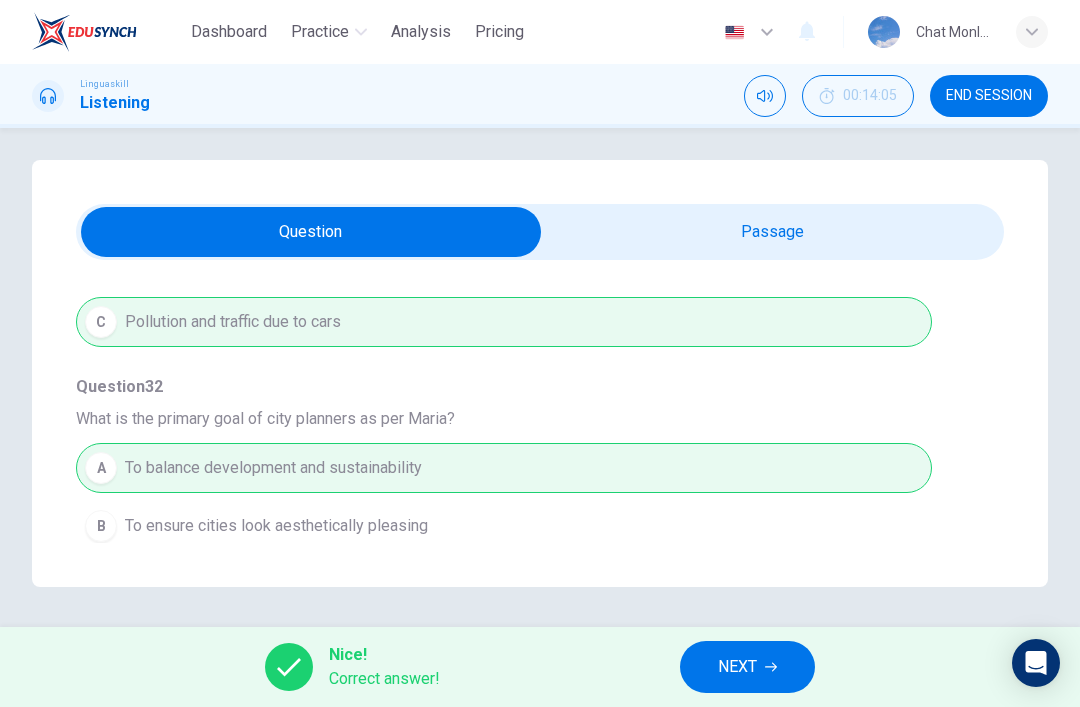 click on "NEXT" at bounding box center (737, 667) 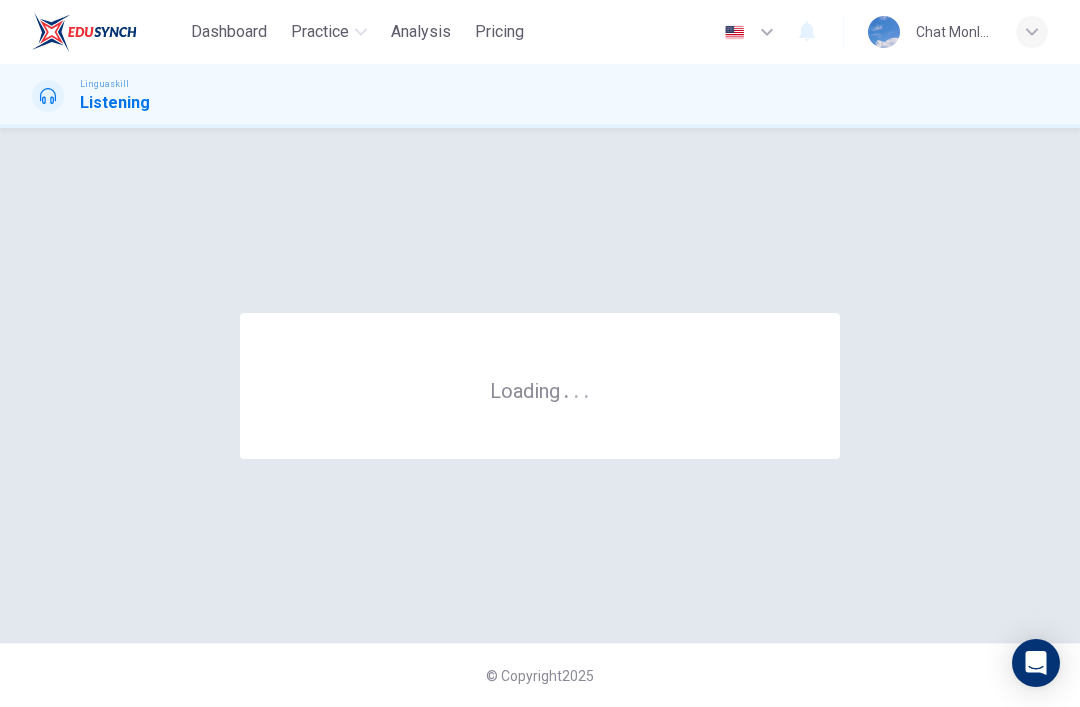 scroll, scrollTop: 0, scrollLeft: 0, axis: both 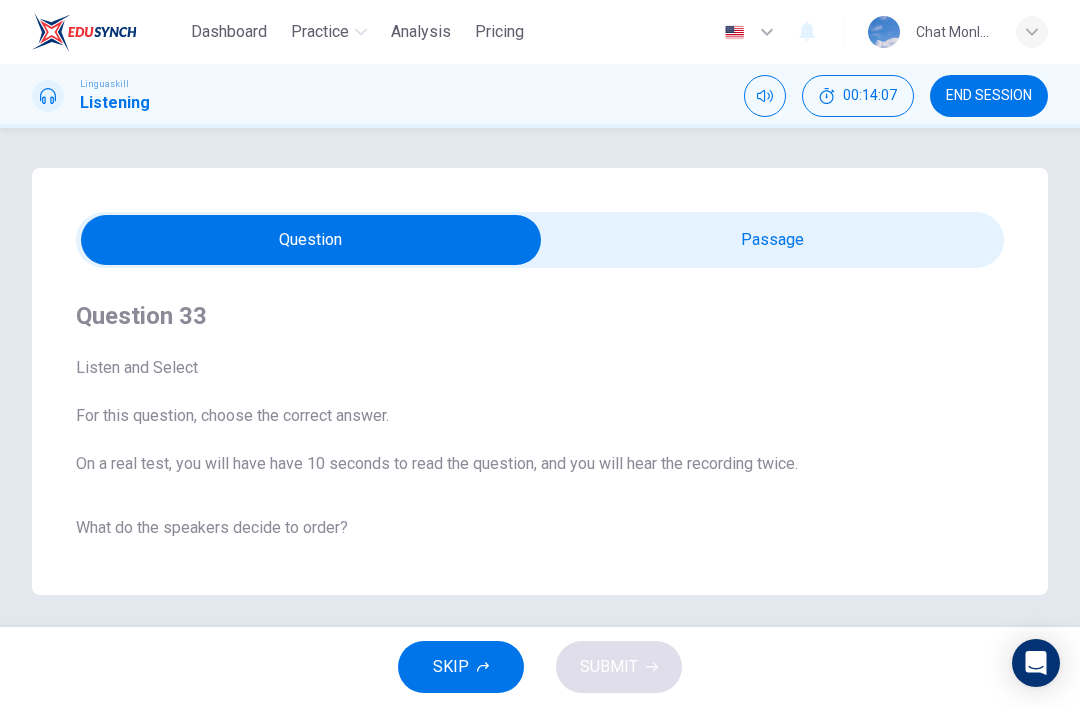 click at bounding box center [311, 240] 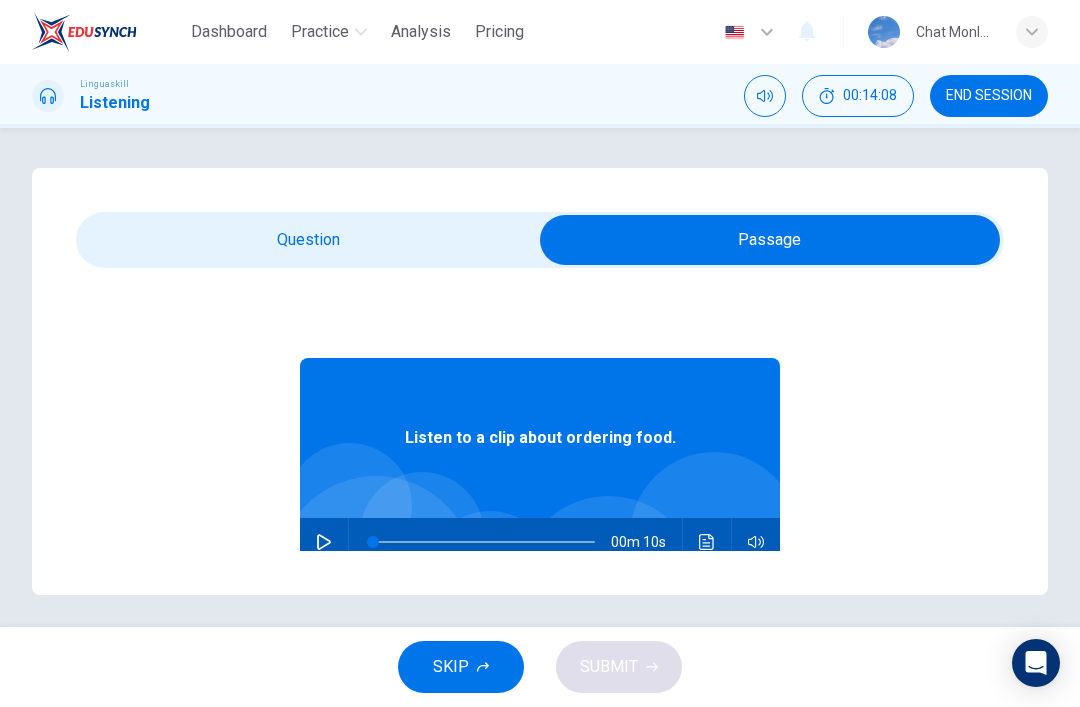 click on "SKIP" at bounding box center (461, 667) 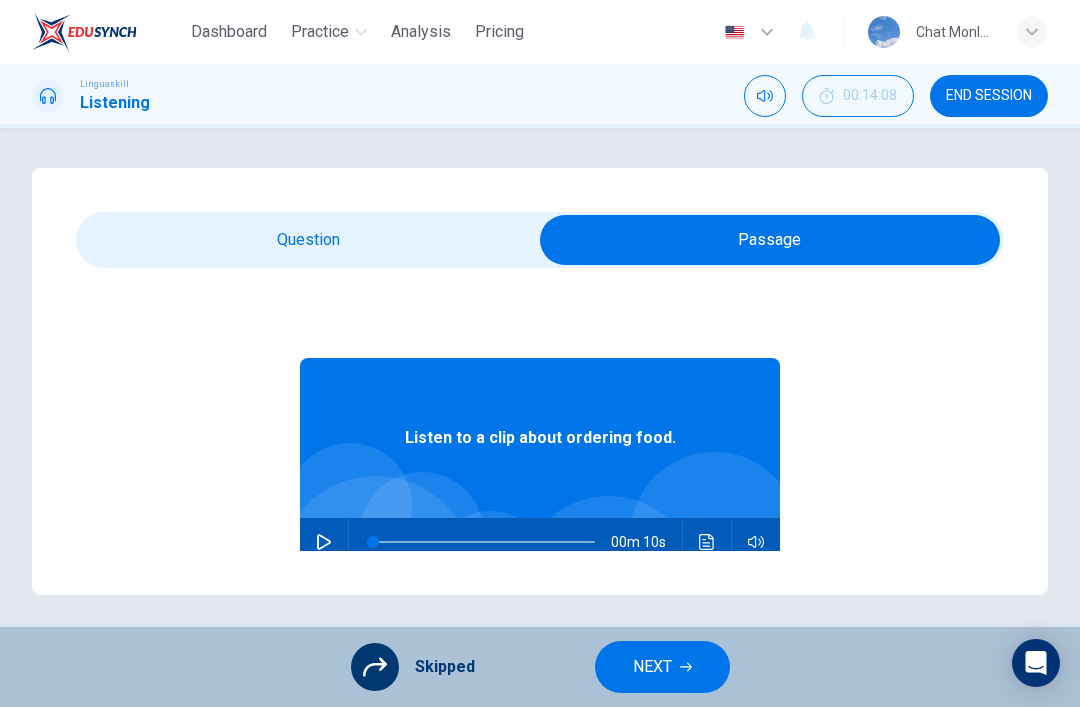 click on "NEXT" at bounding box center (652, 667) 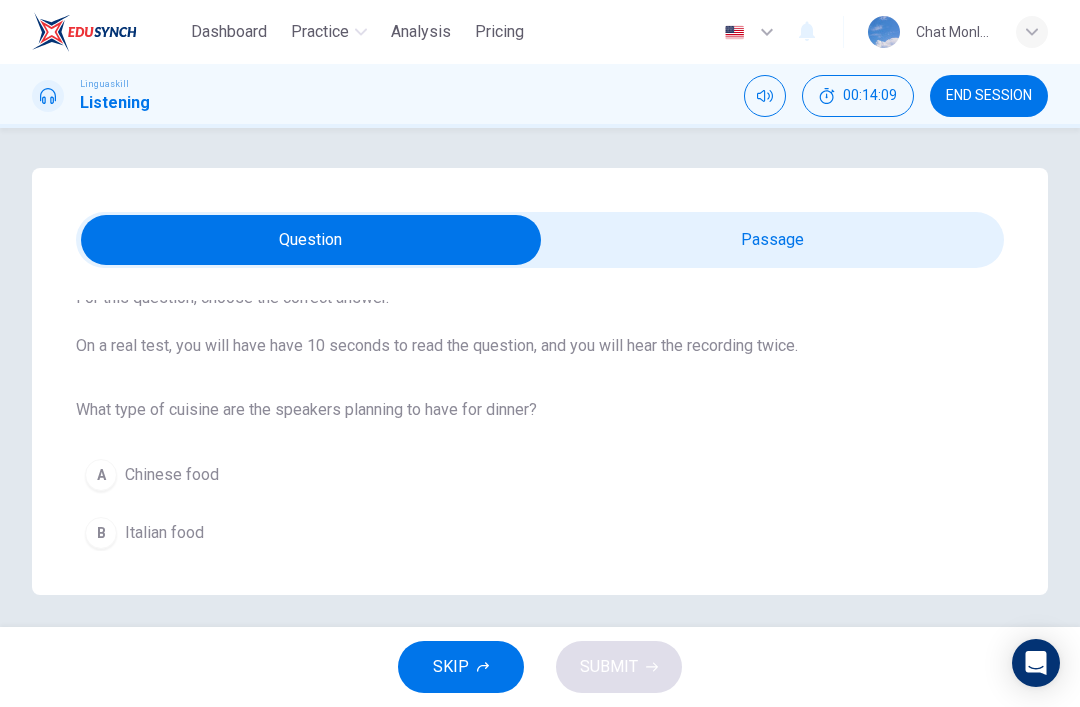 scroll, scrollTop: 117, scrollLeft: 0, axis: vertical 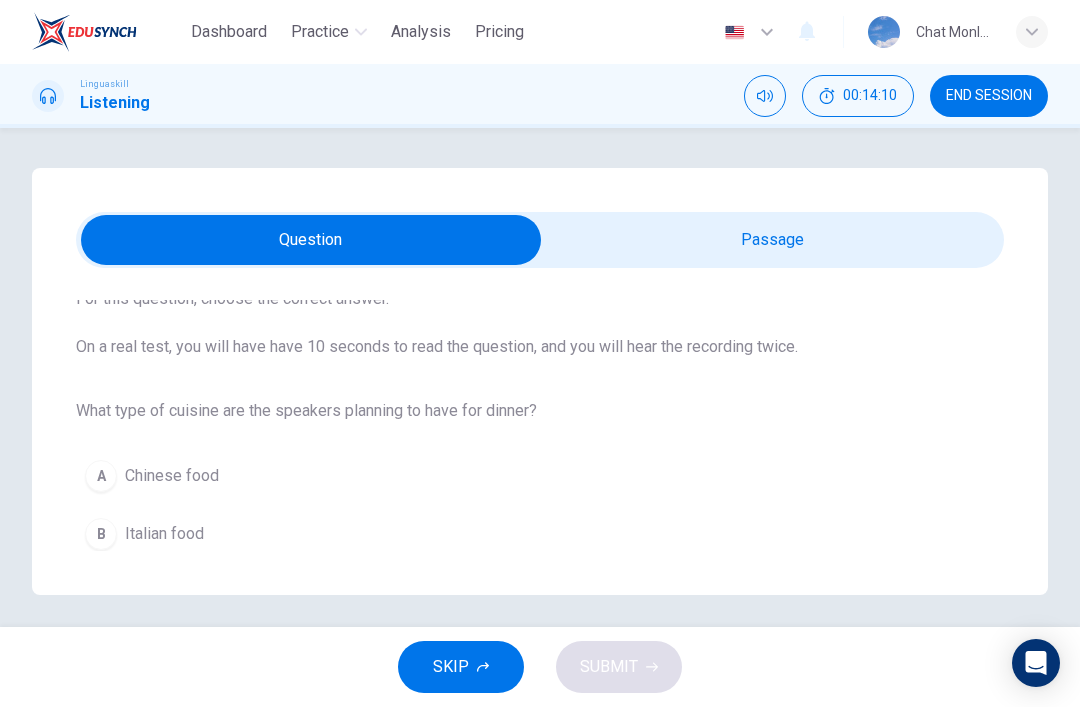 click on "SKIP" at bounding box center [461, 667] 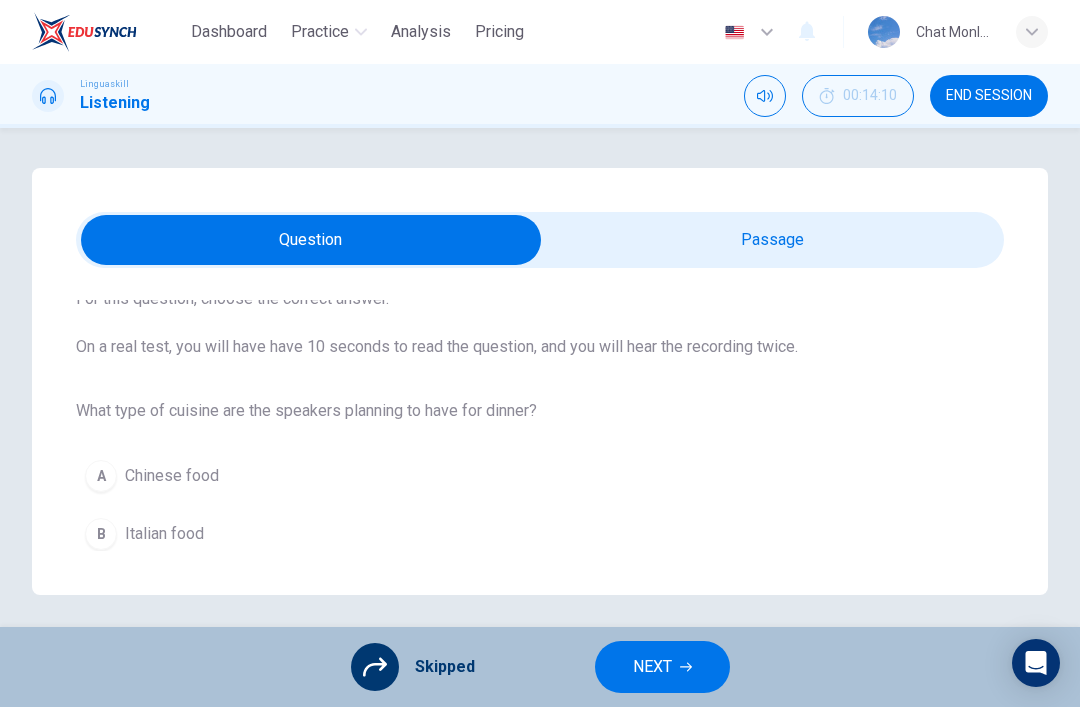 click on "NEXT" at bounding box center (662, 667) 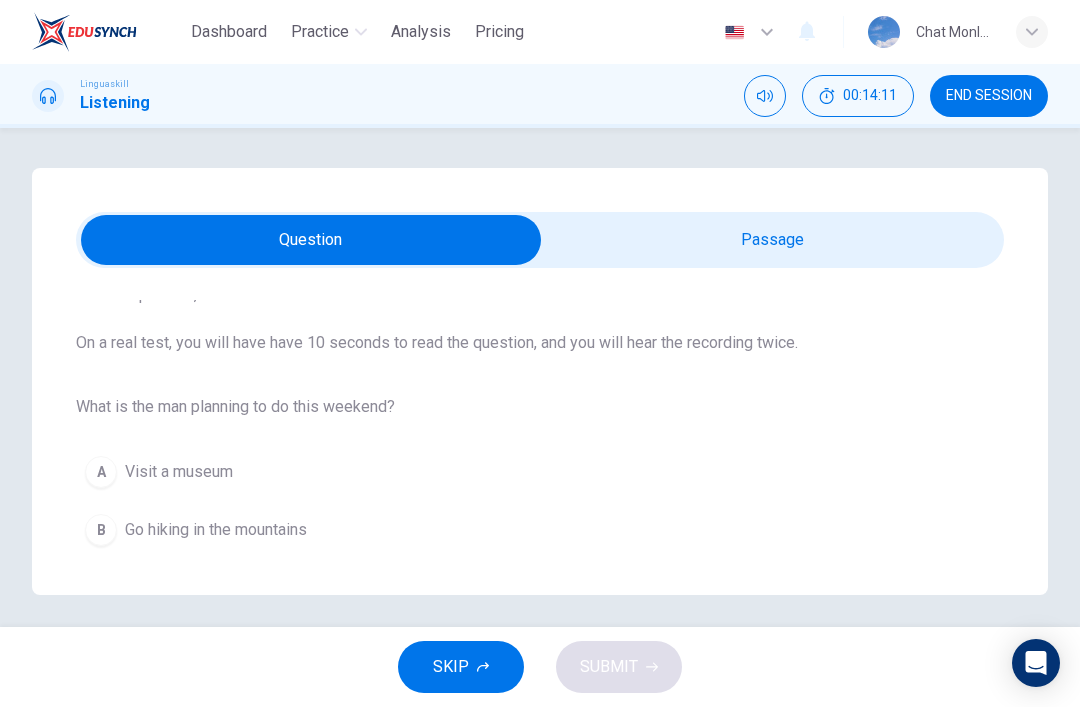 scroll, scrollTop: 117, scrollLeft: 0, axis: vertical 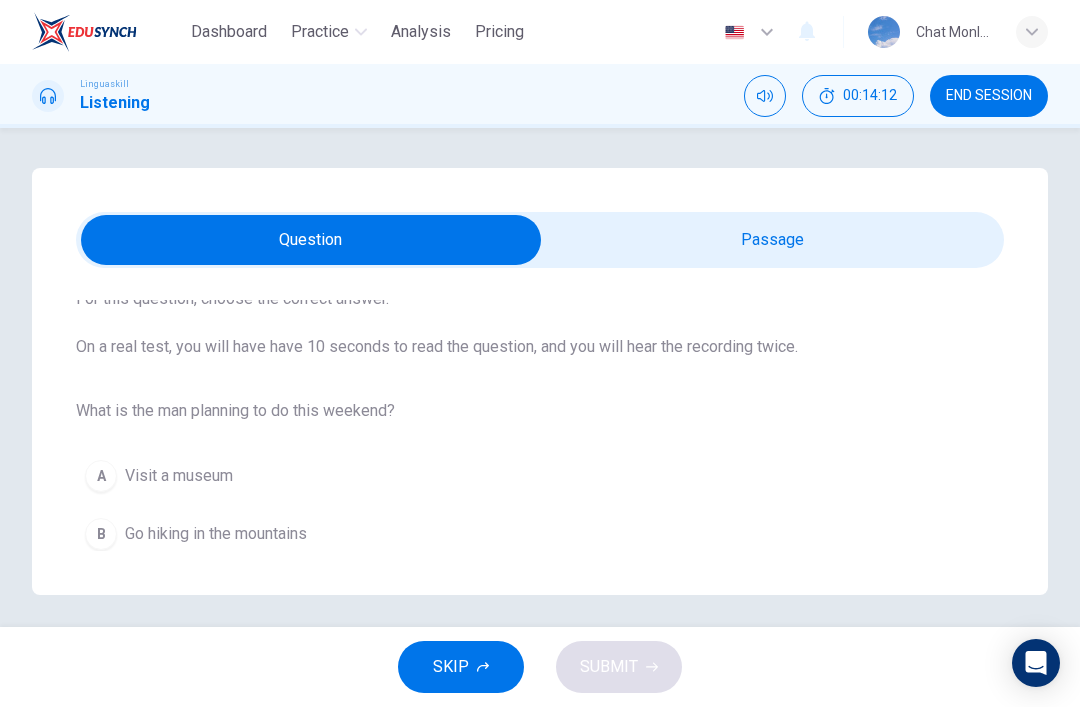 click on "SKIP" at bounding box center [461, 667] 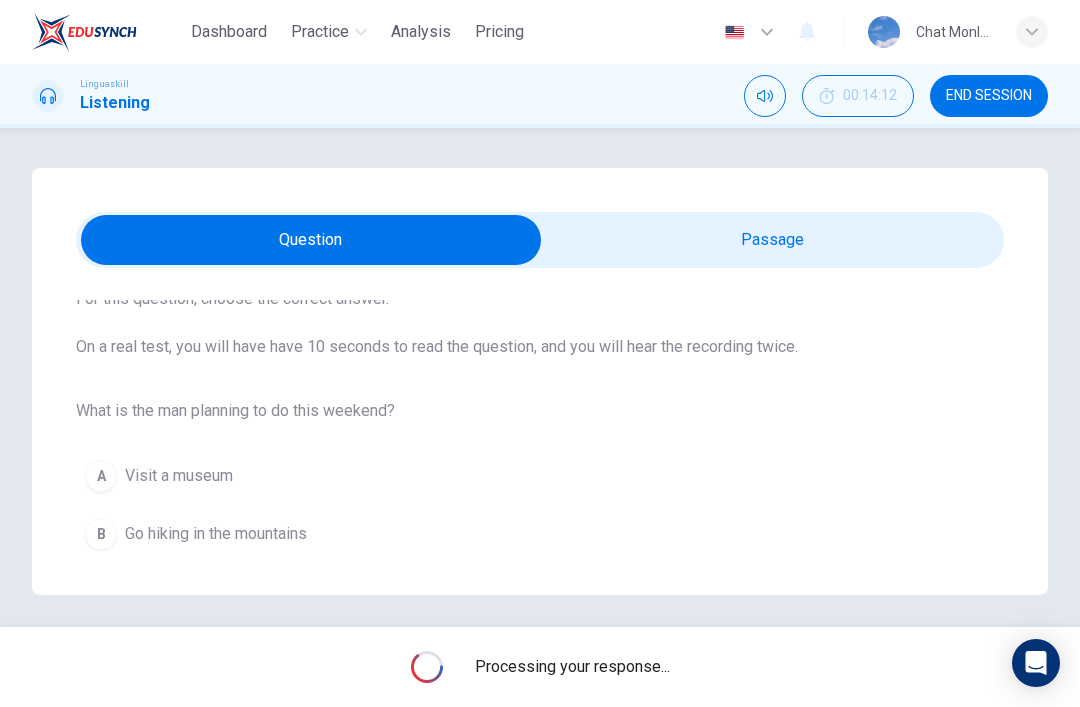 click at bounding box center [311, 240] 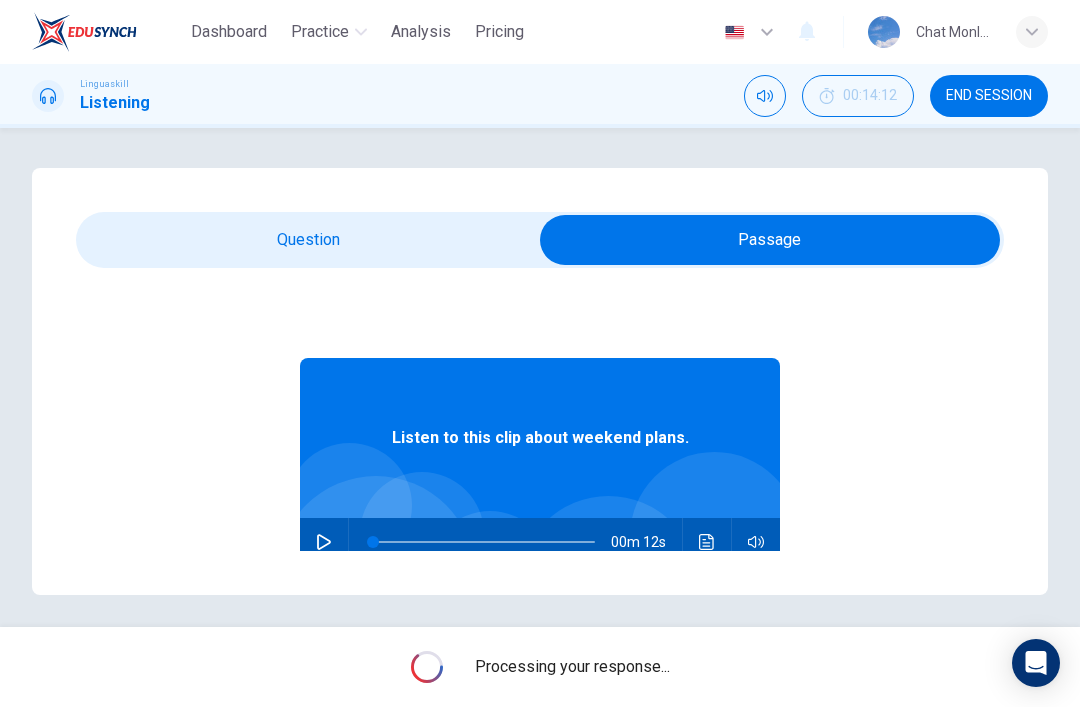 click at bounding box center [770, 240] 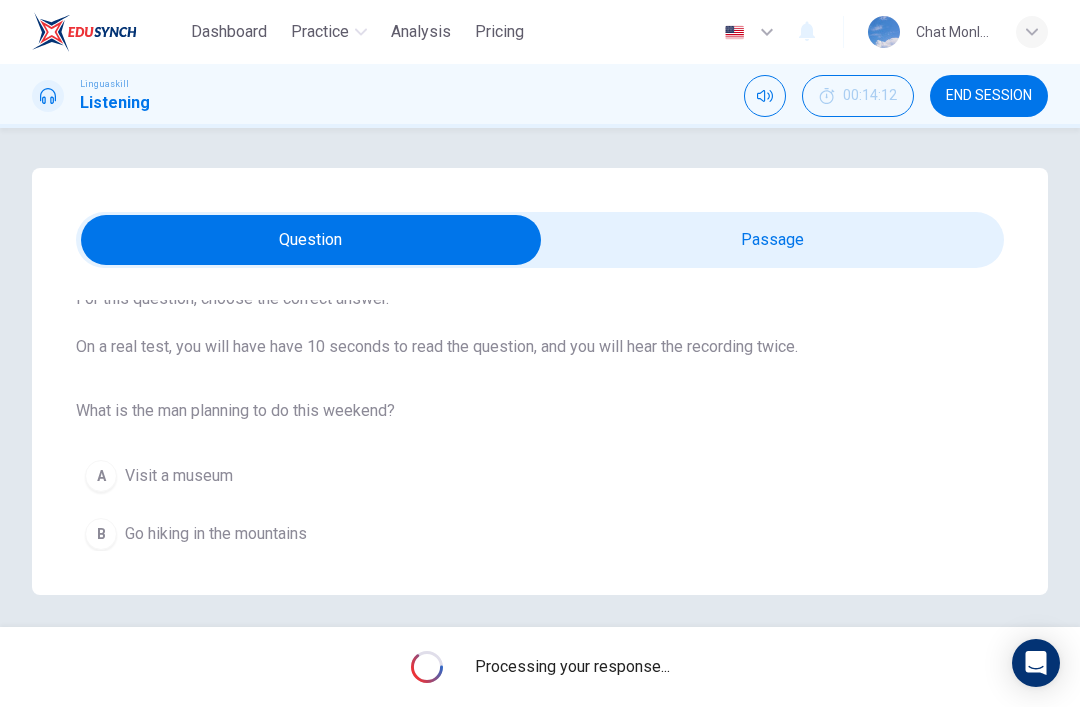click at bounding box center [311, 240] 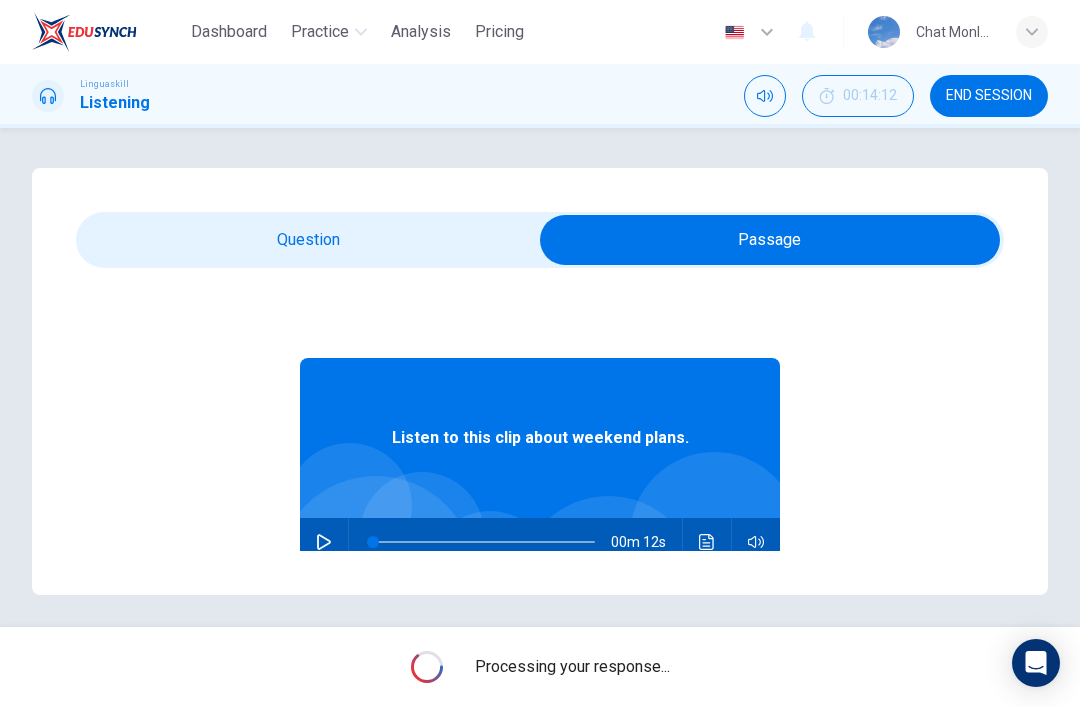 click at bounding box center (770, 240) 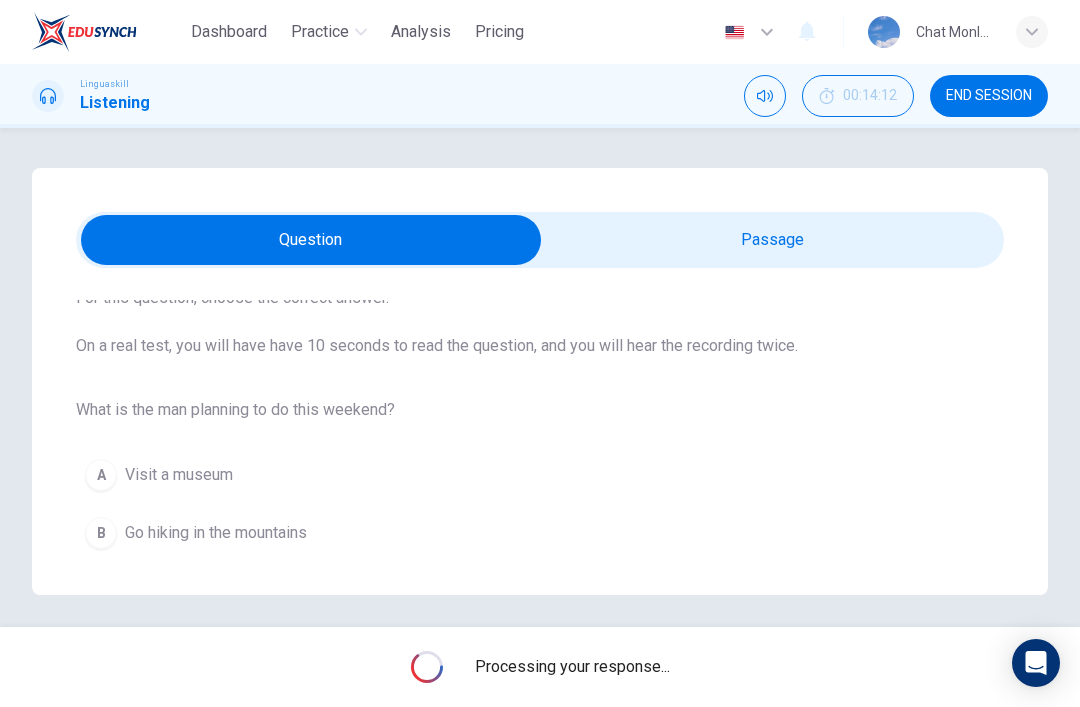 scroll, scrollTop: 117, scrollLeft: 0, axis: vertical 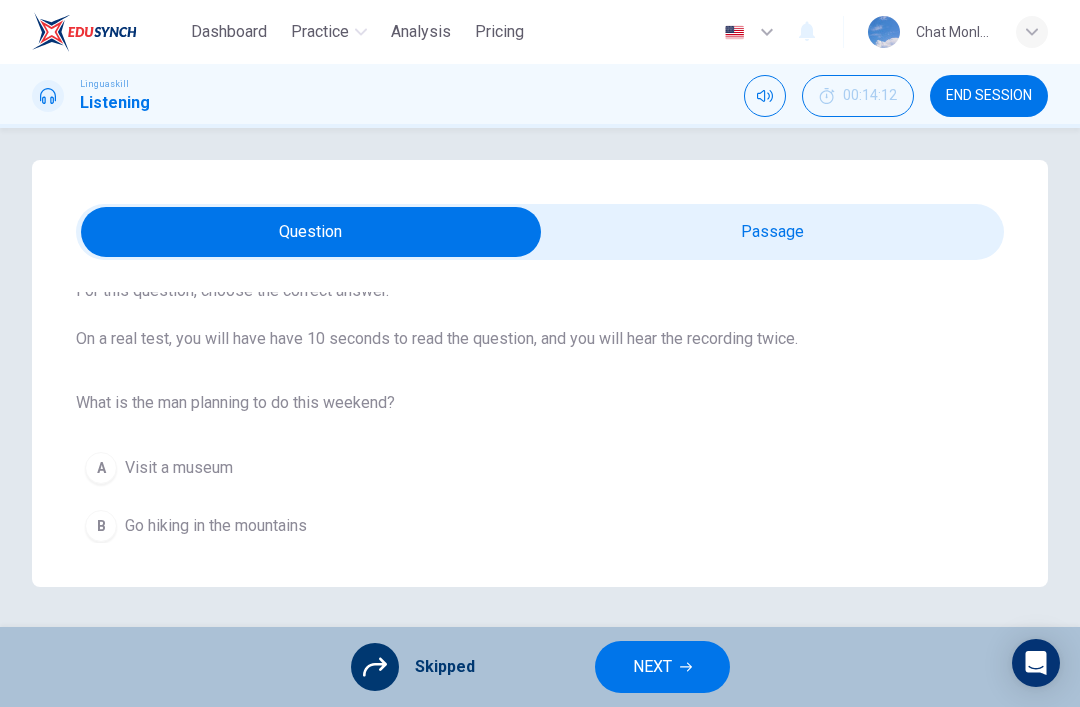 click 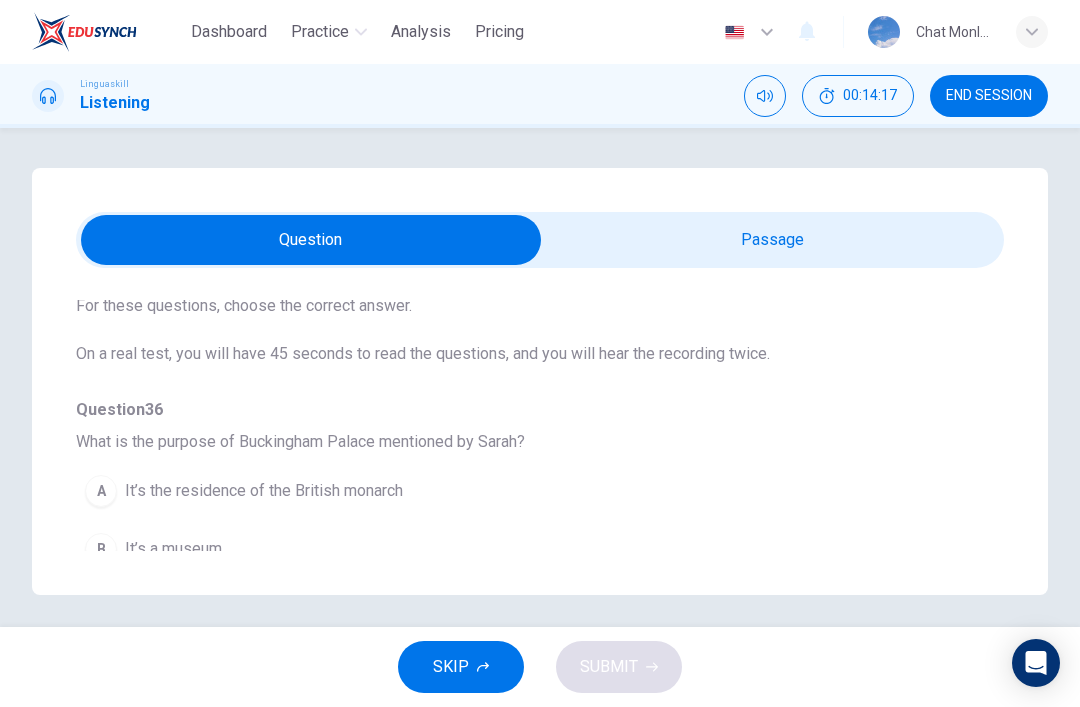 scroll, scrollTop: -66, scrollLeft: 0, axis: vertical 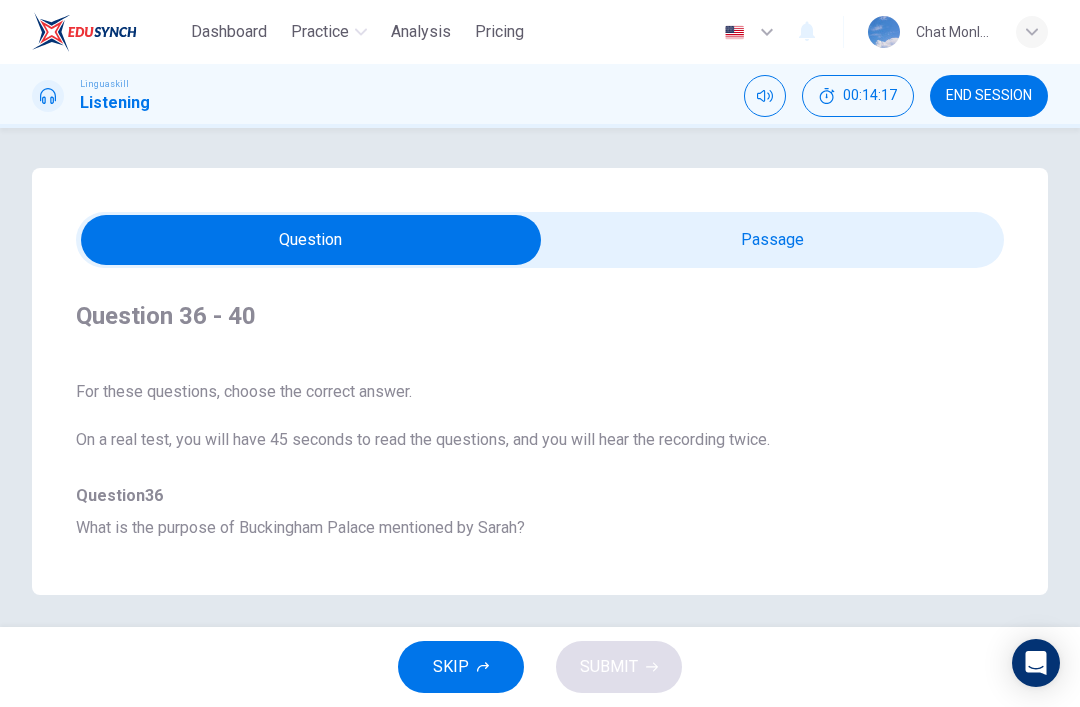 click at bounding box center [311, 240] 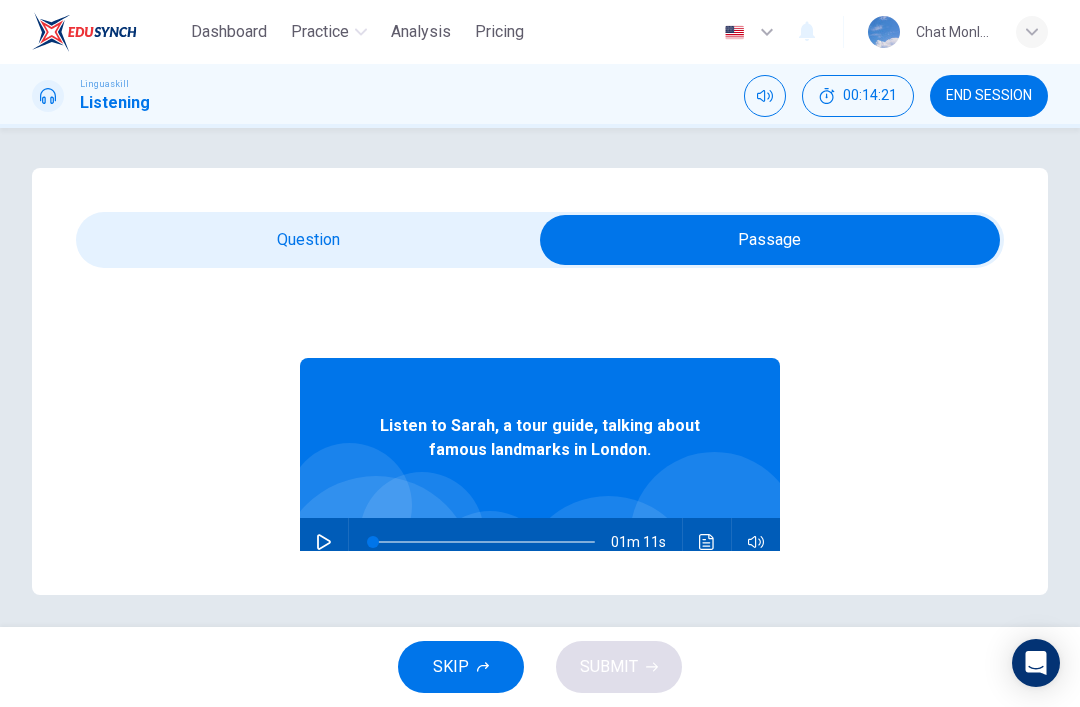 click at bounding box center [770, 240] 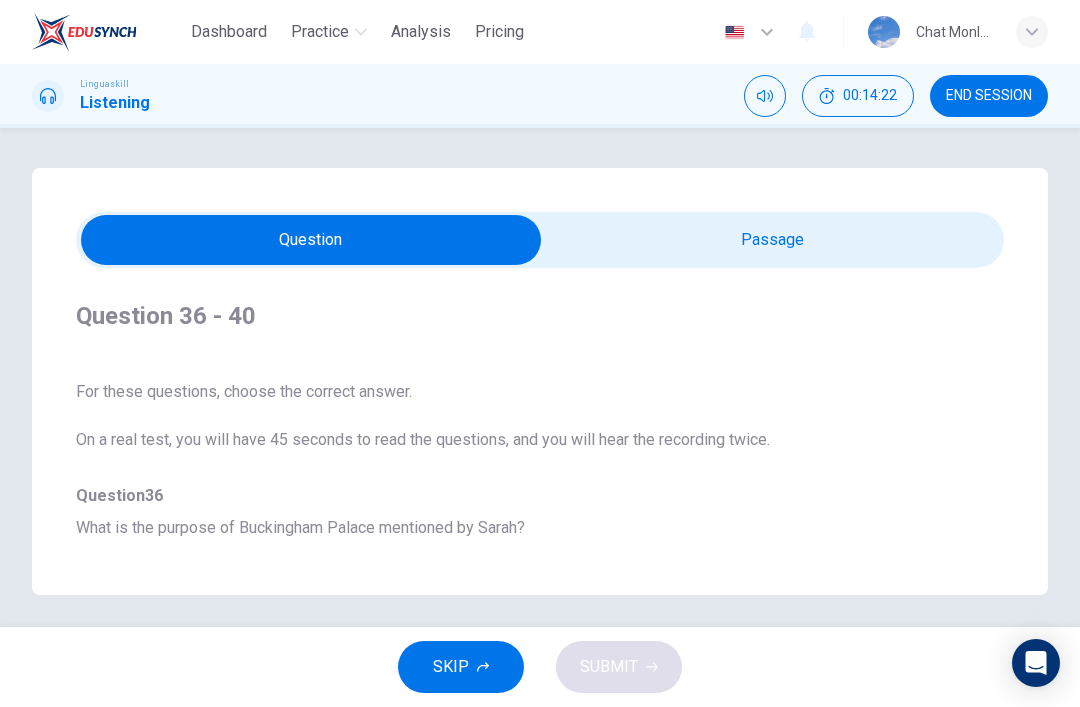 click at bounding box center (311, 240) 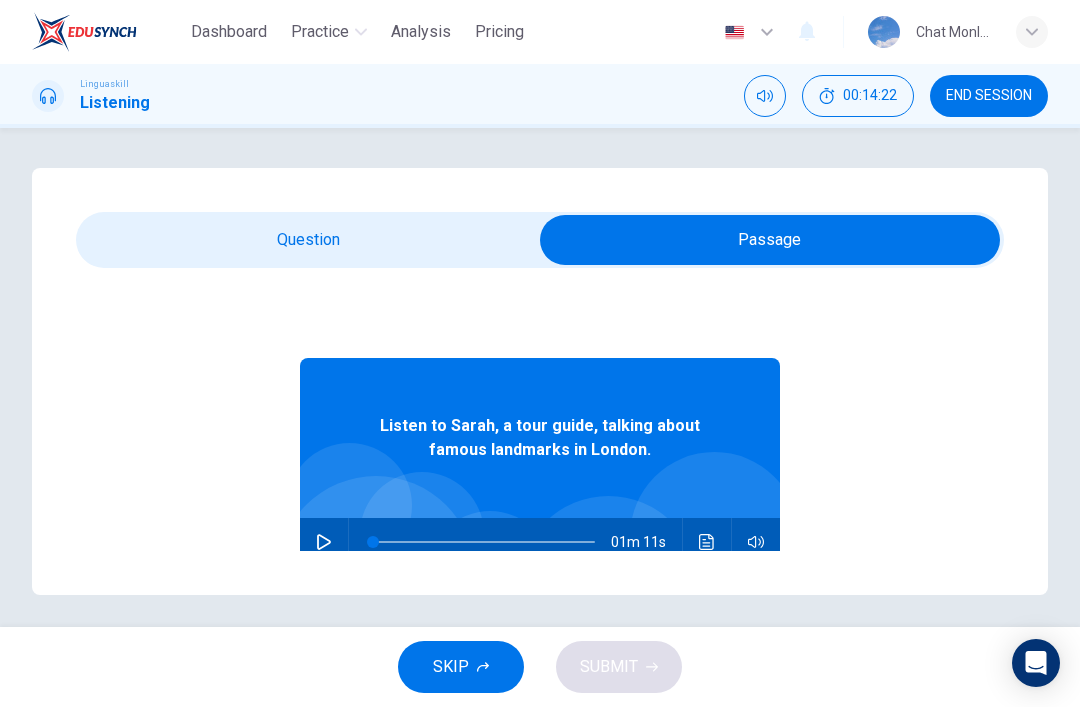 click at bounding box center [770, 240] 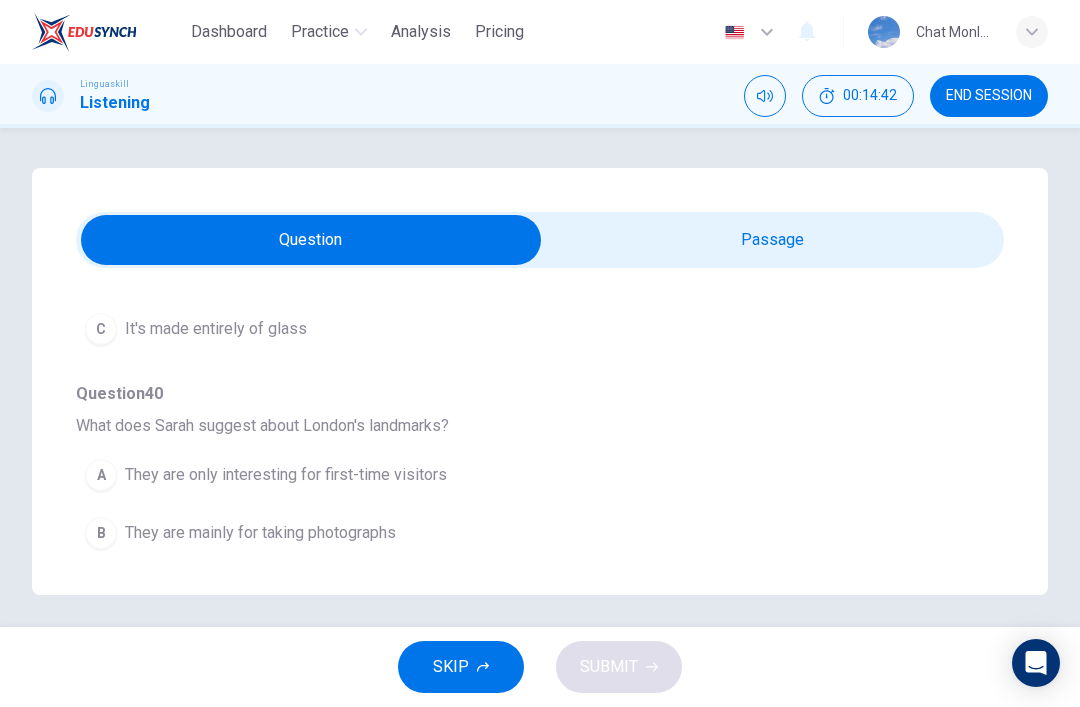 scroll, scrollTop: 1149, scrollLeft: 0, axis: vertical 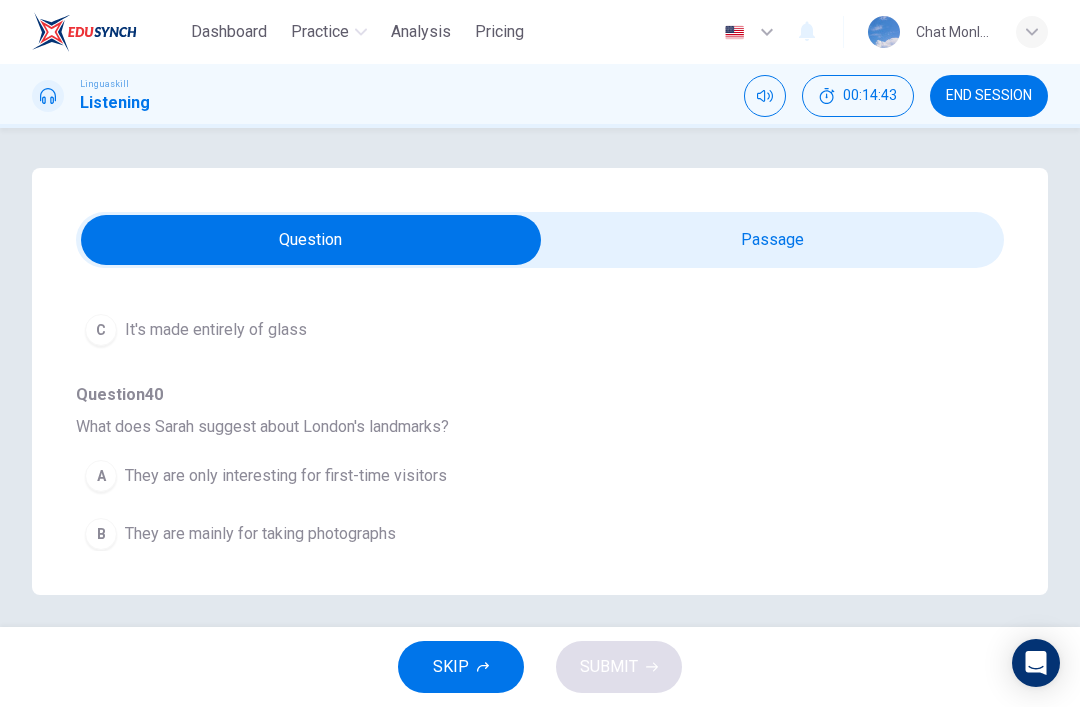 click at bounding box center [311, 240] 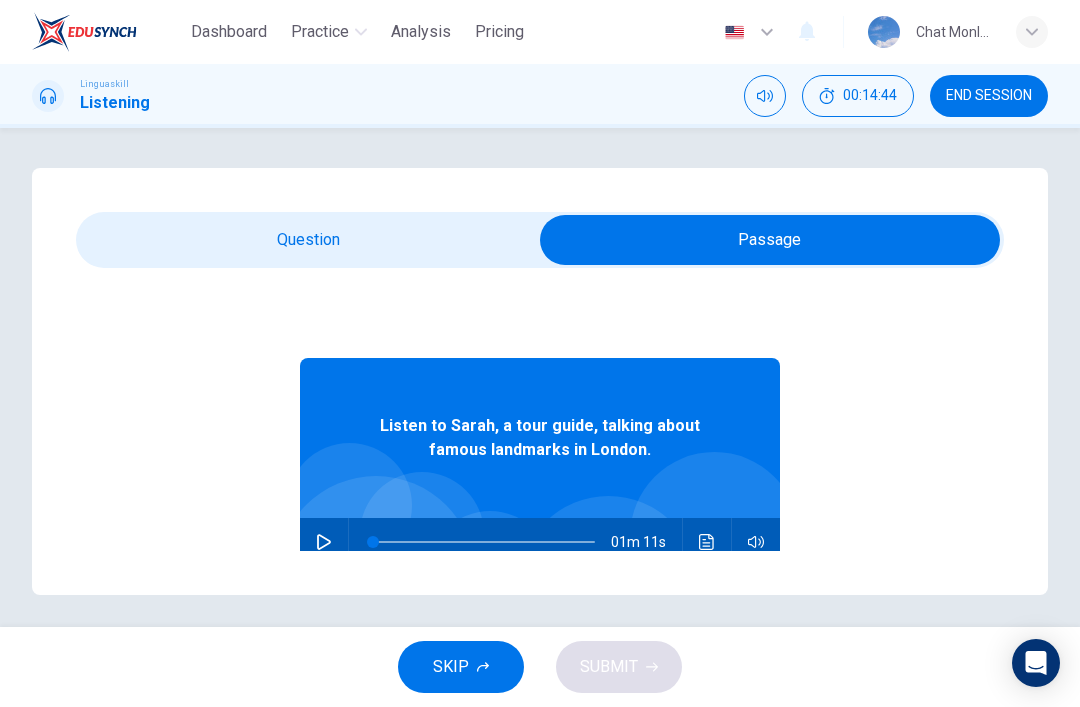 click at bounding box center [324, 542] 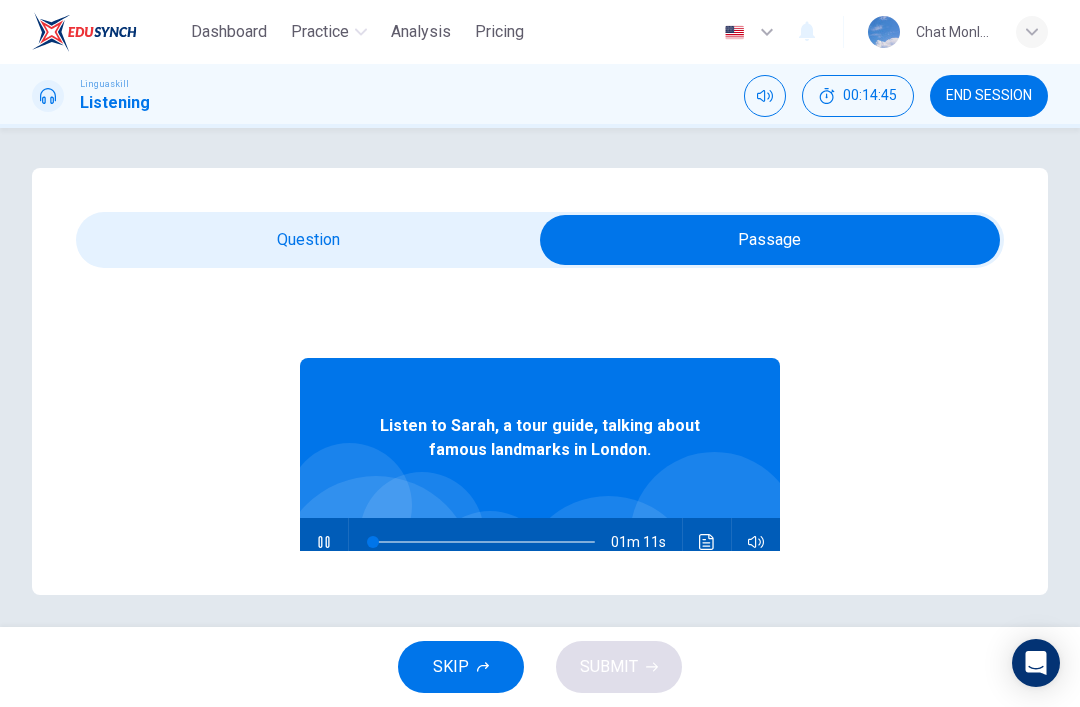 click at bounding box center [770, 240] 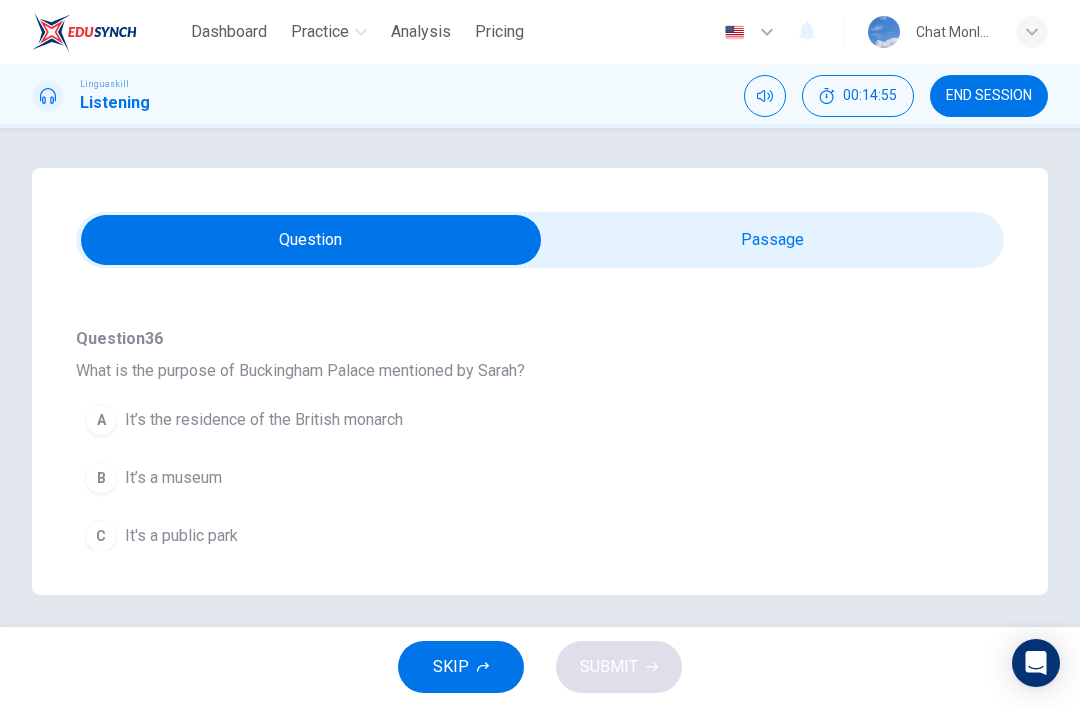 scroll, scrollTop: 160, scrollLeft: 0, axis: vertical 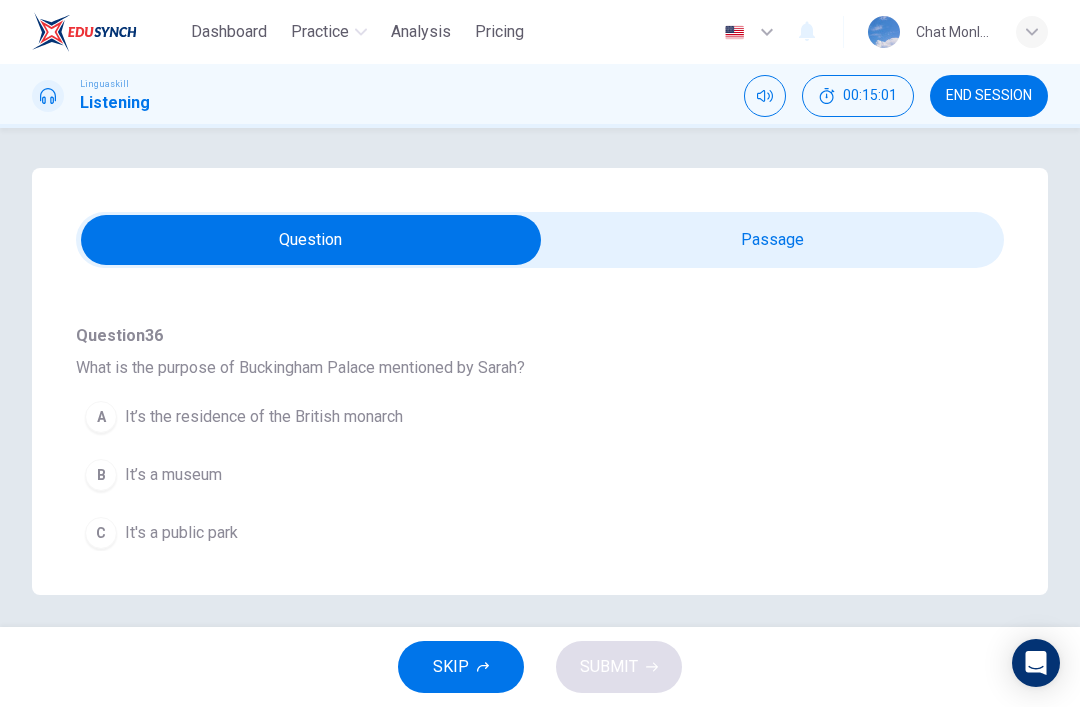 click on "A" at bounding box center (101, 417) 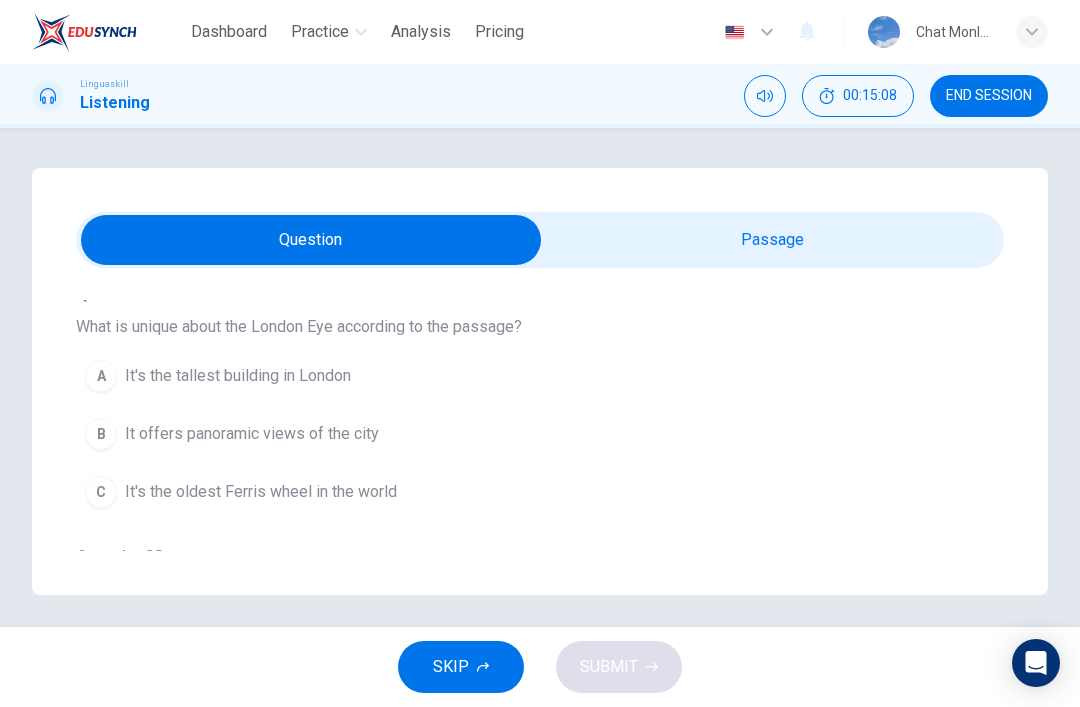 scroll, scrollTop: 464, scrollLeft: 0, axis: vertical 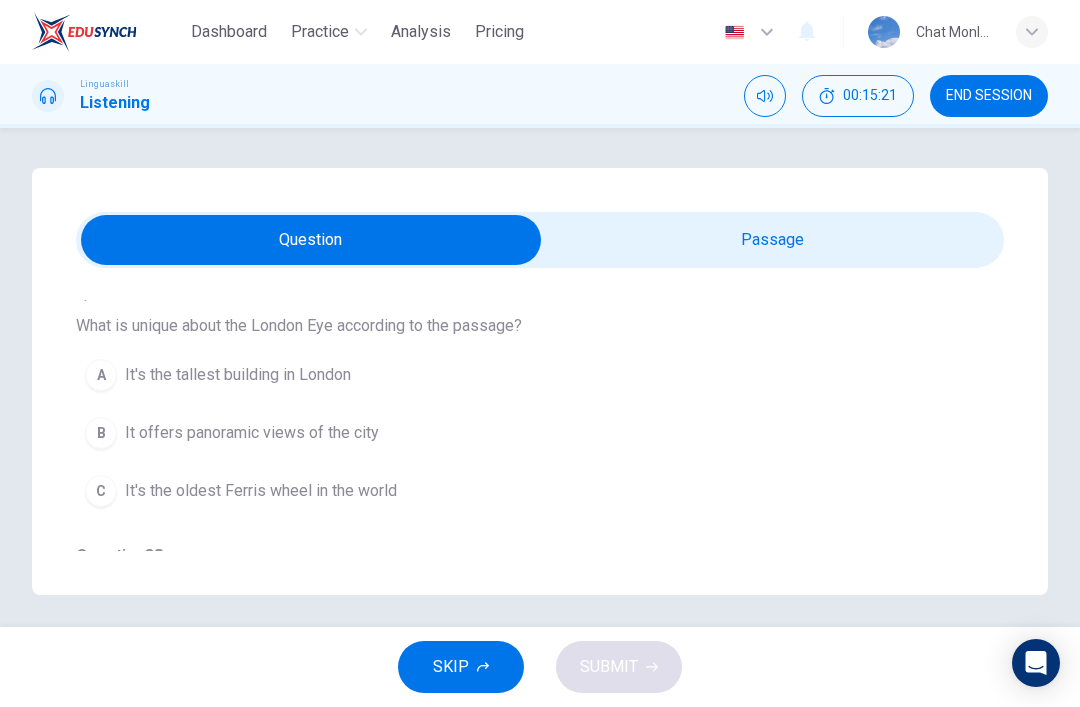 click on "It's the oldest Ferris wheel in the world" at bounding box center [261, 491] 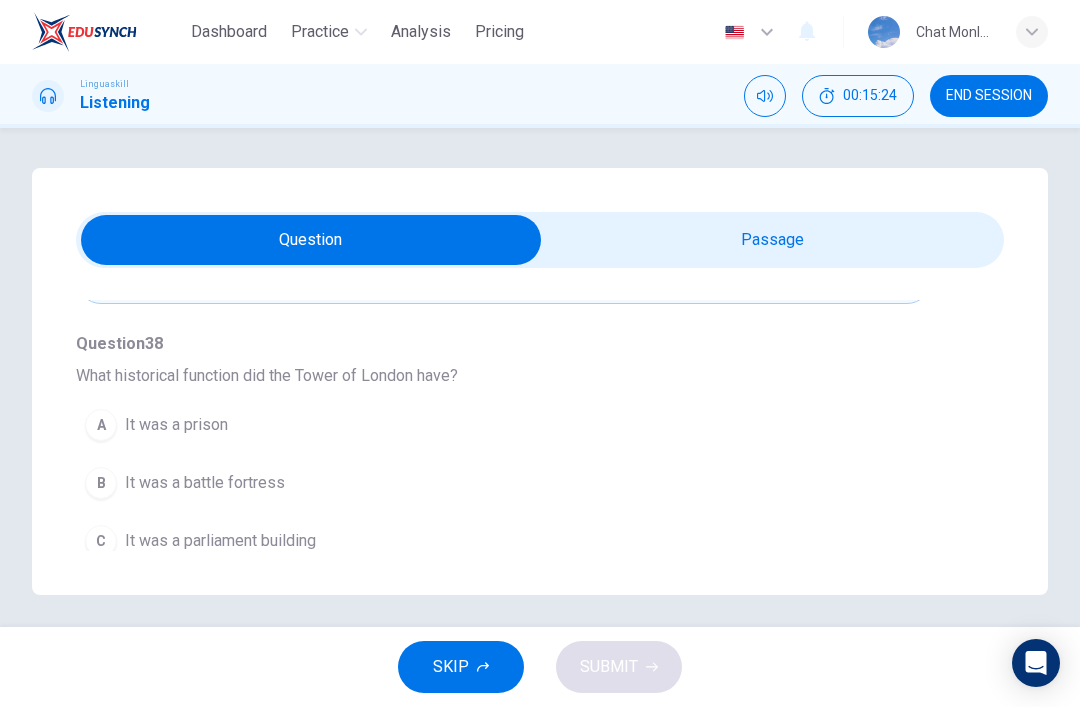 scroll, scrollTop: 677, scrollLeft: 0, axis: vertical 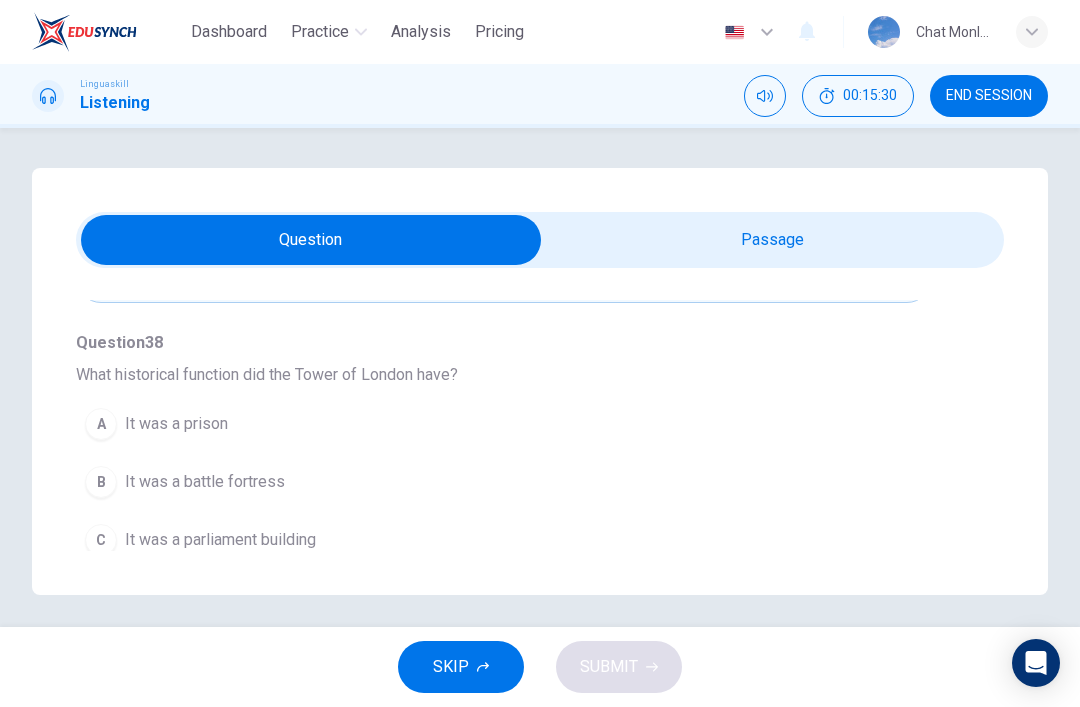 click on "A" at bounding box center (101, 424) 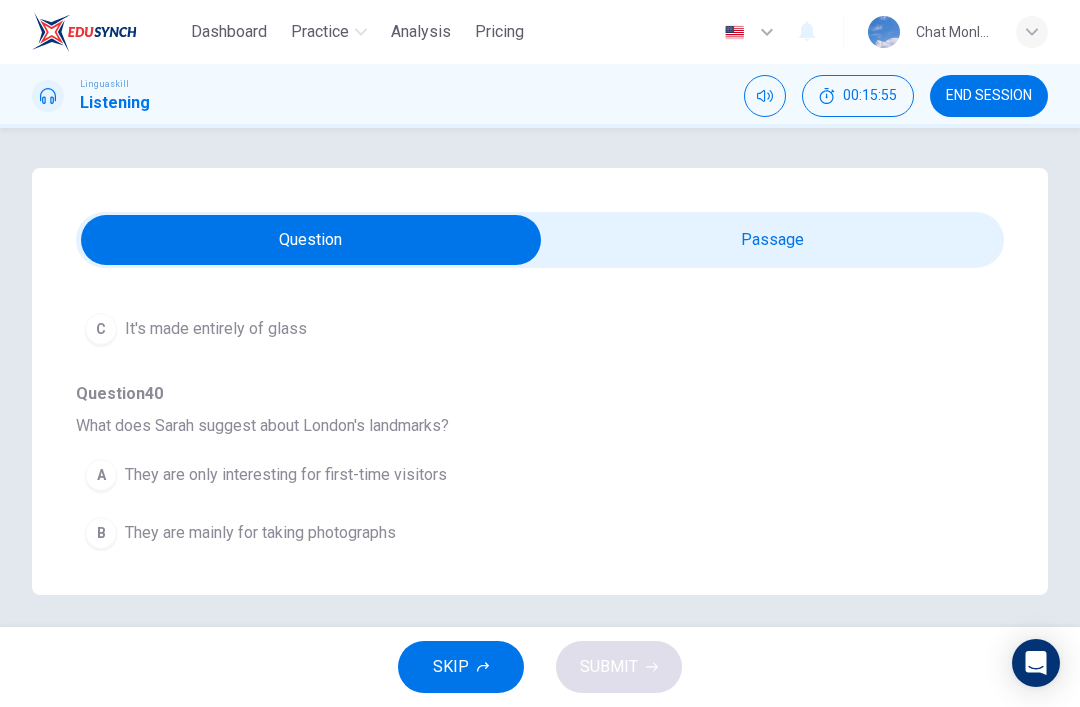 scroll, scrollTop: 1149, scrollLeft: 0, axis: vertical 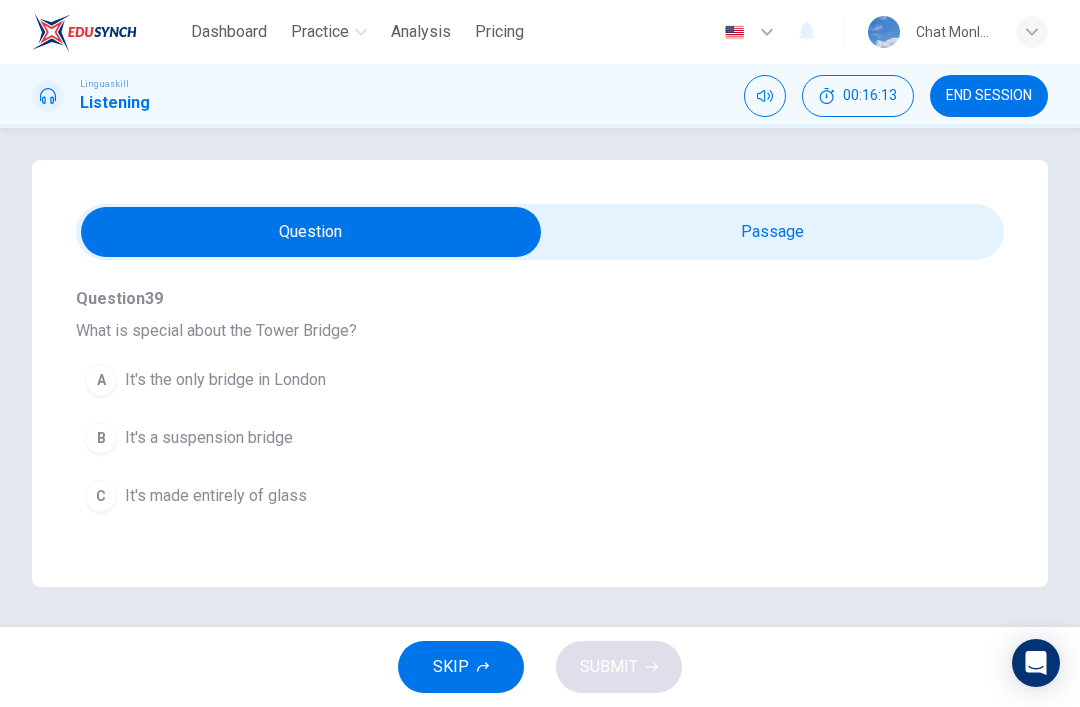 click at bounding box center [311, 232] 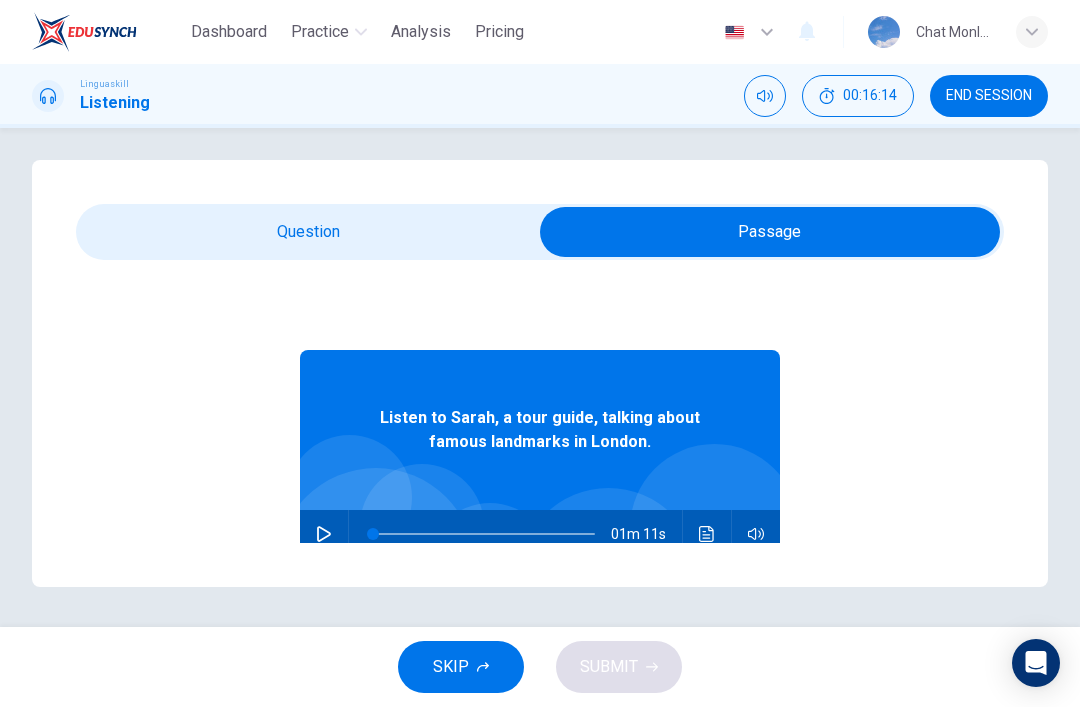 click at bounding box center (324, 534) 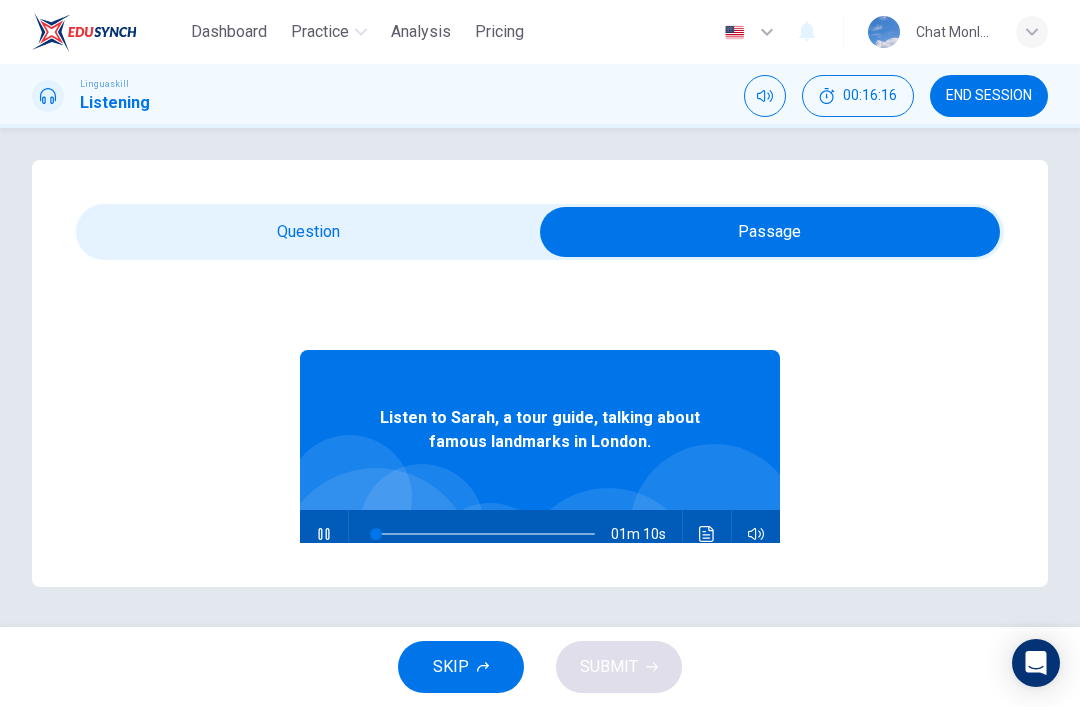 type on "3" 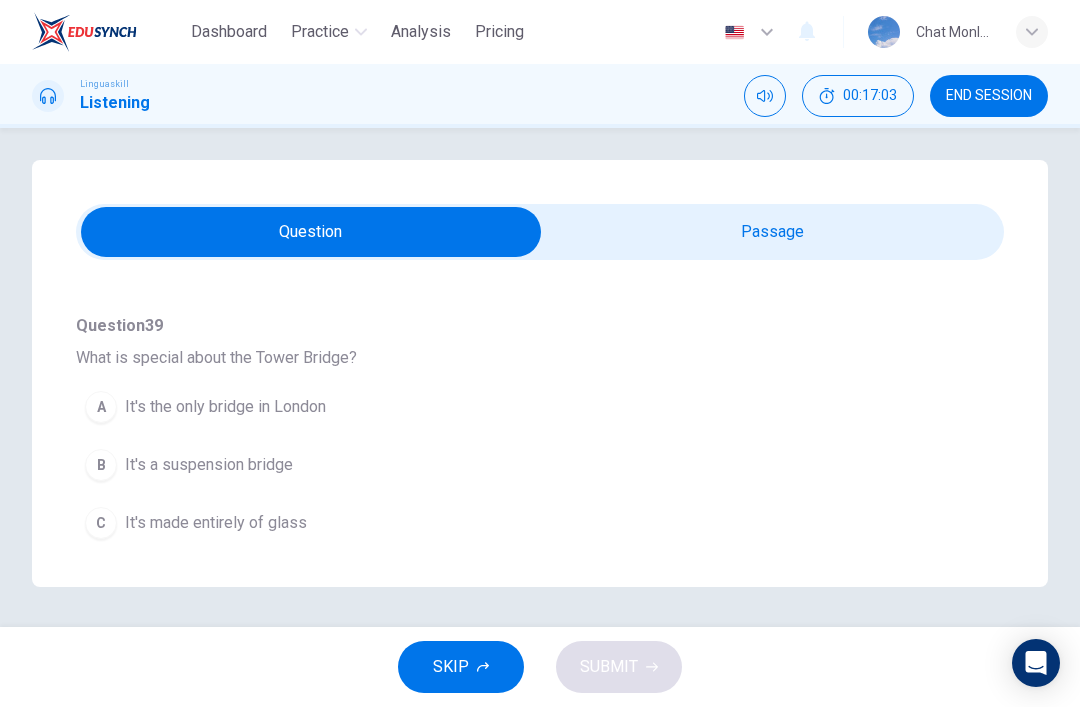 scroll, scrollTop: 949, scrollLeft: 0, axis: vertical 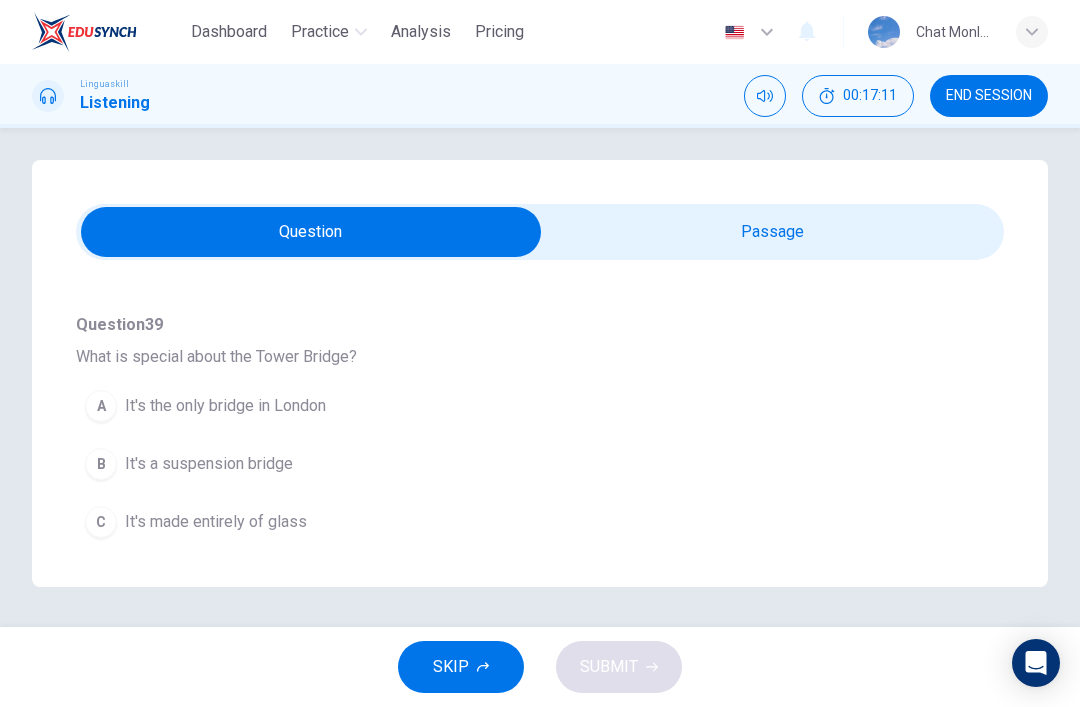 click on "B" at bounding box center [101, 464] 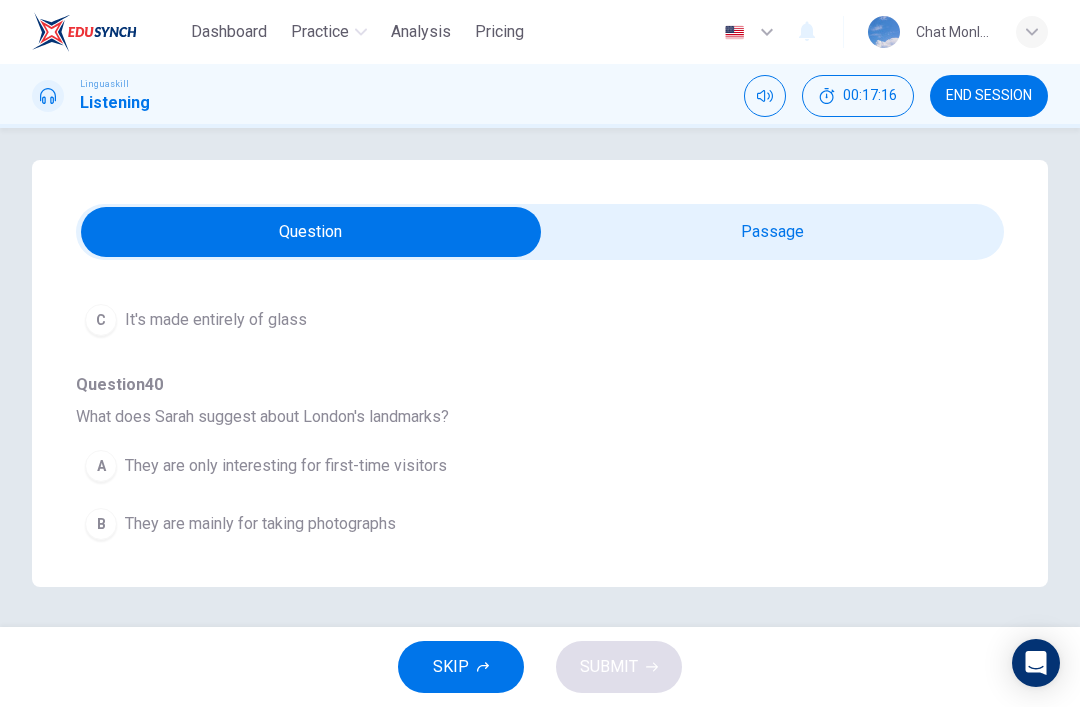 scroll, scrollTop: 1149, scrollLeft: 0, axis: vertical 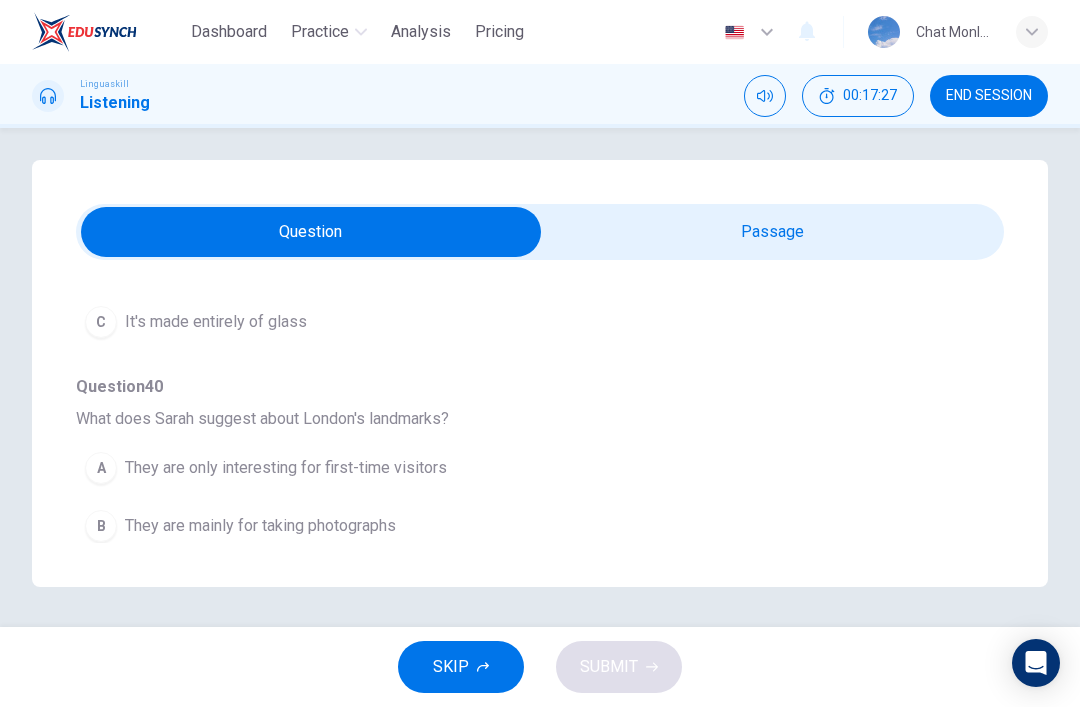 click on "They offer new experiences even for frequent visitors" at bounding box center [314, 584] 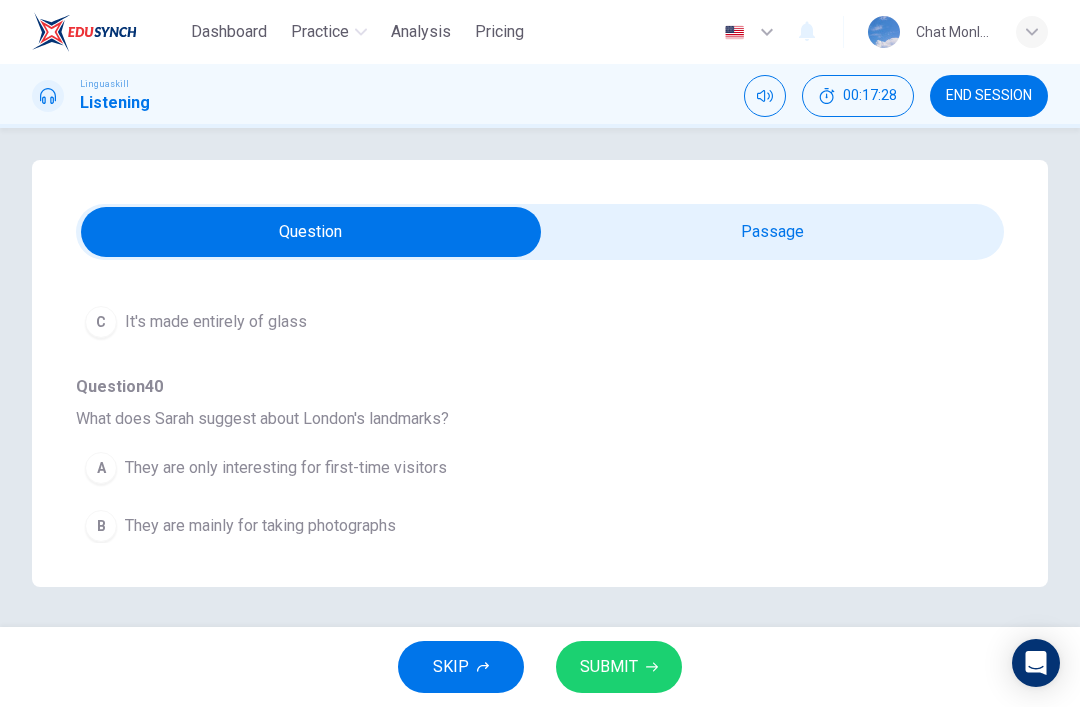 click on "SUBMIT" at bounding box center [609, 667] 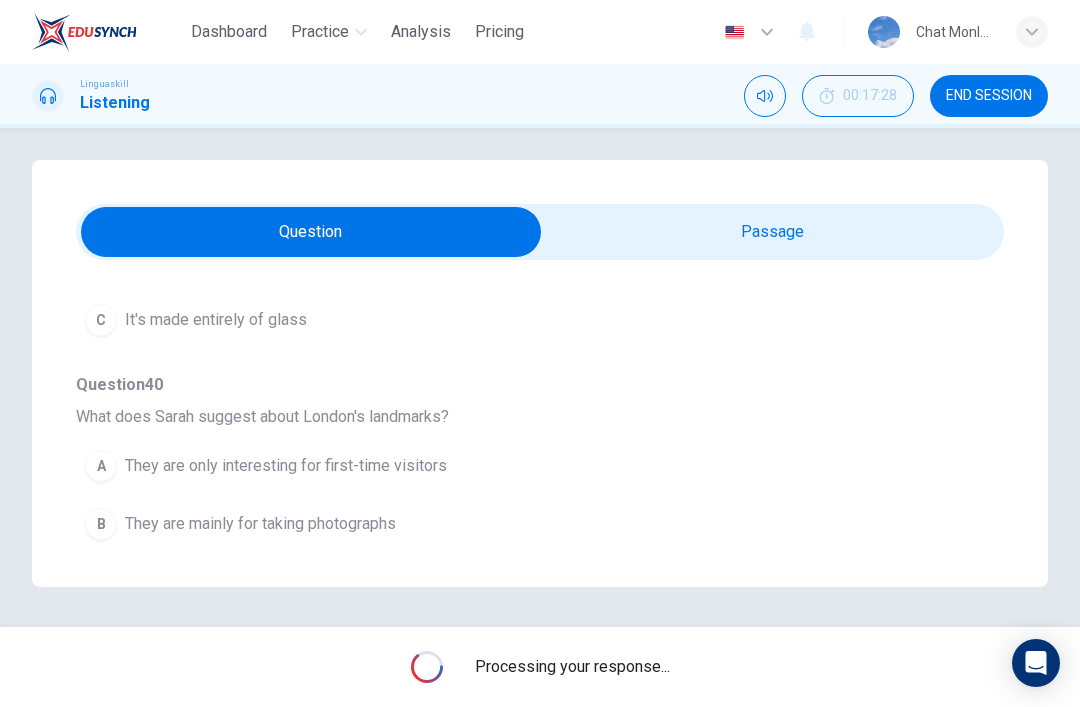 scroll, scrollTop: 1149, scrollLeft: 0, axis: vertical 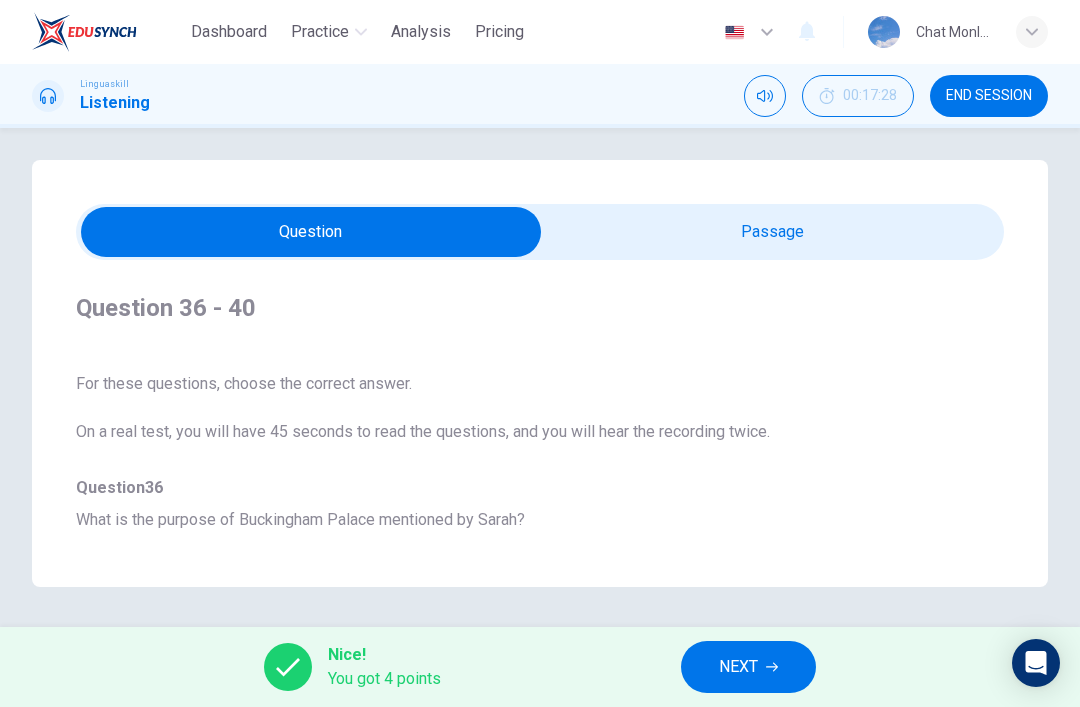 click at bounding box center (311, 232) 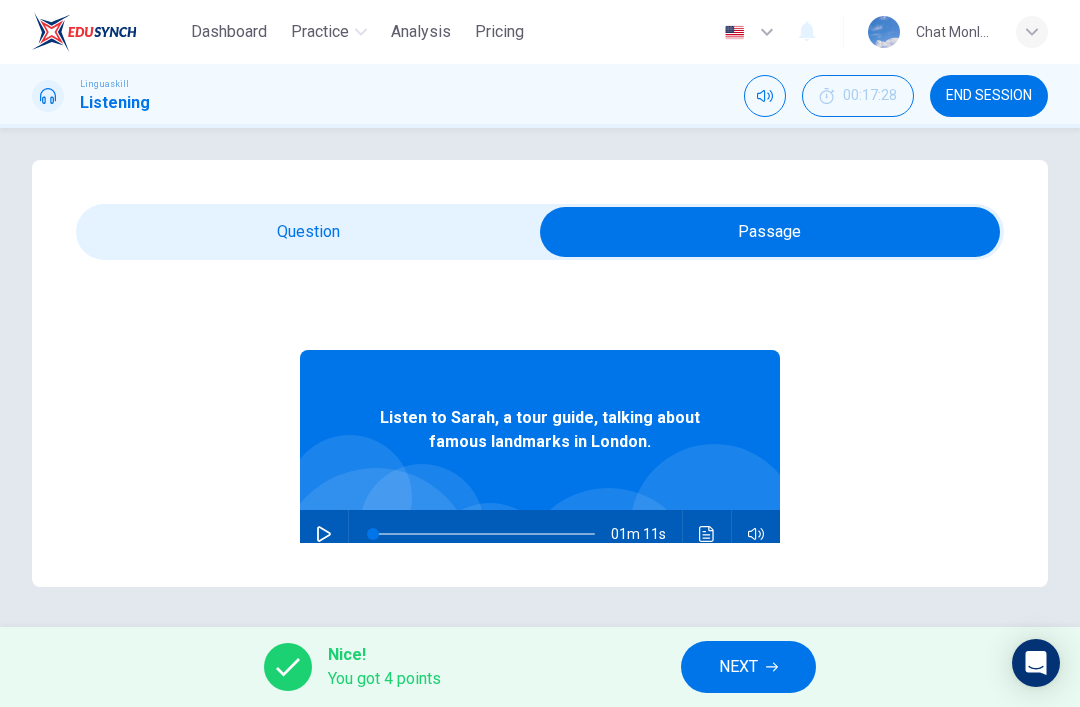 click 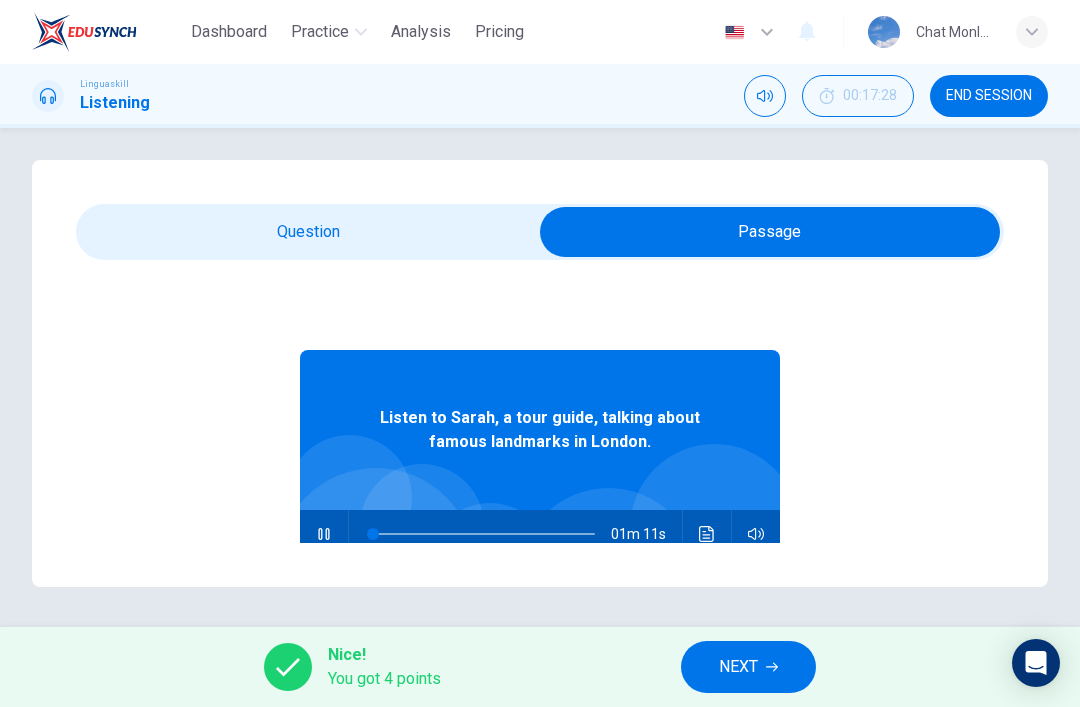 click at bounding box center [770, 232] 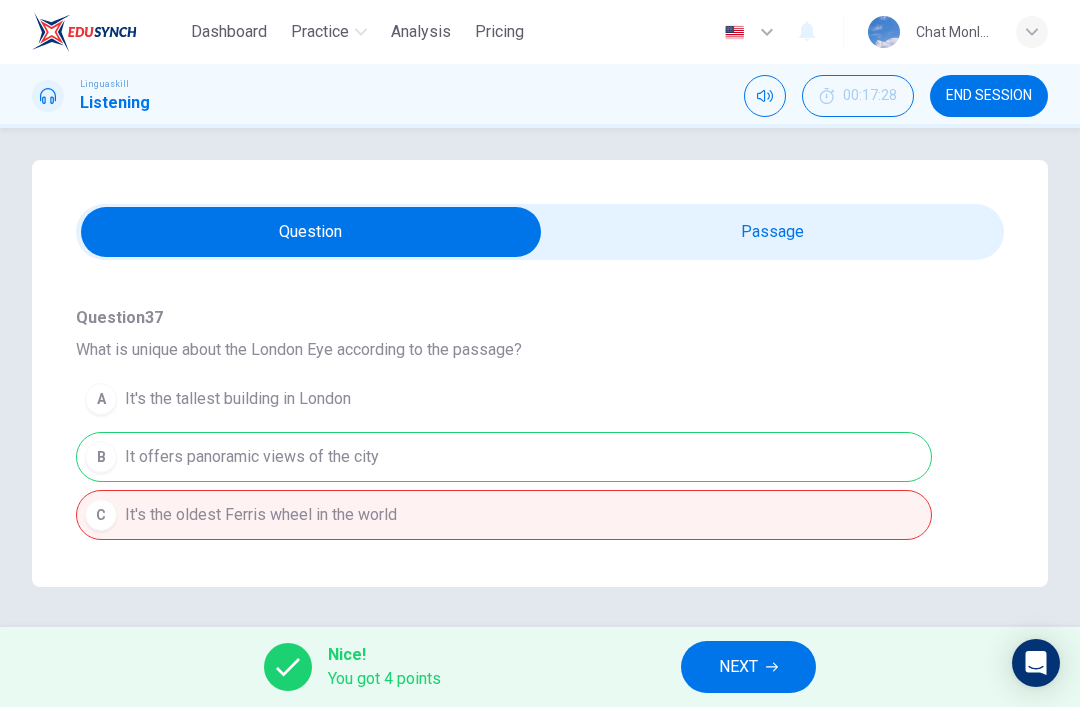 scroll, scrollTop: 430, scrollLeft: 0, axis: vertical 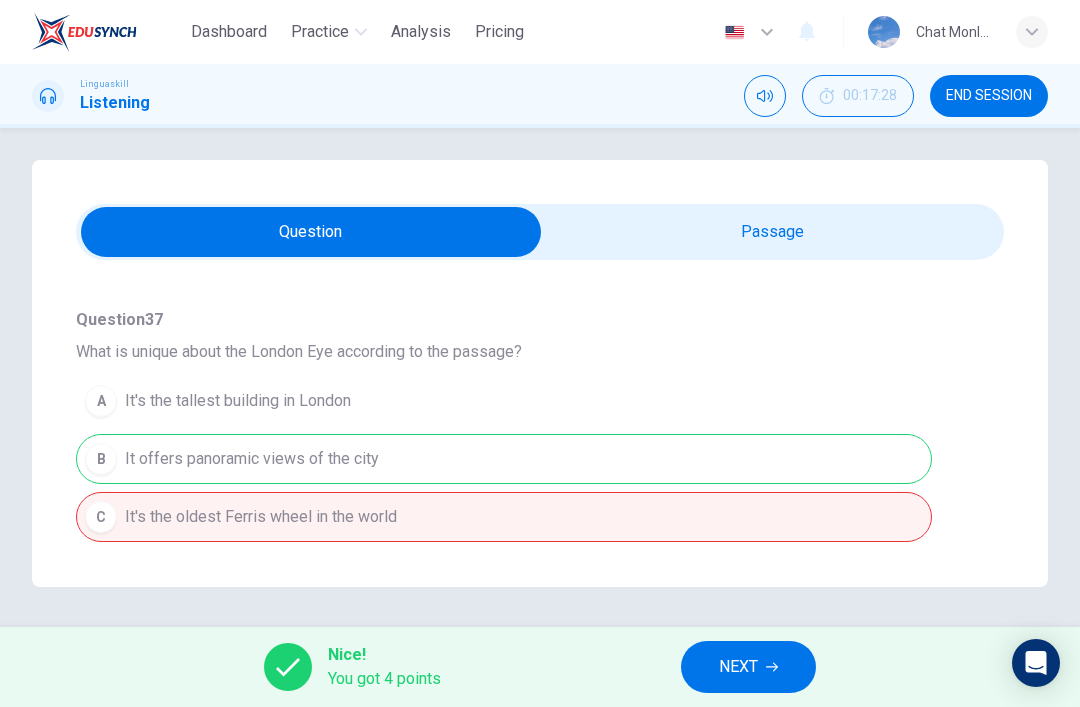 click on "NEXT" at bounding box center [748, 667] 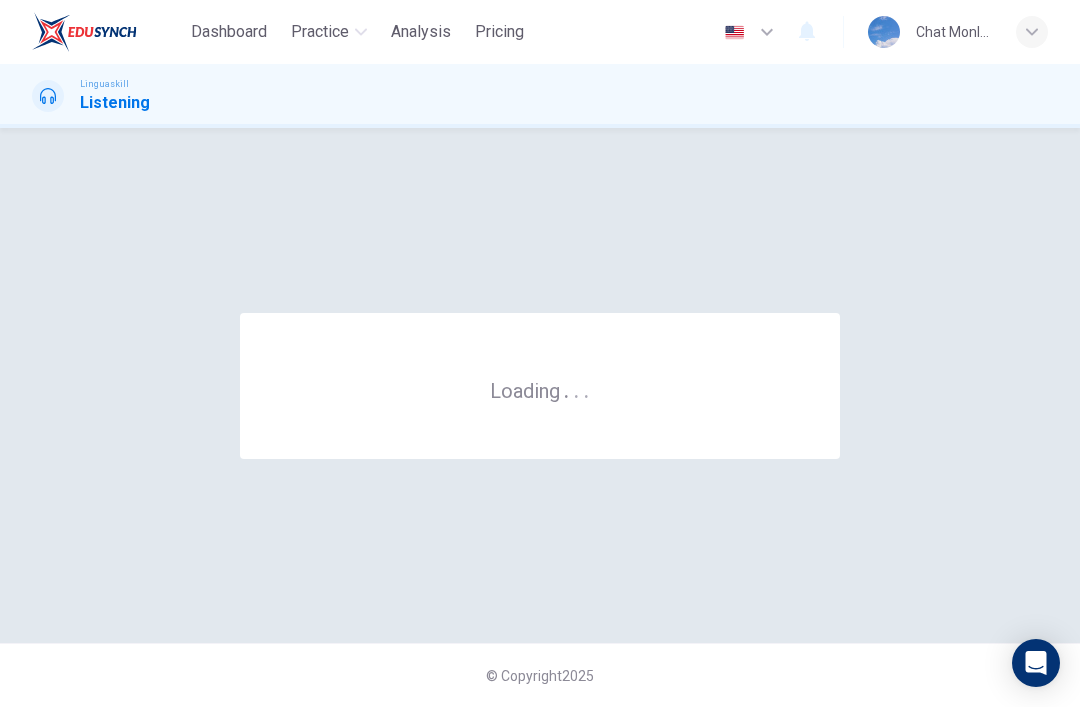 scroll, scrollTop: 0, scrollLeft: 0, axis: both 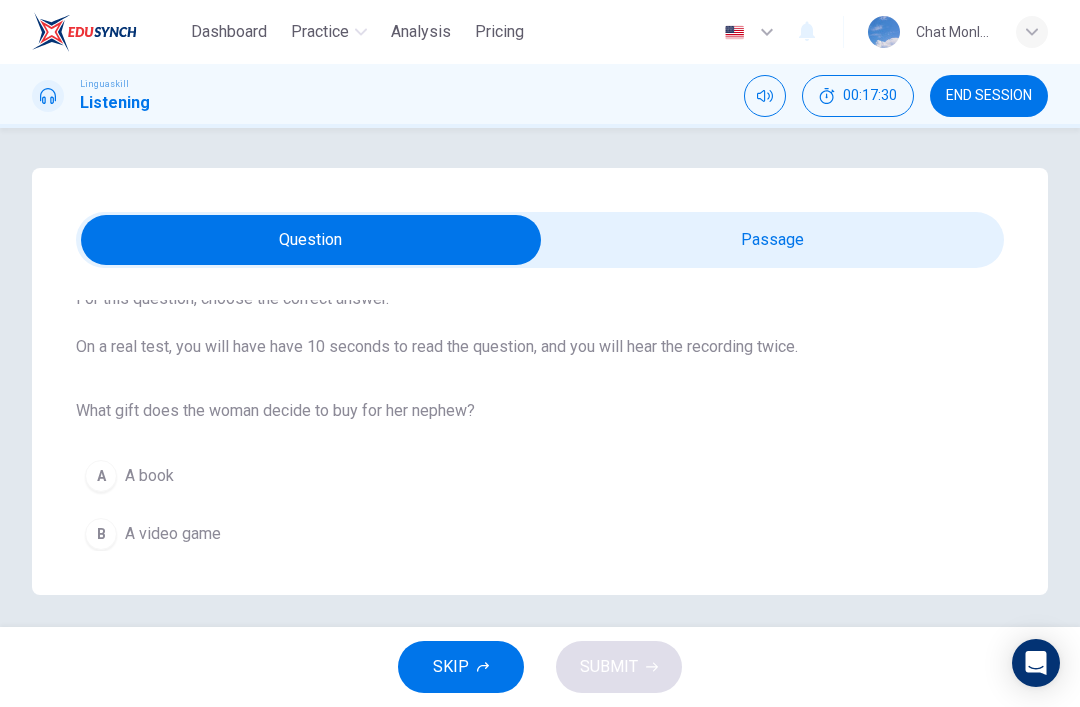 click on "SKIP" at bounding box center [461, 667] 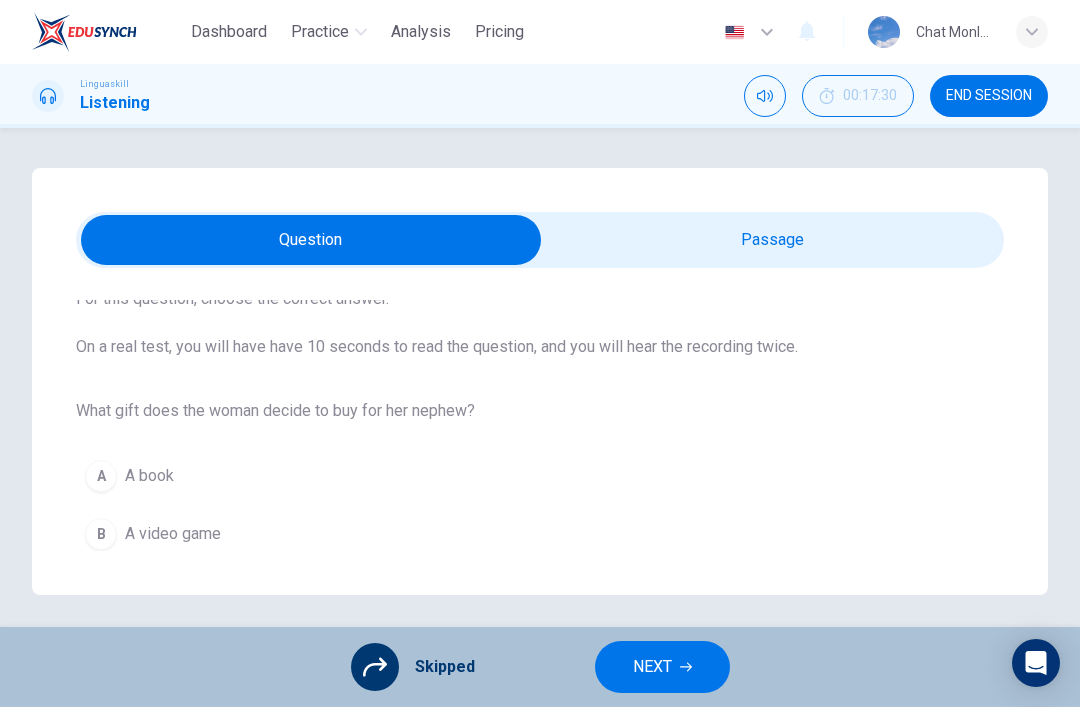 click on "NEXT" at bounding box center (662, 667) 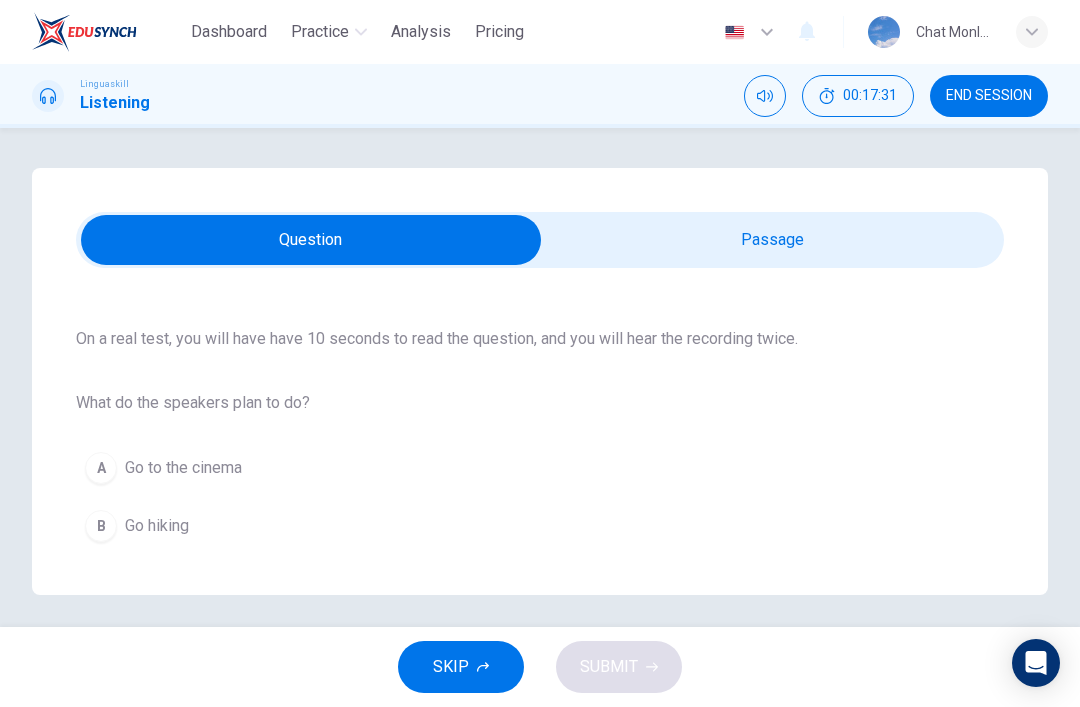 click on "SKIP" at bounding box center [461, 667] 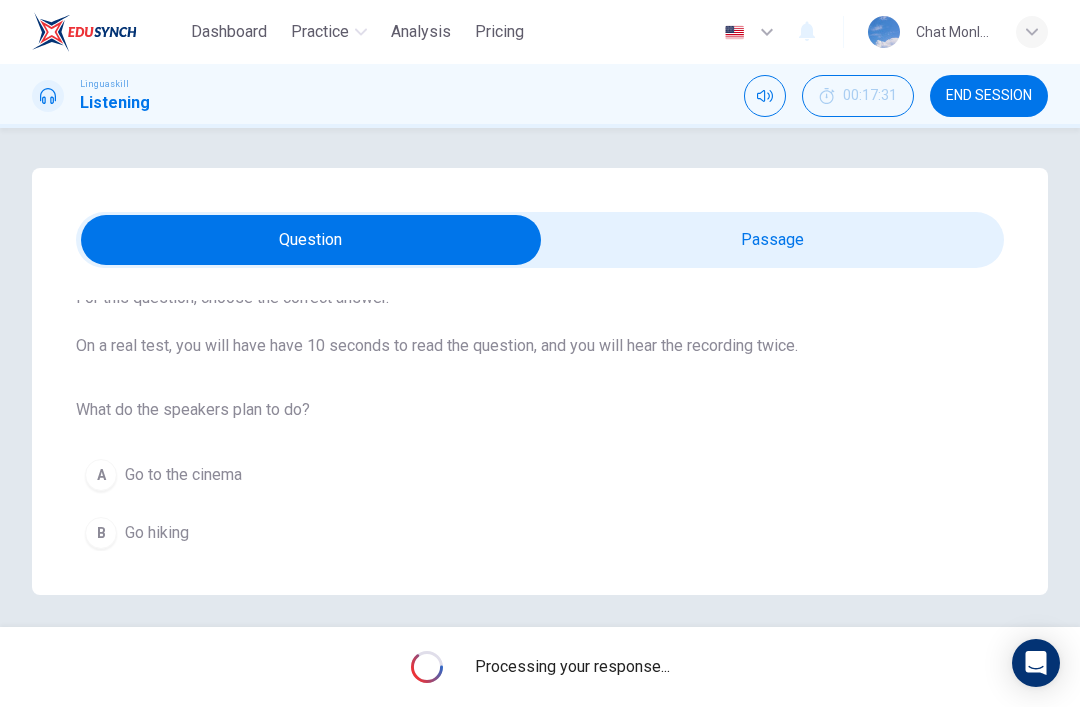 scroll, scrollTop: 117, scrollLeft: 0, axis: vertical 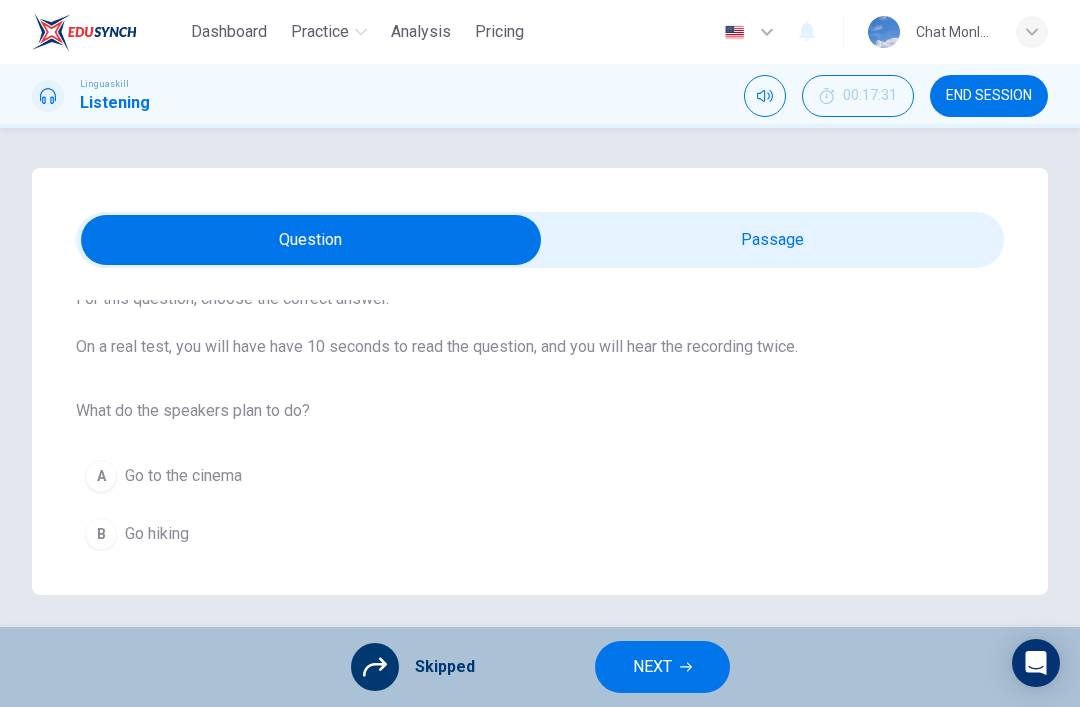 click on "NEXT" at bounding box center (662, 667) 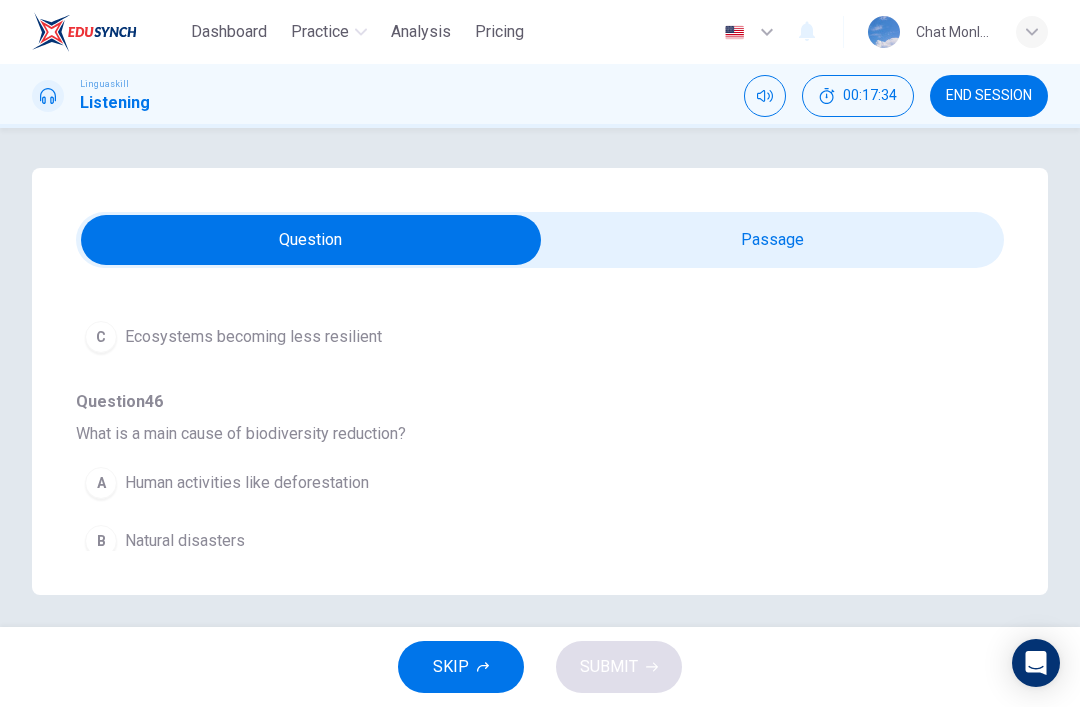scroll, scrollTop: 883, scrollLeft: 0, axis: vertical 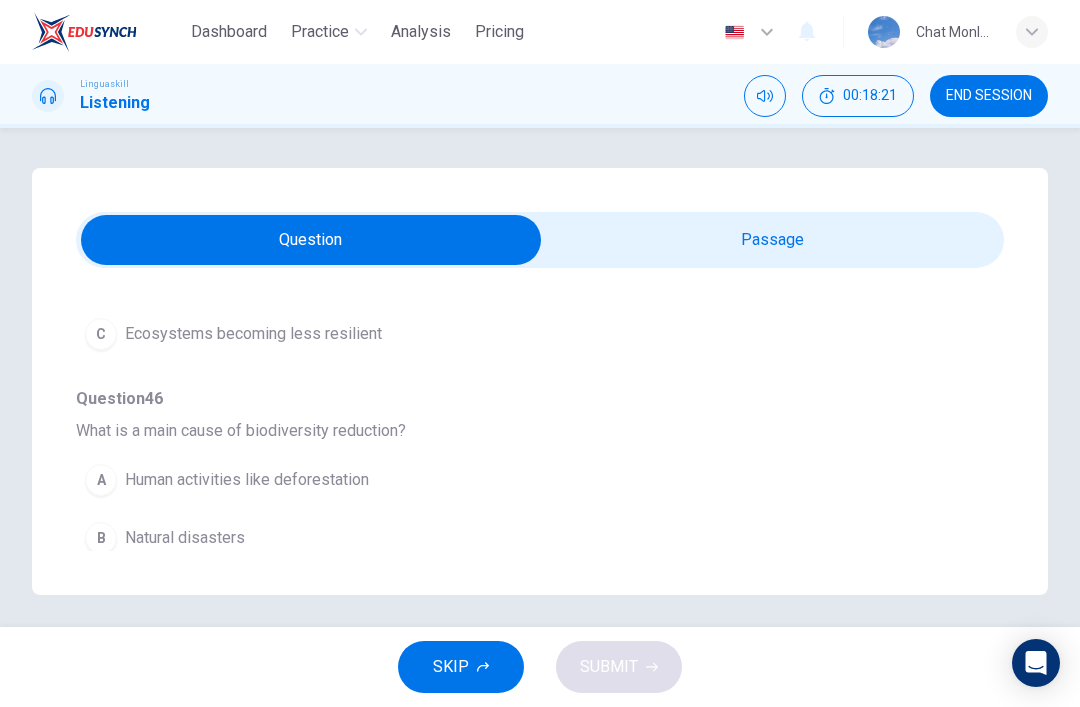 click at bounding box center [311, 240] 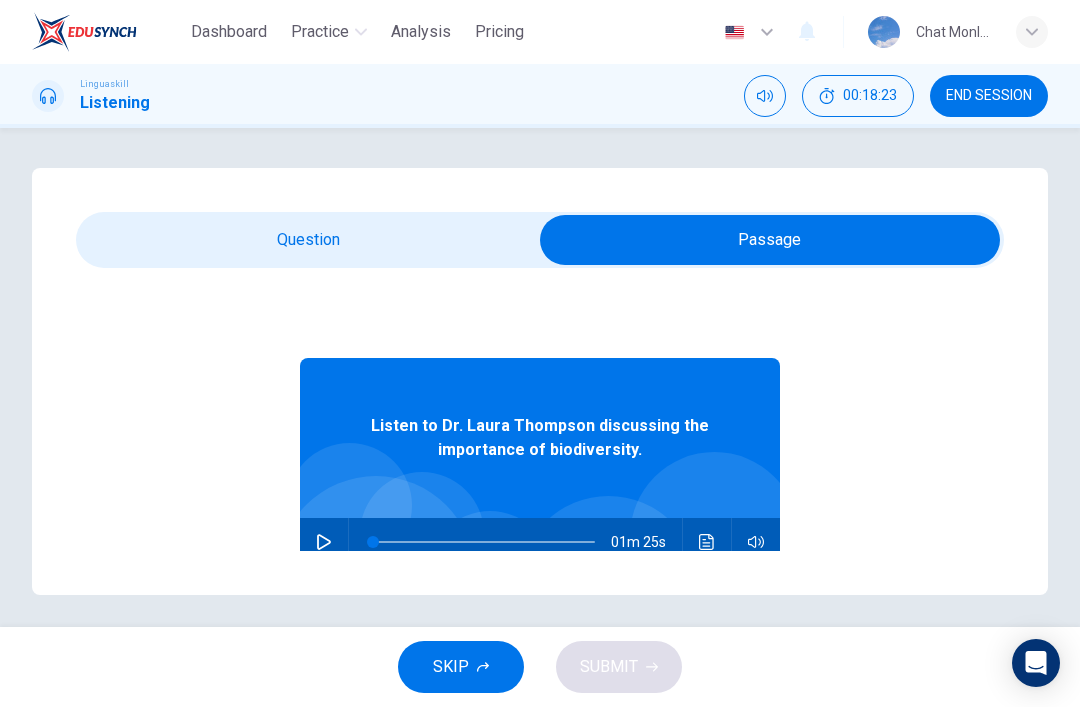 click at bounding box center [770, 240] 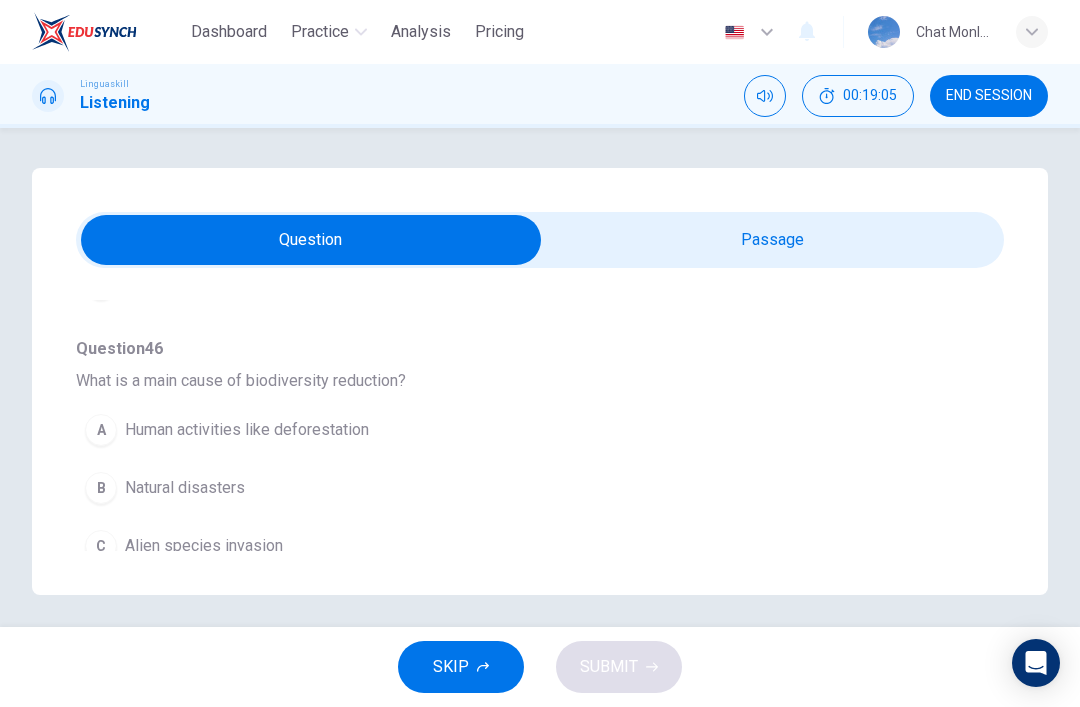 scroll, scrollTop: 916, scrollLeft: 0, axis: vertical 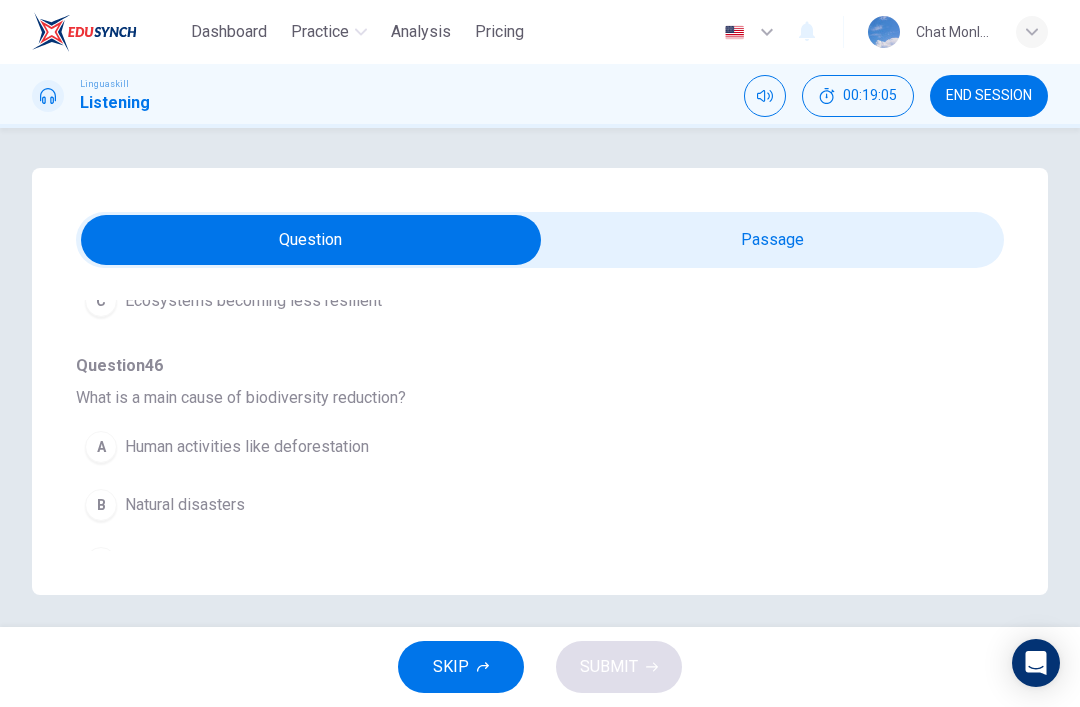 click at bounding box center (311, 240) 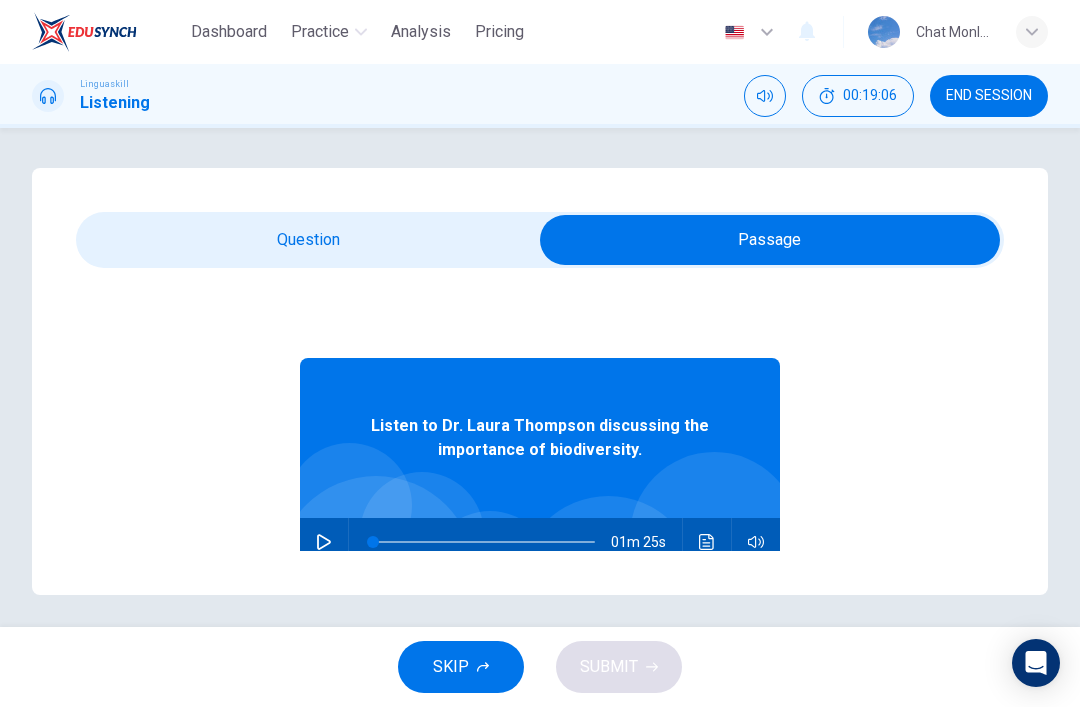 click 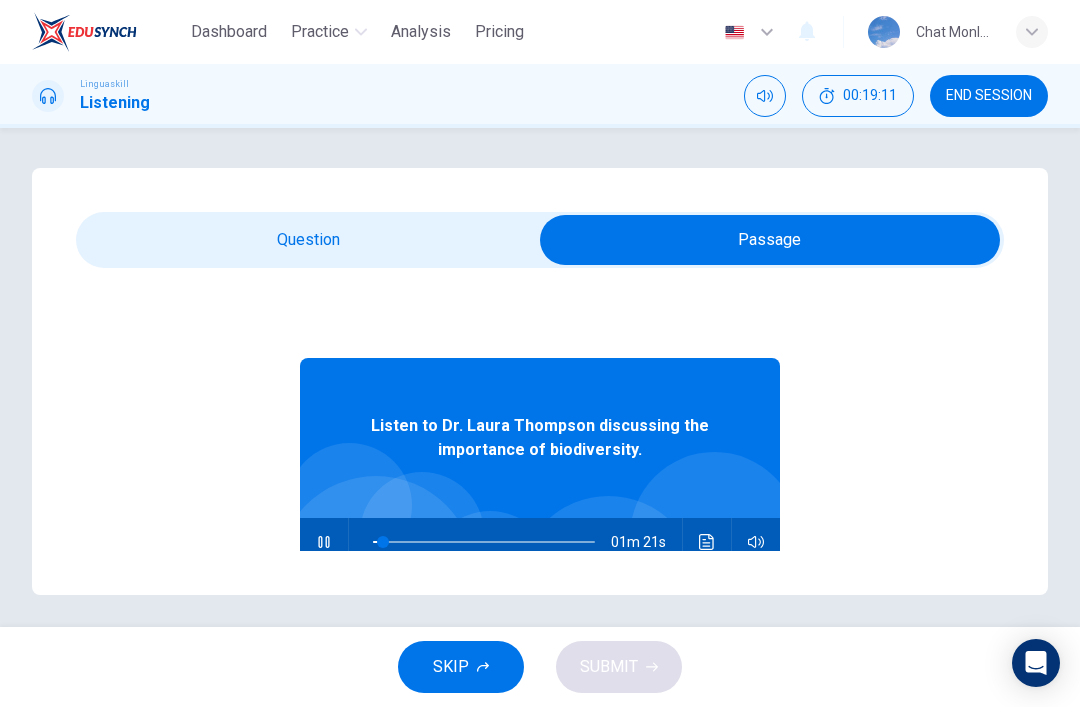type on "6" 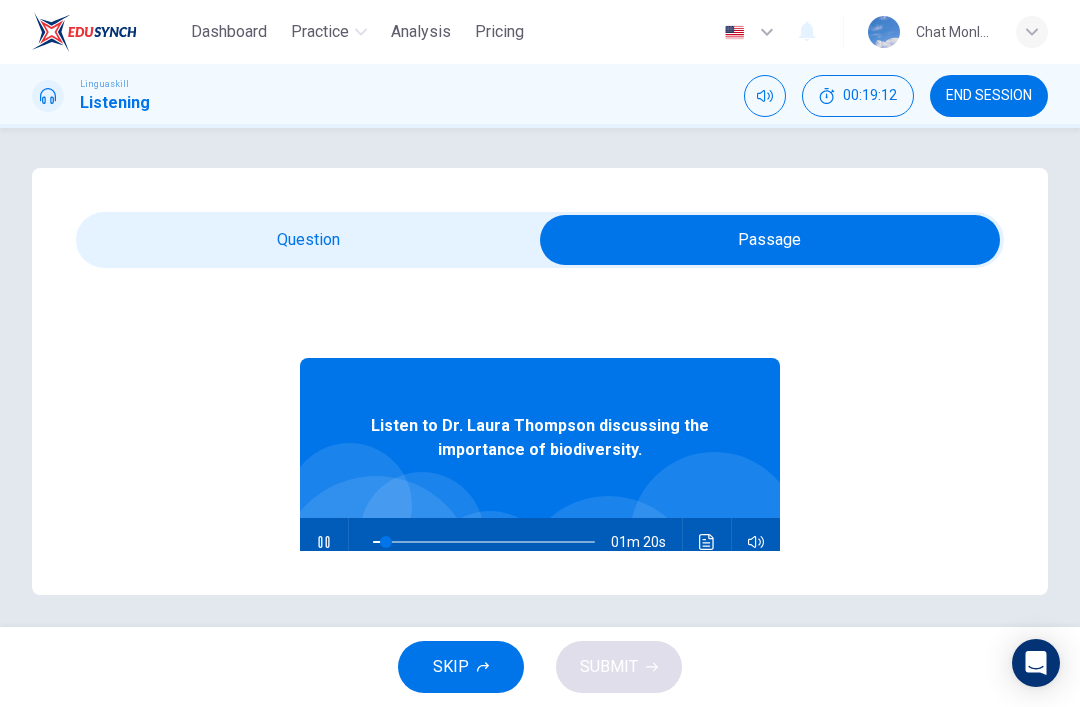 click at bounding box center (770, 240) 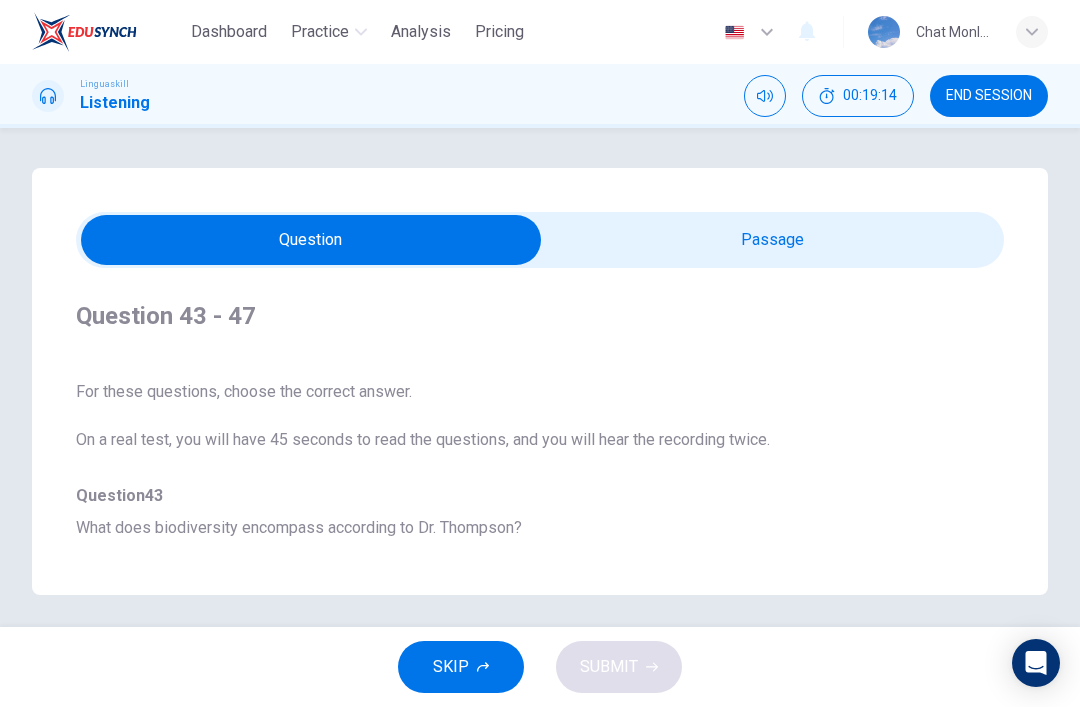 scroll, scrollTop: 0, scrollLeft: 0, axis: both 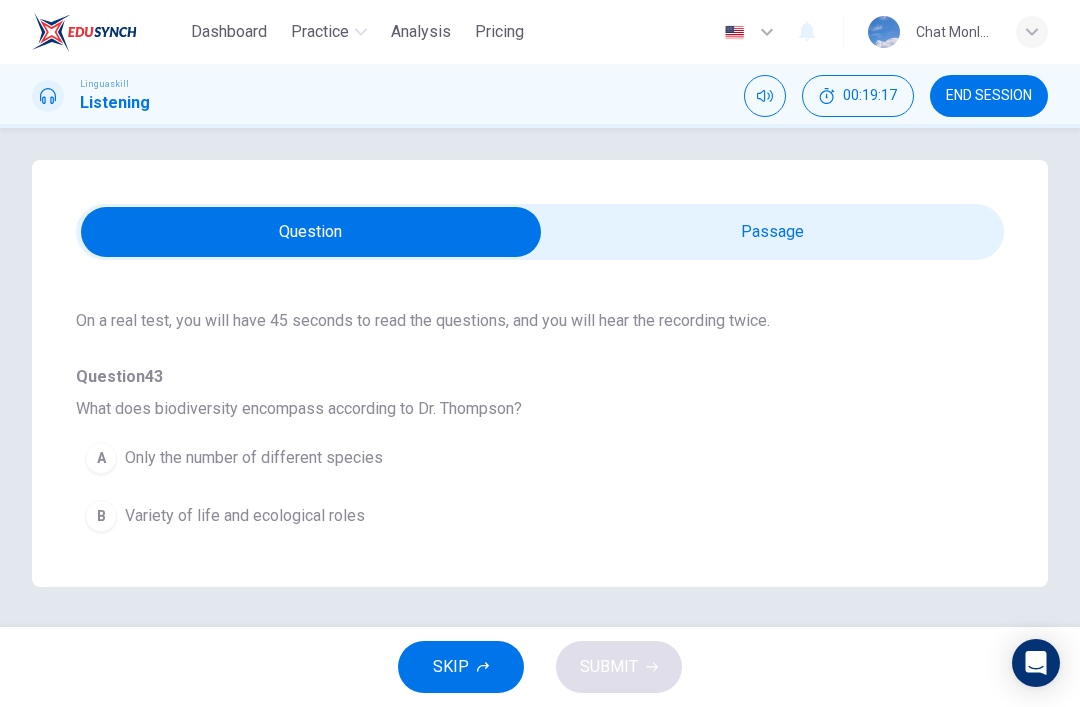 click on "Variety of life and ecological roles" at bounding box center [245, 516] 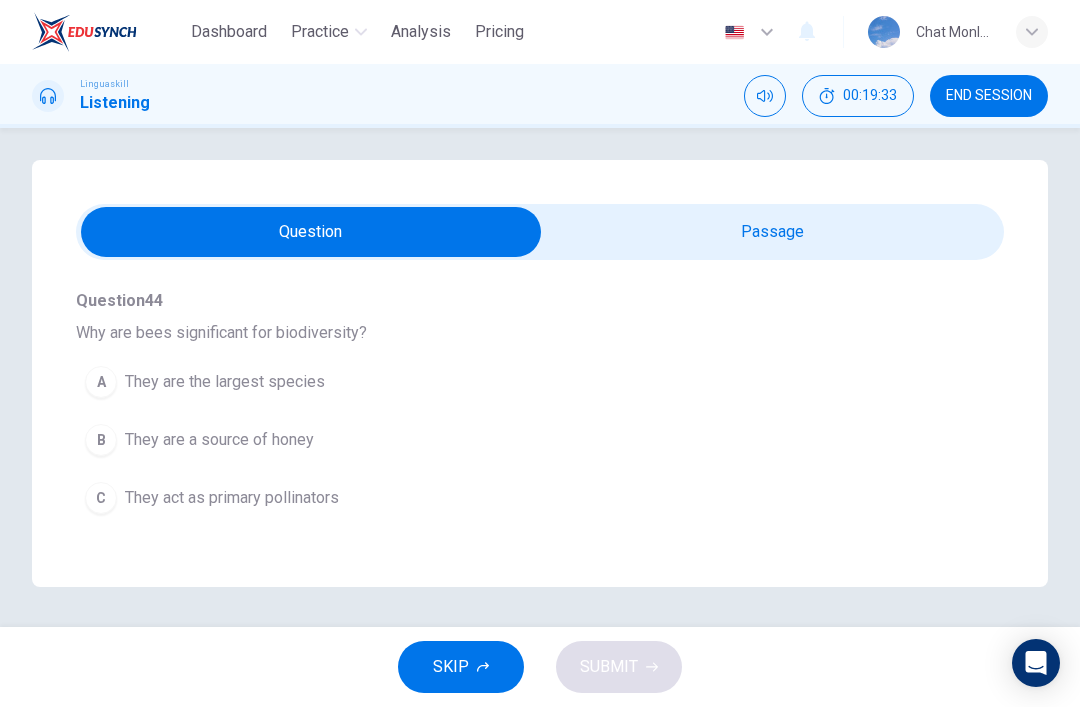 scroll, scrollTop: 448, scrollLeft: 0, axis: vertical 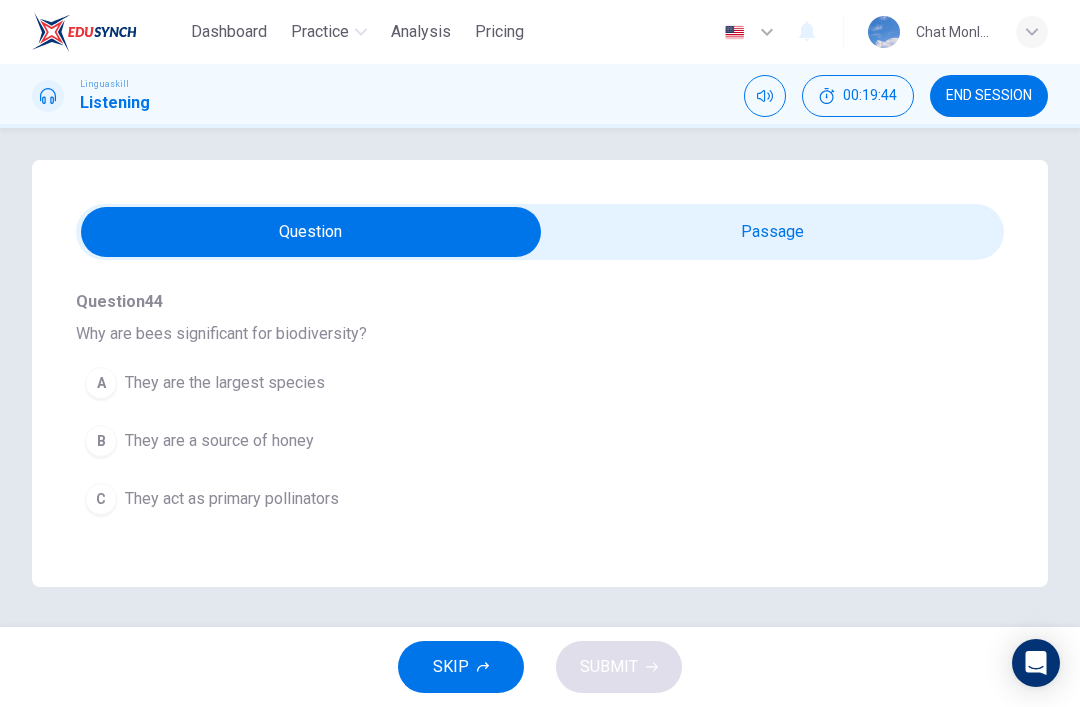 click on "C They act as primary pollinators" at bounding box center [504, 499] 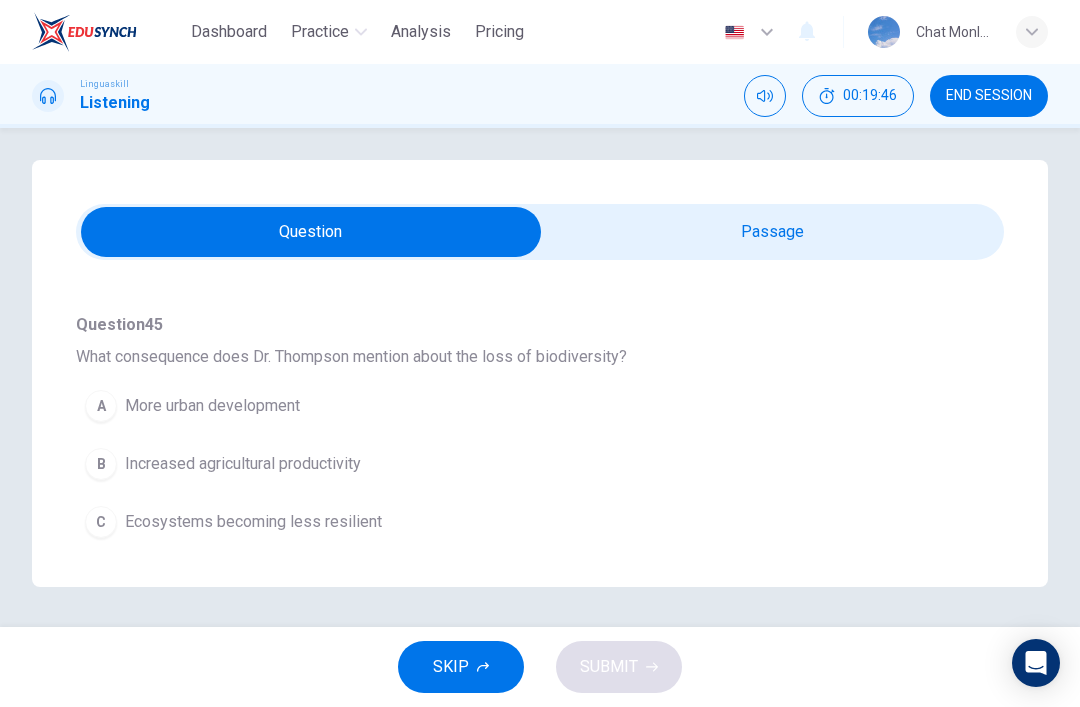 scroll, scrollTop: 688, scrollLeft: 0, axis: vertical 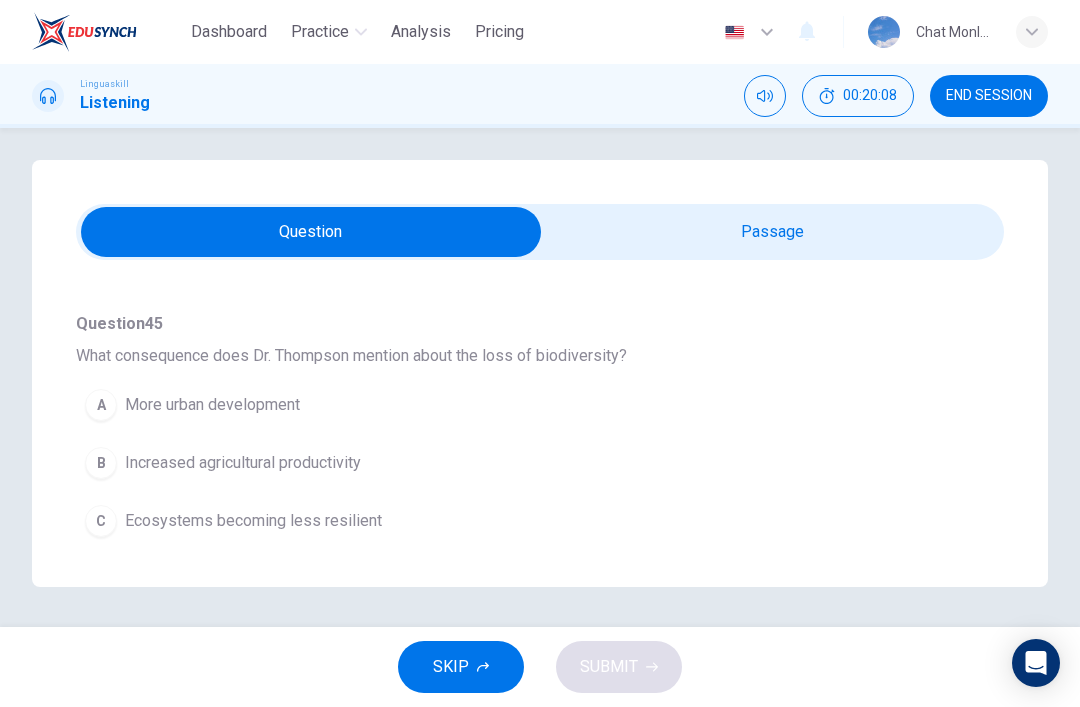 click on "A" at bounding box center (101, 405) 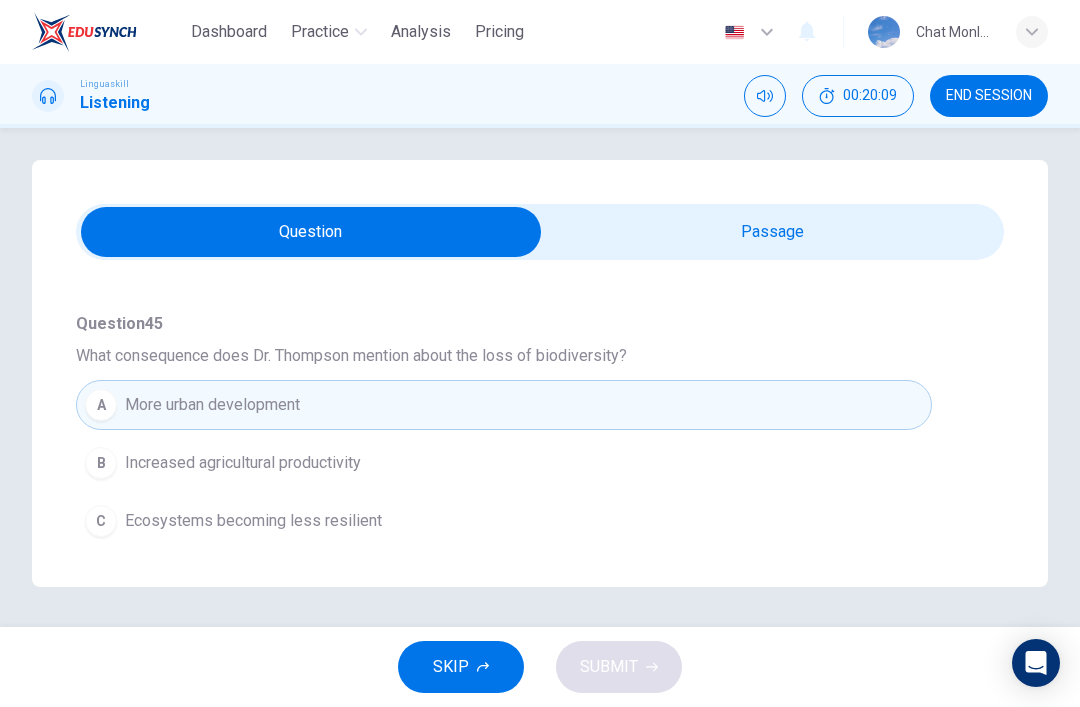 click on "A" at bounding box center (101, 405) 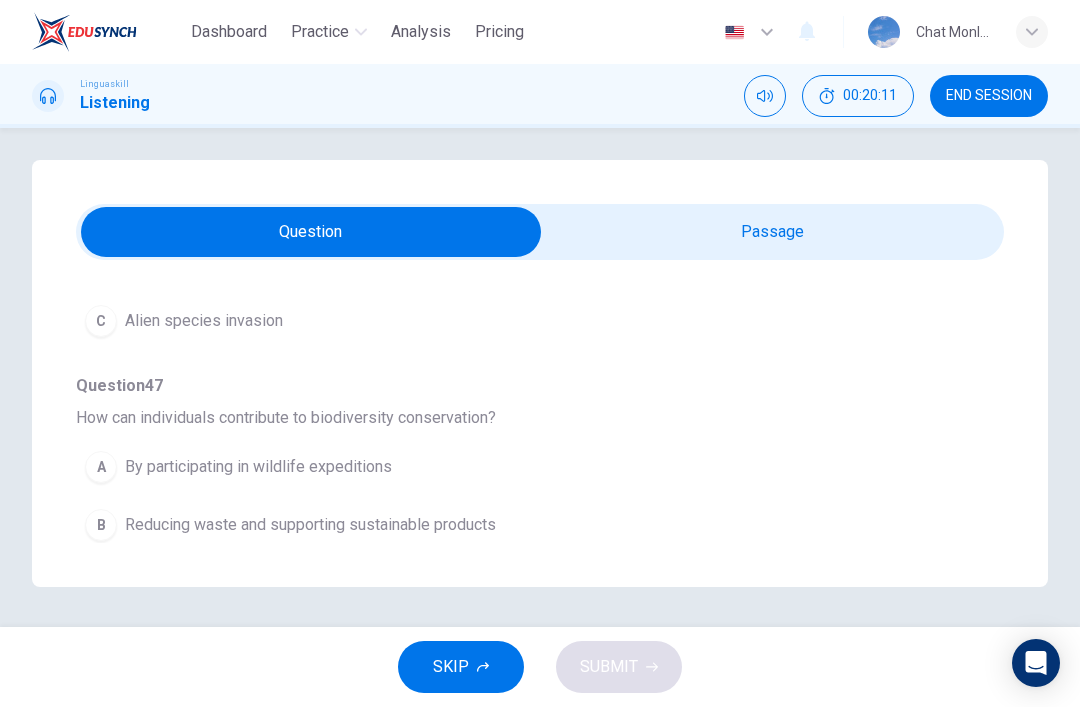 scroll, scrollTop: 1149, scrollLeft: 0, axis: vertical 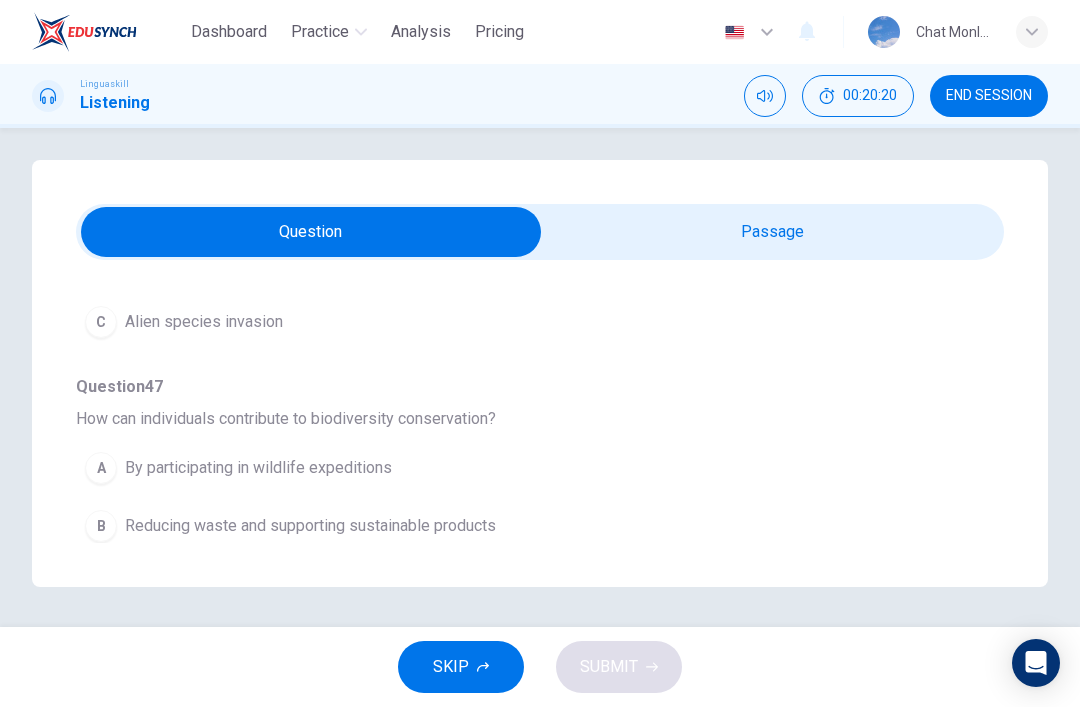 click on "B" at bounding box center [101, 526] 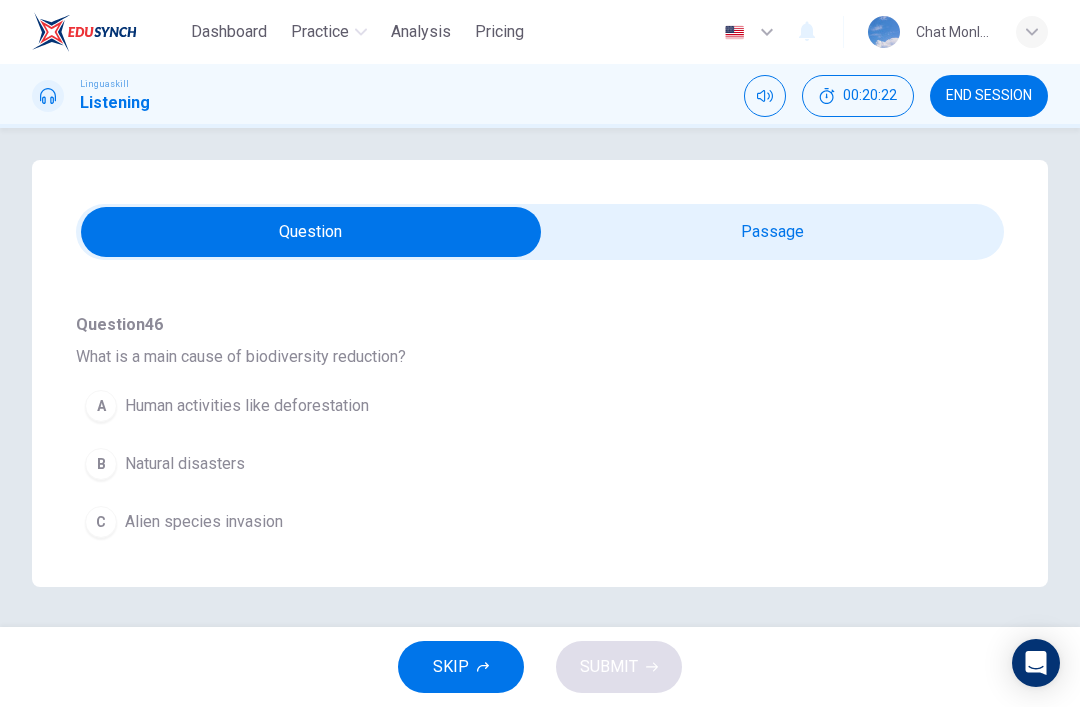 scroll, scrollTop: 950, scrollLeft: 0, axis: vertical 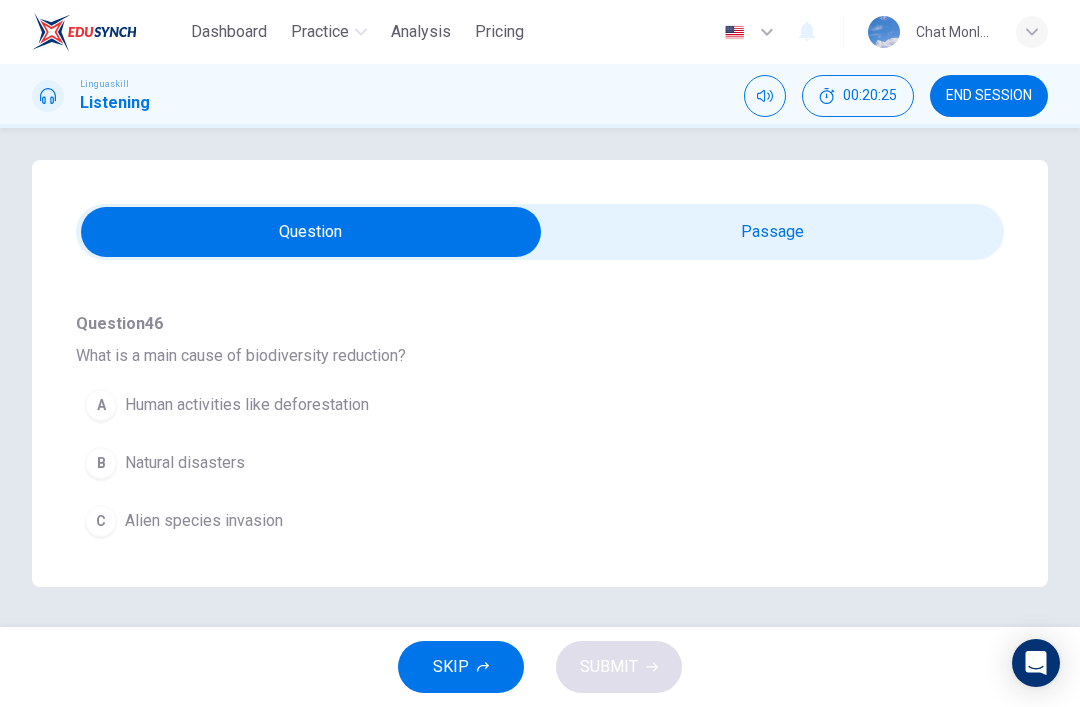 click on "A" at bounding box center [101, 405] 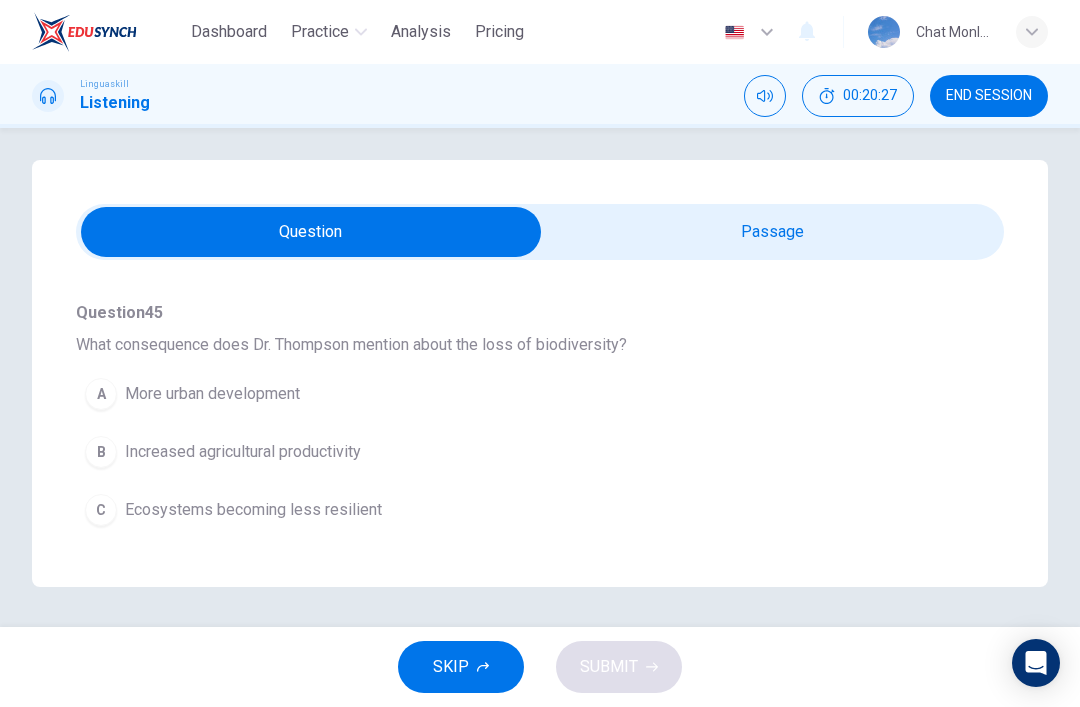 scroll, scrollTop: 697, scrollLeft: 0, axis: vertical 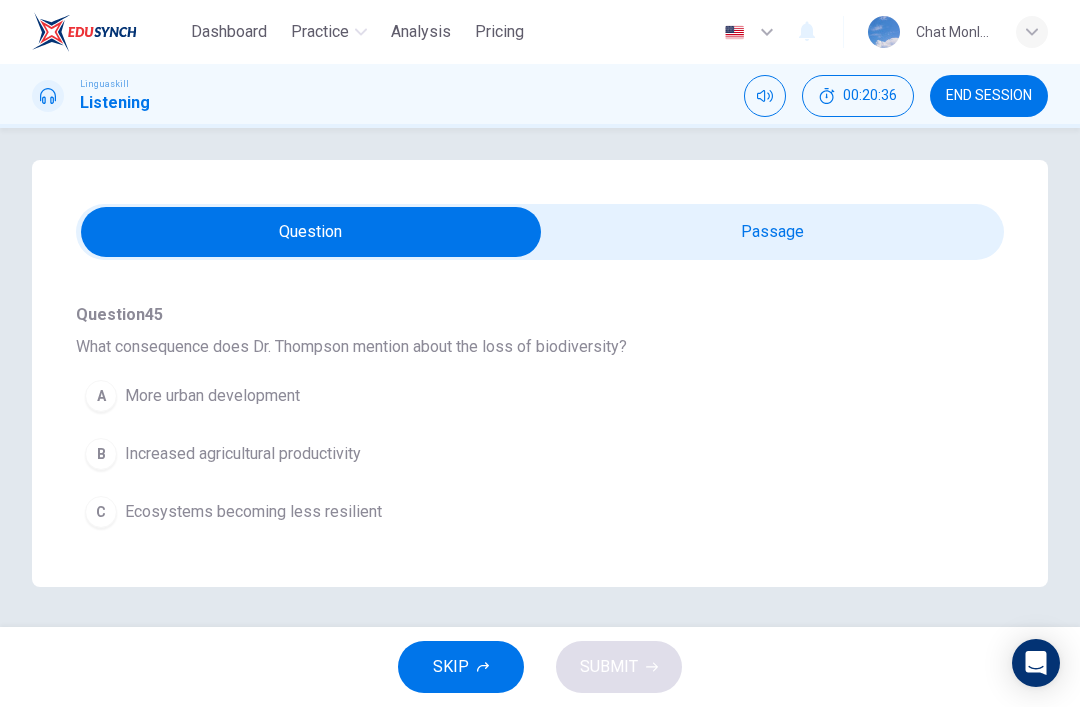 click on "C" at bounding box center (101, 512) 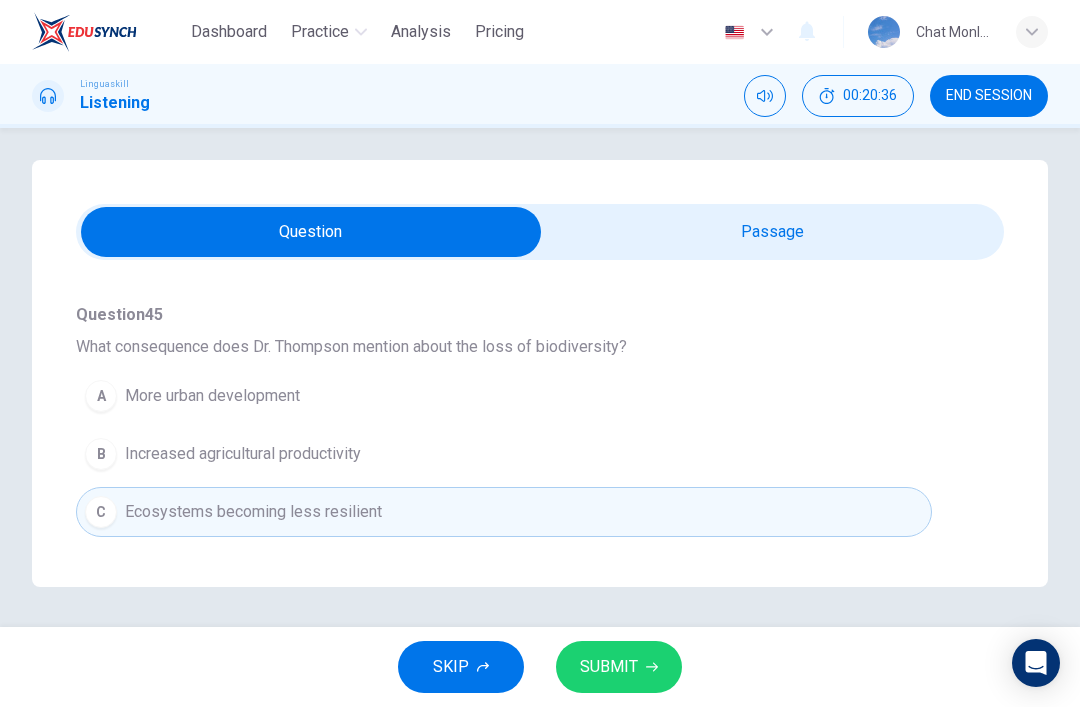 scroll, scrollTop: 0, scrollLeft: 0, axis: both 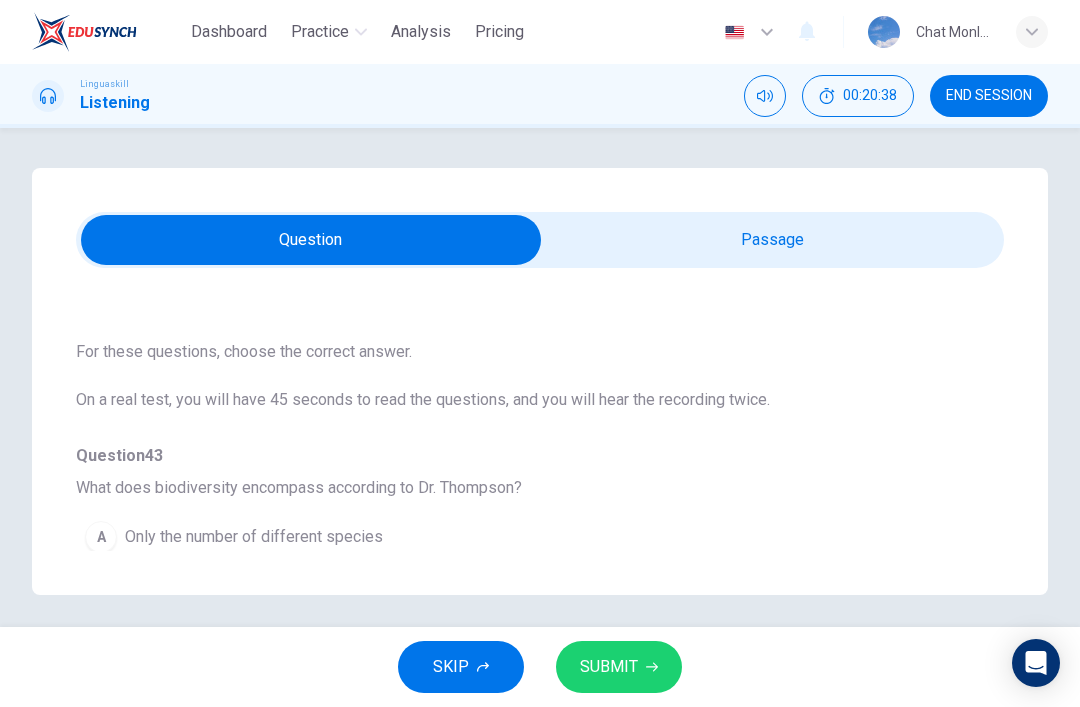 click on "SUBMIT" at bounding box center [609, 667] 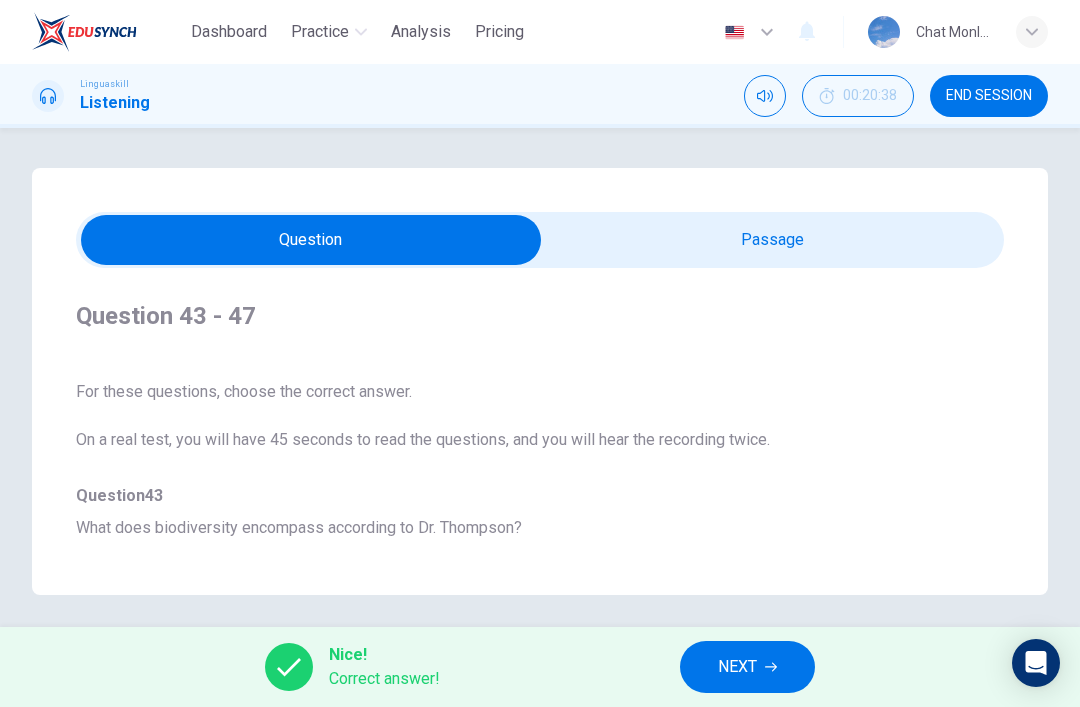 scroll, scrollTop: 0, scrollLeft: 0, axis: both 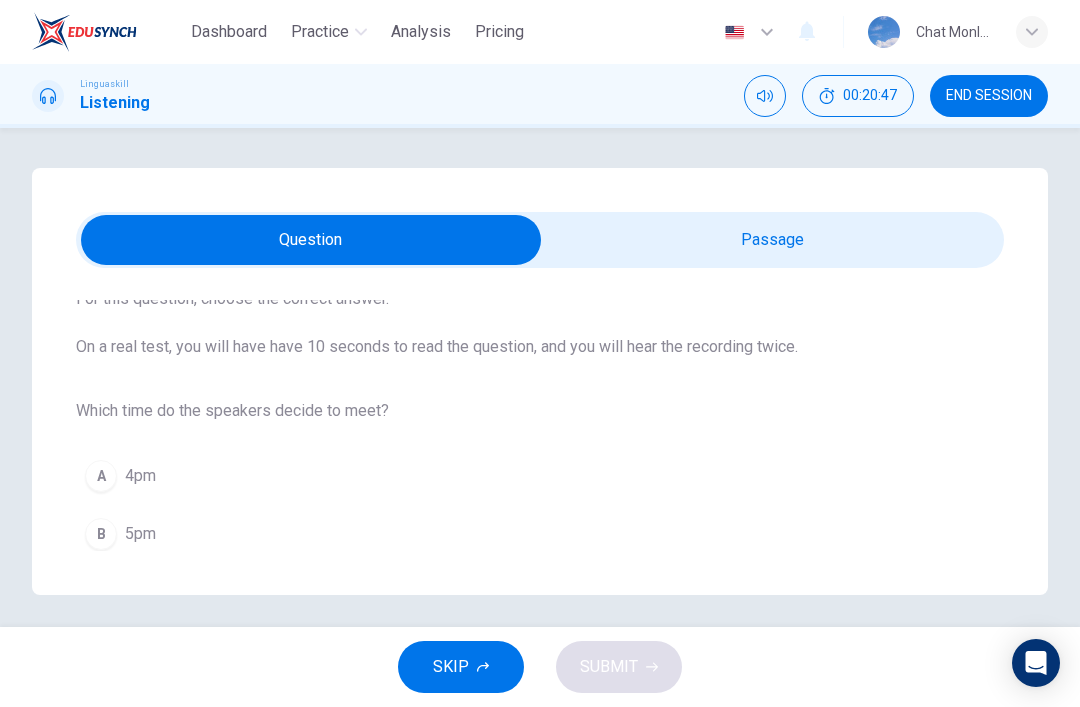 click on "SKIP" at bounding box center (461, 667) 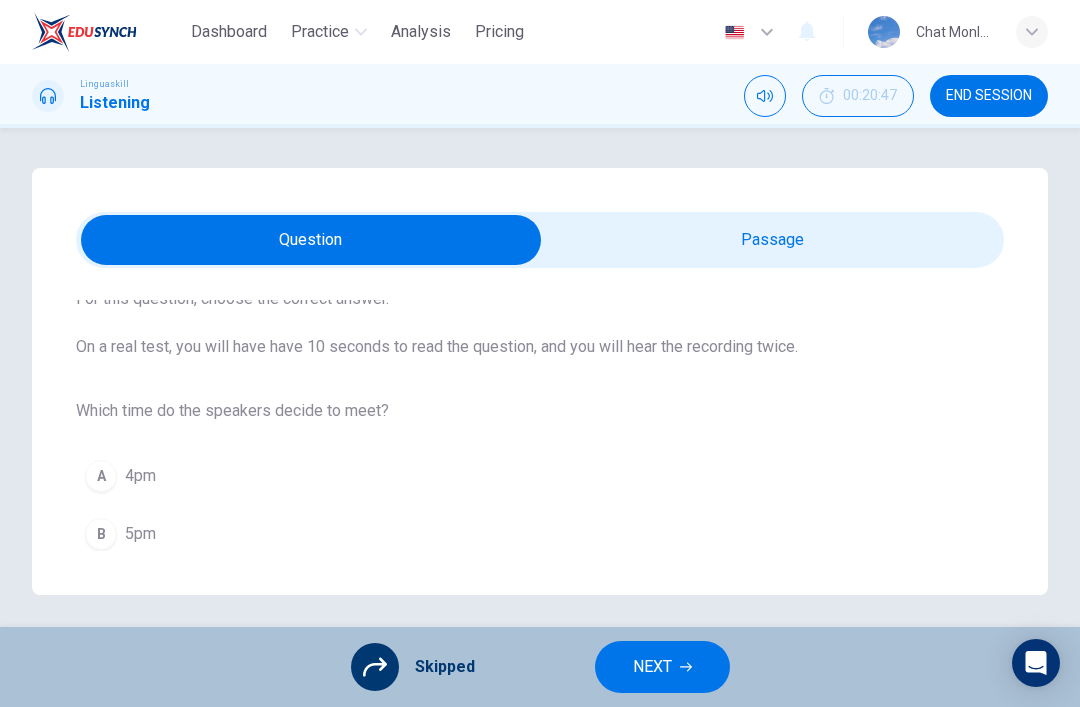click on "NEXT" at bounding box center [652, 667] 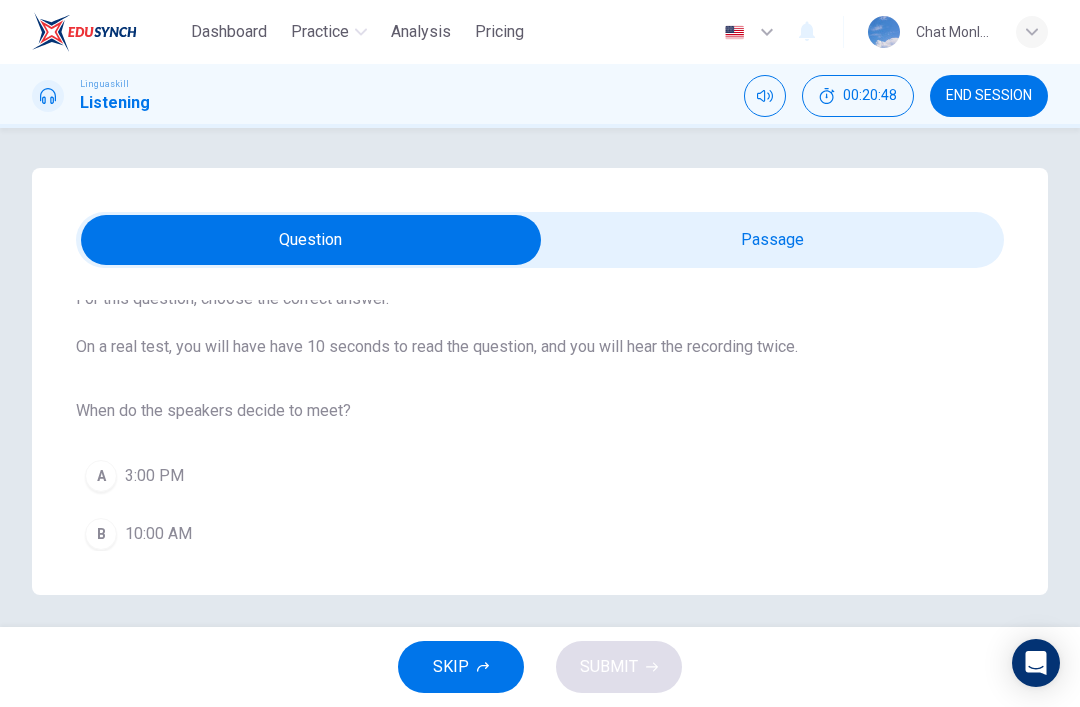 click on "SKIP" at bounding box center (451, 667) 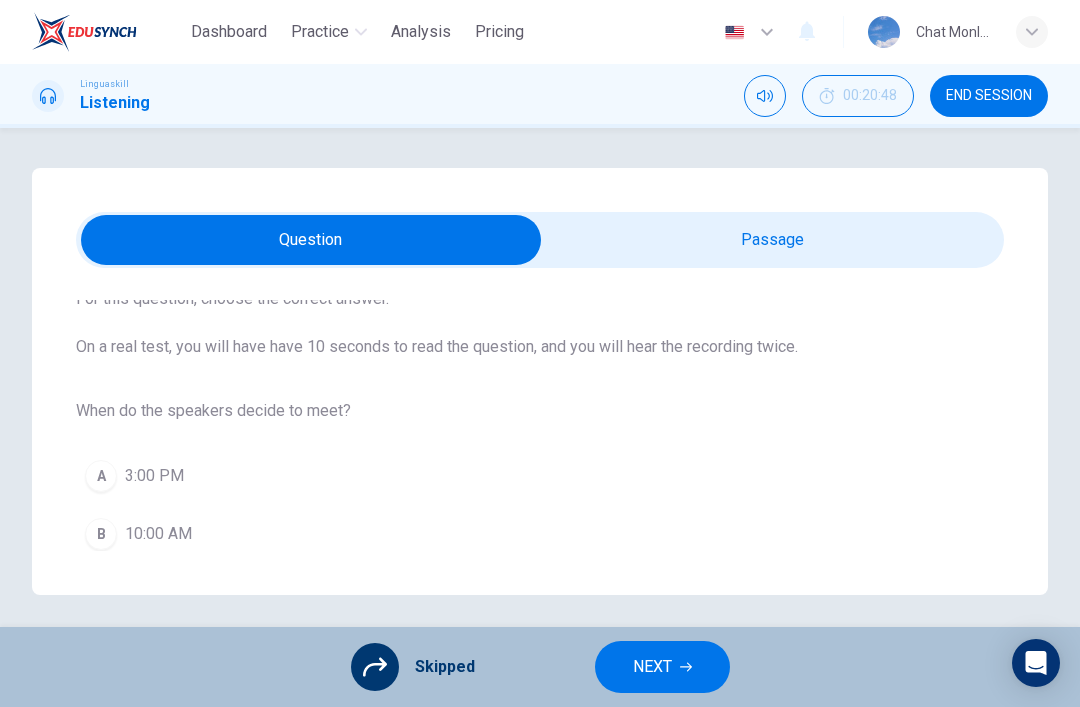 click on "NEXT" at bounding box center (662, 667) 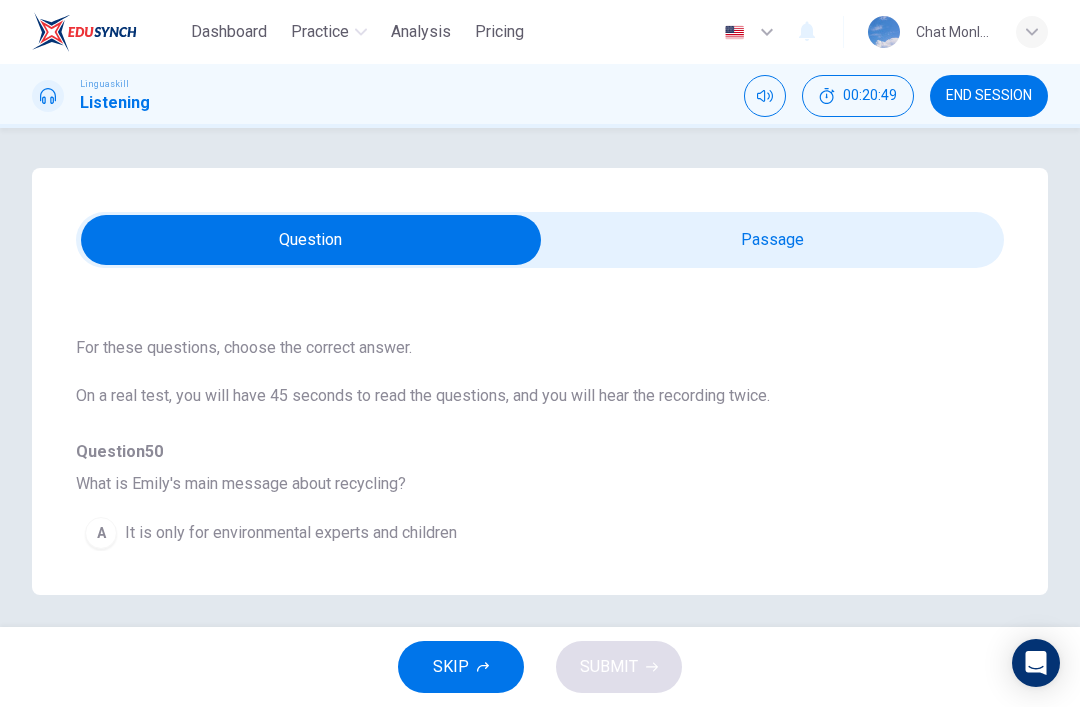 scroll, scrollTop: 65, scrollLeft: 0, axis: vertical 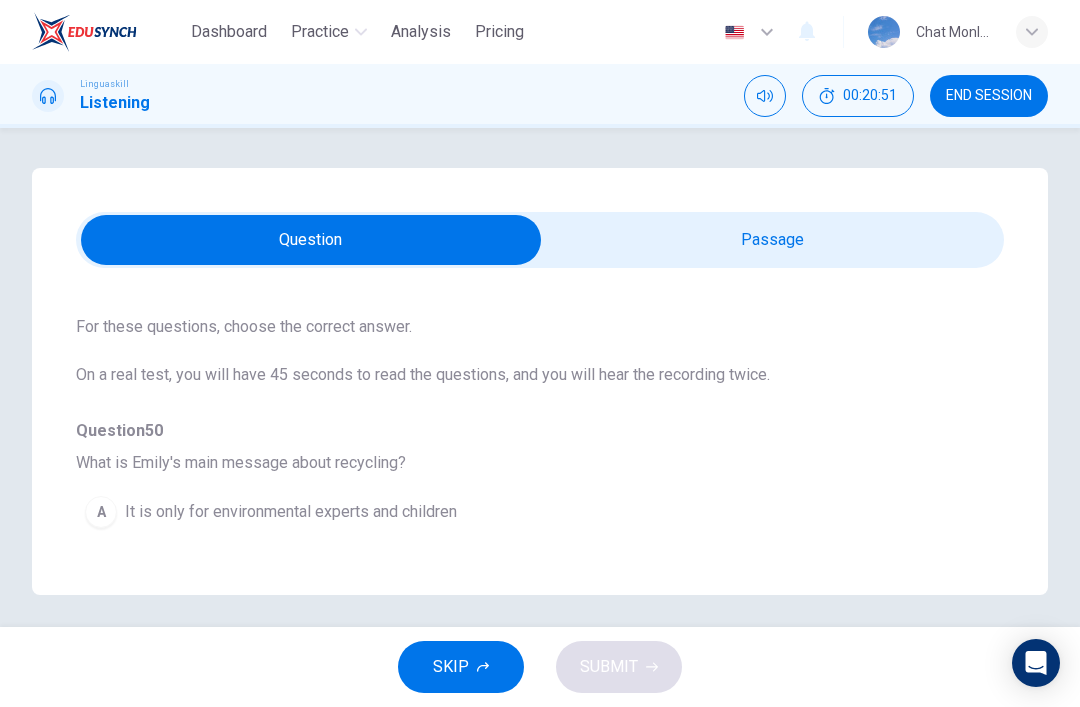 click on "Question 50 - 54 For these questions, choose the correct answer. On a real test, you will have 45 seconds to read the questions, and you will hear the recording twice. Question  50 What is [PERSON]'s main message about recycling? A It is only for environmental experts and children B It's easy to do at home C It's too complicated for most people Question  51 What should be done before recycling items like milk cartons? A Rinse them out B Paint them C Break them Question  52 What does [PERSON] suggest for reducing waste besides recycling? A Buying more products B Keeping the windows open C Using reusable bags  Question  53 Why is composting food waste beneficial according to [PERSON]? A It can be used as animal food B It reduces landfill waste C It creates a pleasant smell Question  54 What is the first step in recycling at home mentioned by [PERSON]? A Separating waste into different bins B Buying new bins C Taking waste to a recycling center Listen to [PERSON], an environmental activist, talking about recycling at home." at bounding box center (540, 381) 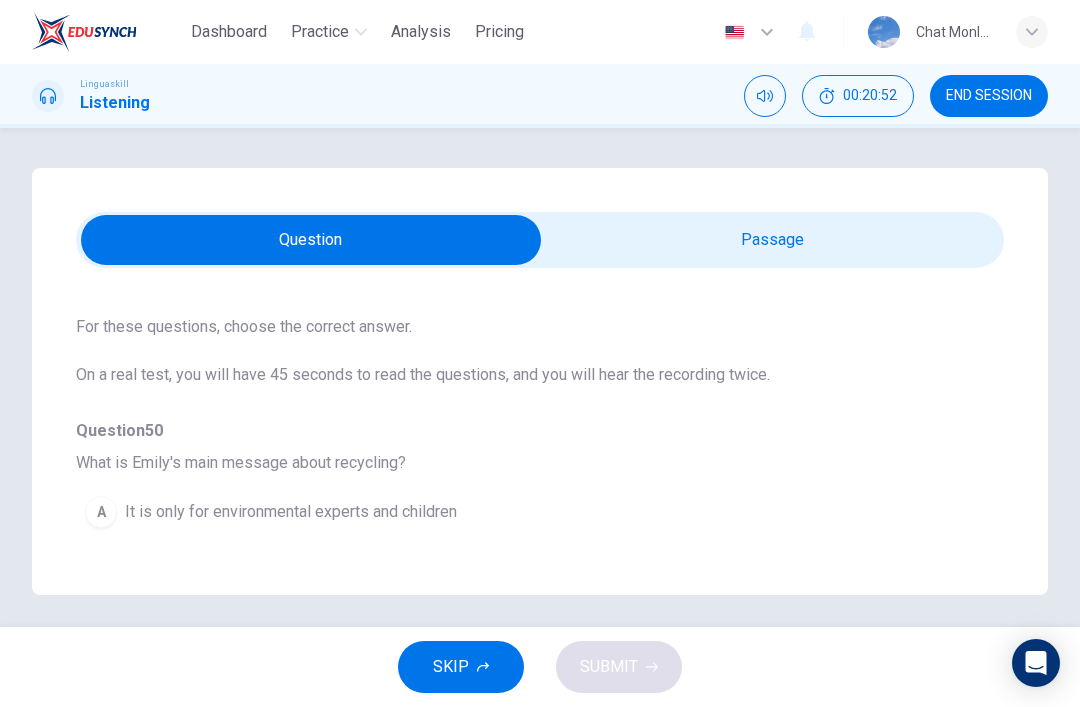 click at bounding box center [311, 240] 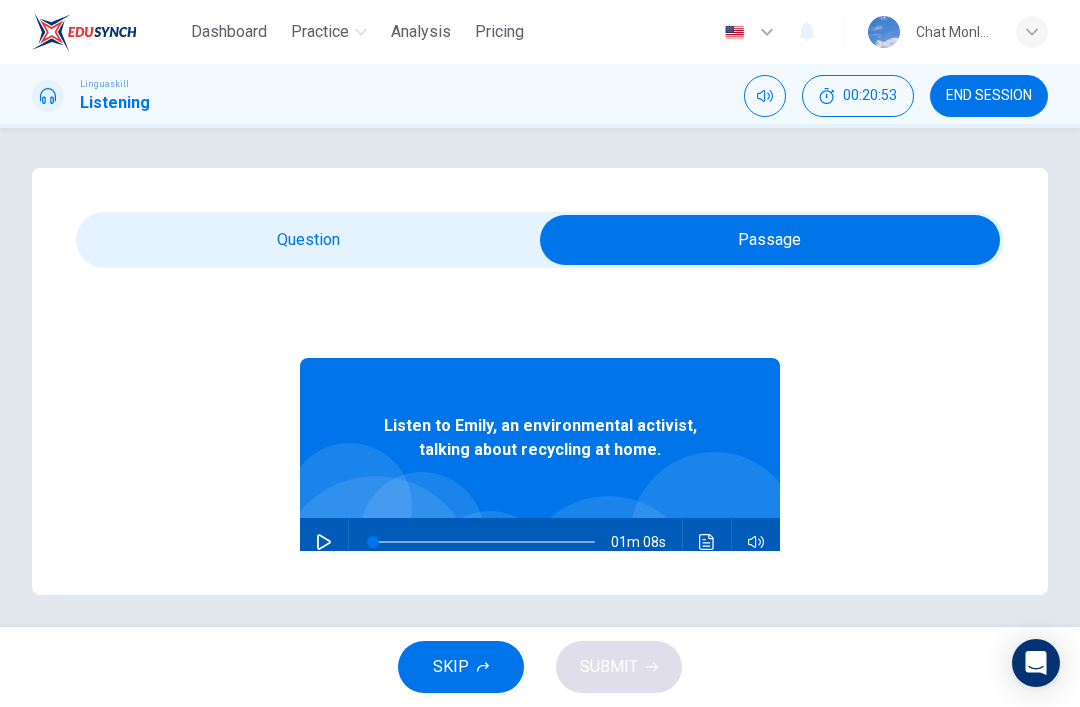 click 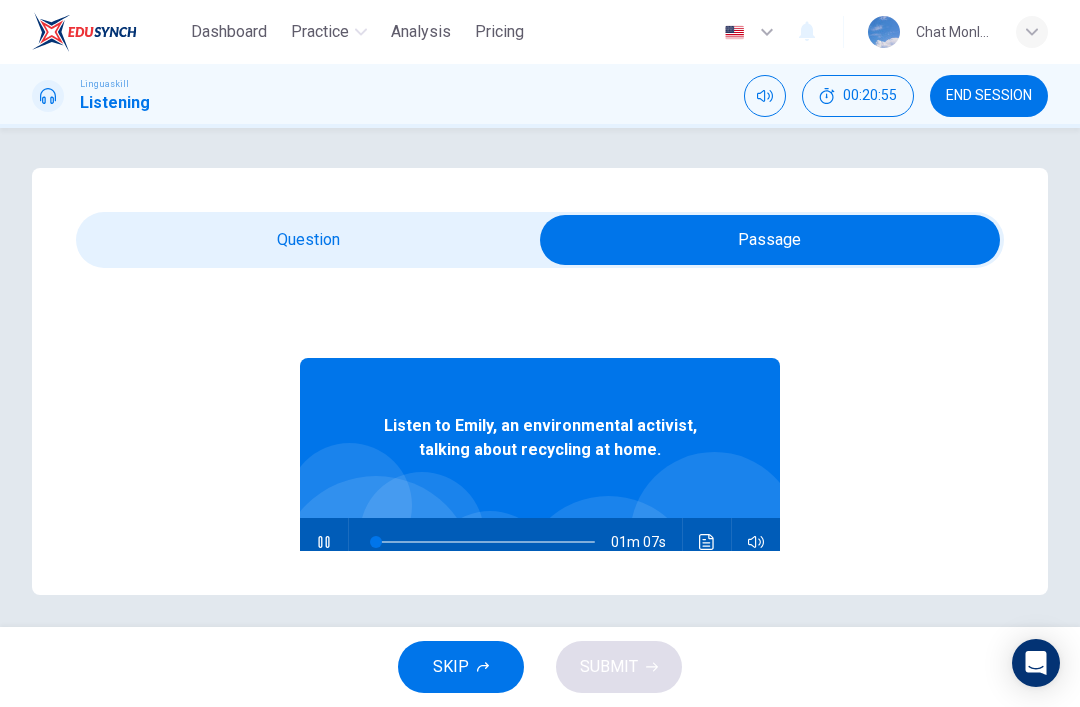 type on "3" 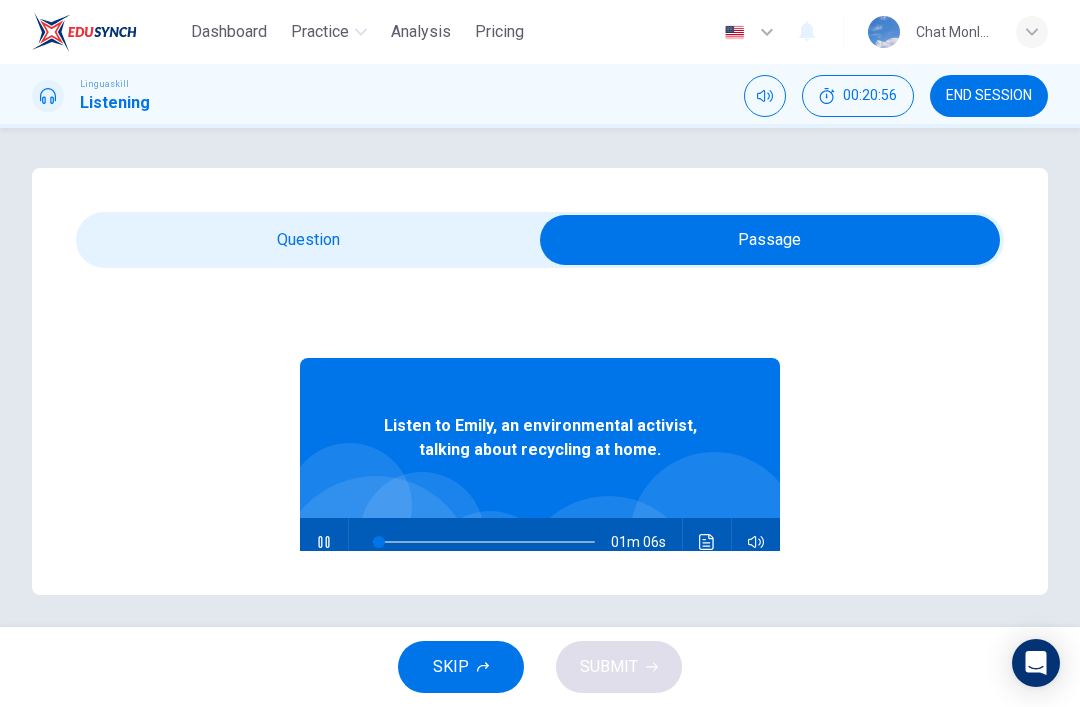 click at bounding box center (770, 240) 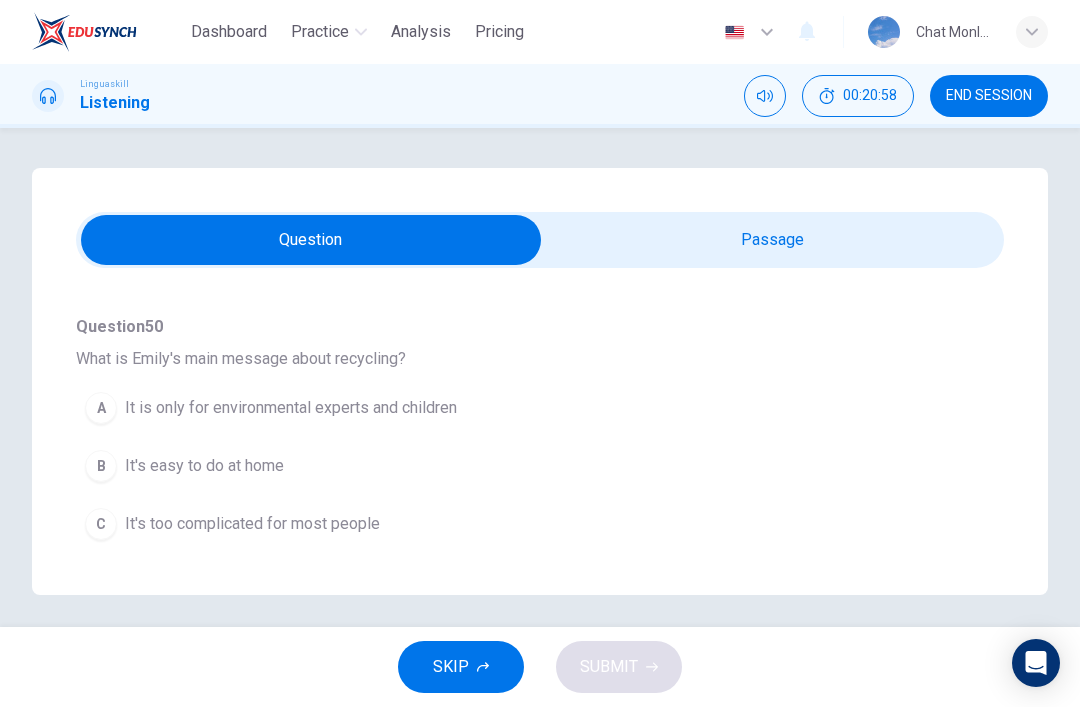 scroll, scrollTop: 180, scrollLeft: 0, axis: vertical 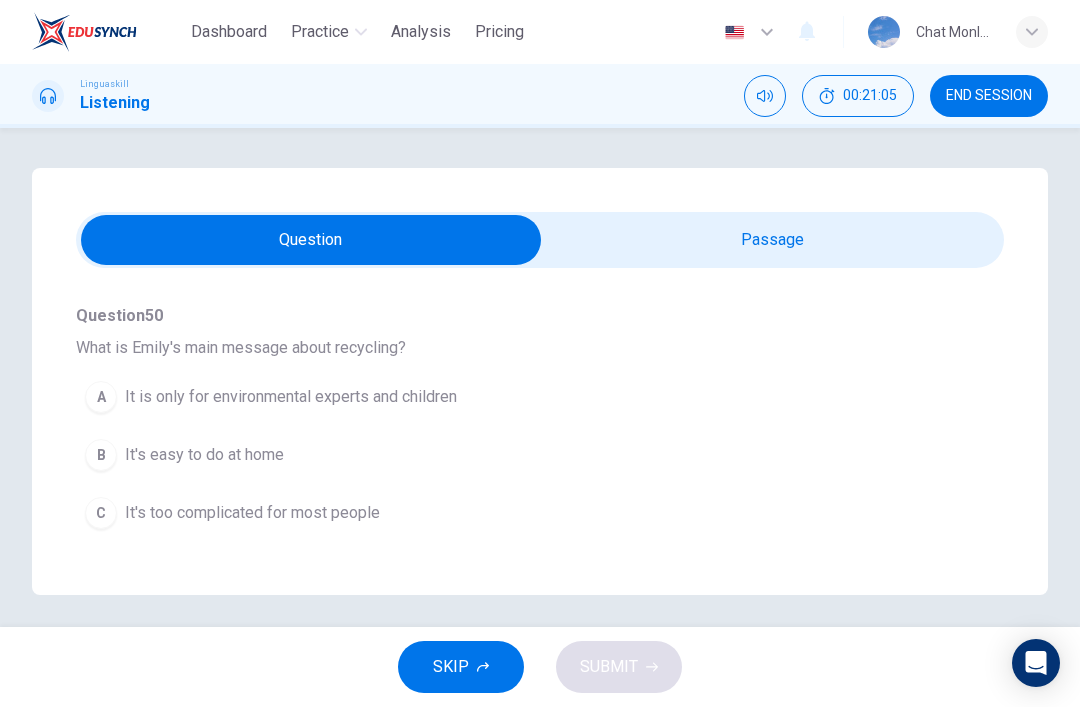 click on "B It's easy to do at home" at bounding box center [504, 455] 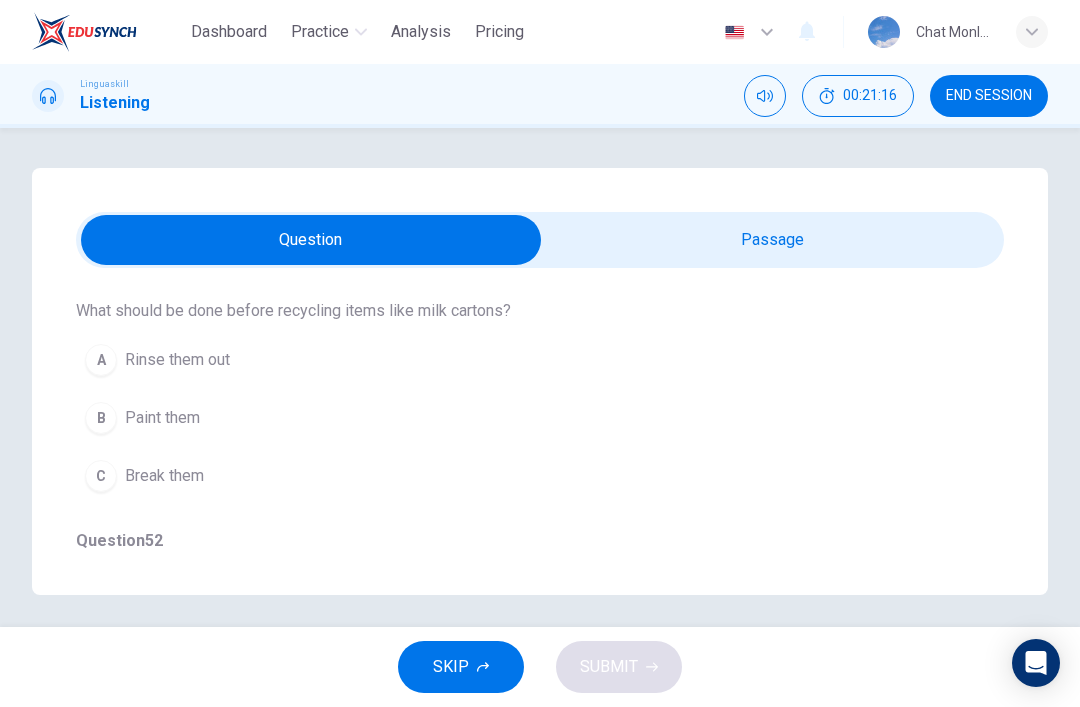 scroll, scrollTop: 481, scrollLeft: 0, axis: vertical 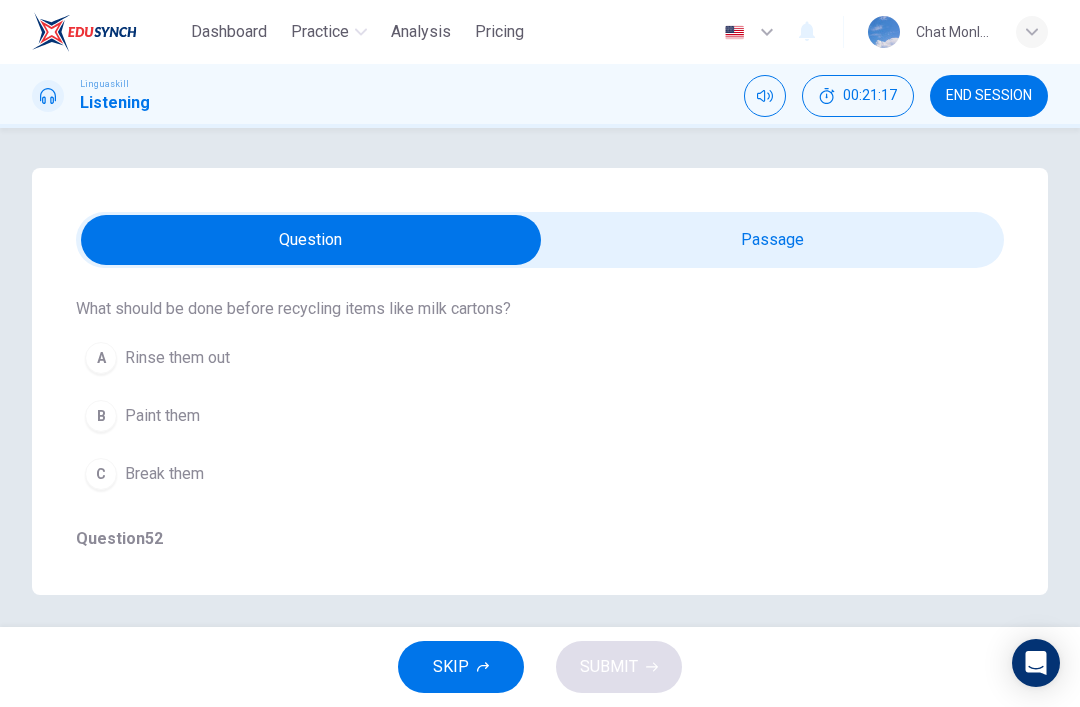 click on "A" at bounding box center (101, 358) 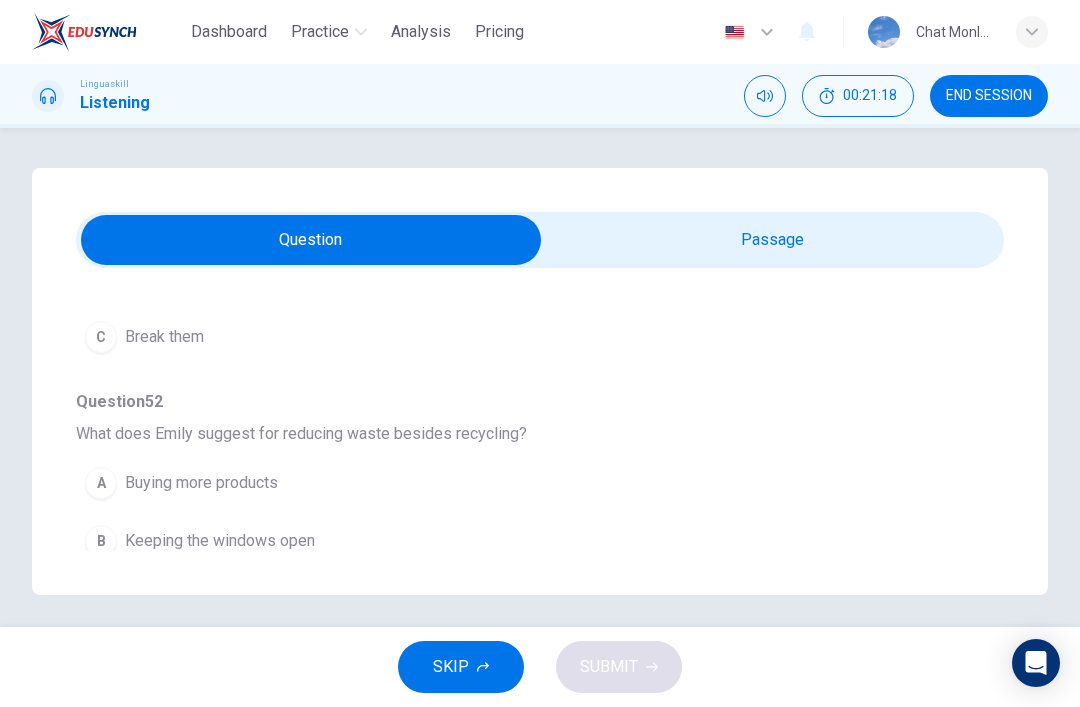 scroll, scrollTop: 625, scrollLeft: 0, axis: vertical 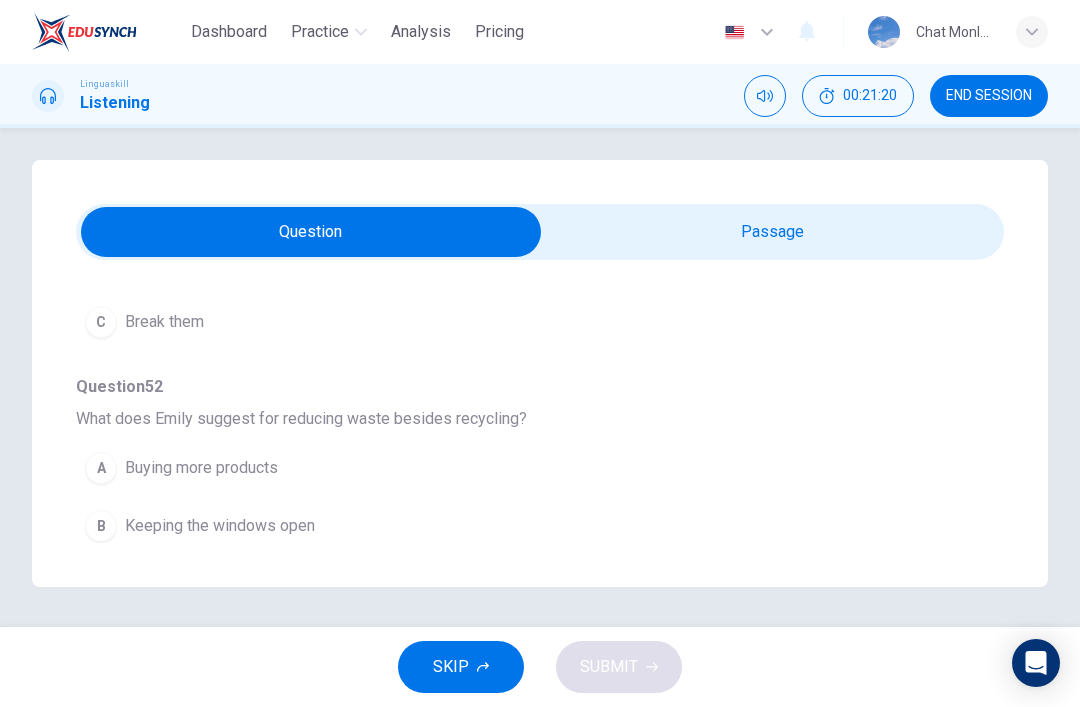 click on "C" at bounding box center [101, 584] 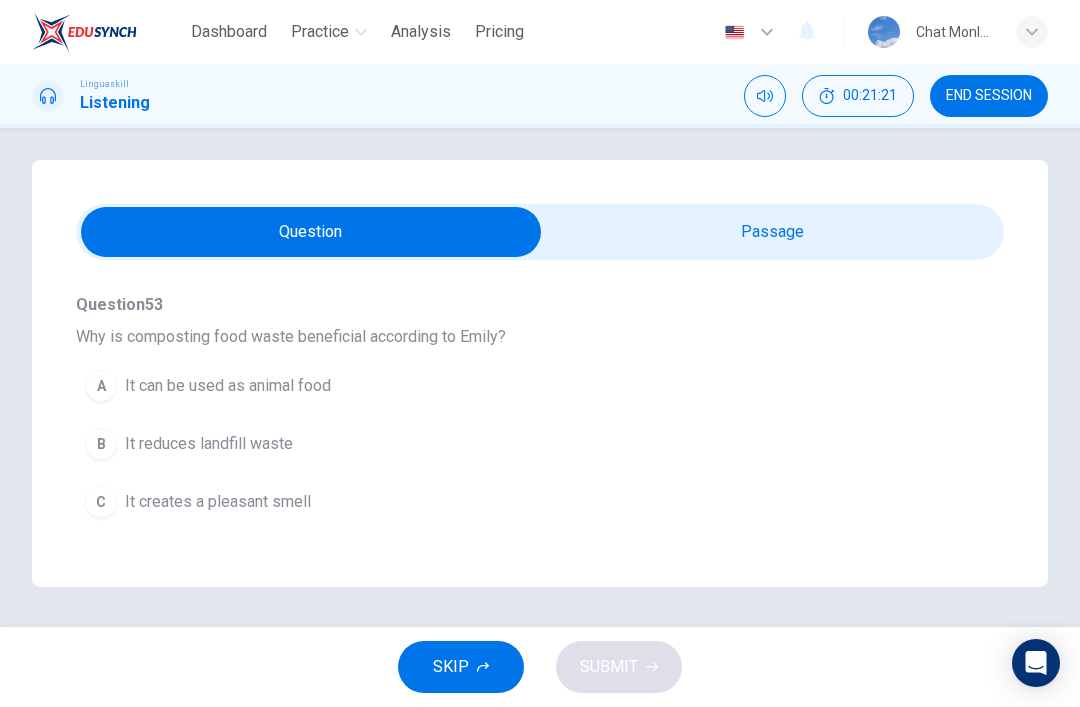 scroll, scrollTop: 973, scrollLeft: 0, axis: vertical 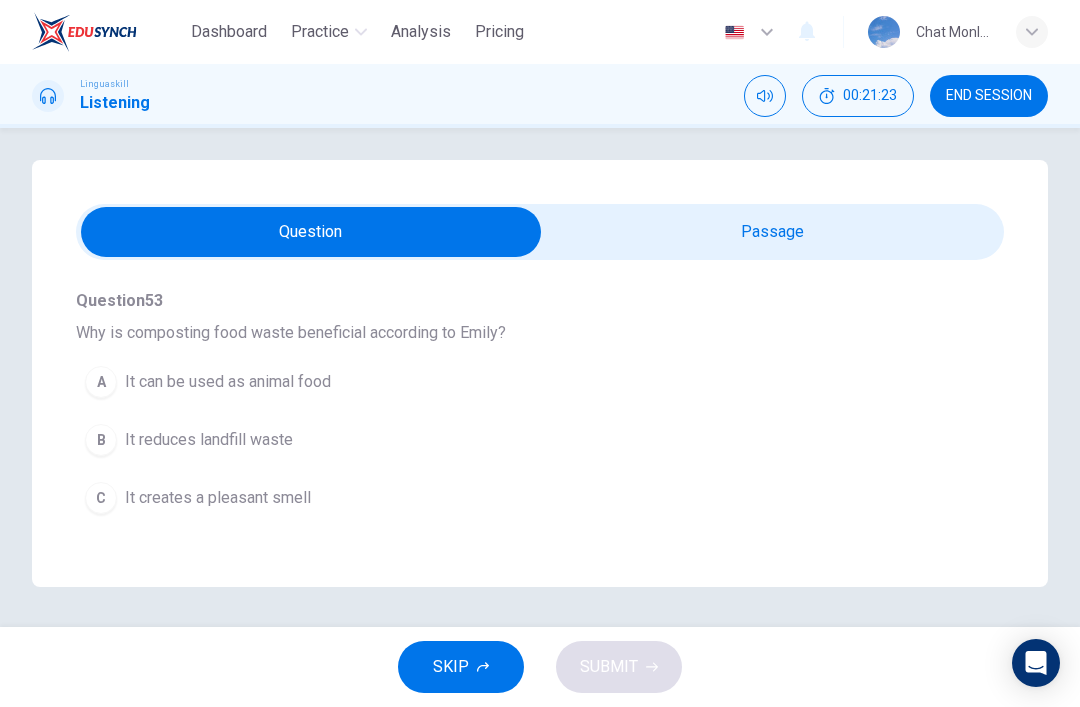 click on "B" at bounding box center (101, 440) 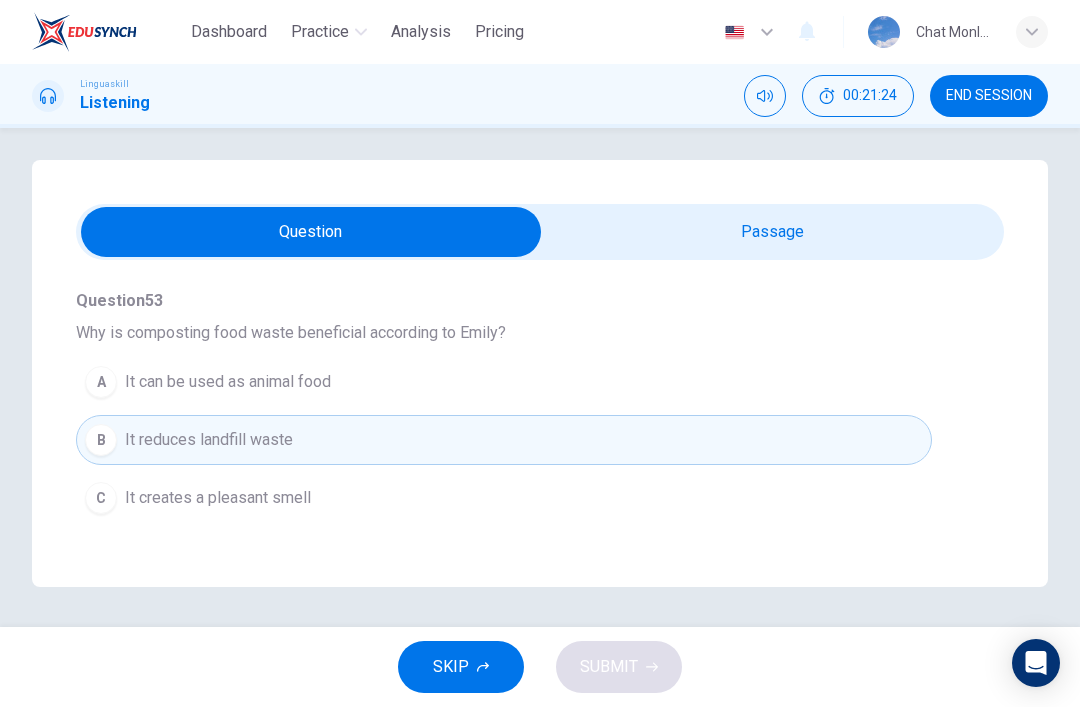 scroll, scrollTop: 72, scrollLeft: 0, axis: vertical 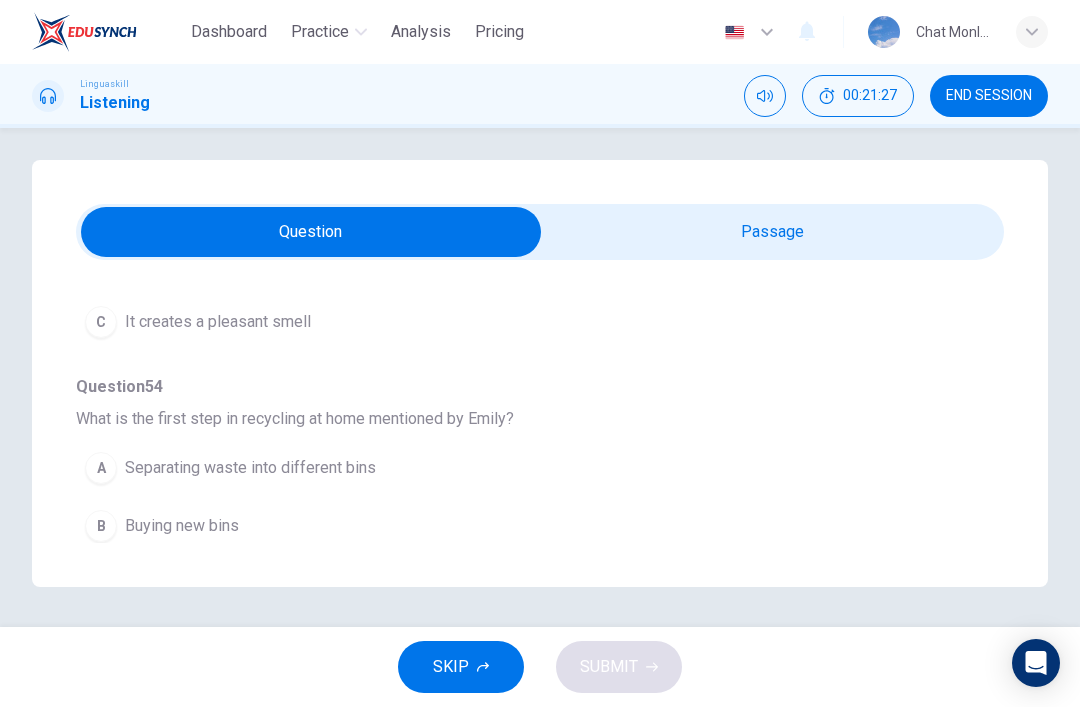 click on "A Separating waste into different bins" at bounding box center [504, 468] 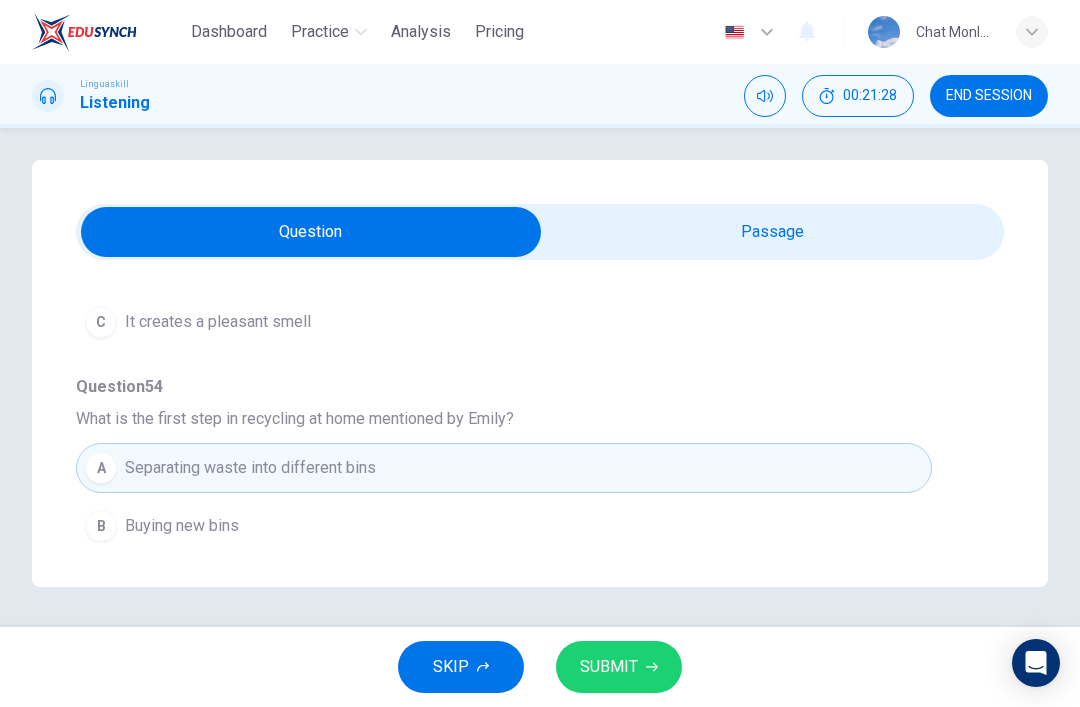 click on "SUBMIT" at bounding box center [619, 667] 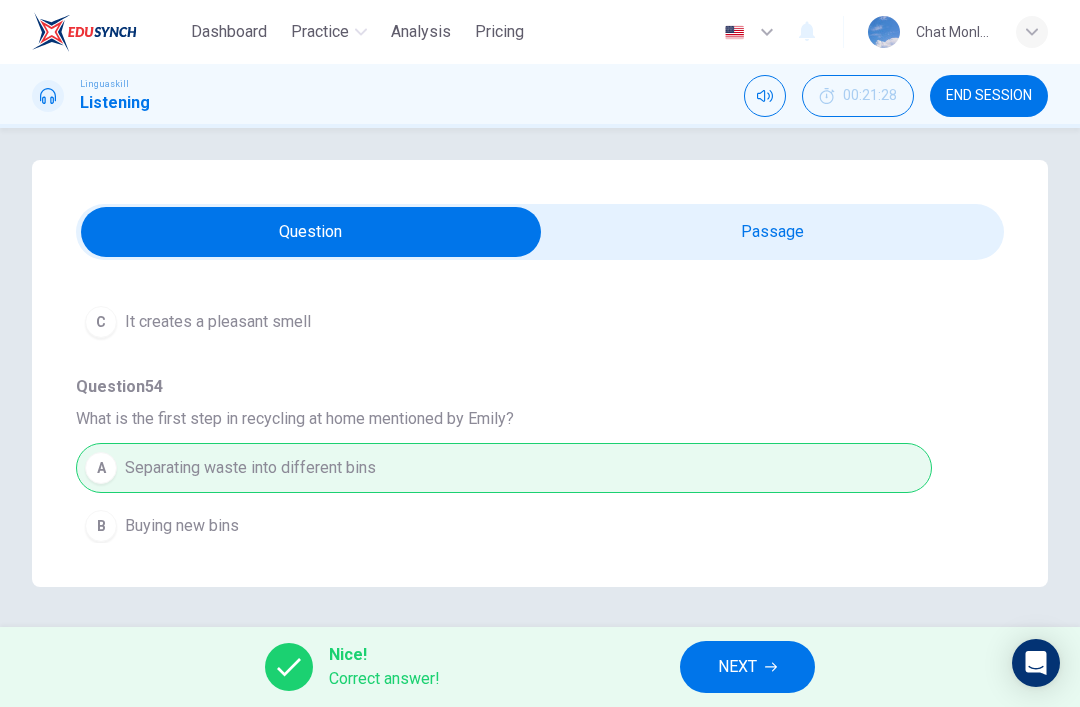 click on "NEXT" at bounding box center [737, 667] 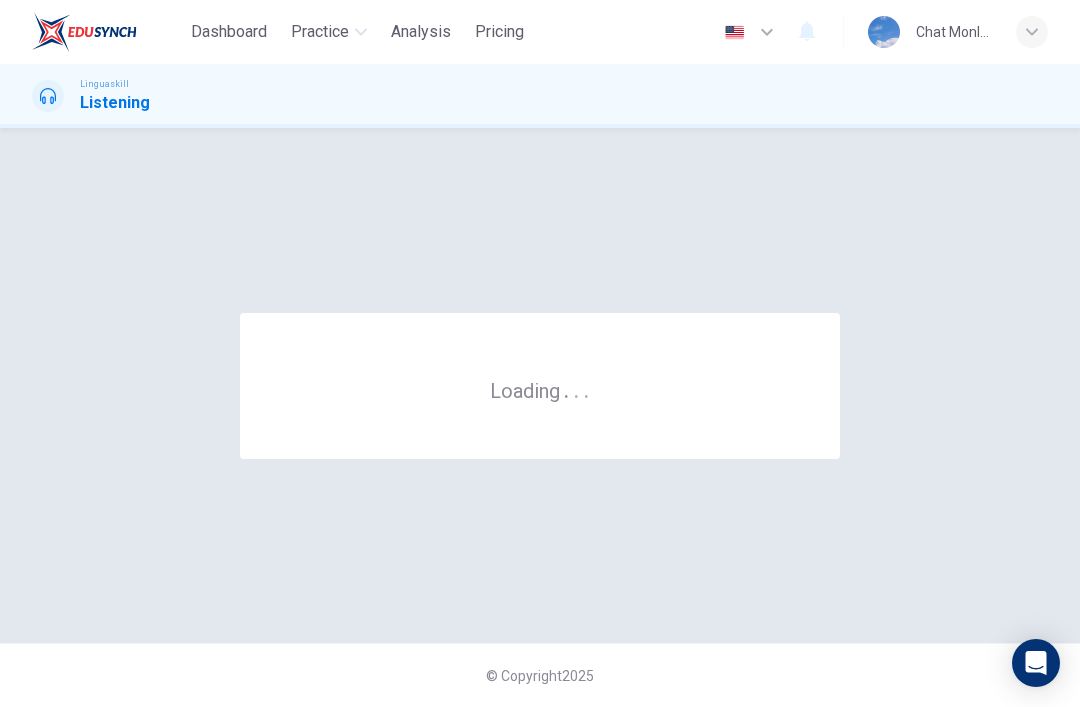scroll, scrollTop: 0, scrollLeft: 0, axis: both 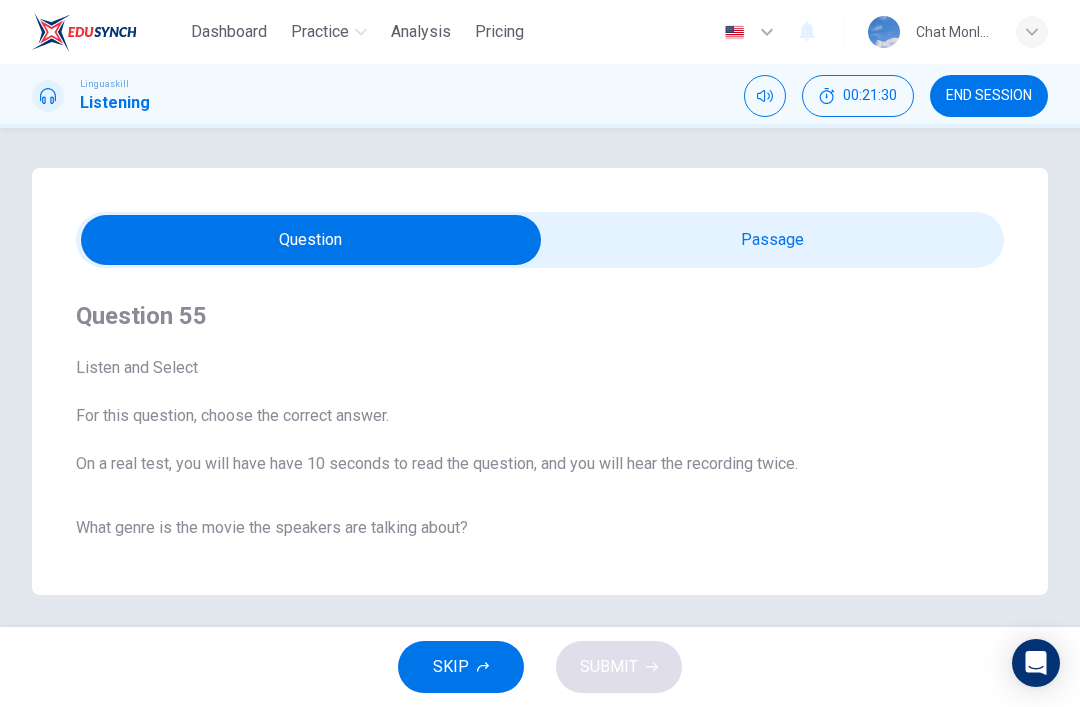 click on "SKIP" at bounding box center (451, 667) 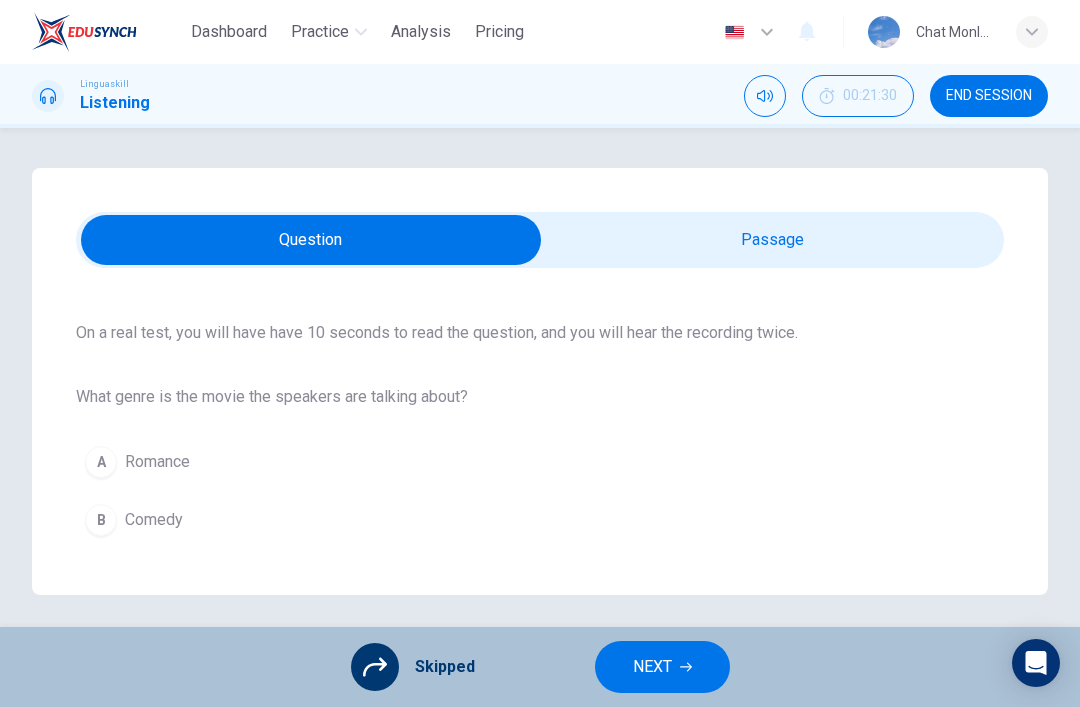 scroll, scrollTop: 122, scrollLeft: 0, axis: vertical 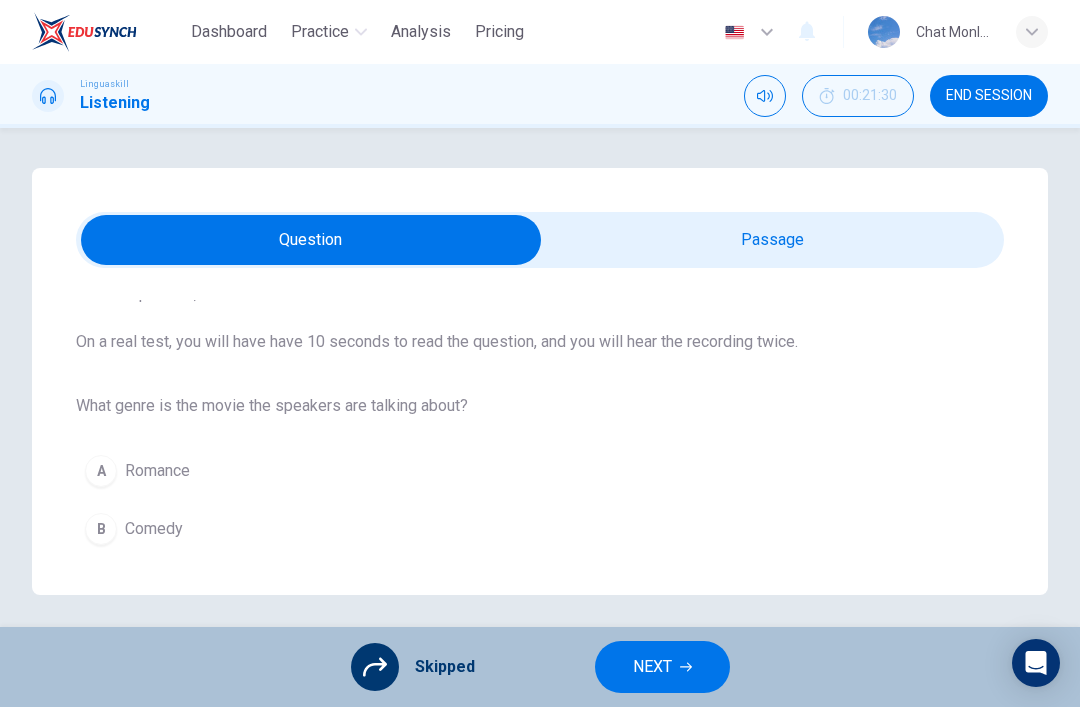 click on "NEXT" at bounding box center (652, 667) 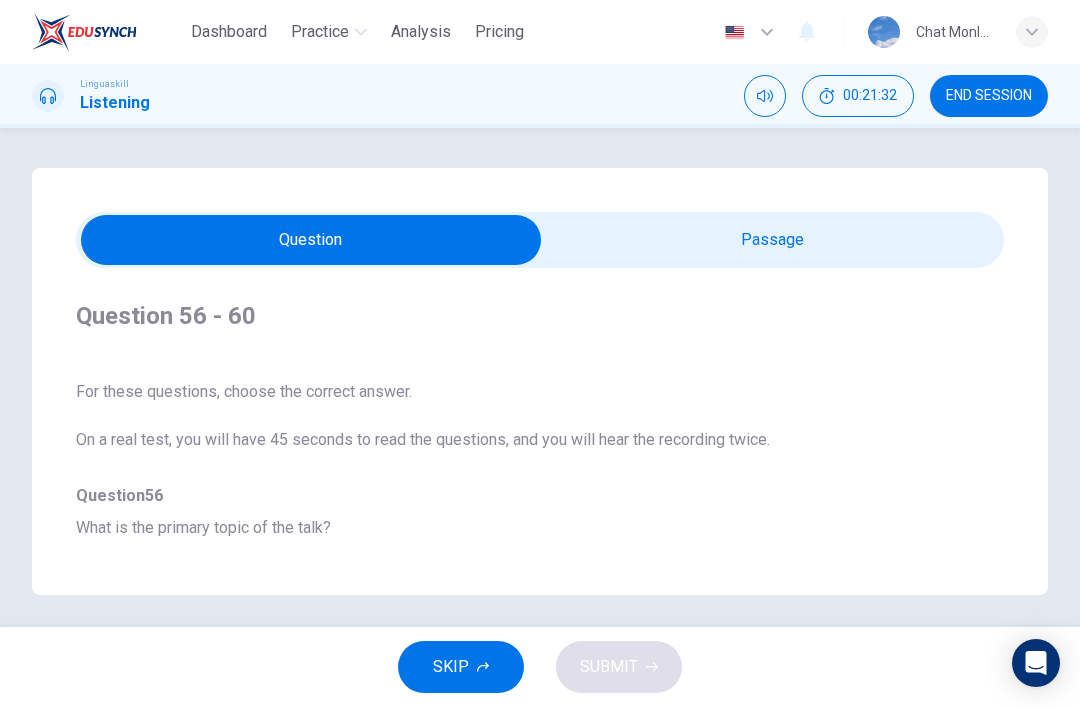 scroll, scrollTop: -17, scrollLeft: 0, axis: vertical 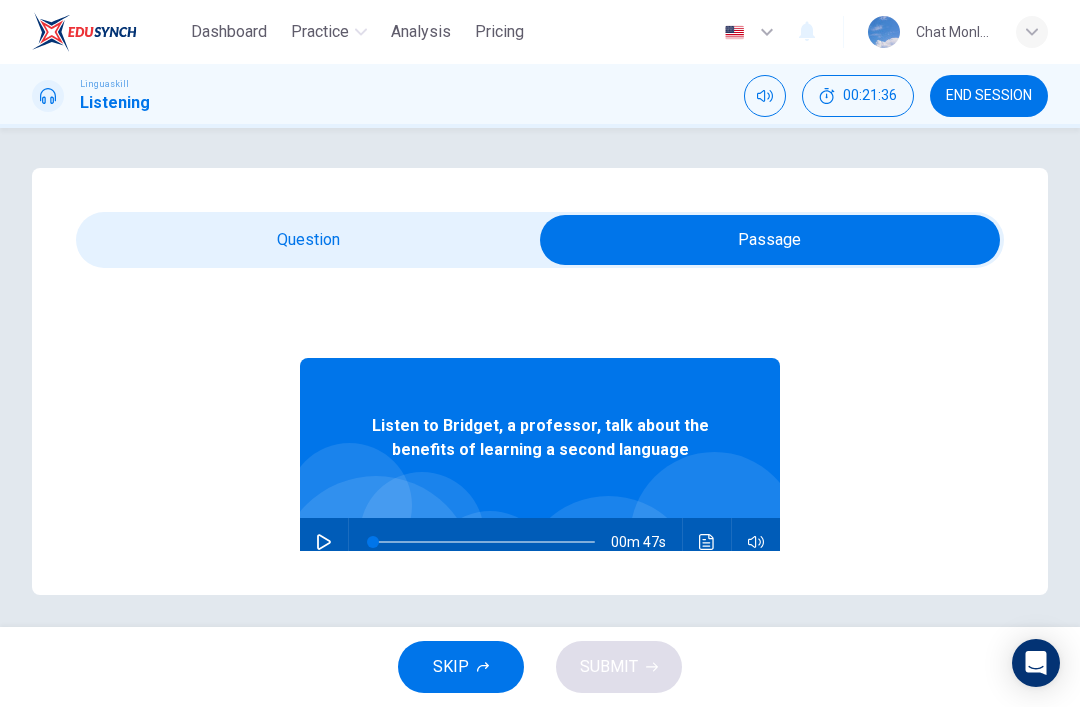 click at bounding box center [324, 542] 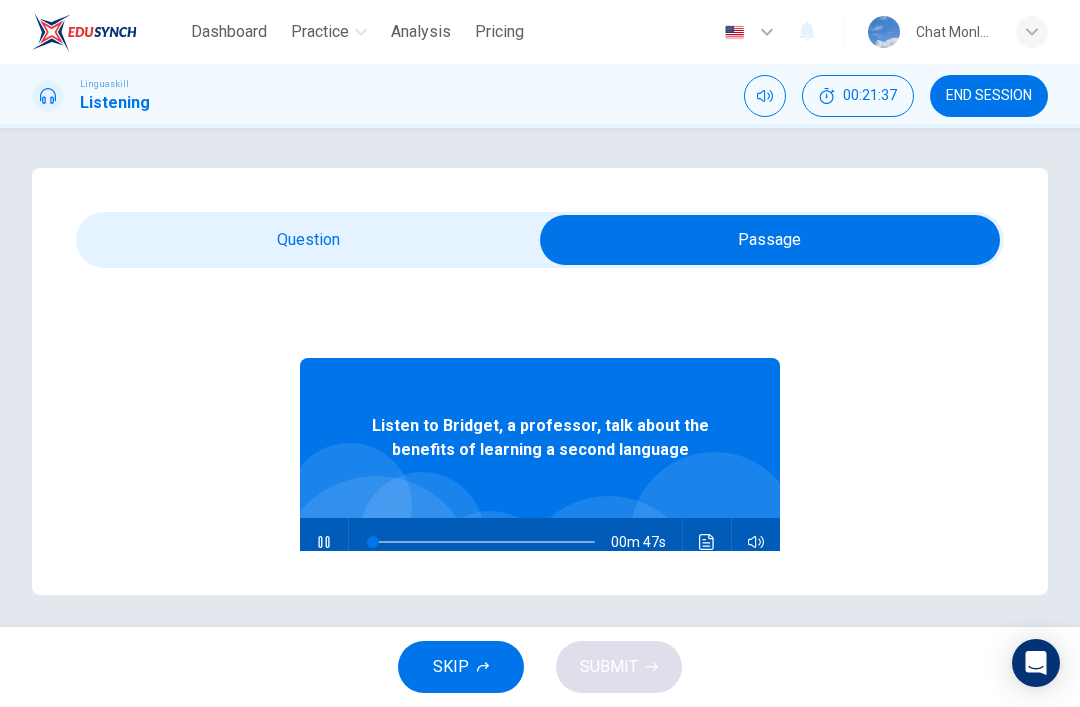 click at bounding box center (770, 240) 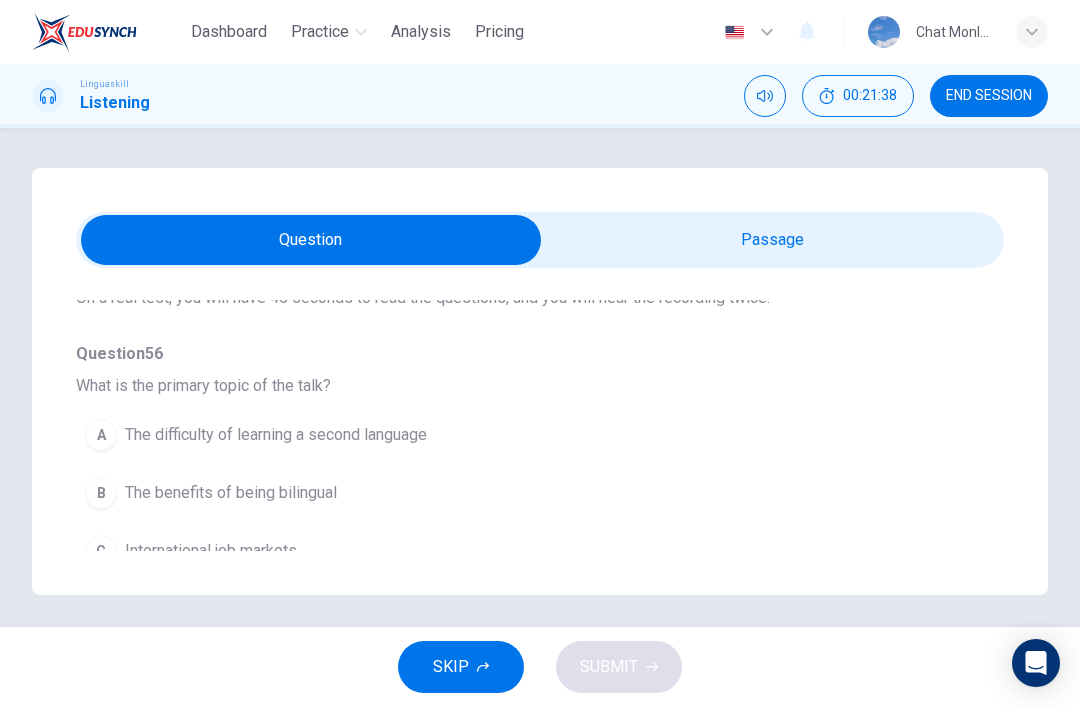scroll, scrollTop: 156, scrollLeft: 0, axis: vertical 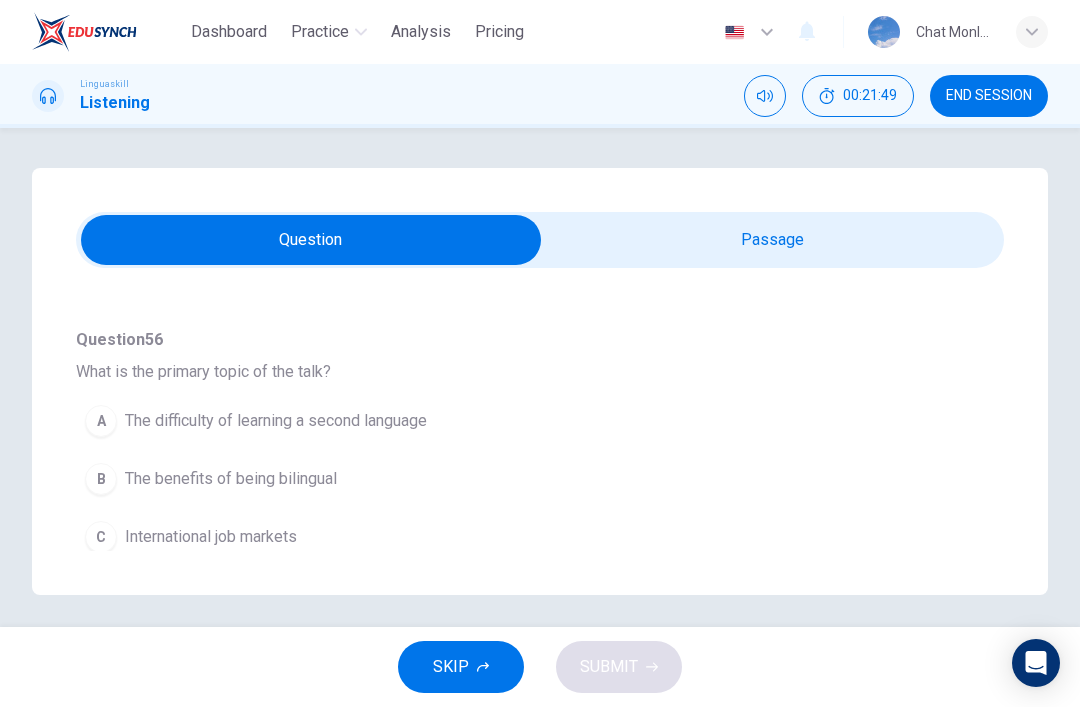 click on "The benefits of being bilingual" at bounding box center (231, 479) 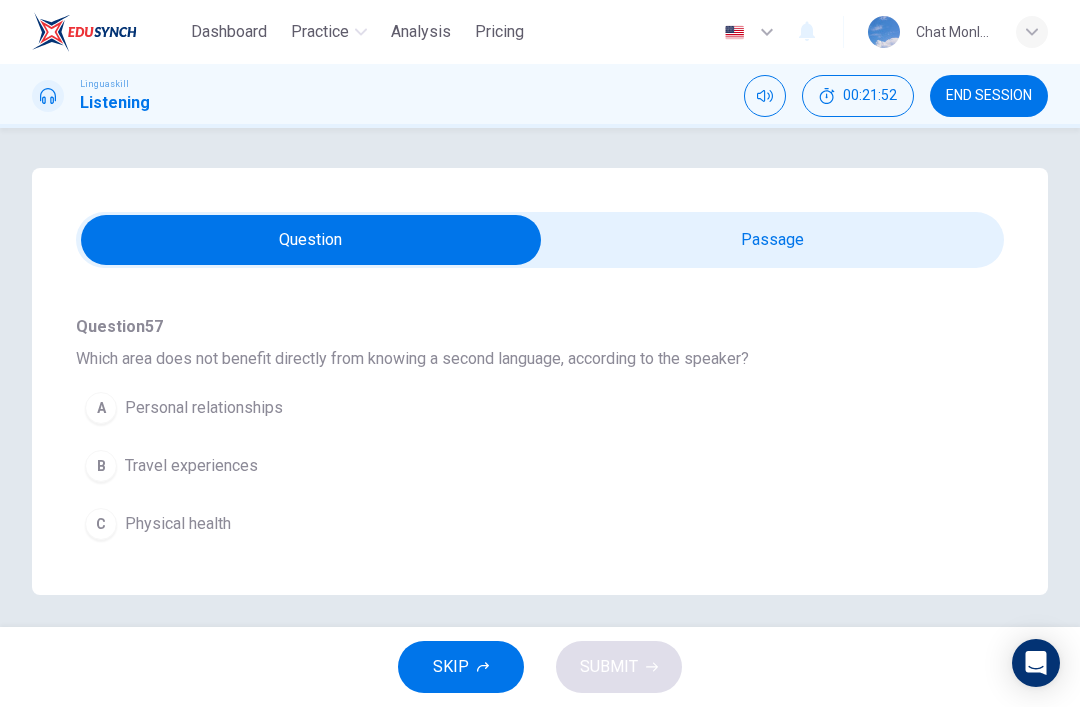scroll, scrollTop: 432, scrollLeft: 0, axis: vertical 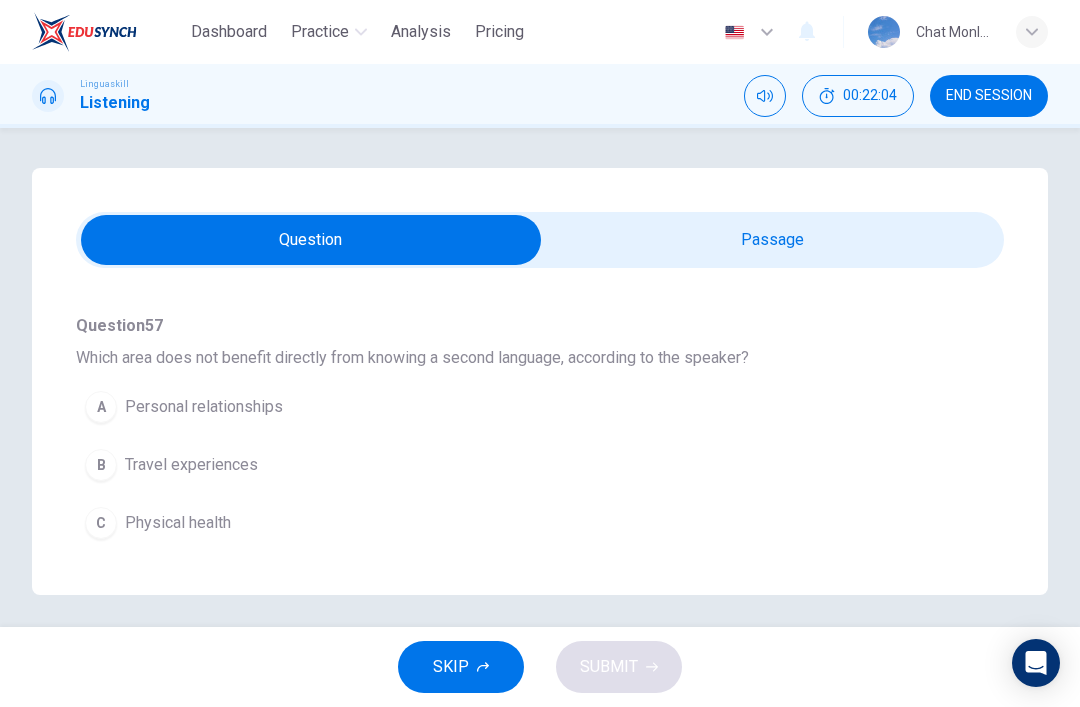 click at bounding box center (311, 240) 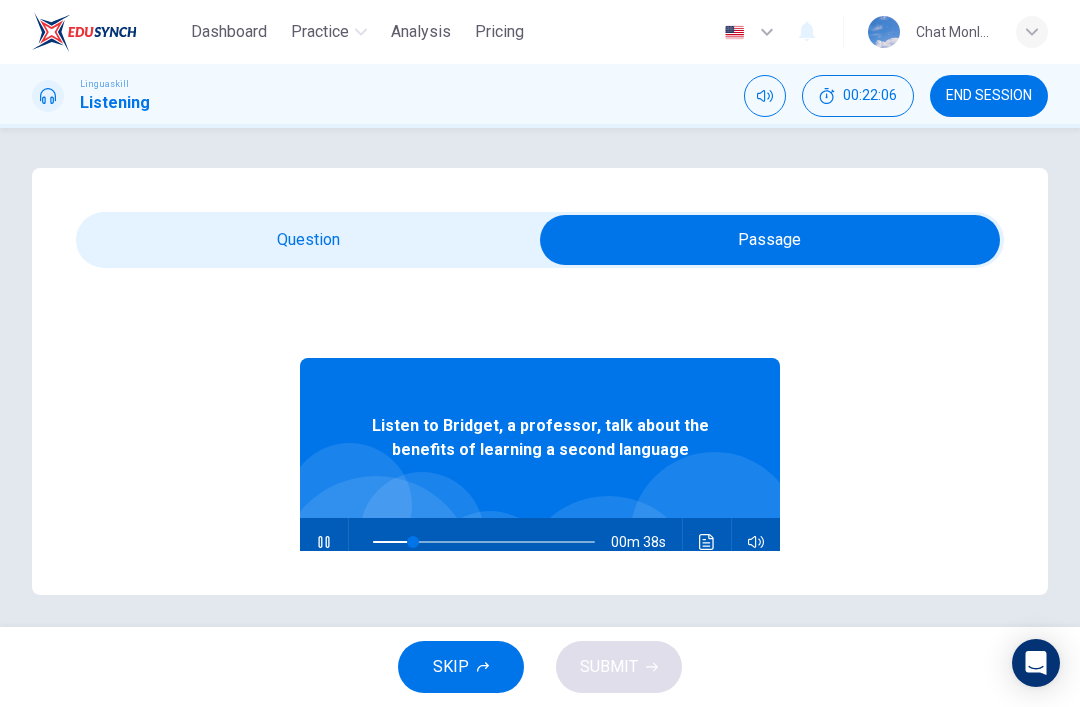 click at bounding box center [413, 542] 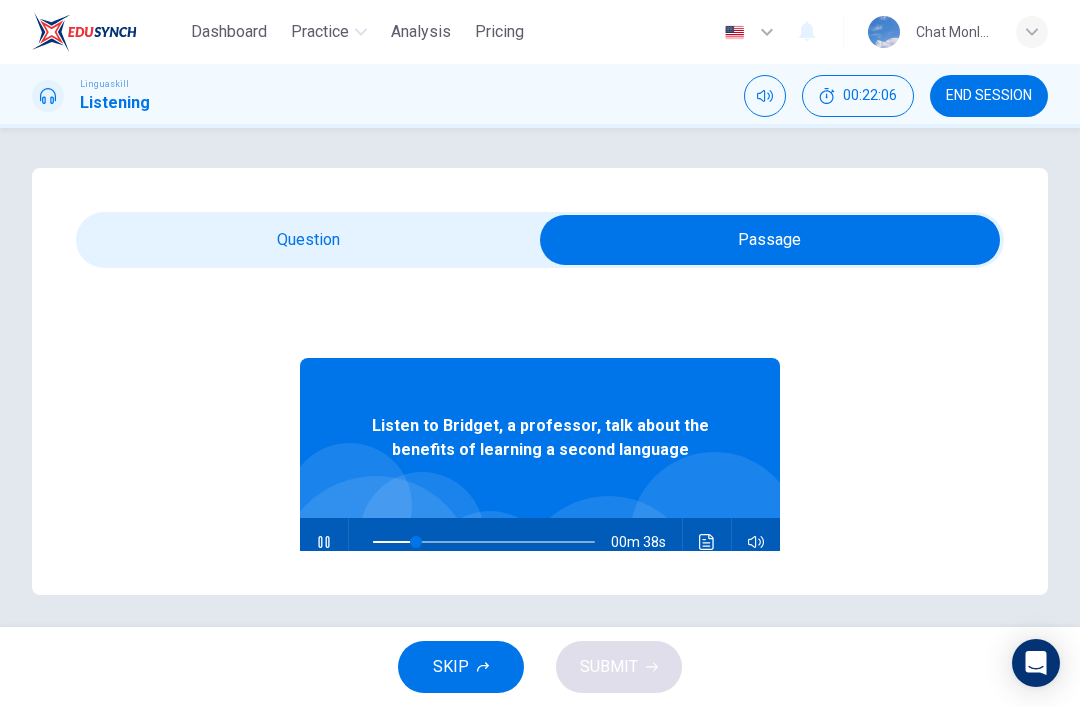 click at bounding box center [770, 240] 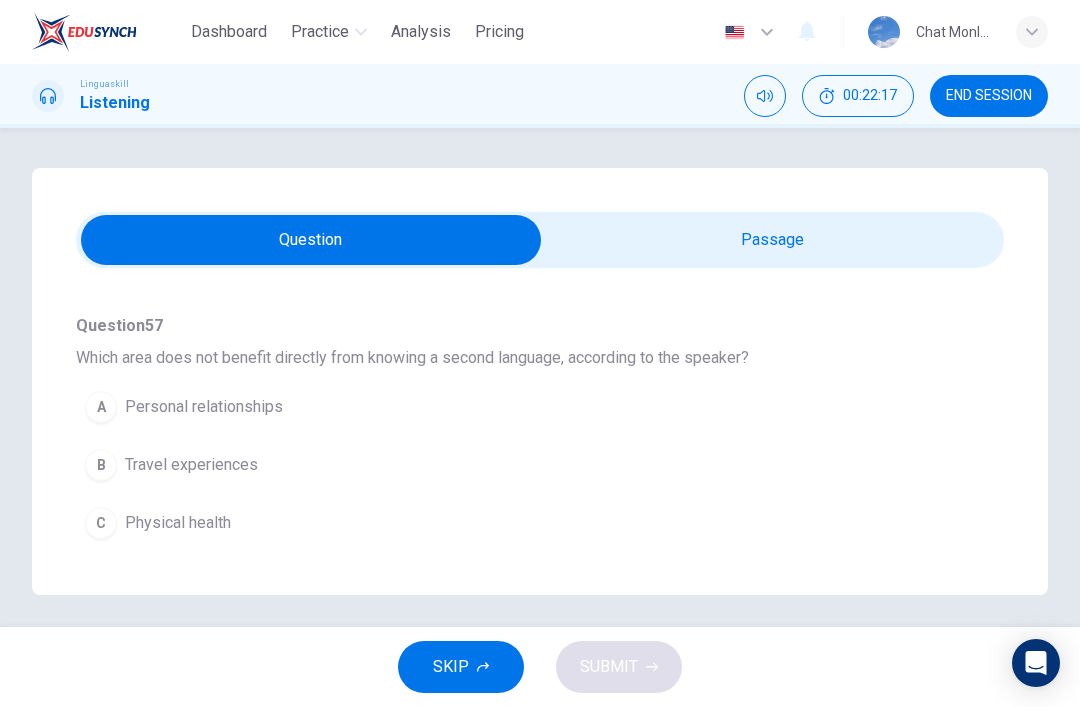 click on "Physical health" at bounding box center [178, 523] 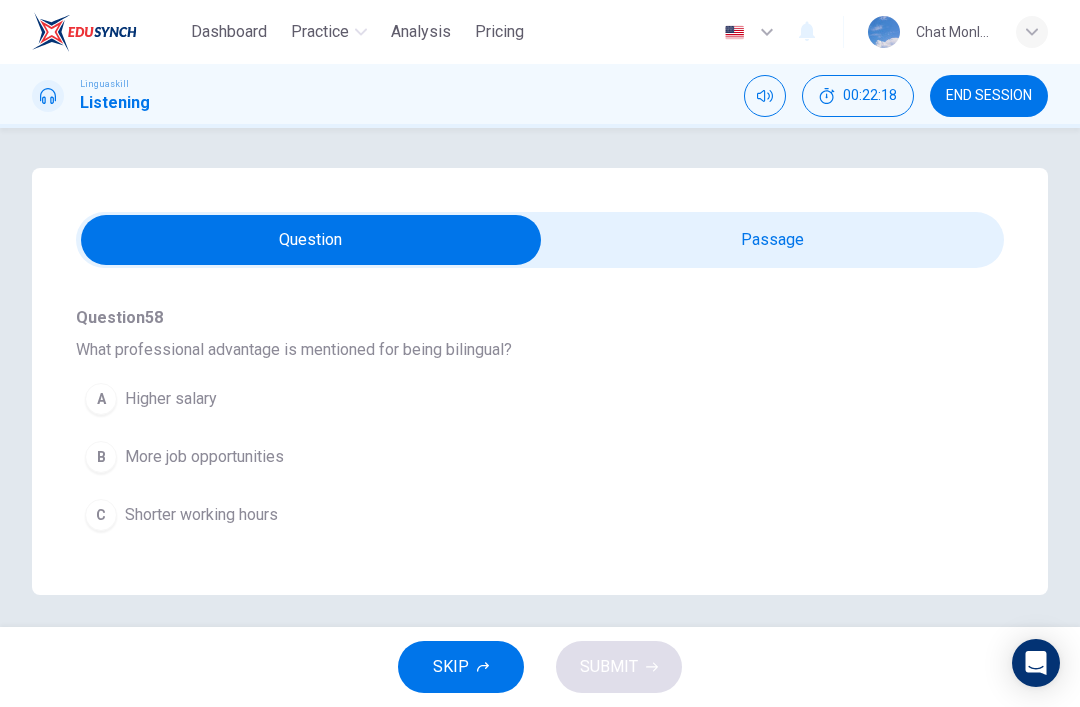scroll, scrollTop: 705, scrollLeft: 0, axis: vertical 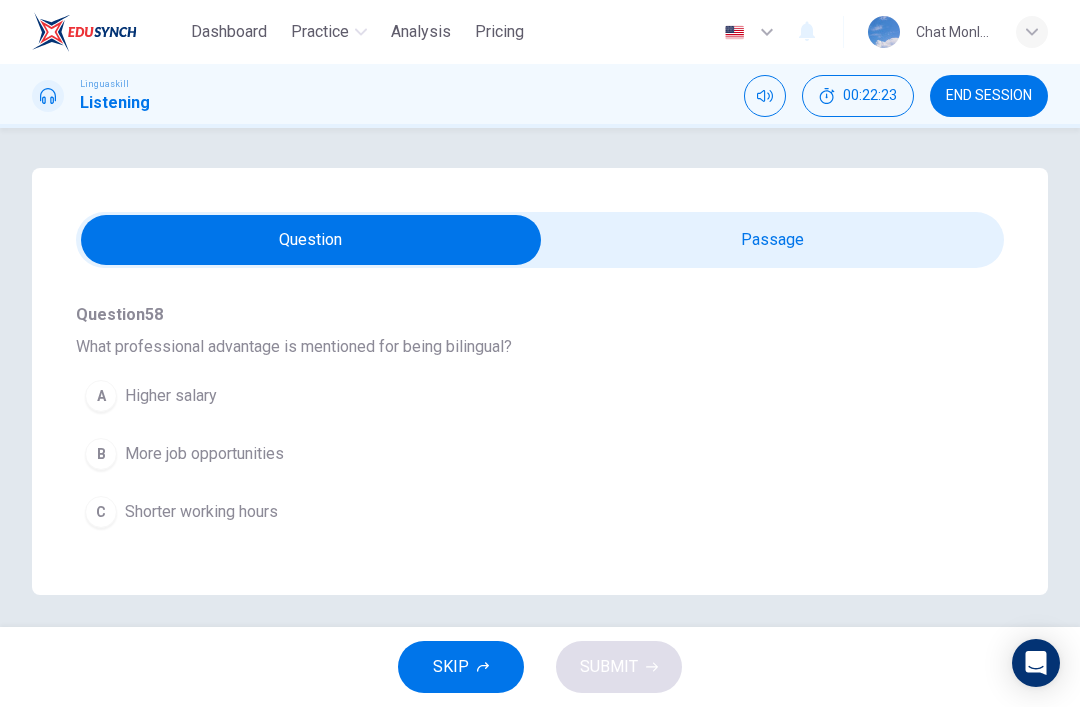 click on "B" at bounding box center [101, 454] 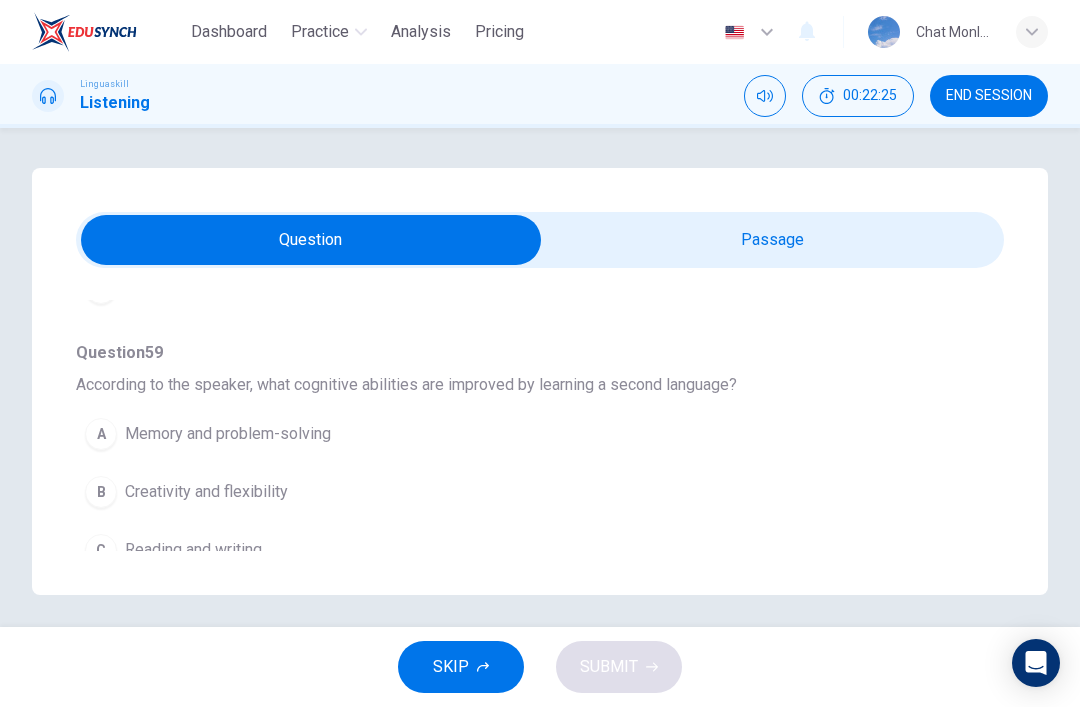 scroll, scrollTop: 932, scrollLeft: 0, axis: vertical 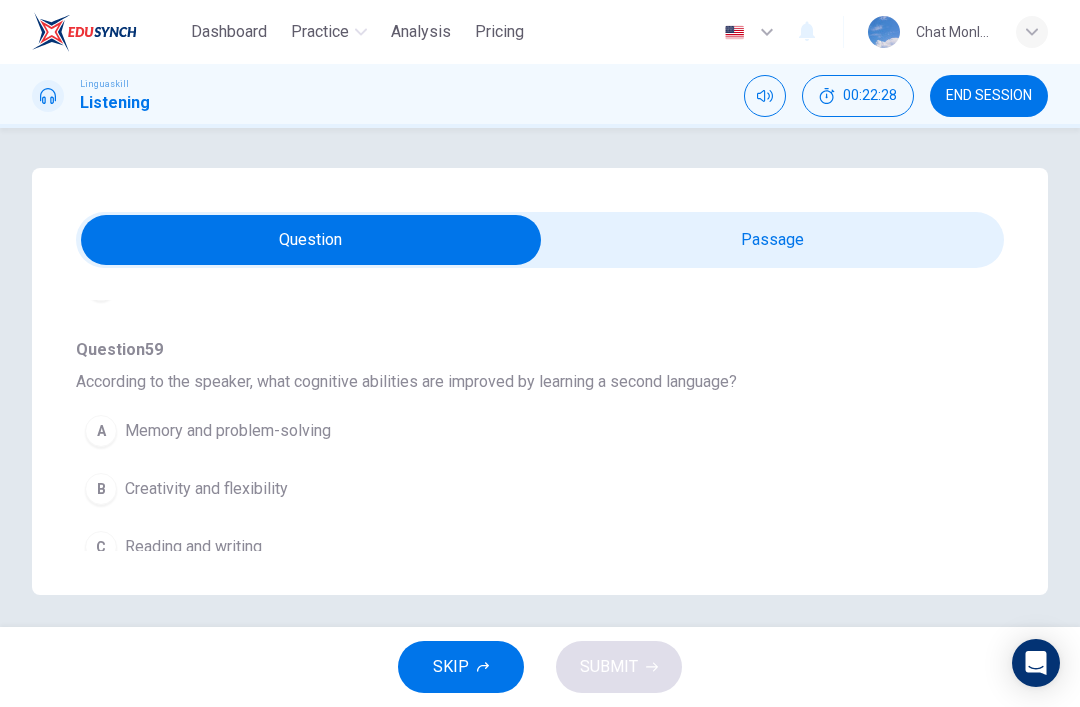 click on "A" at bounding box center (101, 431) 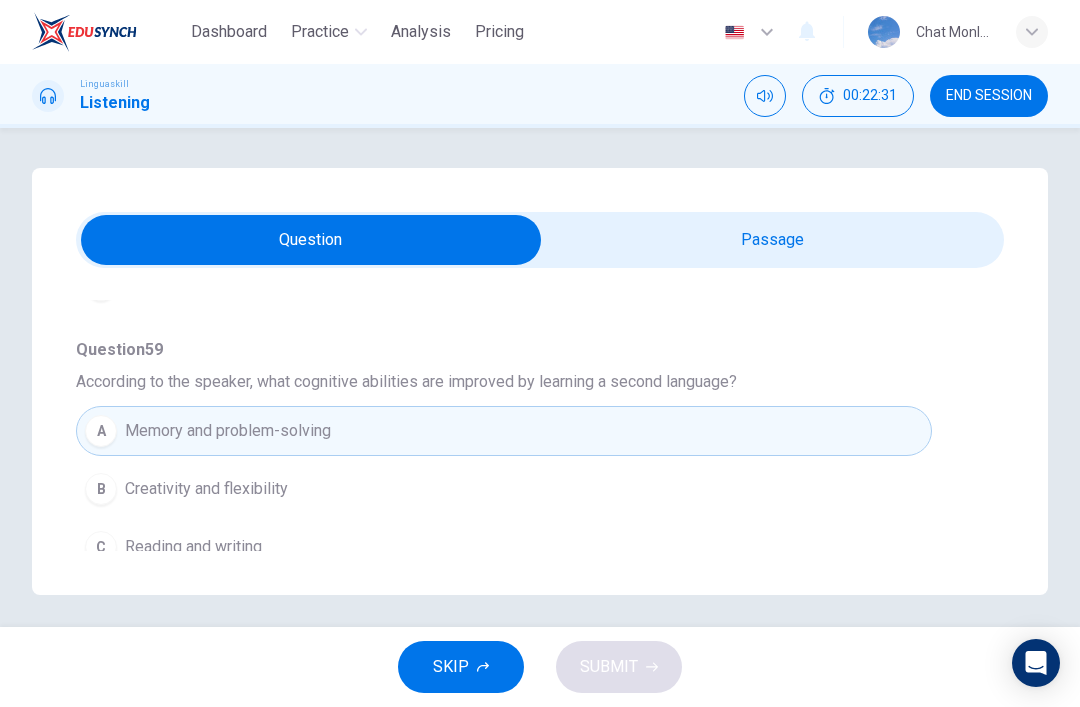 scroll, scrollTop: 0, scrollLeft: 0, axis: both 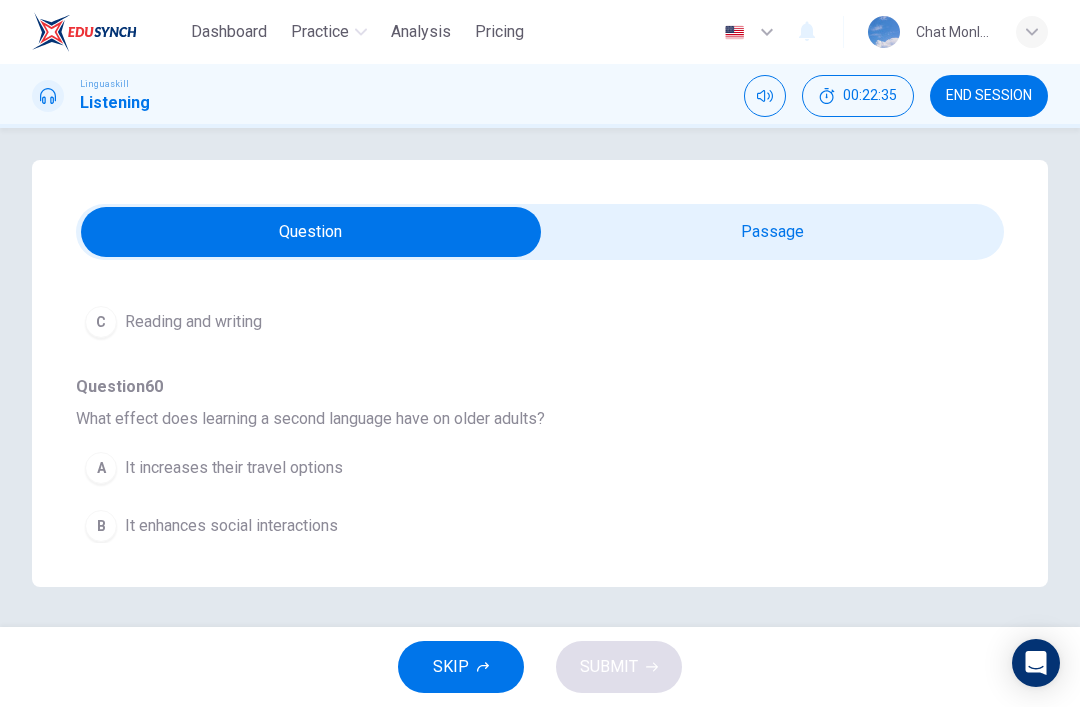 click on "C It delays the onset of dementia" at bounding box center (504, 584) 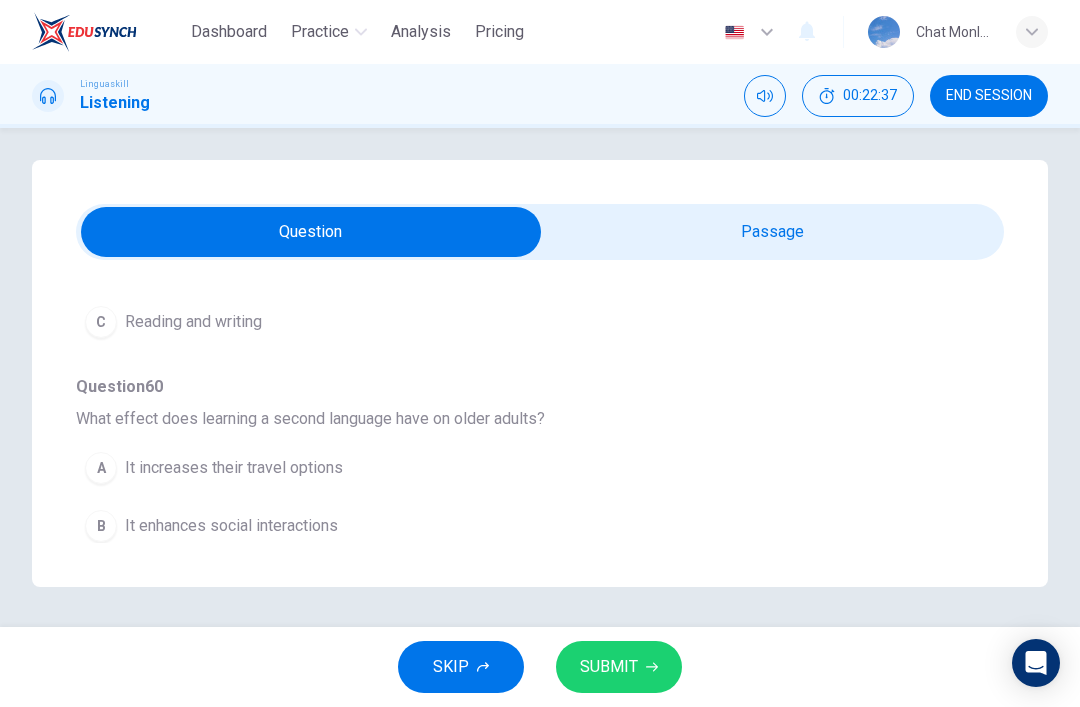 click on "SUBMIT" at bounding box center [619, 667] 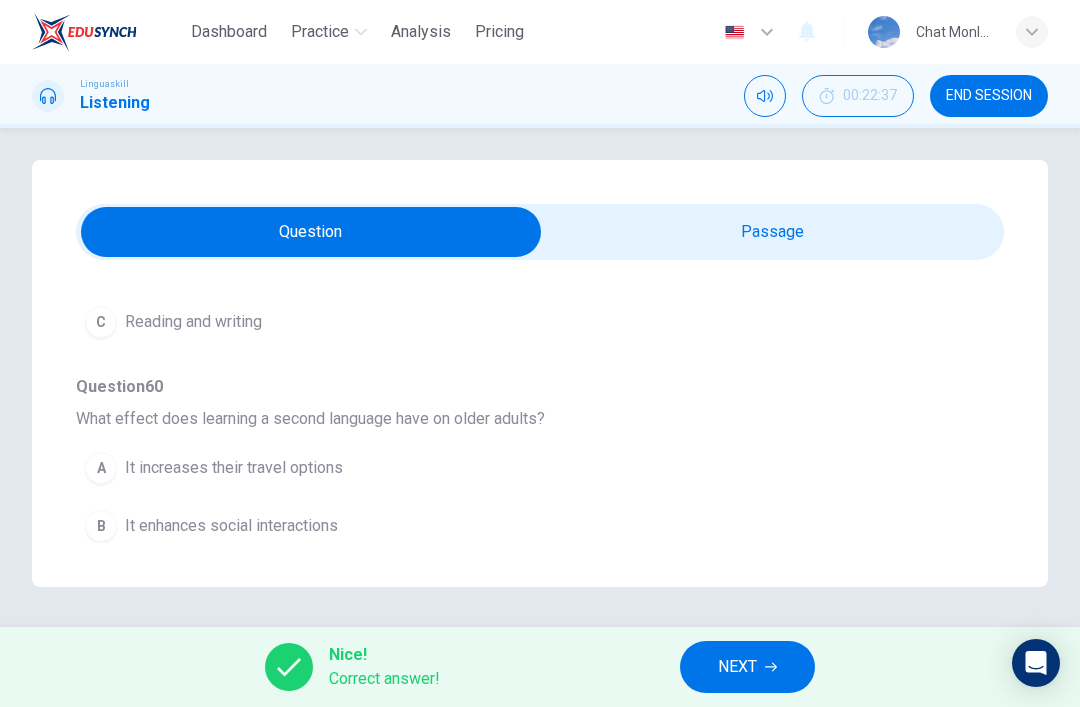 click on "NEXT" at bounding box center (747, 667) 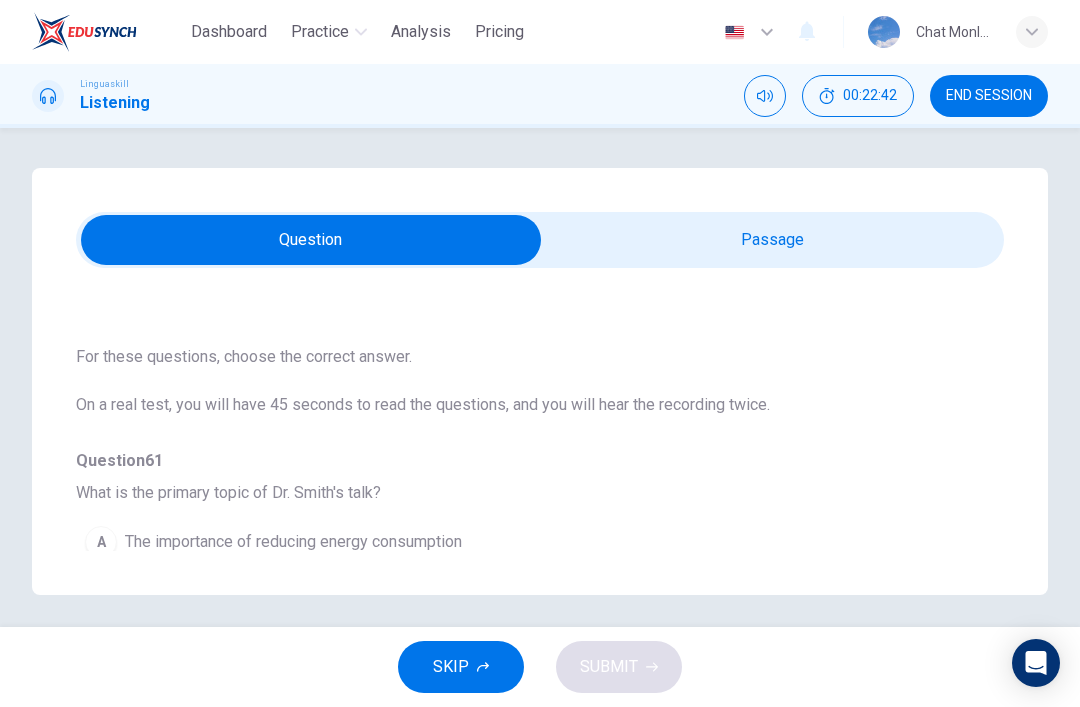 scroll, scrollTop: 0, scrollLeft: 0, axis: both 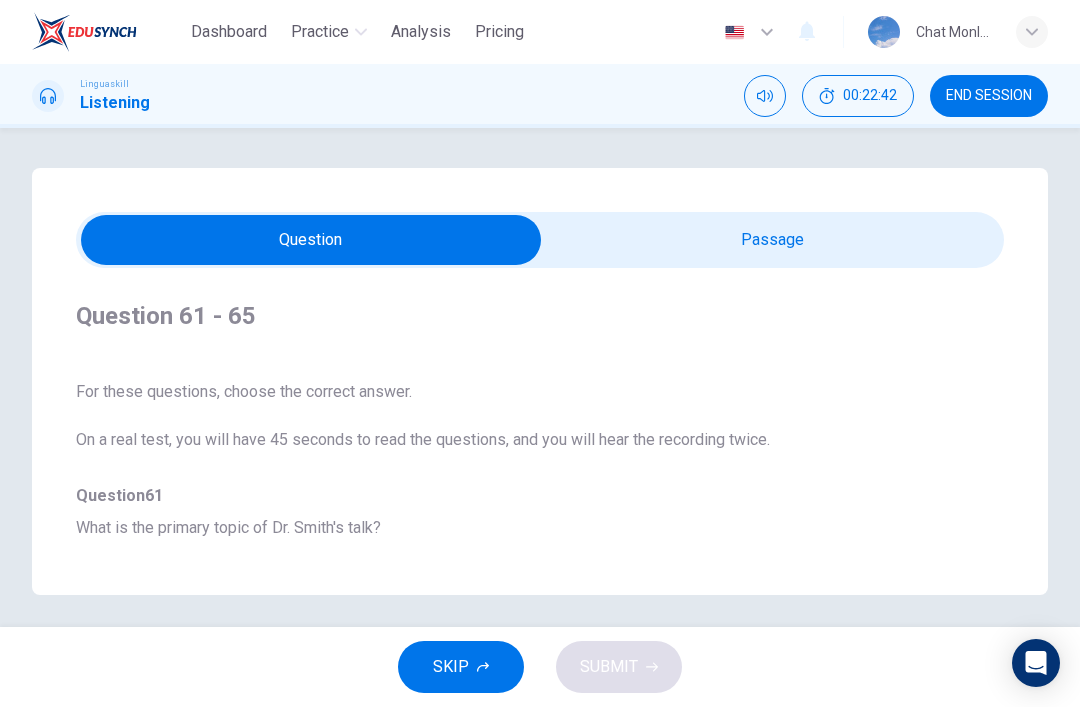 click at bounding box center (311, 240) 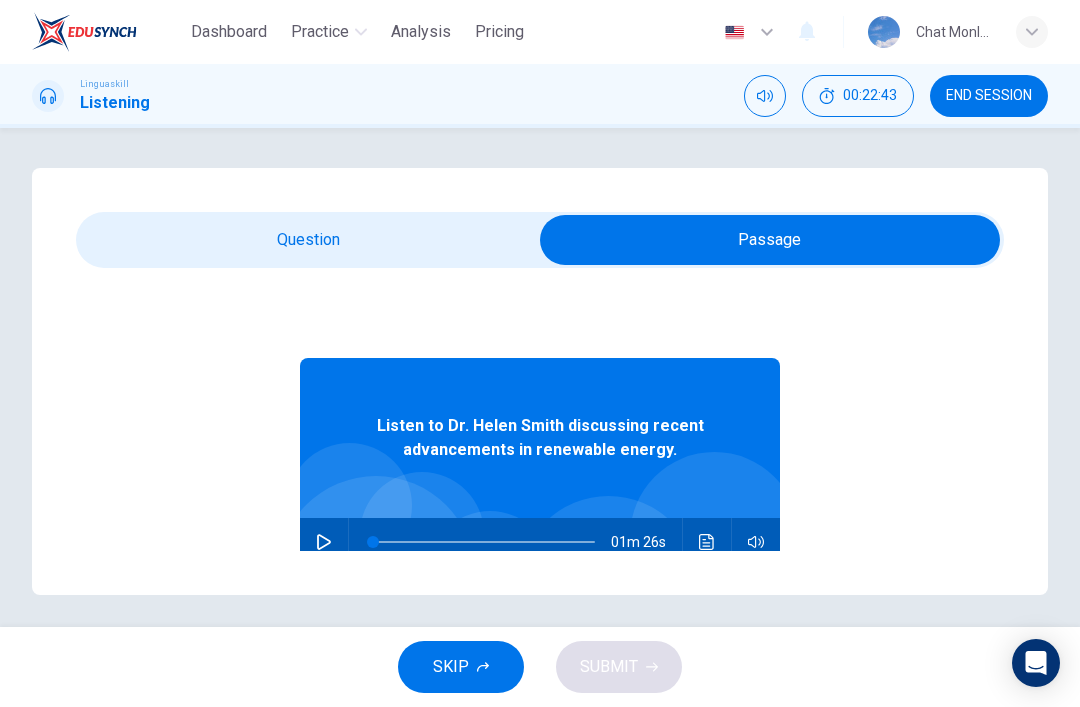 click 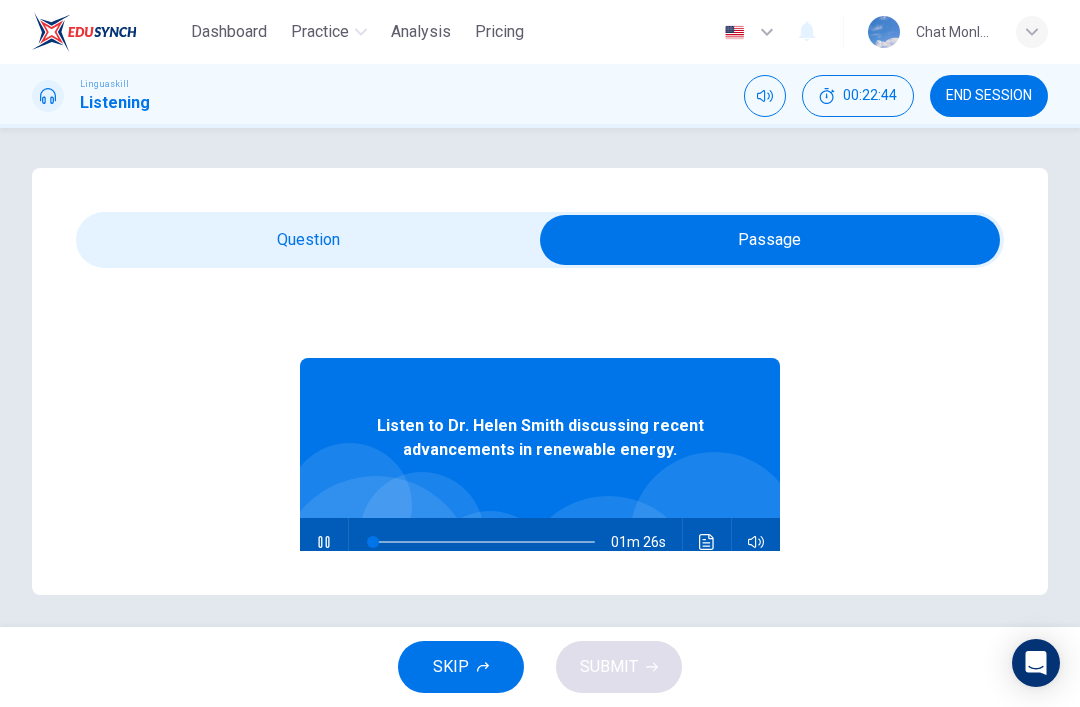 click at bounding box center [770, 240] 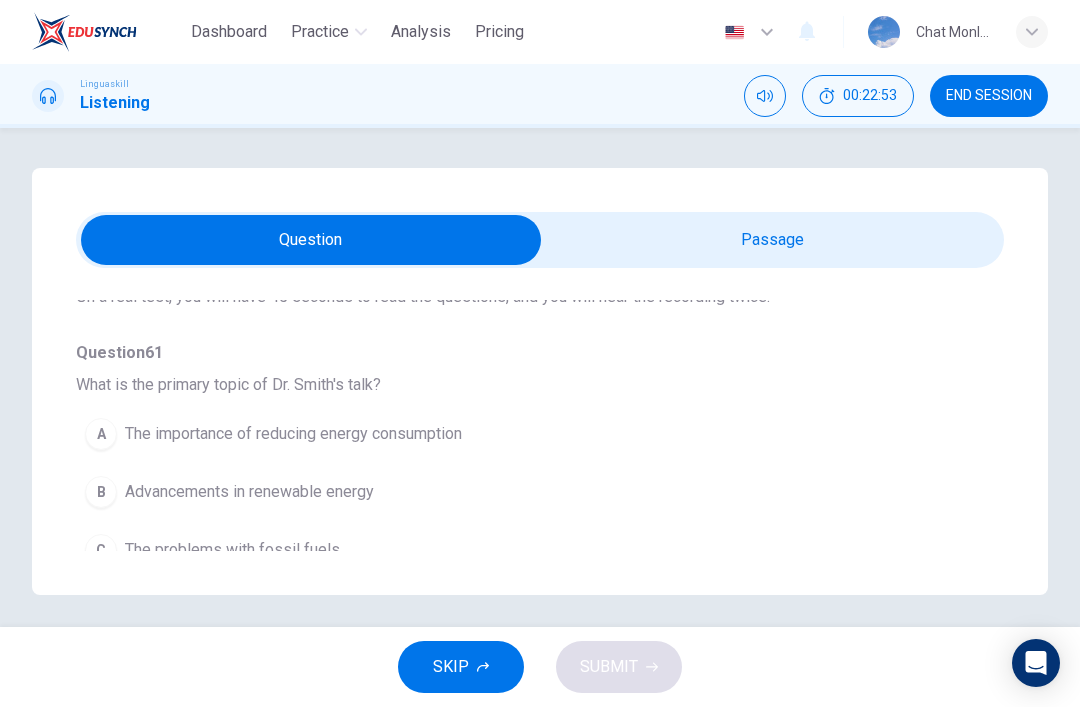 scroll, scrollTop: 144, scrollLeft: 0, axis: vertical 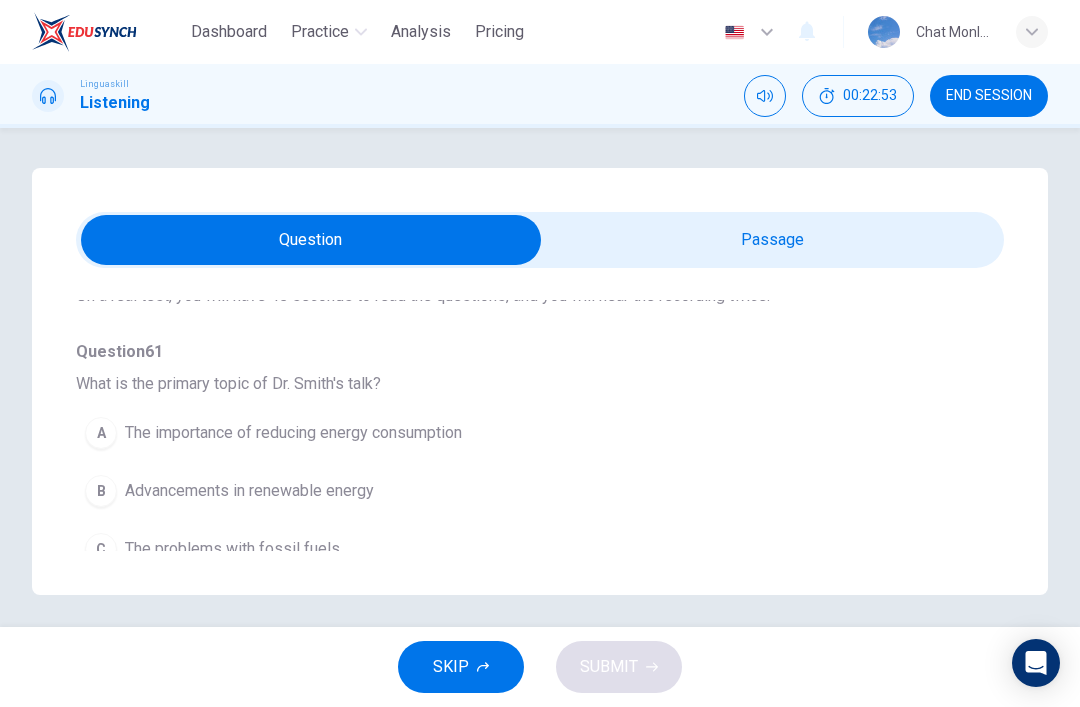 click on "B Advancements in renewable energy" at bounding box center [504, 491] 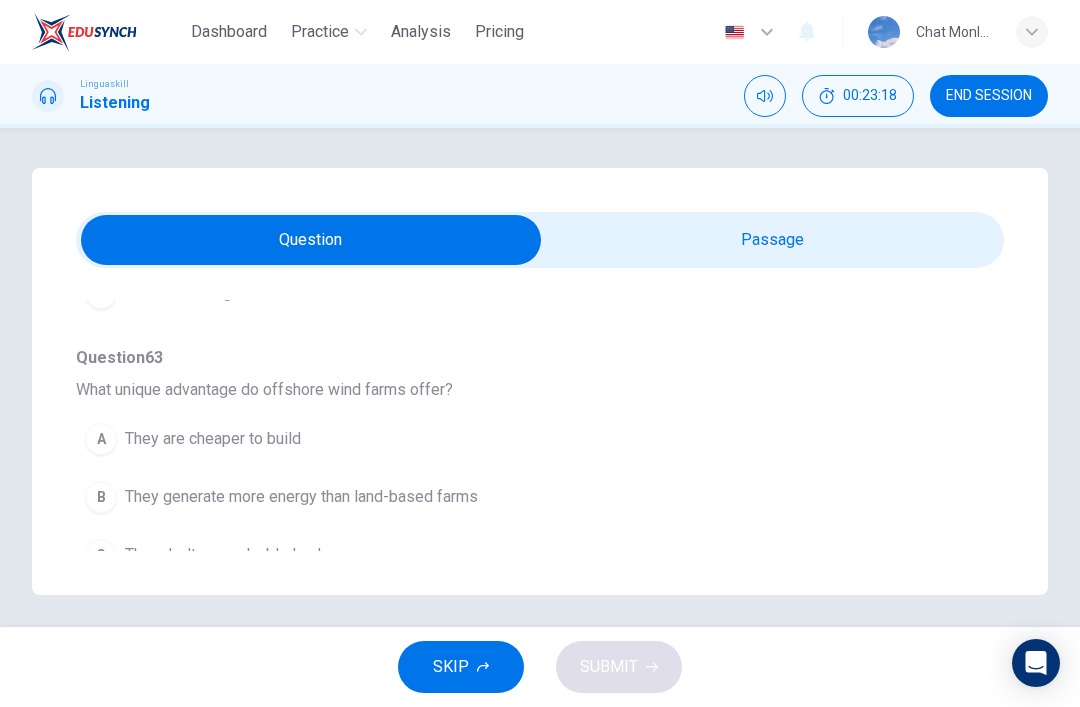 scroll, scrollTop: 670, scrollLeft: 0, axis: vertical 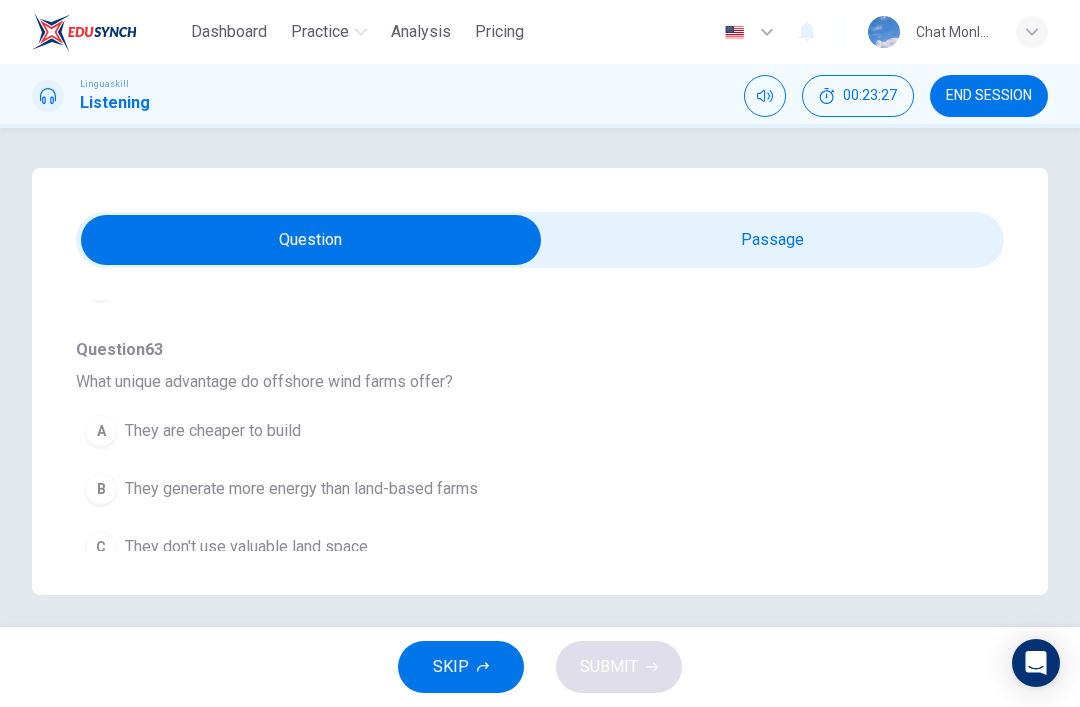 click on "B They generate more energy than land-based farms" at bounding box center [504, 489] 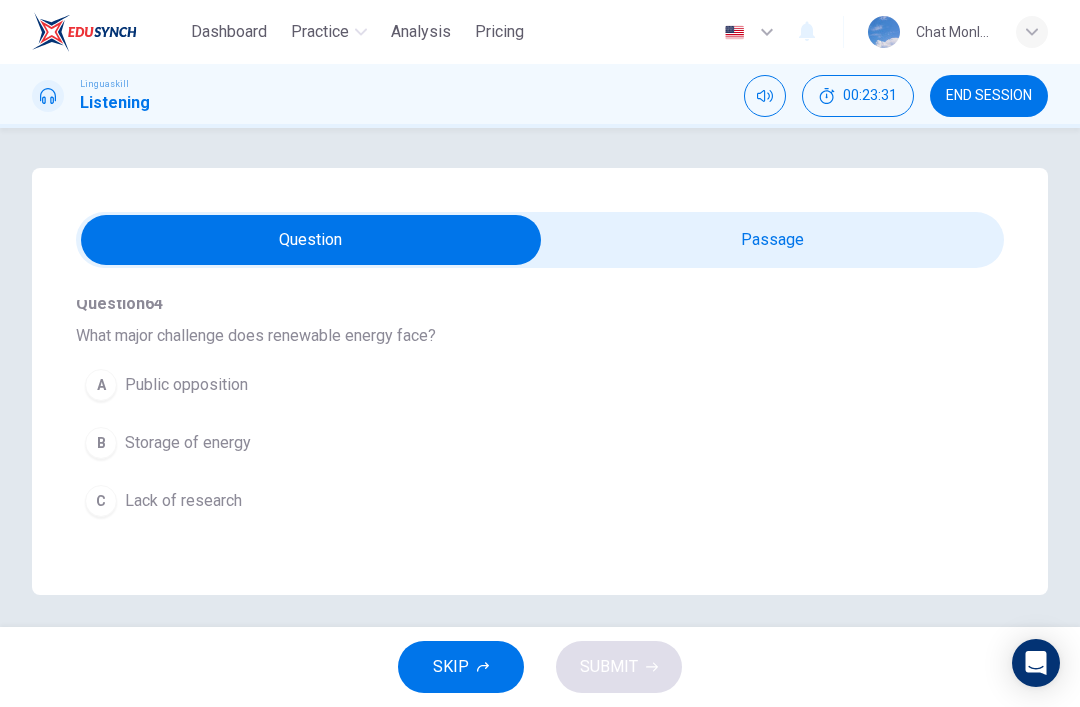 scroll, scrollTop: 968, scrollLeft: 0, axis: vertical 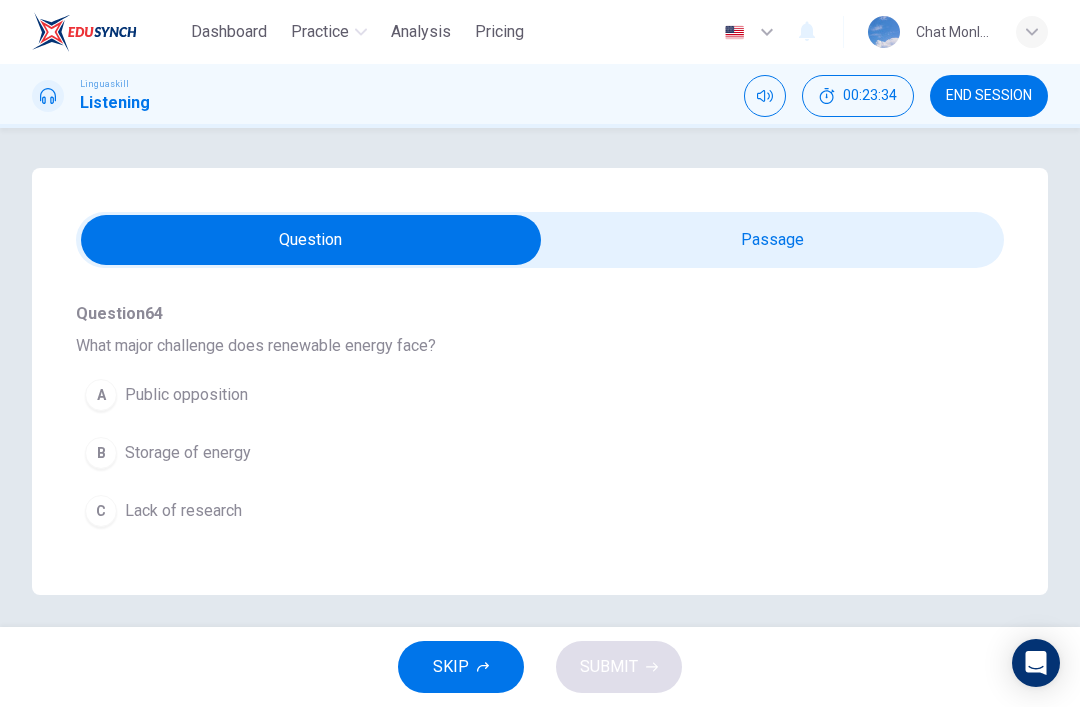 click on "B Storage of energy" at bounding box center (504, 453) 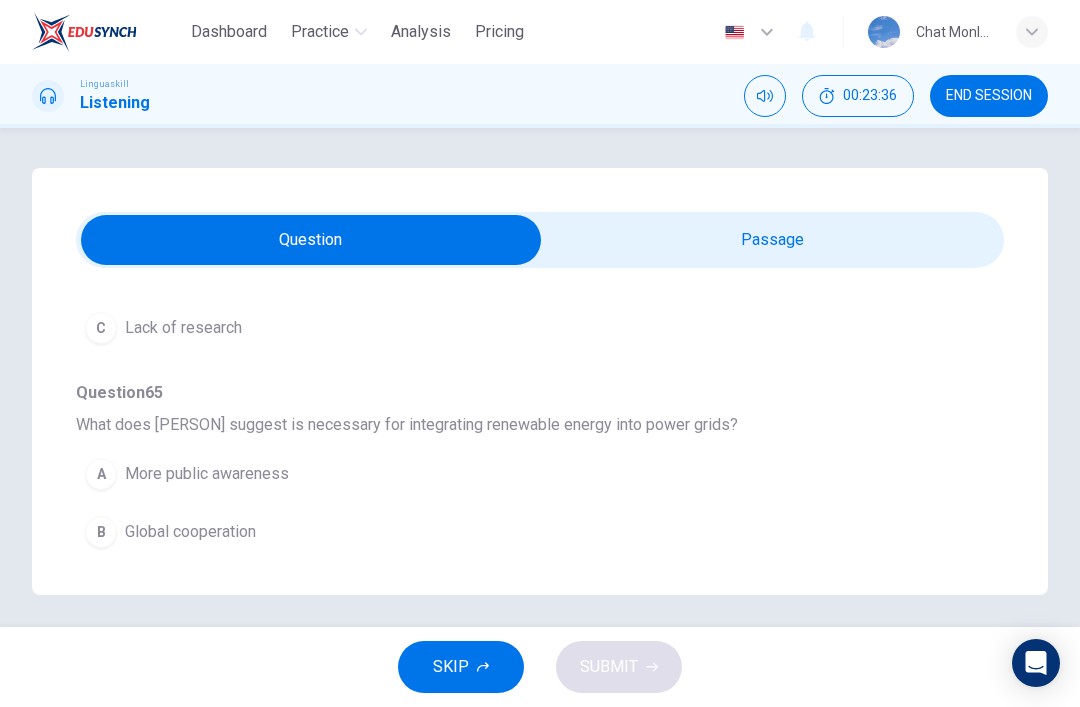 scroll, scrollTop: 1149, scrollLeft: 0, axis: vertical 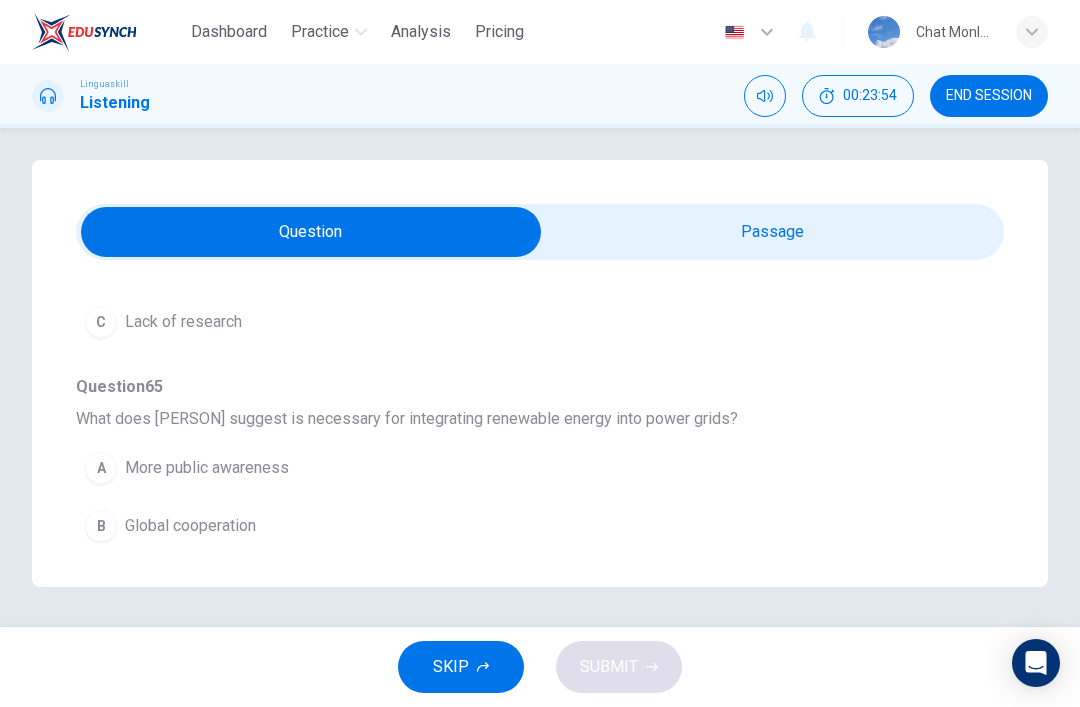 click on "C Technological and policy changes" at bounding box center (504, 584) 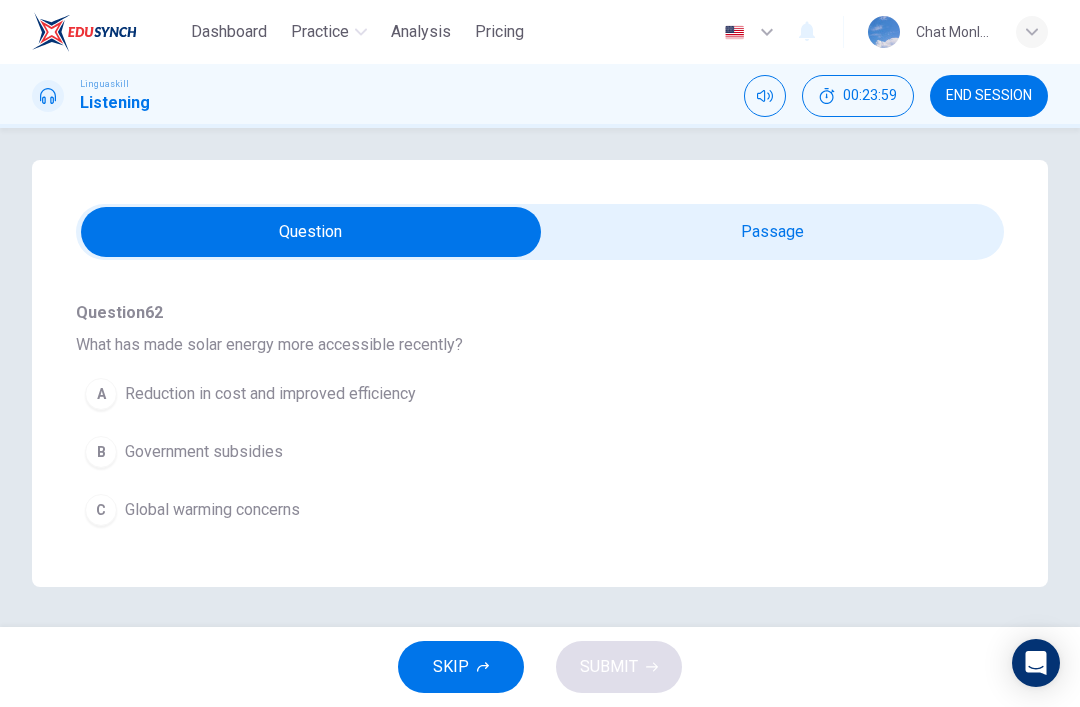 scroll, scrollTop: 435, scrollLeft: 0, axis: vertical 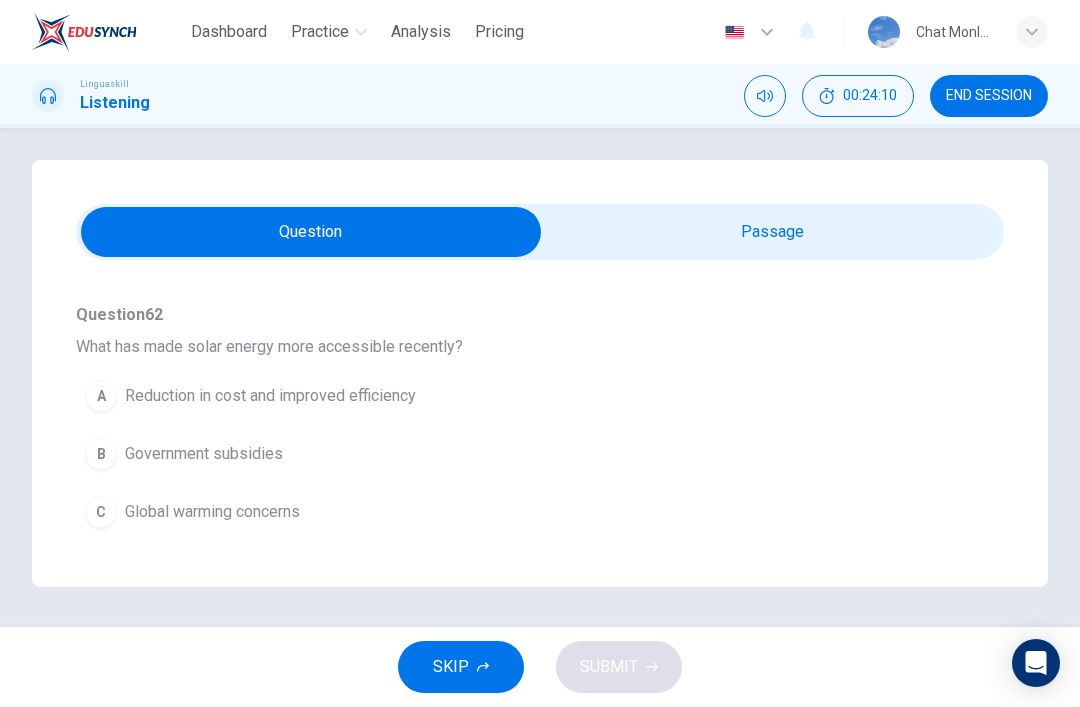 type on "0" 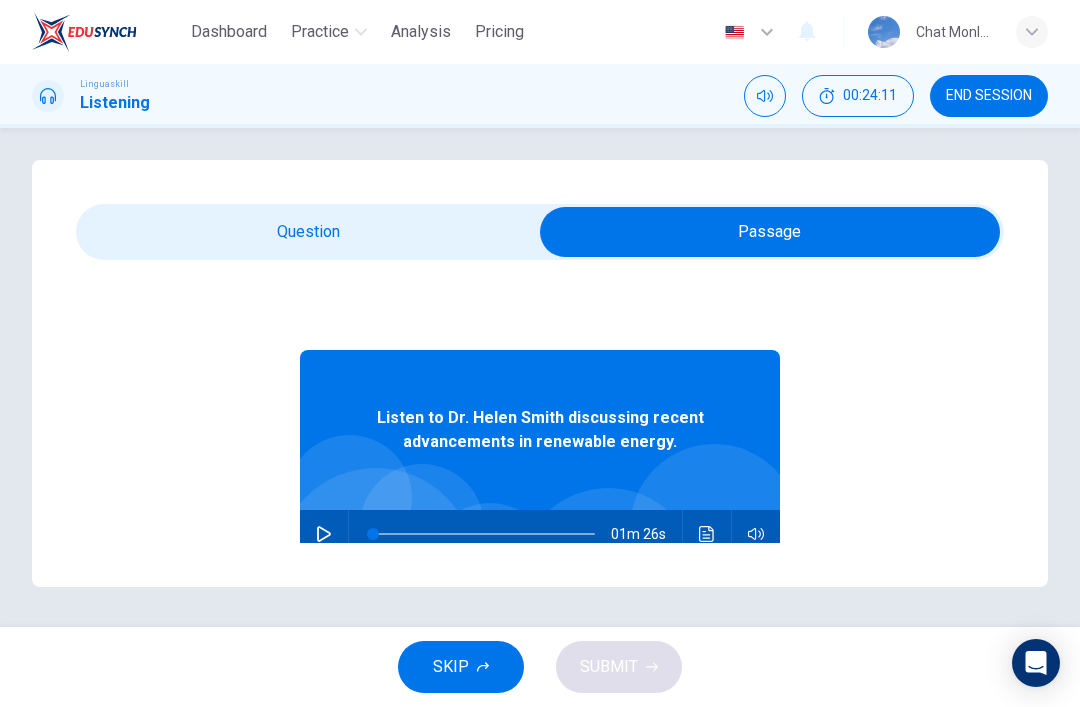 click at bounding box center [324, 534] 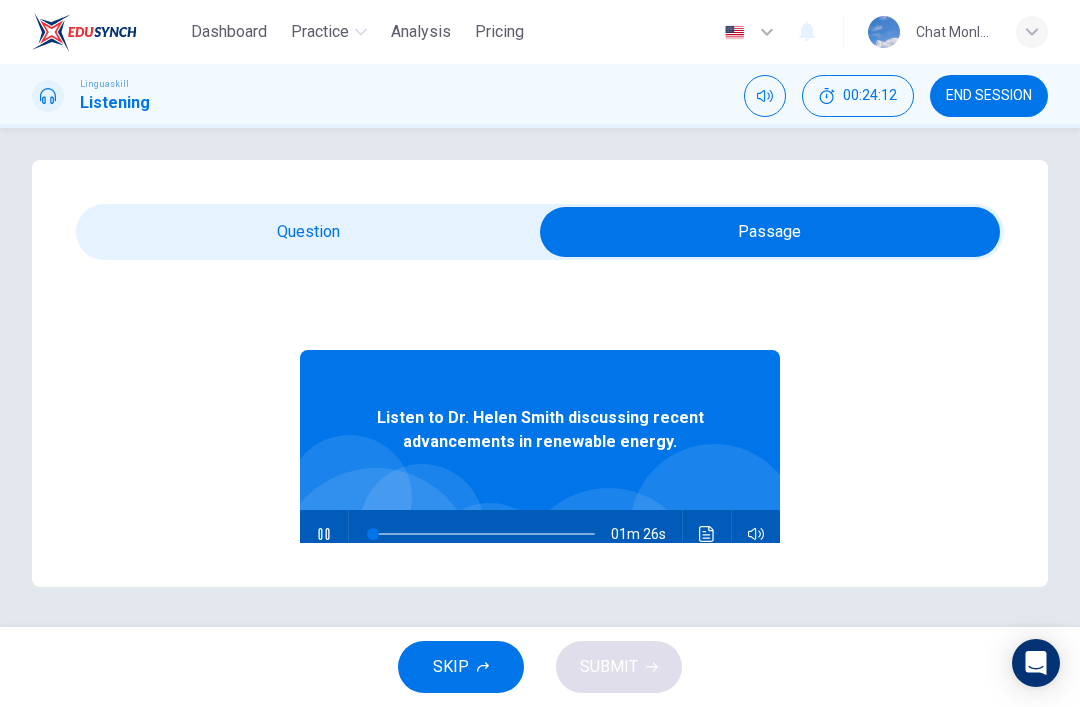 click on "Question 61 - 65 For these questions, choose the correct answer. On a real test, you will have 45 seconds to read the questions, and you will hear the recording twice. Question  61 What is the primary topic of [PERSON]'s talk? A The importance of reducing energy consumption B Advancements in renewable energy C The problems with fossil fuels Question  62 What has made solar energy more accessible recently? A Reduction in cost and improved efficiency B Government subsidies C Global warming concerns Question  63 What unique advantage do offshore wind farms offer? A They are cheaper to build B They generate more energy than land-based farms C They don't use valuable land space Question  64 What major challenge does renewable energy face? A Public opposition B Storage of energy C Lack of research Question  65 What does [PERSON] suggest is necessary for integrating renewable energy into power grids? A More public awareness B Global cooperation C Technological and policy changes 01m 26s" at bounding box center (540, 373) 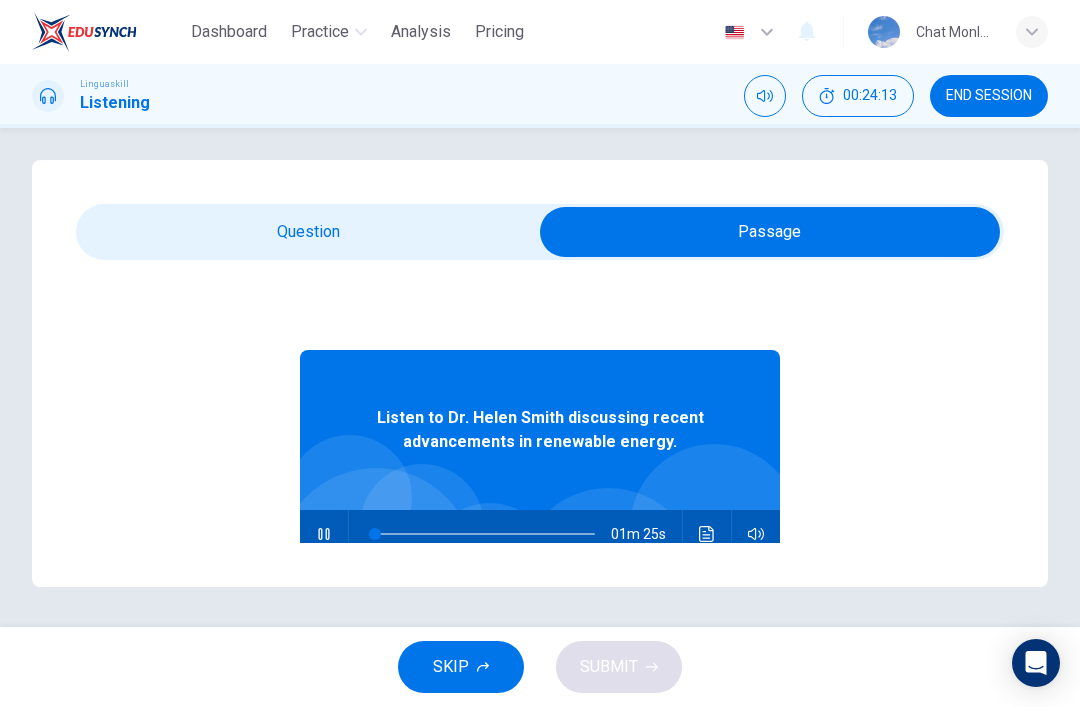 click at bounding box center [770, 232] 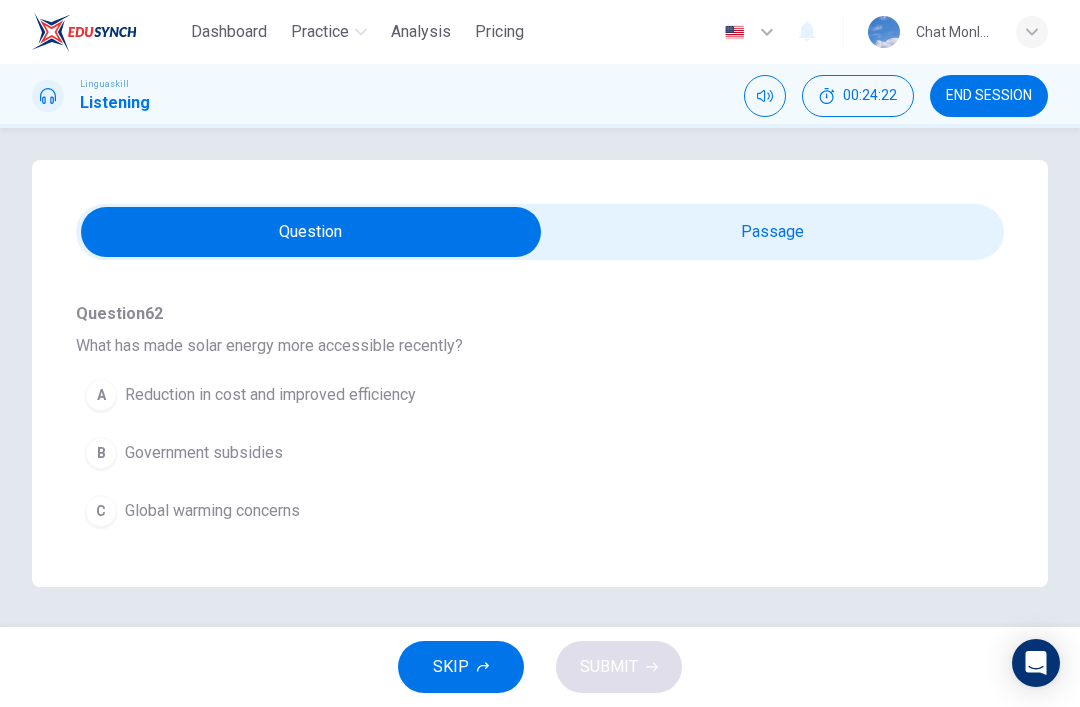 scroll, scrollTop: 438, scrollLeft: 0, axis: vertical 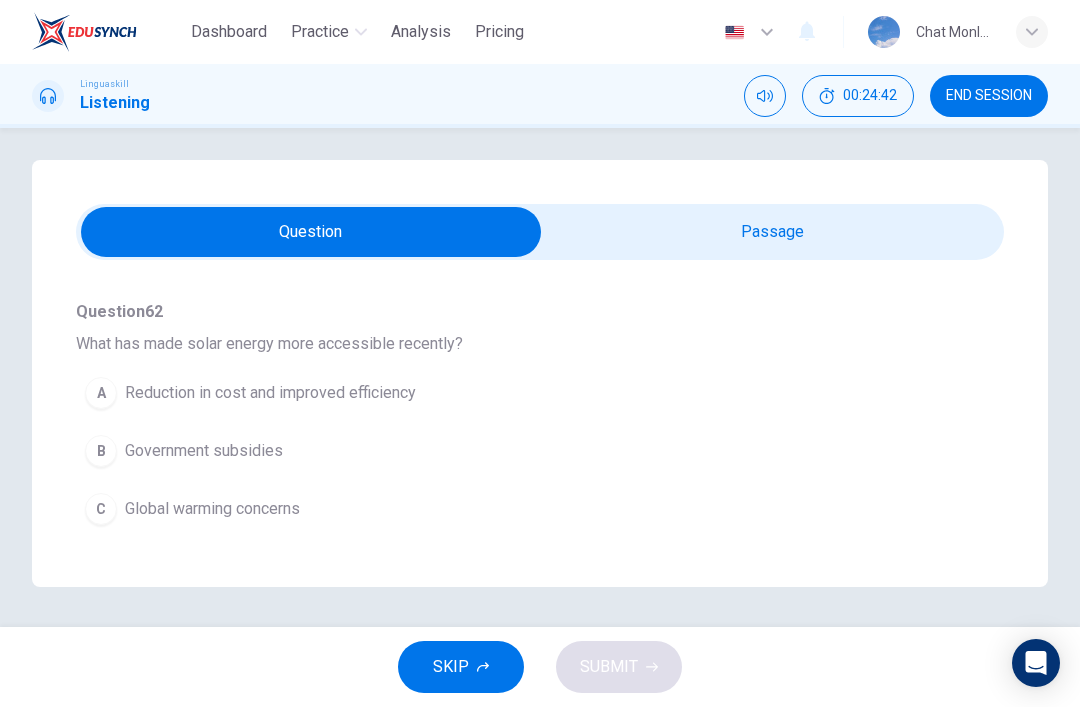 click on "A Reduction in cost and improved efficiency" at bounding box center [504, 393] 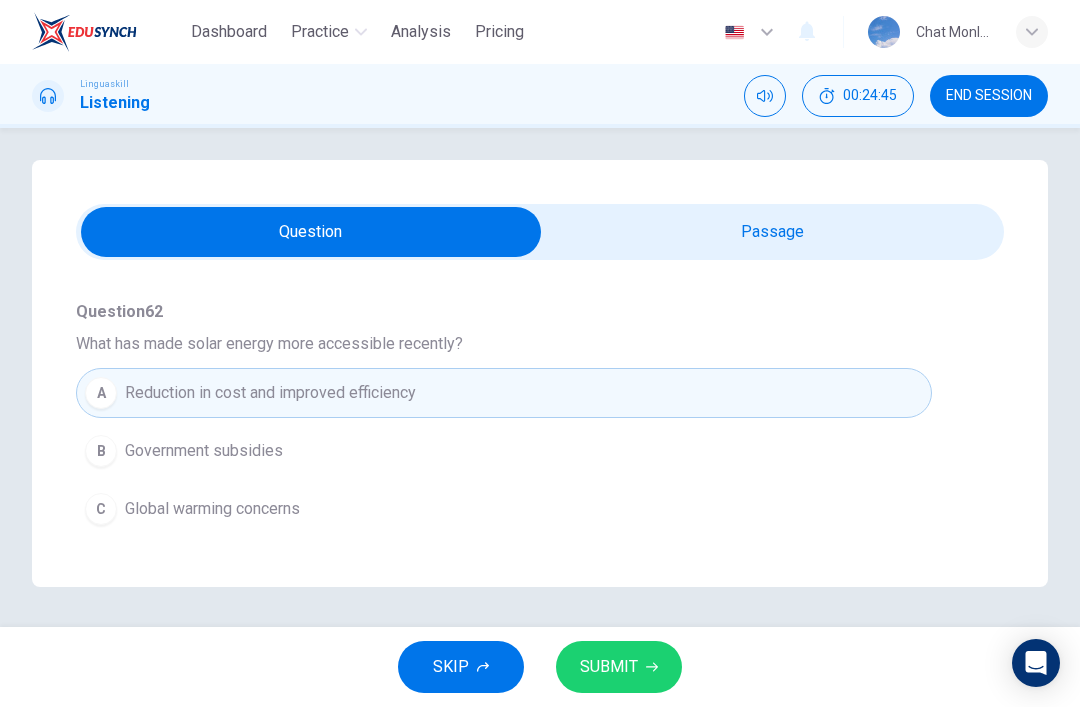 click on "SUBMIT" at bounding box center (619, 667) 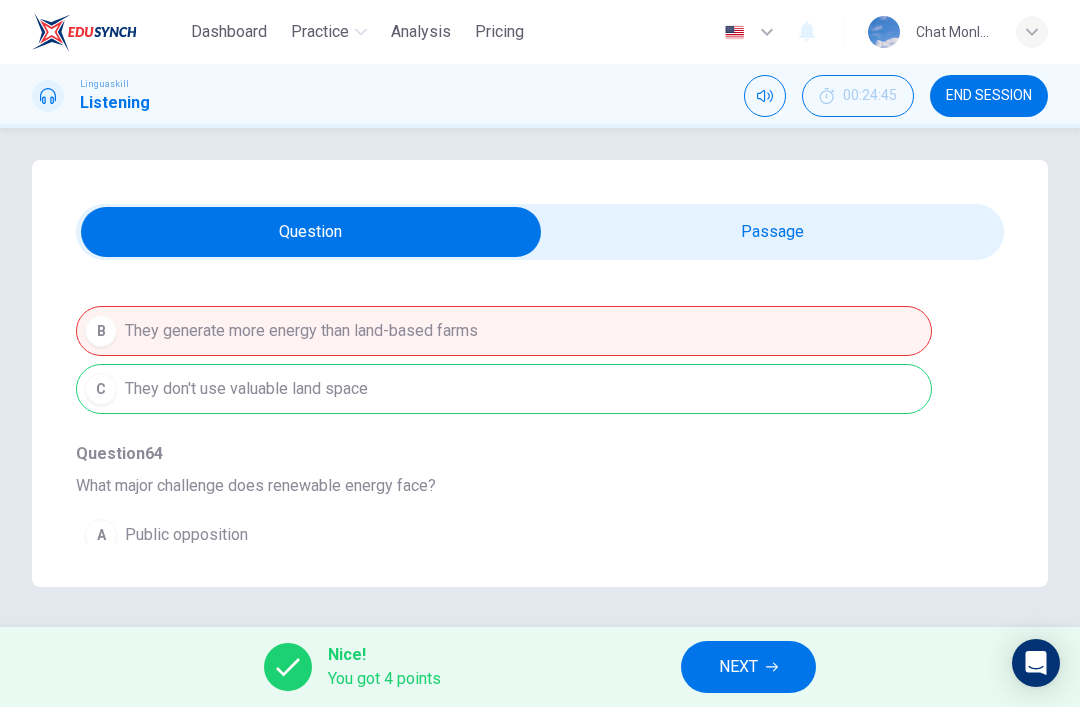 scroll, scrollTop: 819, scrollLeft: 0, axis: vertical 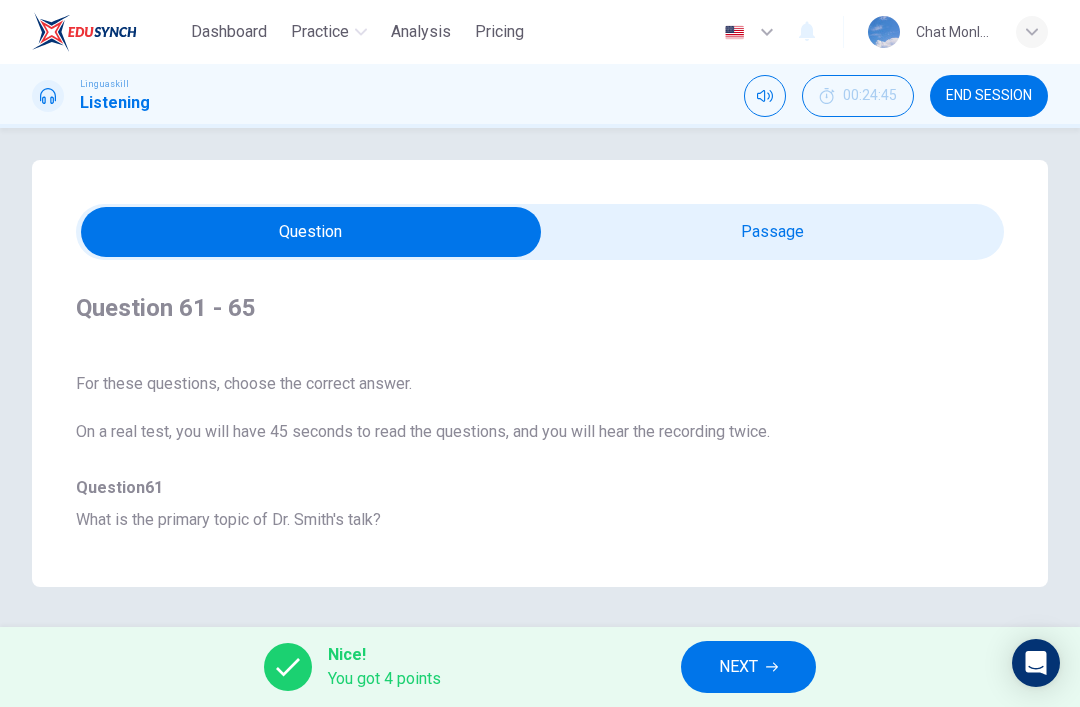type on "51" 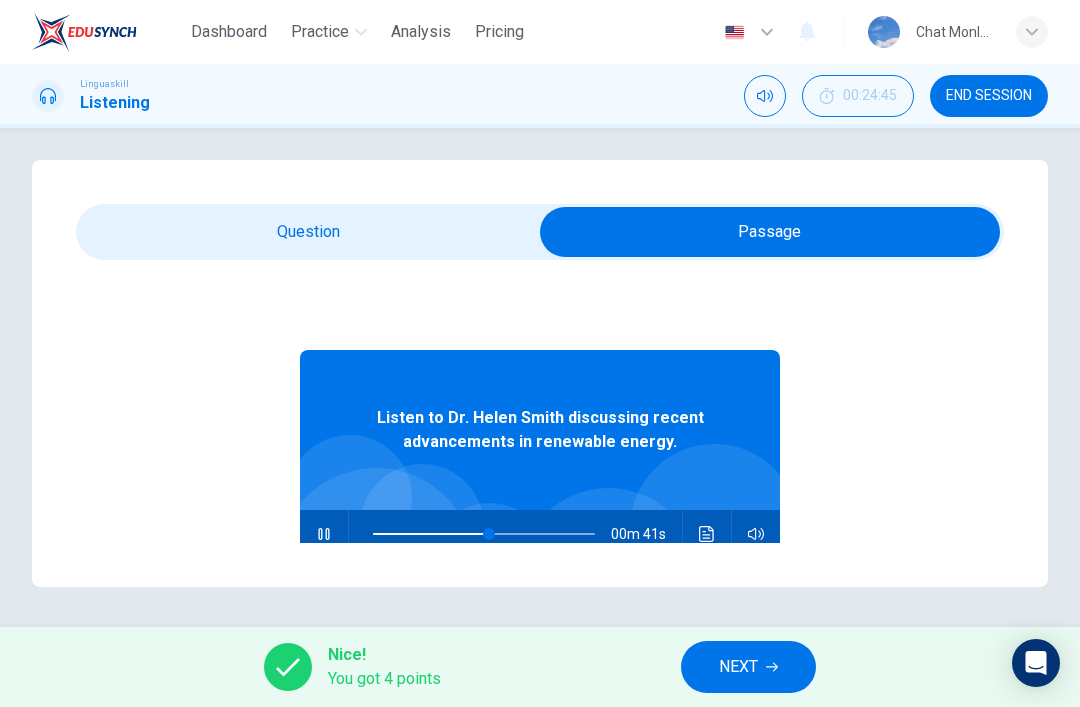 click 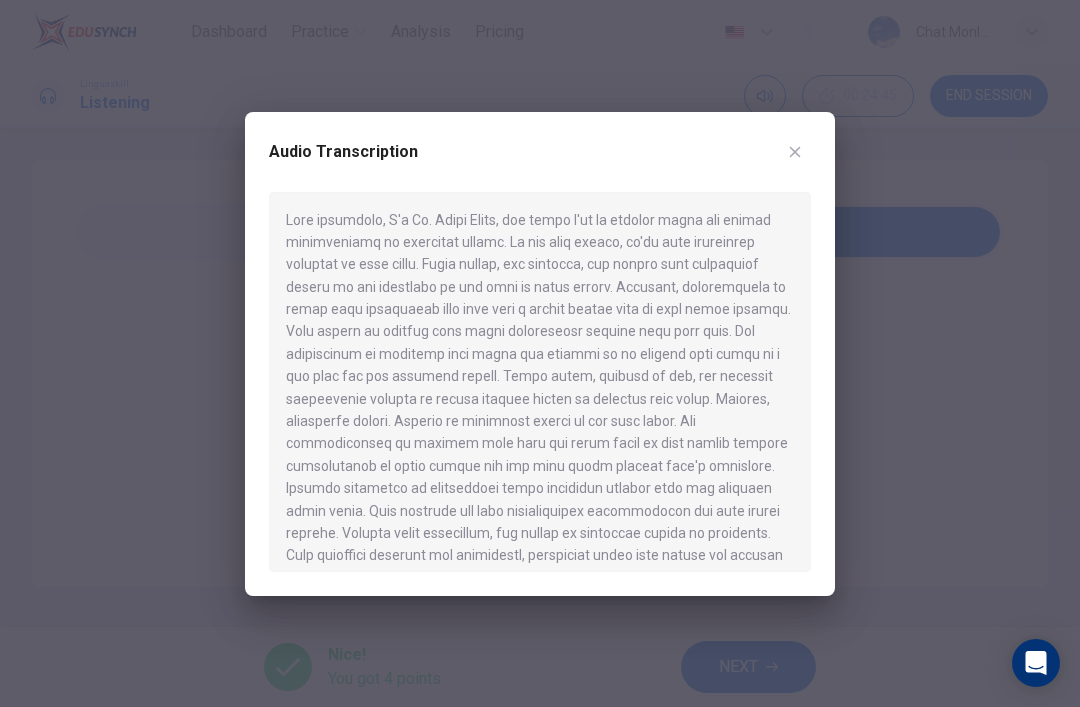 scroll, scrollTop: 0, scrollLeft: 0, axis: both 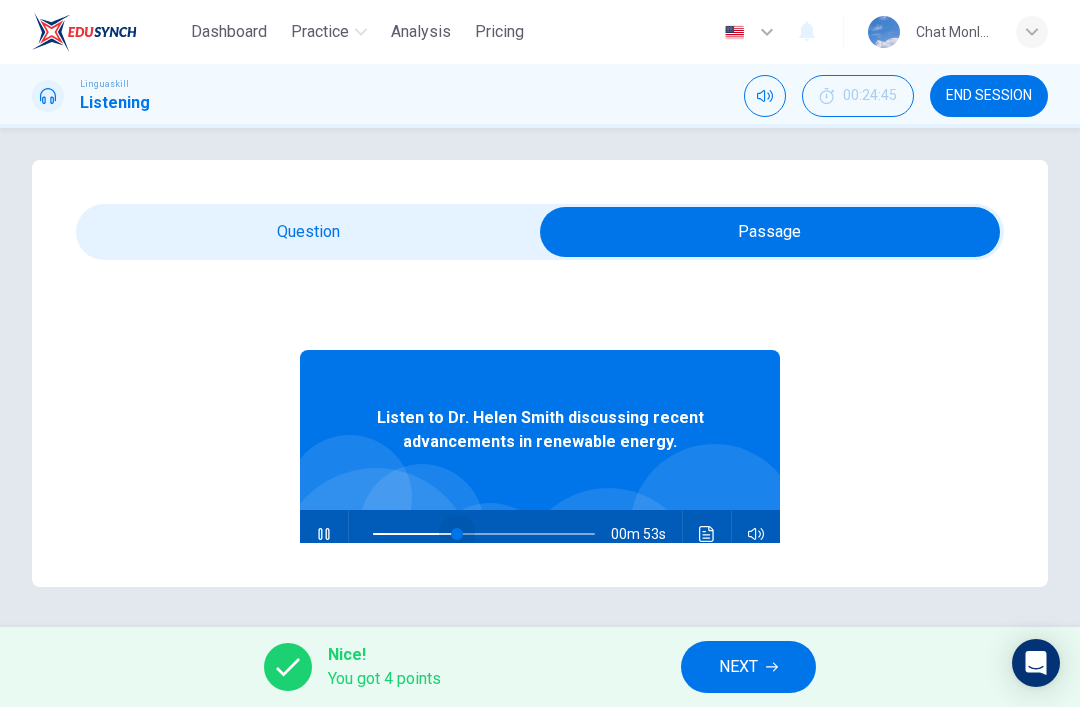 type on "38" 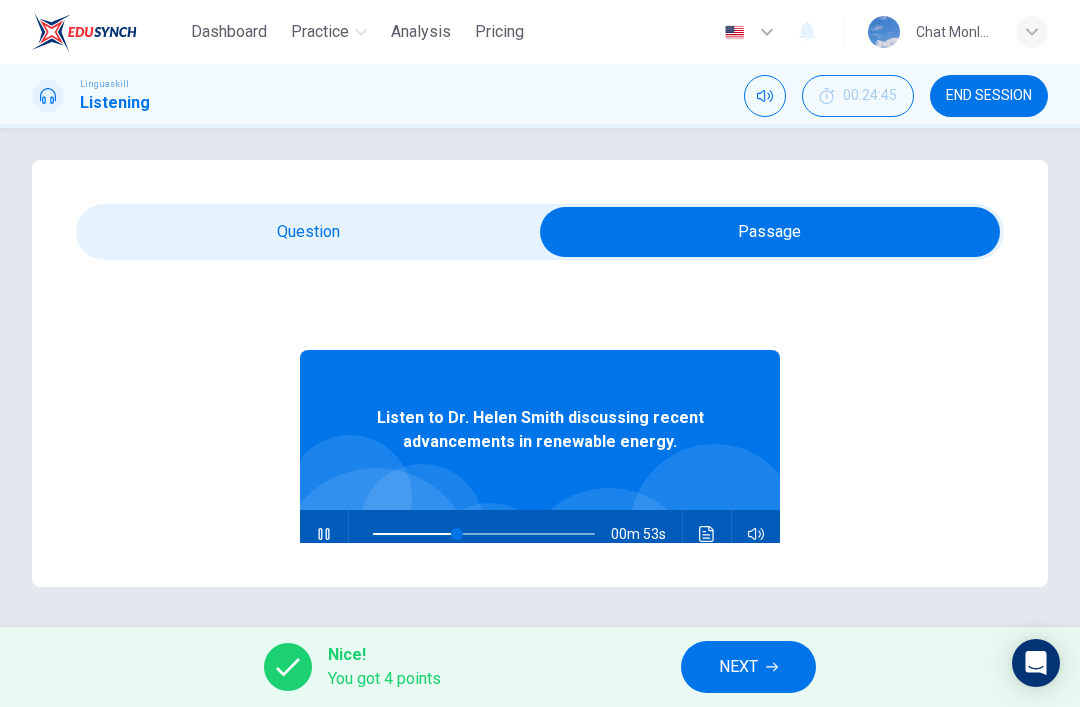 click at bounding box center [770, 232] 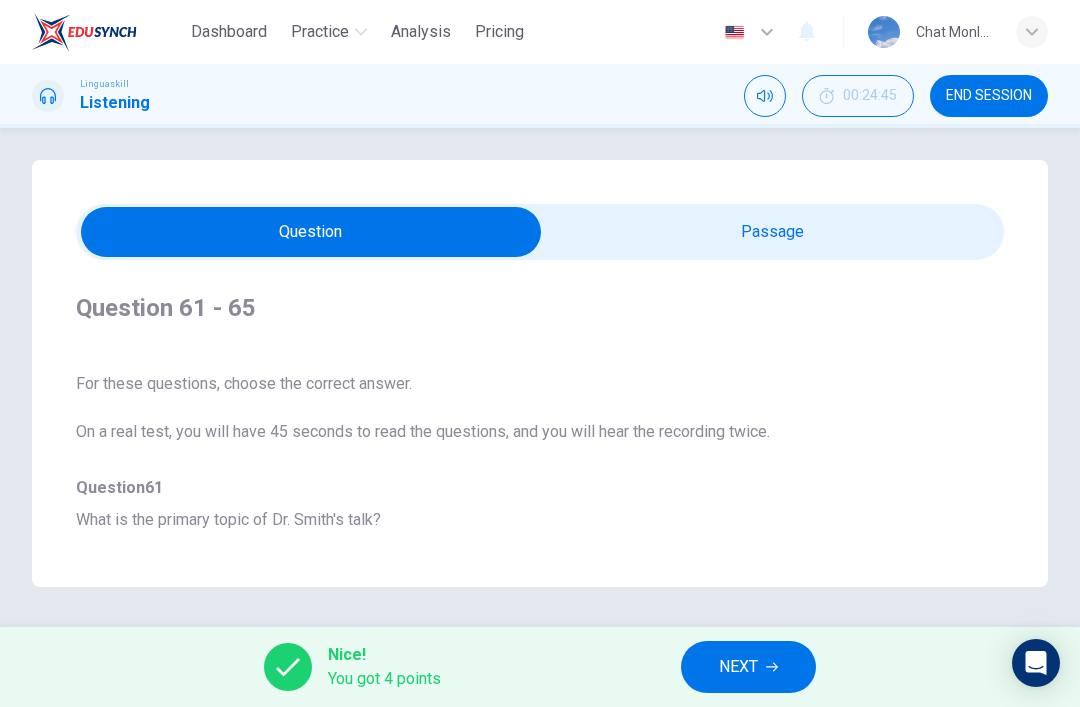 scroll, scrollTop: 0, scrollLeft: 0, axis: both 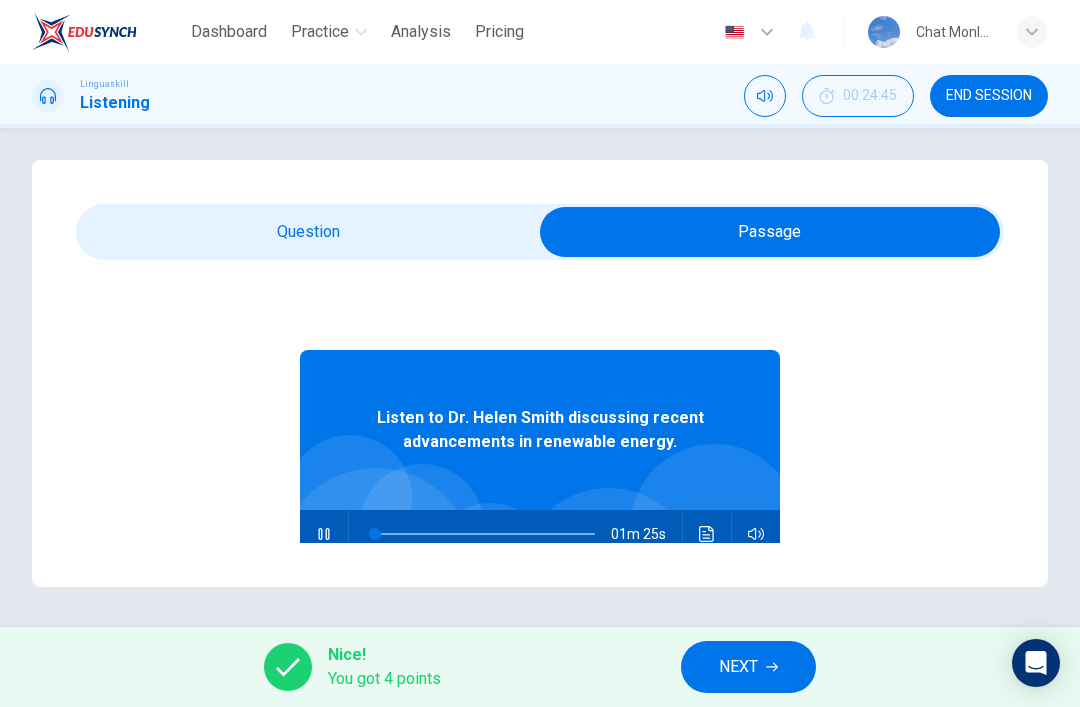 click 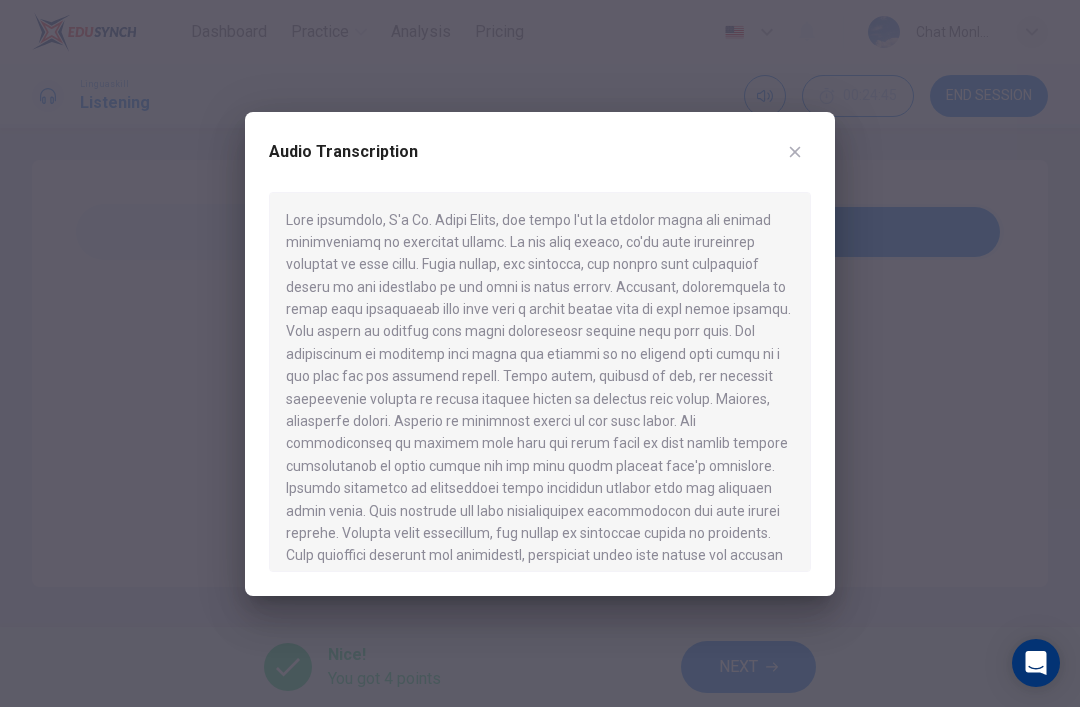 click on "Audio Transcription" at bounding box center [540, 354] 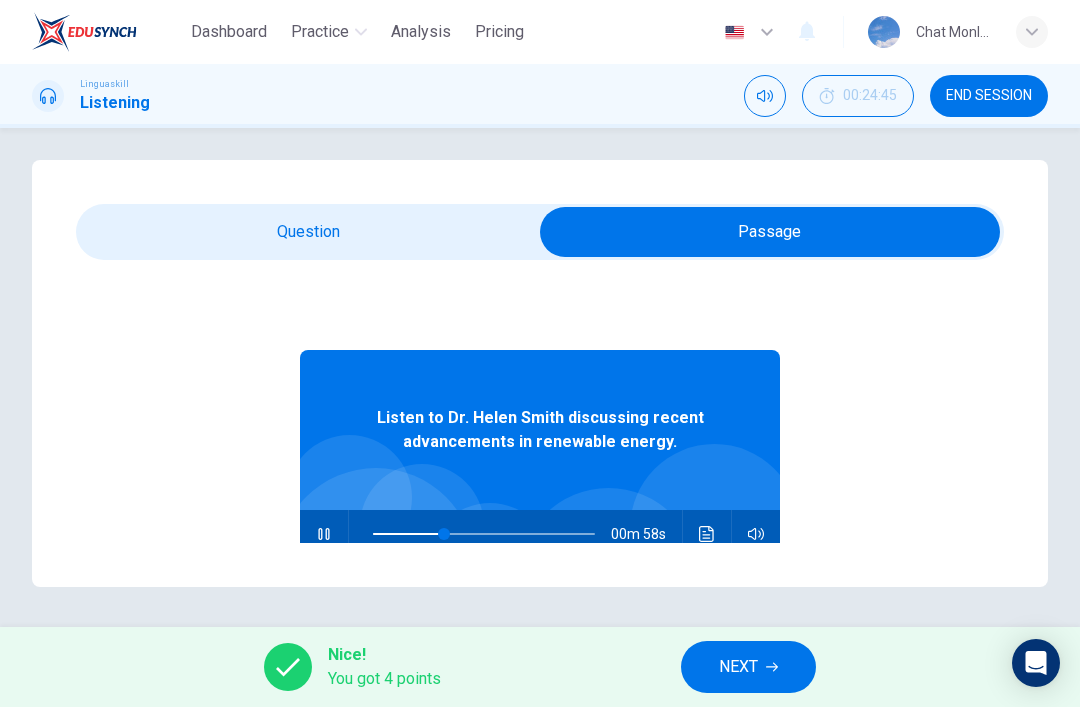type on "33" 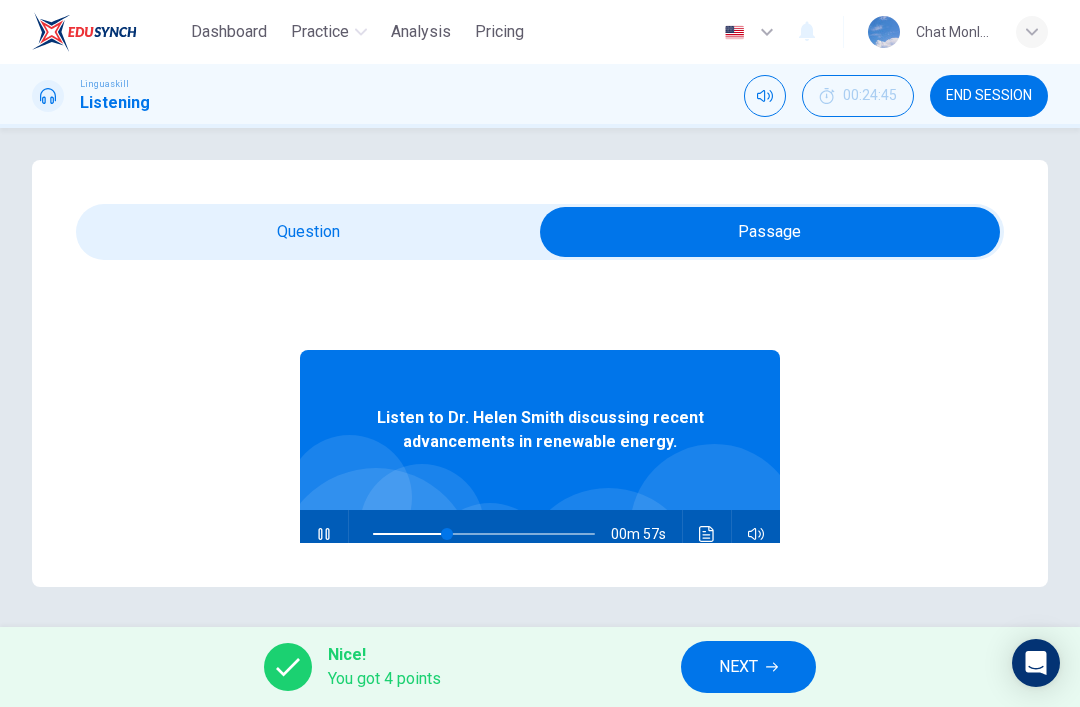 click at bounding box center [770, 232] 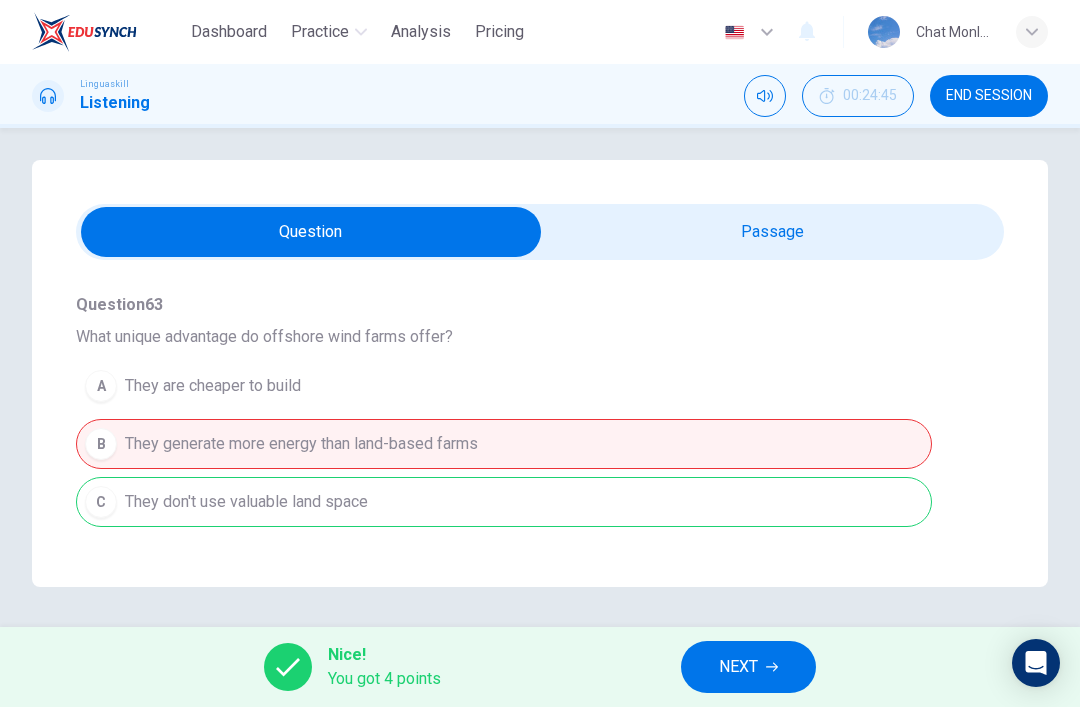 scroll, scrollTop: 708, scrollLeft: 0, axis: vertical 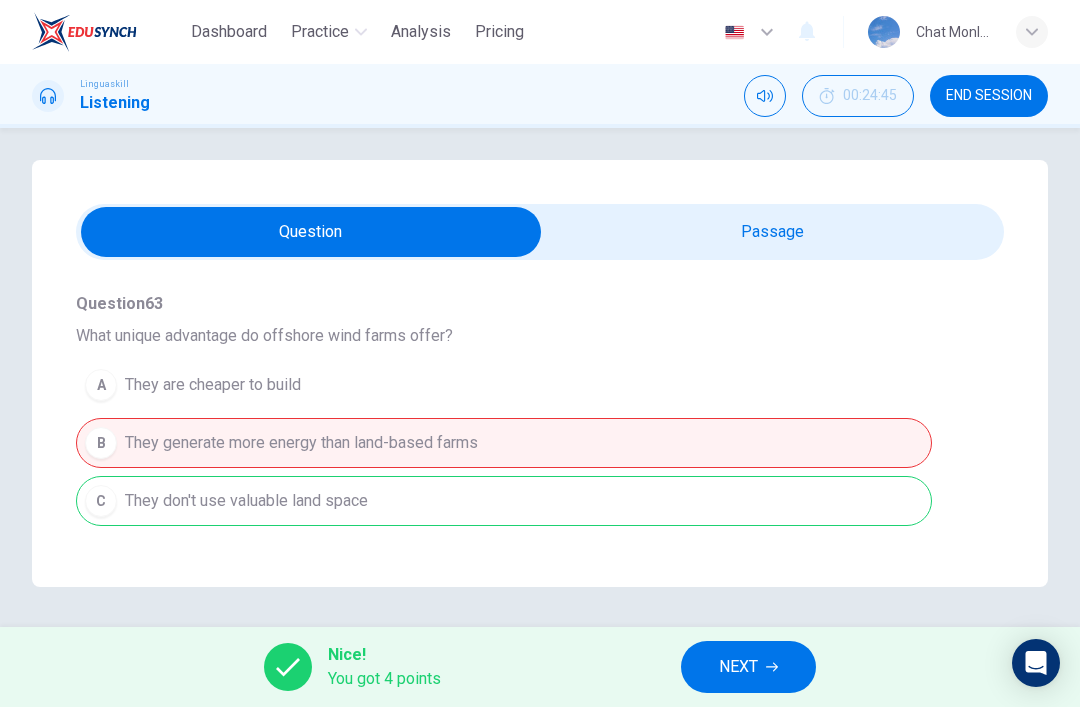 click at bounding box center [311, 232] 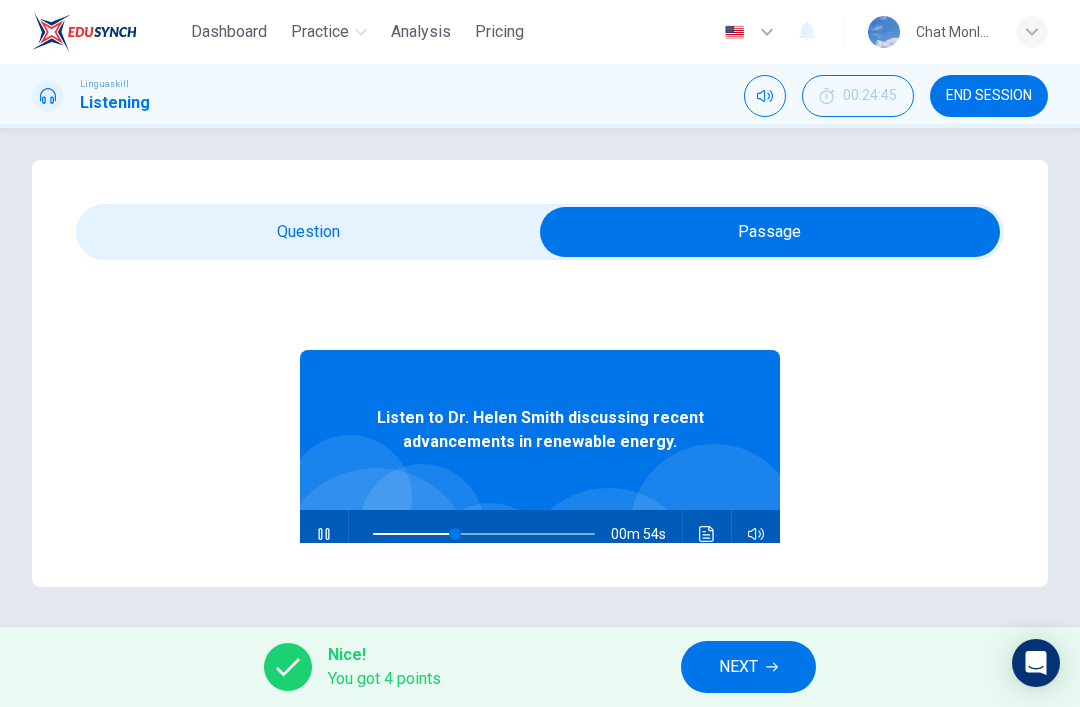 type on "37" 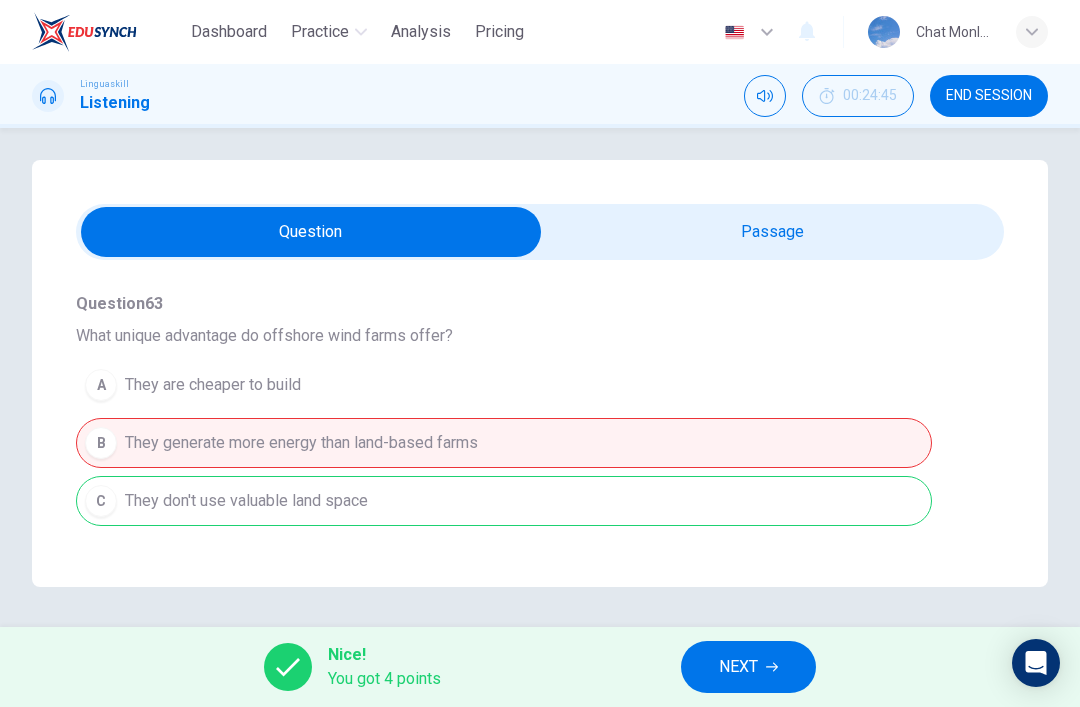 click on "NEXT" at bounding box center (738, 667) 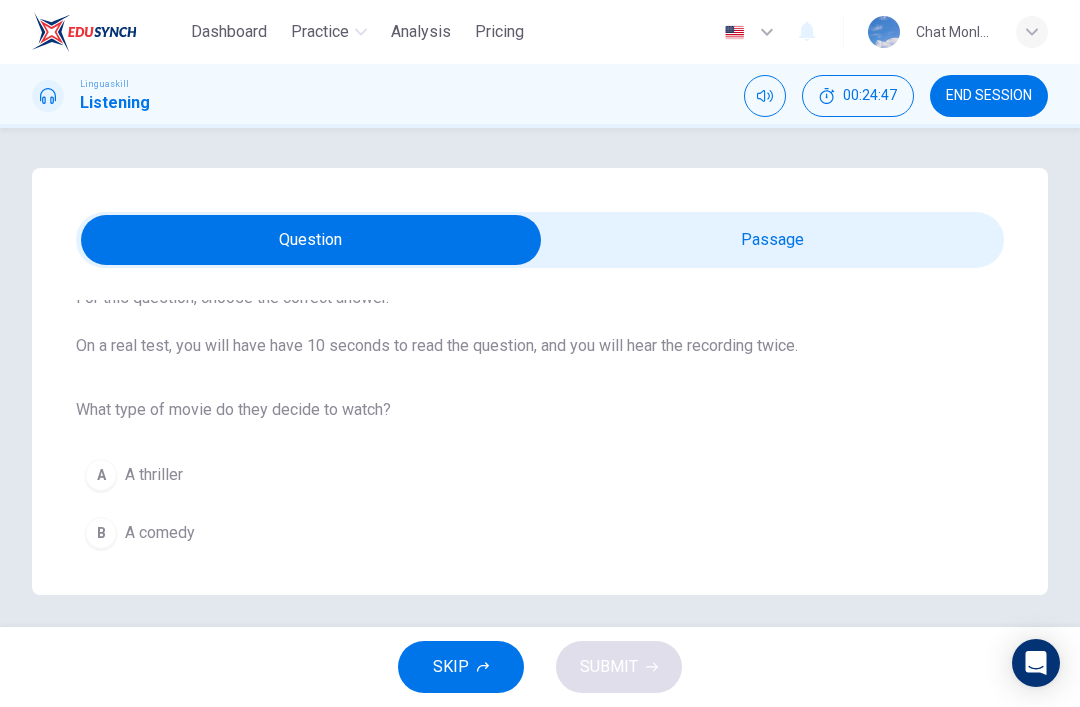 scroll, scrollTop: 117, scrollLeft: 0, axis: vertical 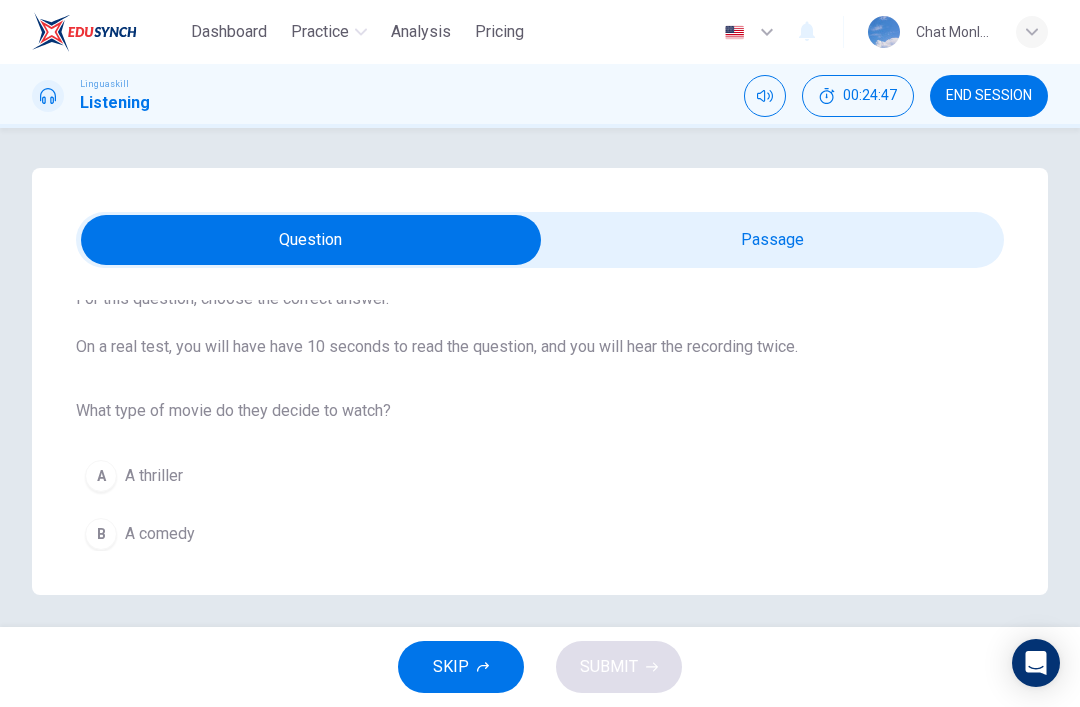 click on "SKIP" at bounding box center (461, 667) 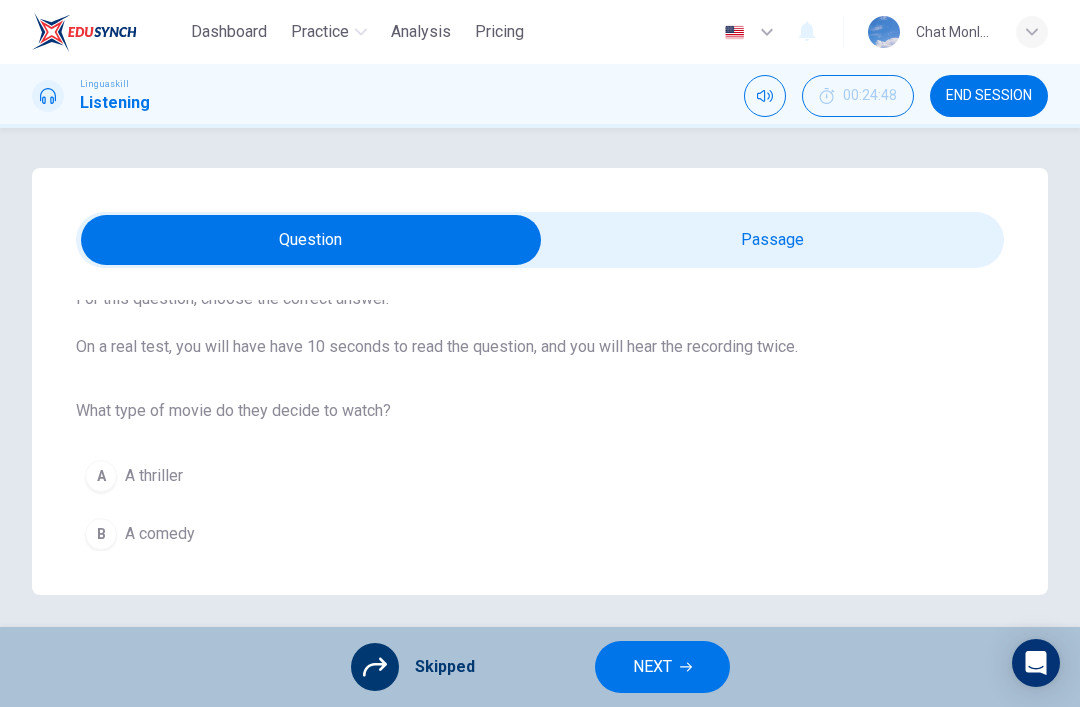 click on "NEXT" at bounding box center [662, 667] 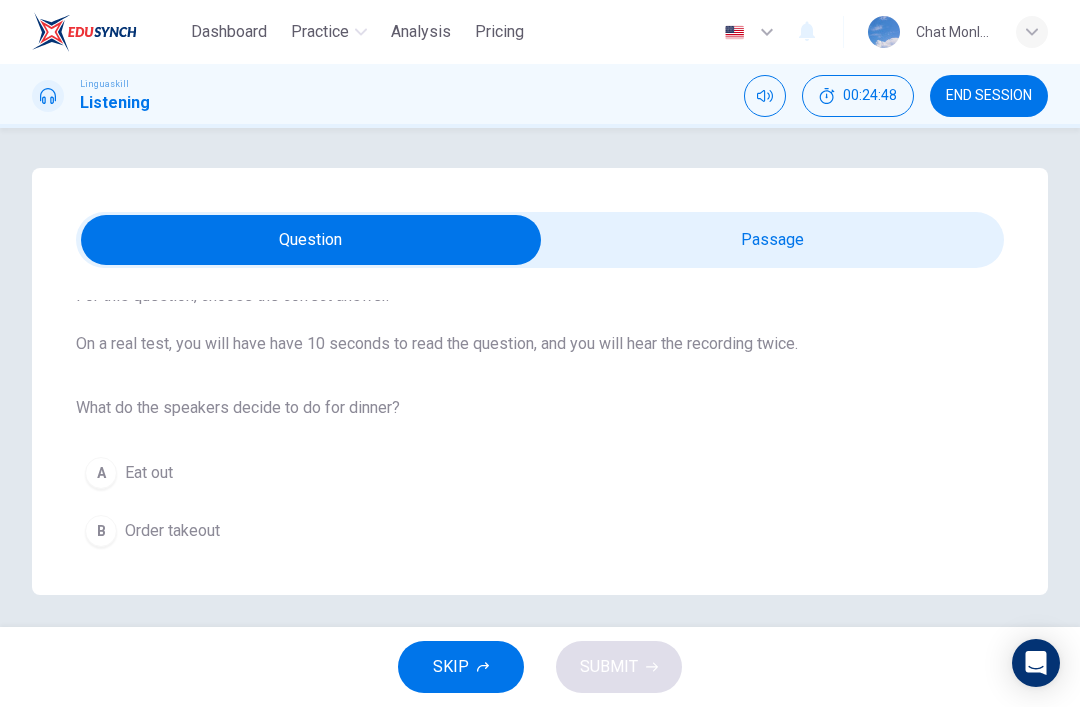 scroll, scrollTop: 117, scrollLeft: 0, axis: vertical 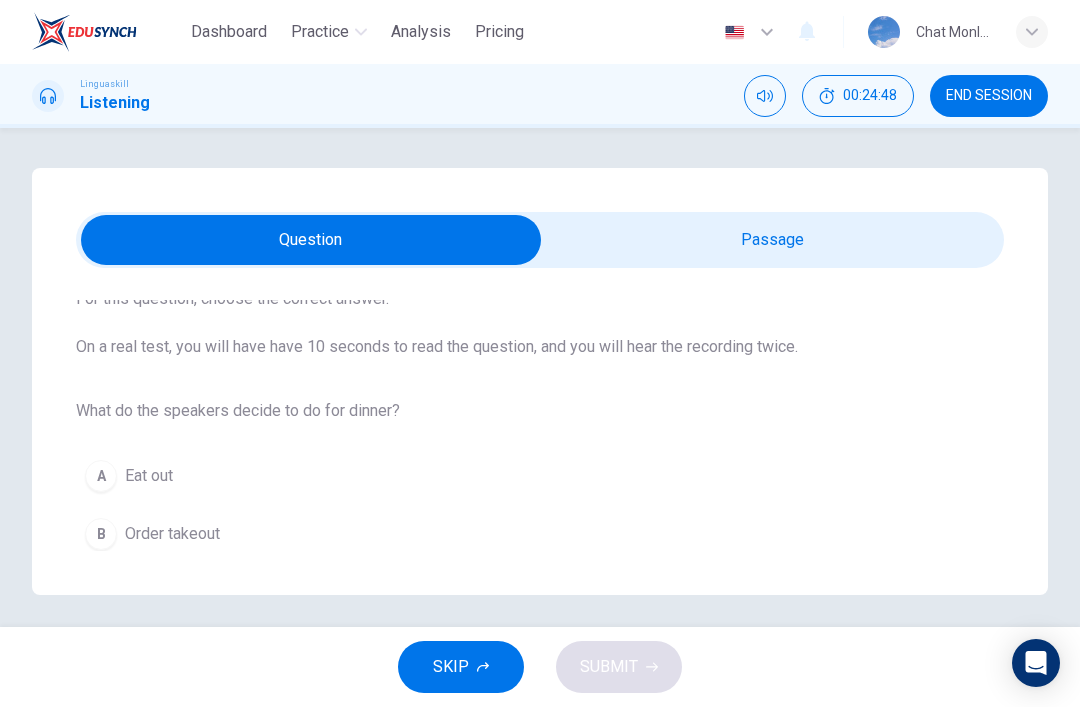 click on "SKIP" at bounding box center (461, 667) 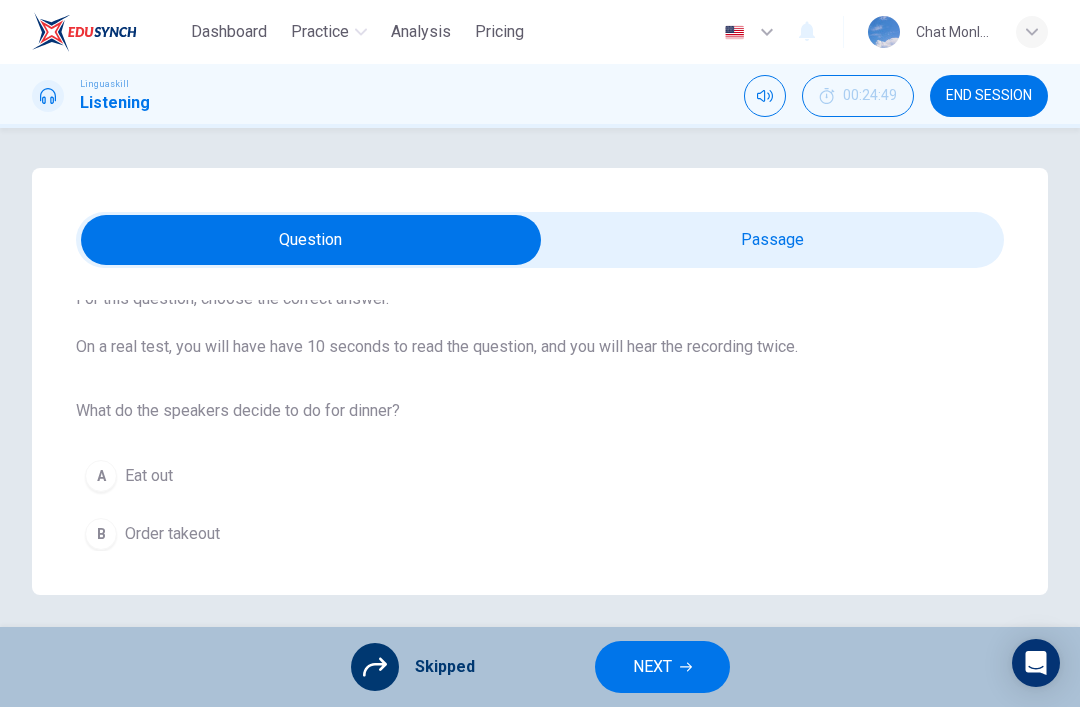 click on "NEXT" at bounding box center (652, 667) 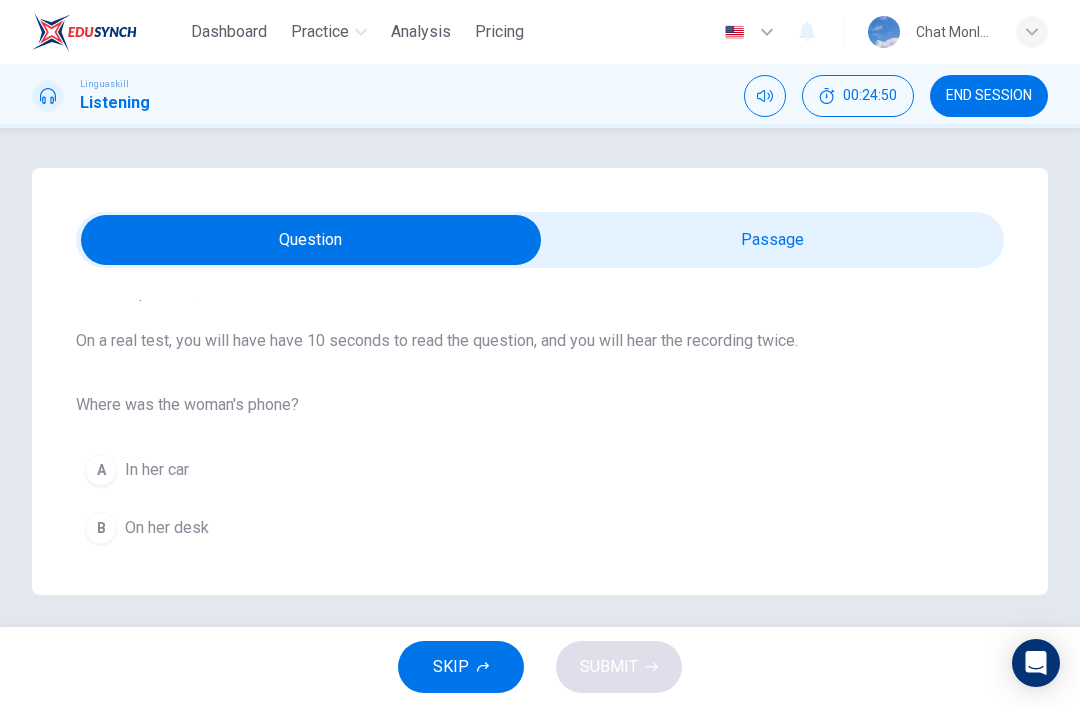 click on "SKIP" at bounding box center [451, 667] 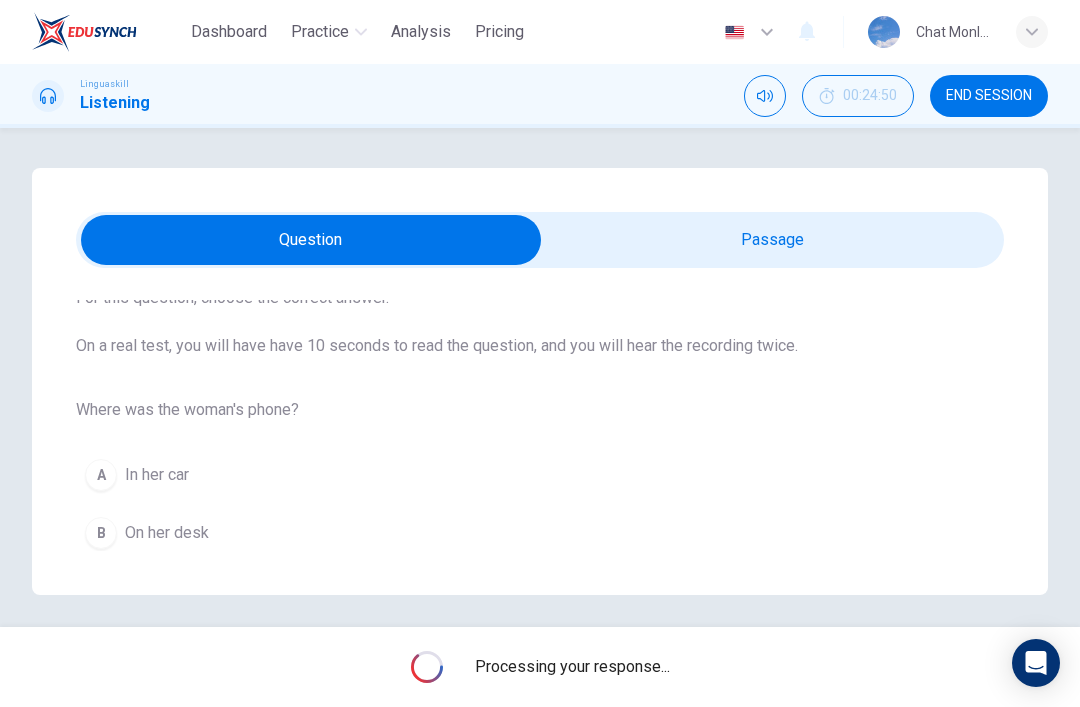 scroll, scrollTop: 117, scrollLeft: 0, axis: vertical 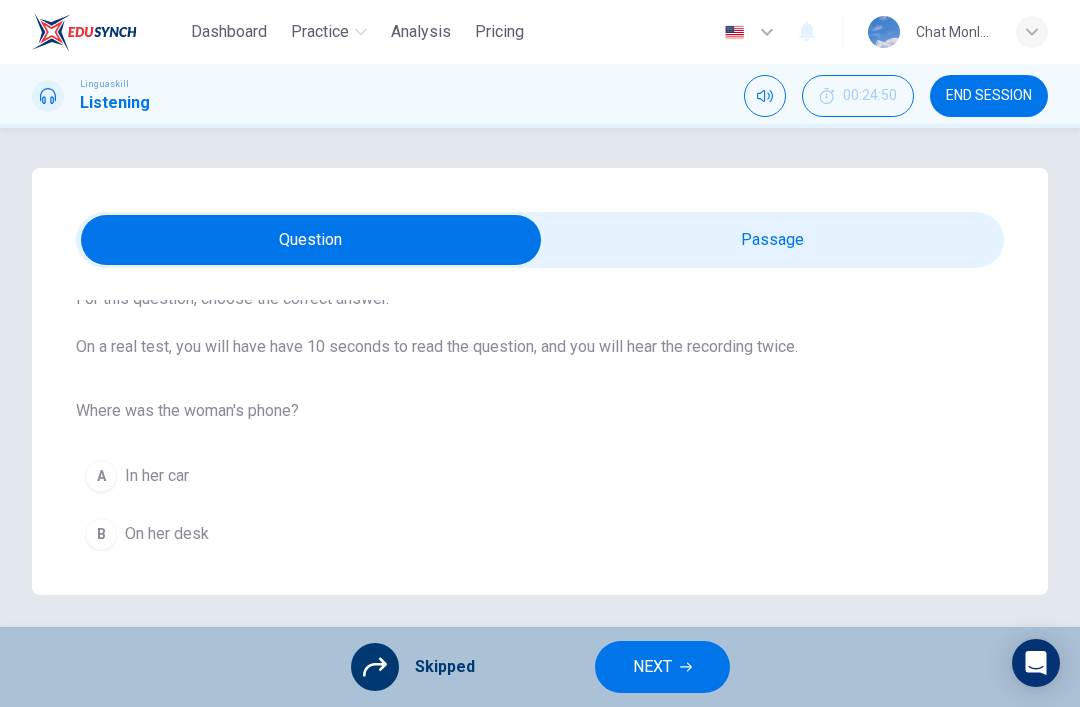 click on "NEXT" at bounding box center (662, 667) 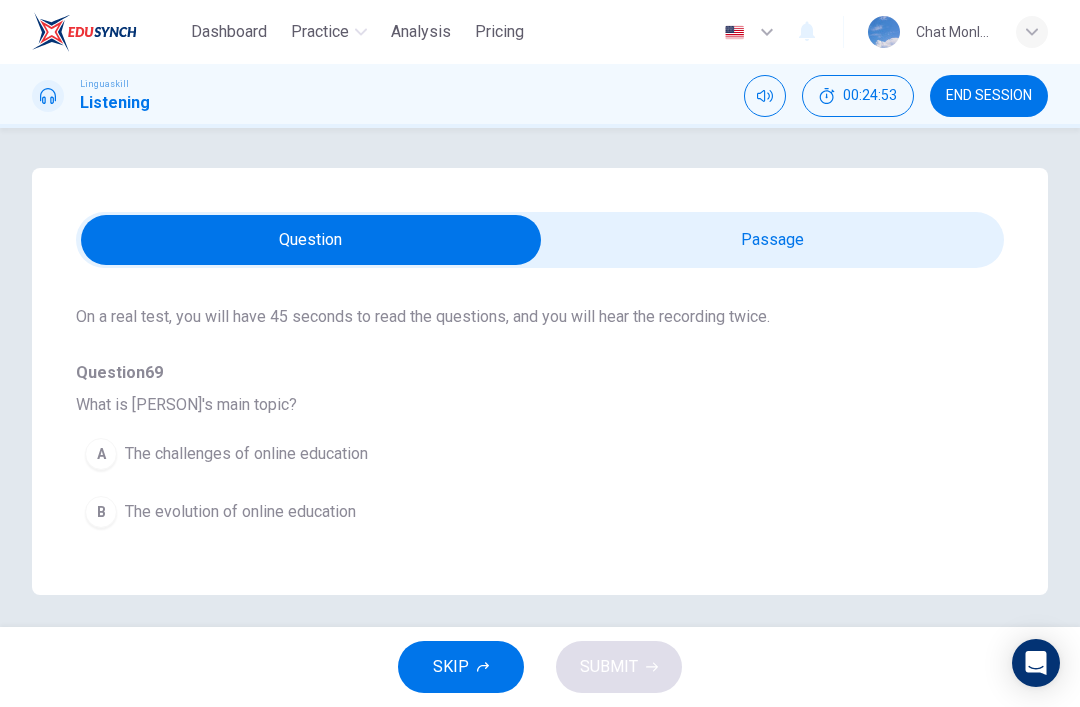 scroll, scrollTop: 129, scrollLeft: 0, axis: vertical 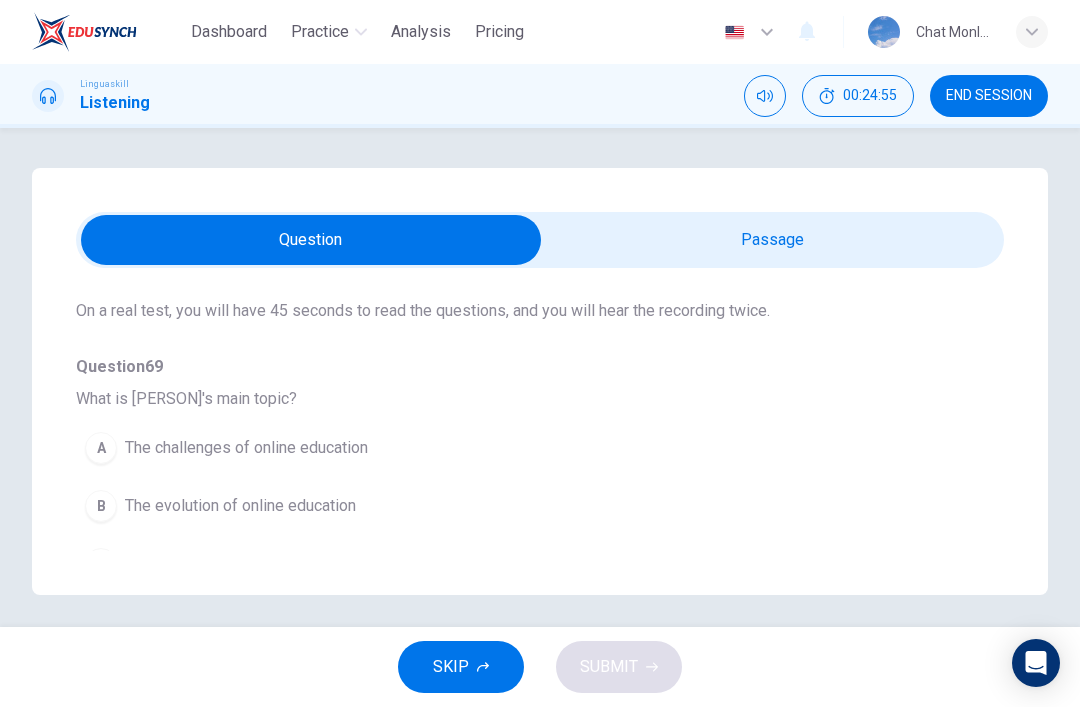 click at bounding box center (311, 240) 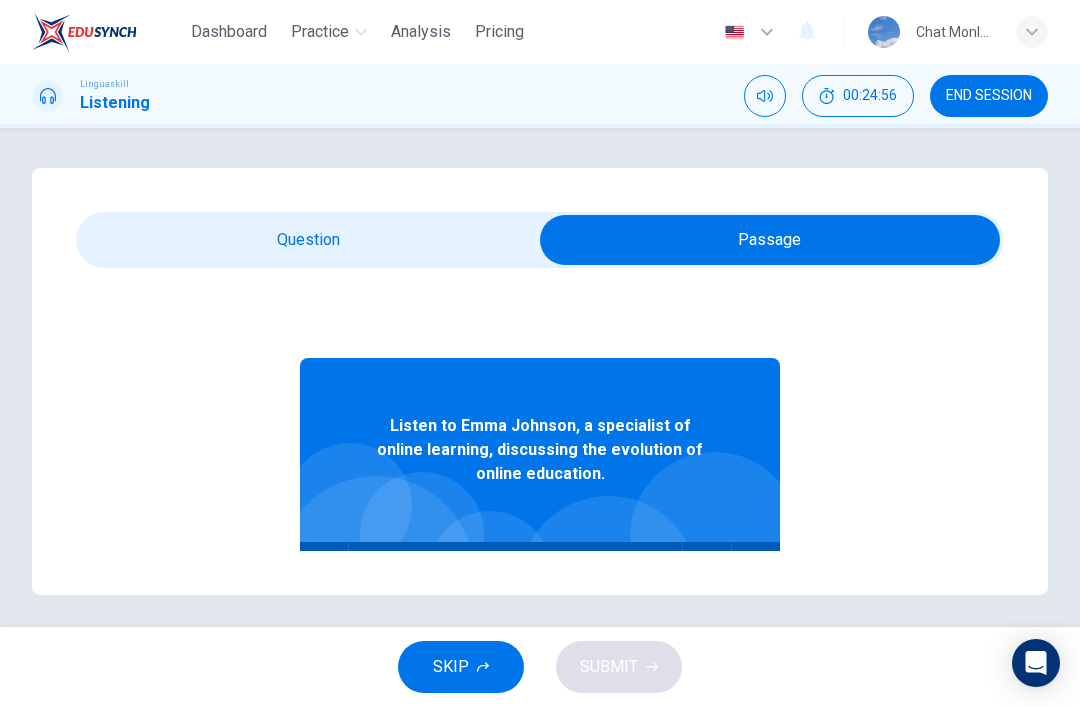 click at bounding box center (324, 566) 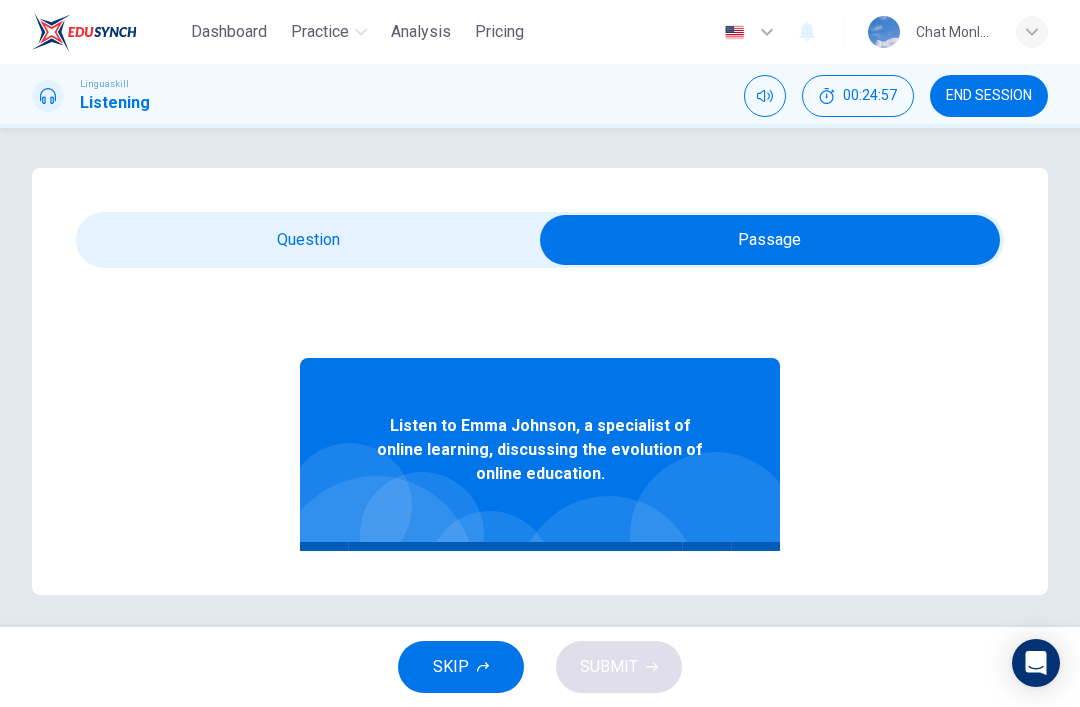 type on "1" 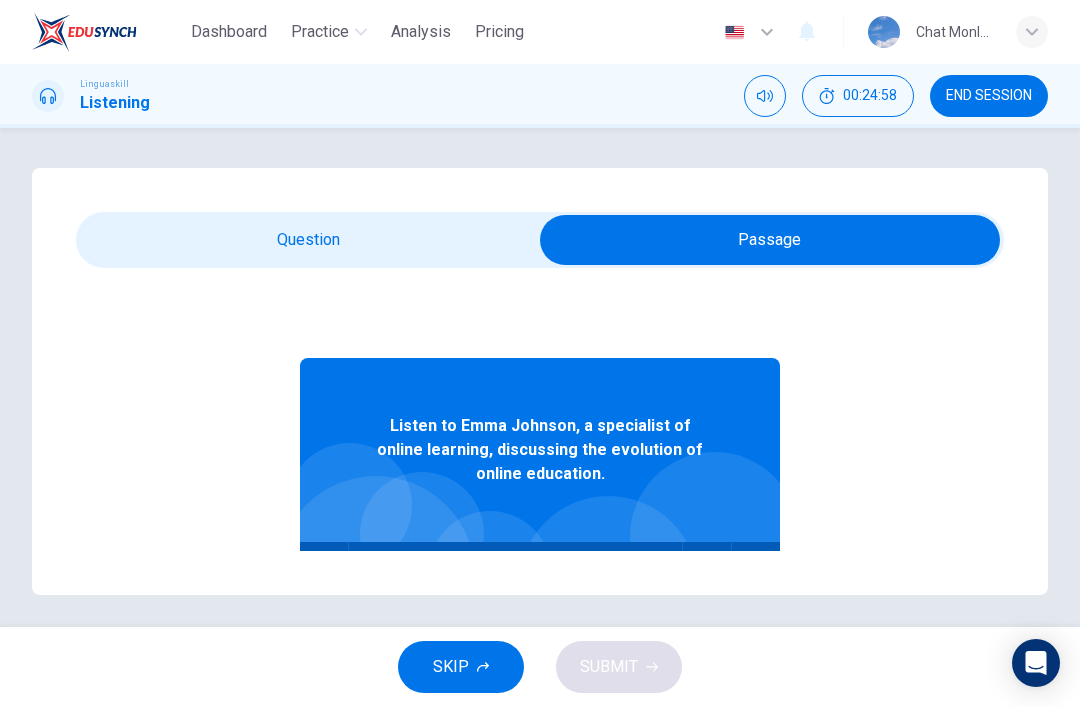 click at bounding box center [770, 240] 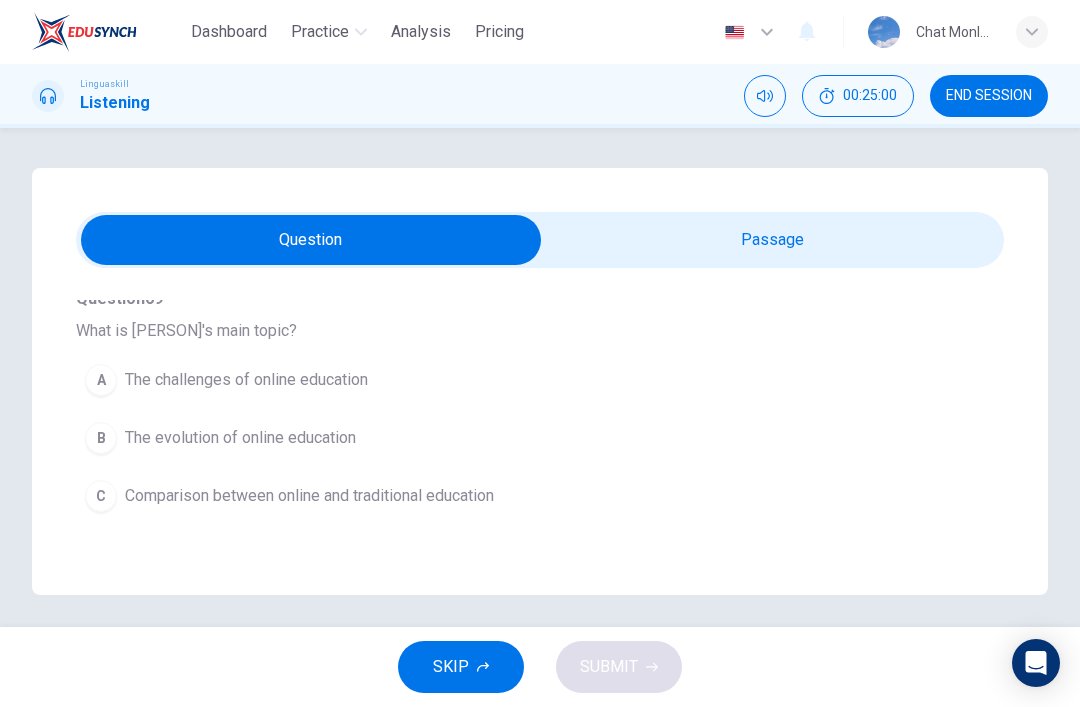 scroll, scrollTop: 210, scrollLeft: 0, axis: vertical 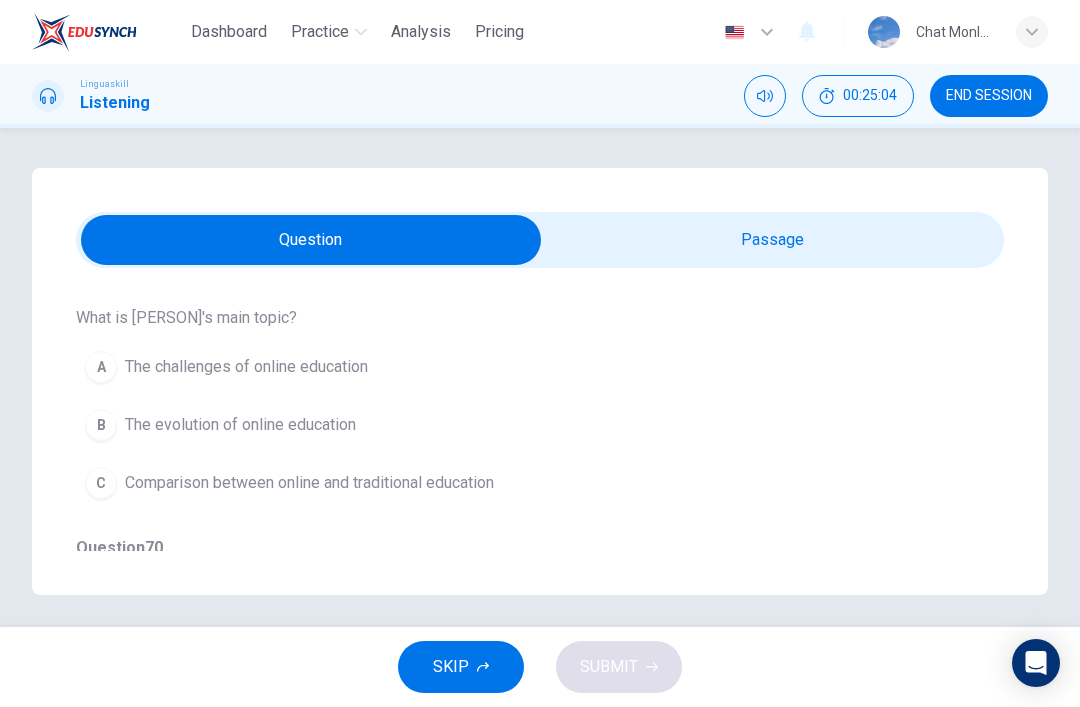 click on "The evolution of online education" at bounding box center (240, 425) 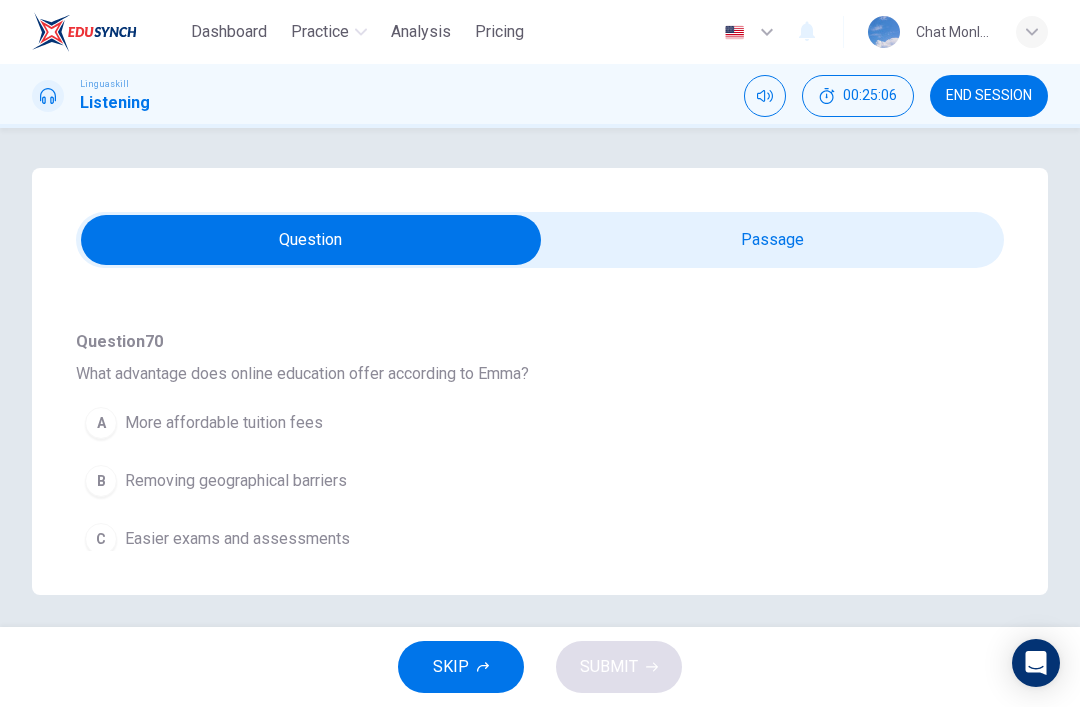 scroll, scrollTop: 441, scrollLeft: 0, axis: vertical 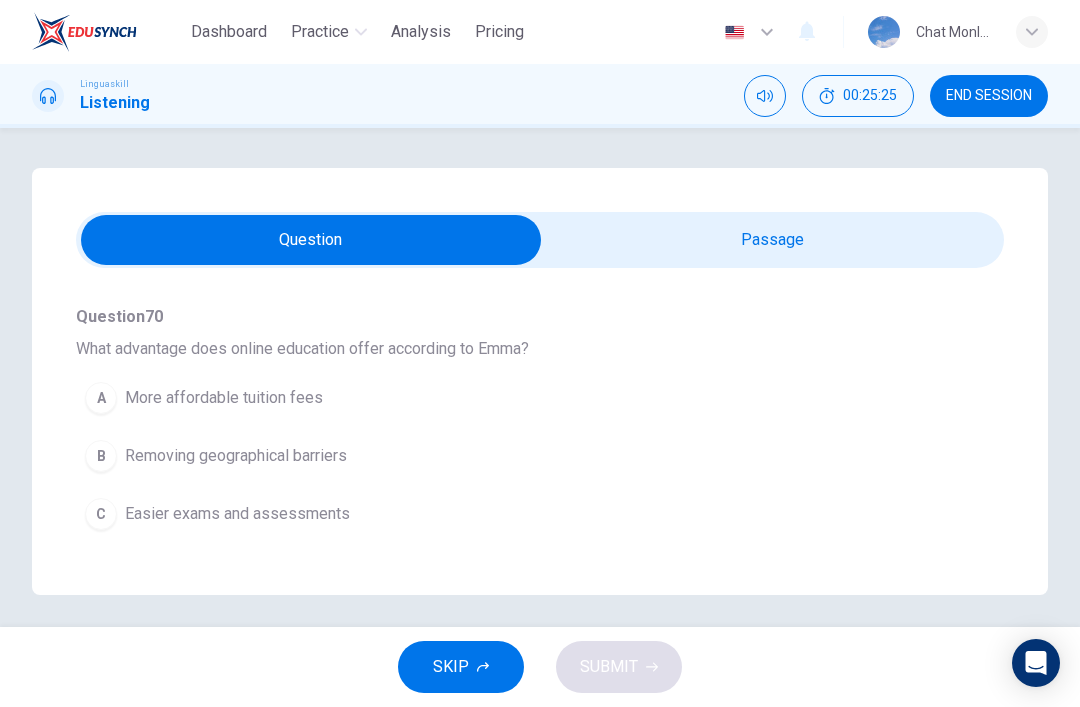 click on "B Removing geographical barriers" at bounding box center (504, 456) 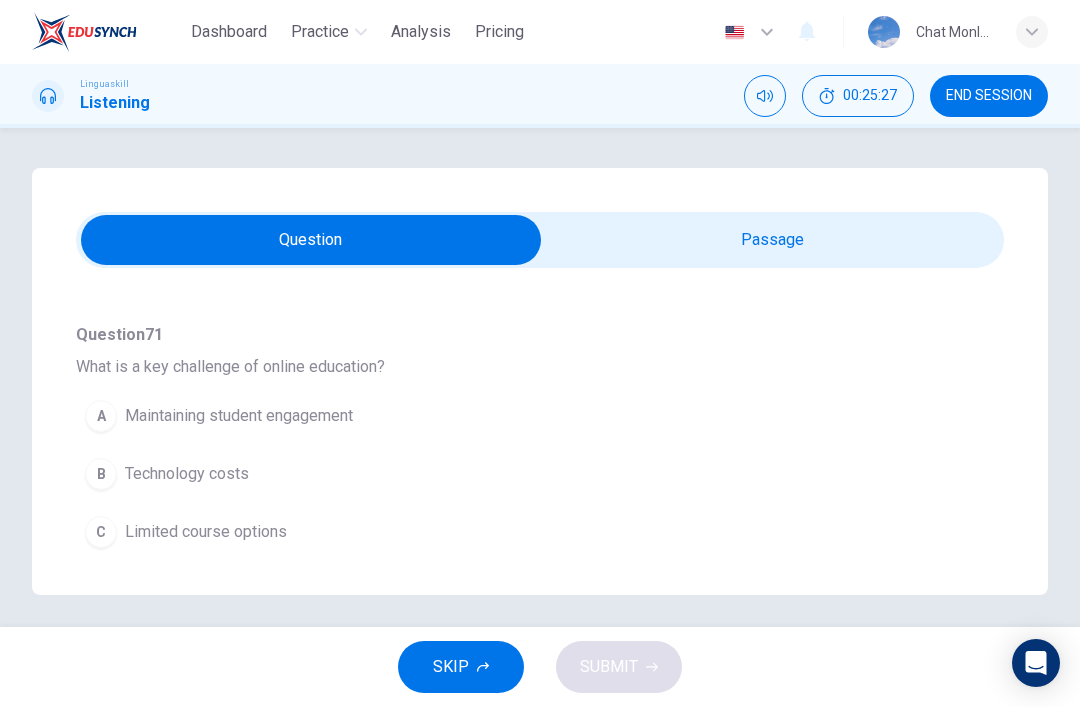 scroll, scrollTop: 687, scrollLeft: 0, axis: vertical 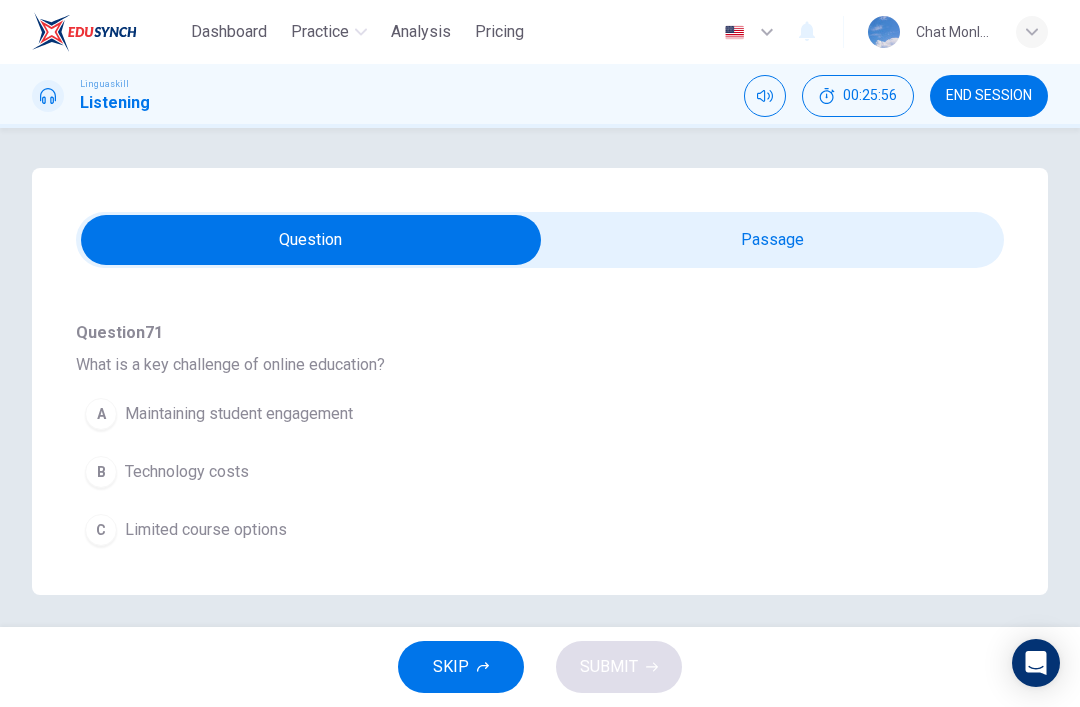 click on "A Maintaining student engagement" at bounding box center (504, 414) 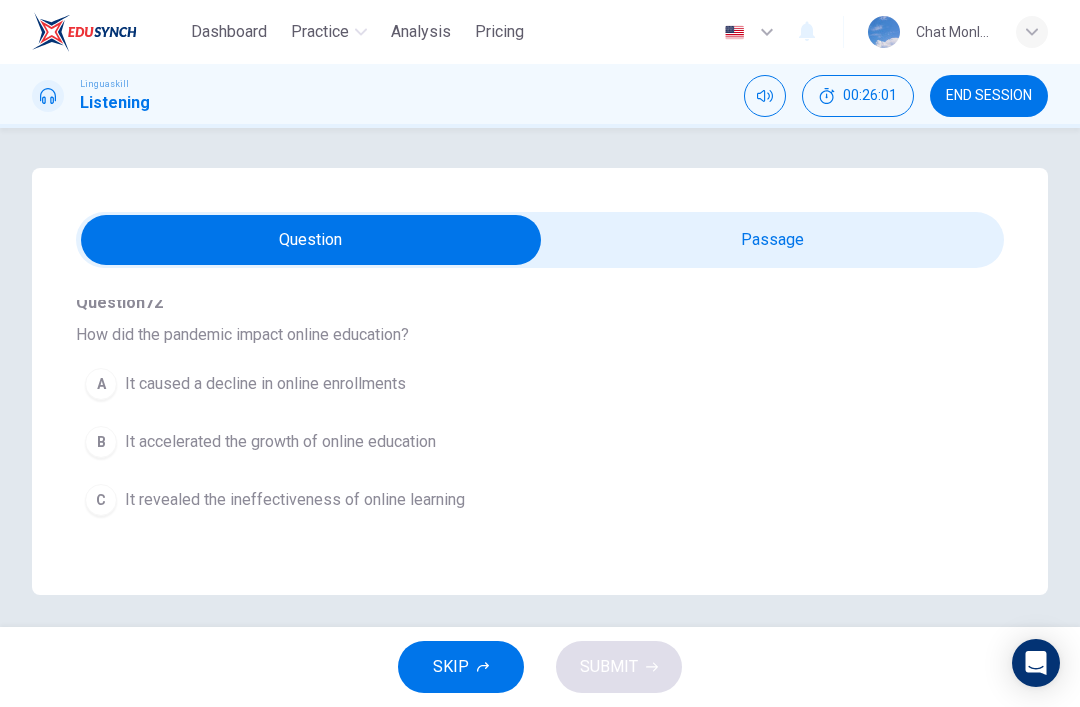 scroll, scrollTop: 977, scrollLeft: 0, axis: vertical 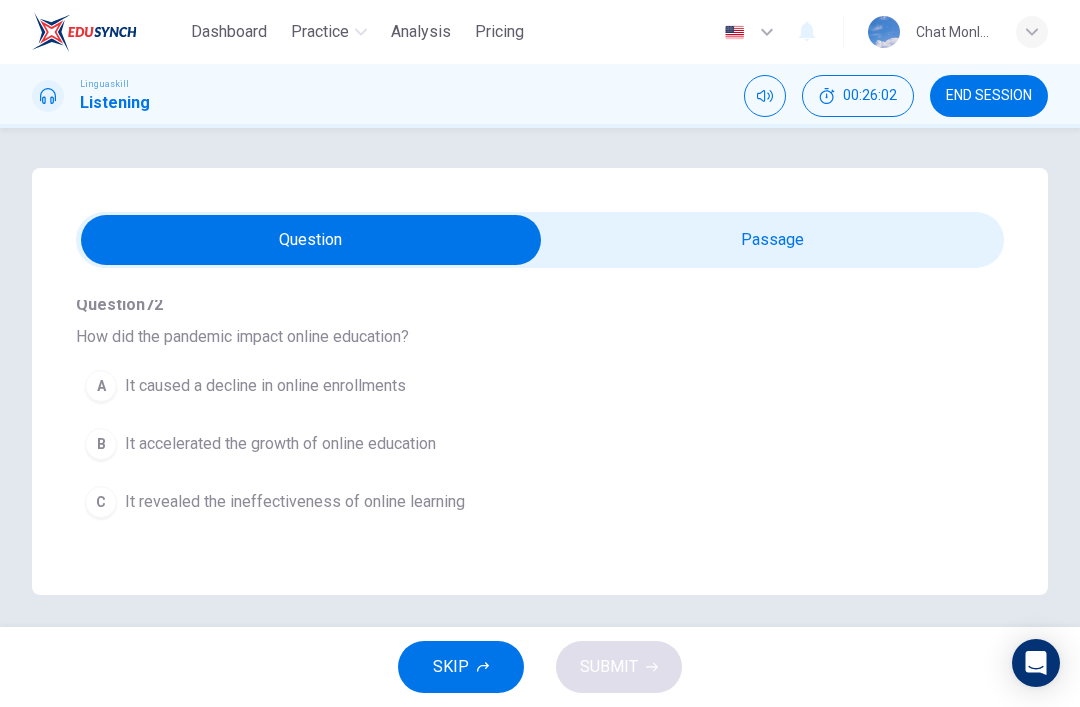 click on "B It accelerated the growth of online education" at bounding box center (504, 444) 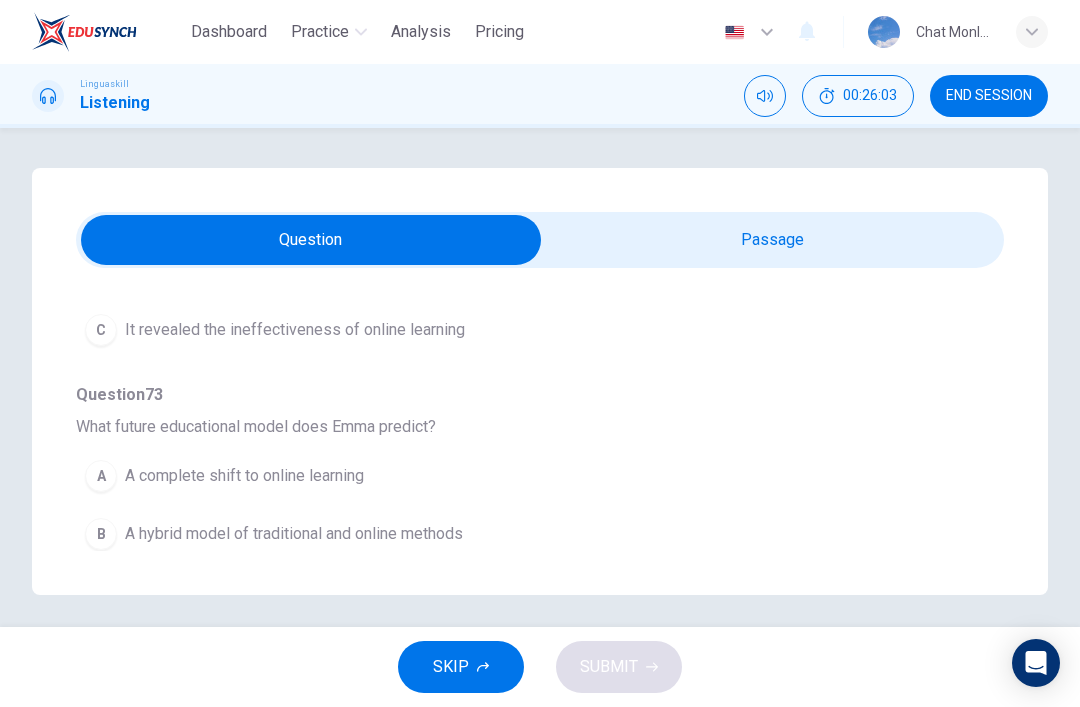 click on "B A hybrid model of traditional and online methods" at bounding box center (504, 534) 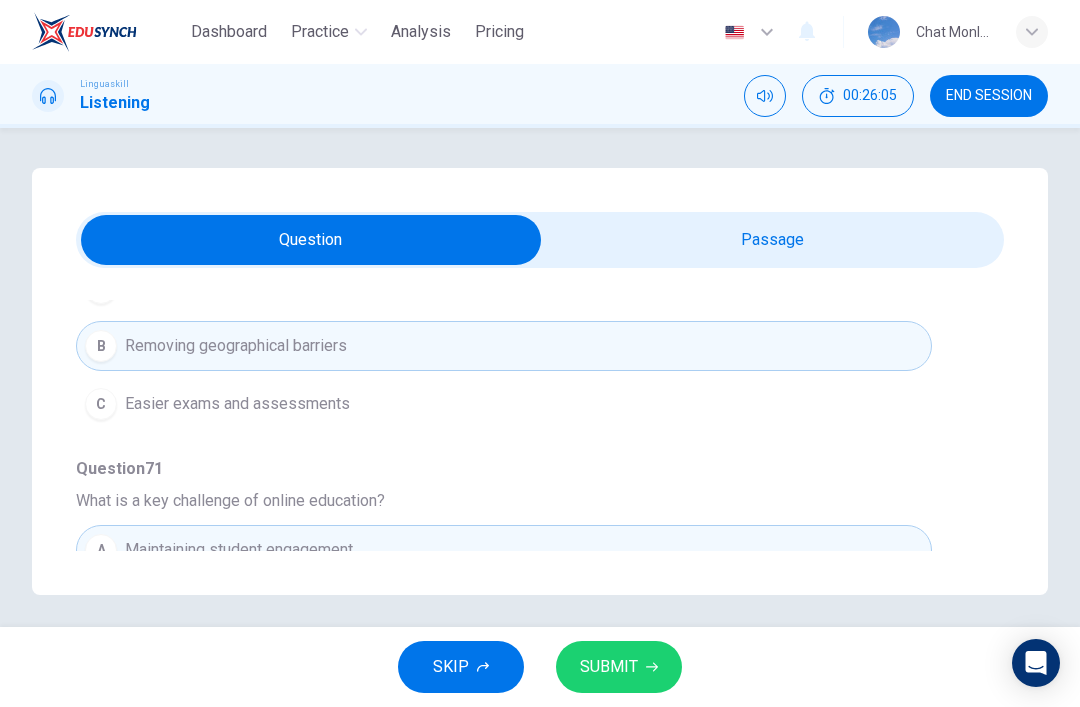 click on "SUBMIT" at bounding box center (619, 667) 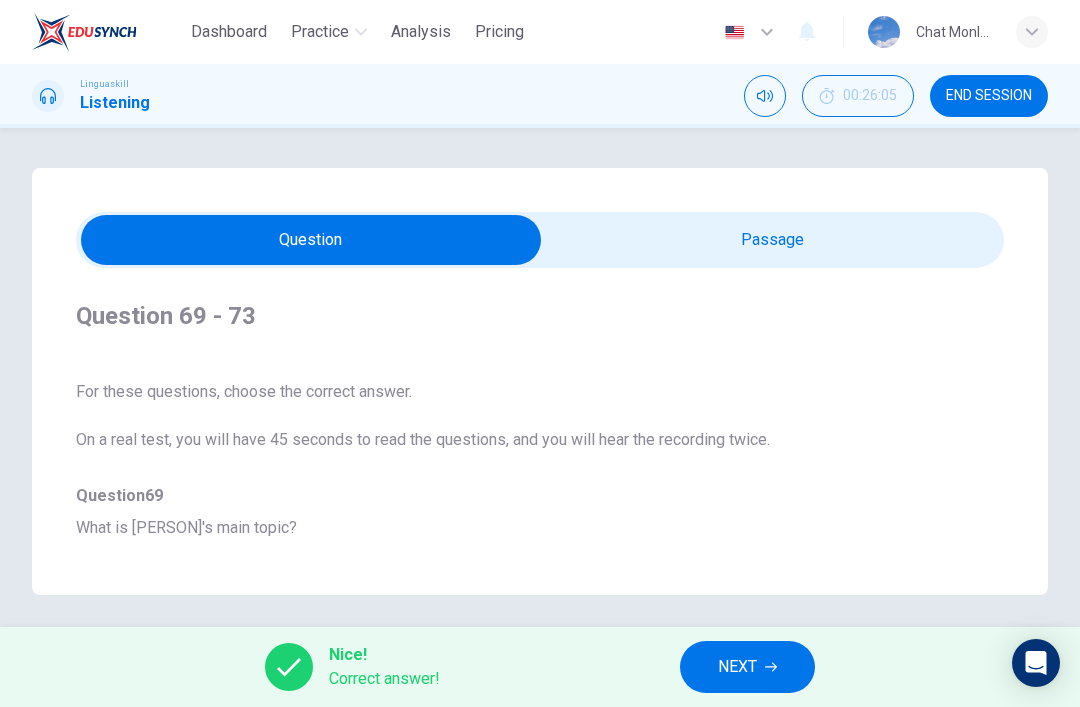scroll, scrollTop: 0, scrollLeft: 0, axis: both 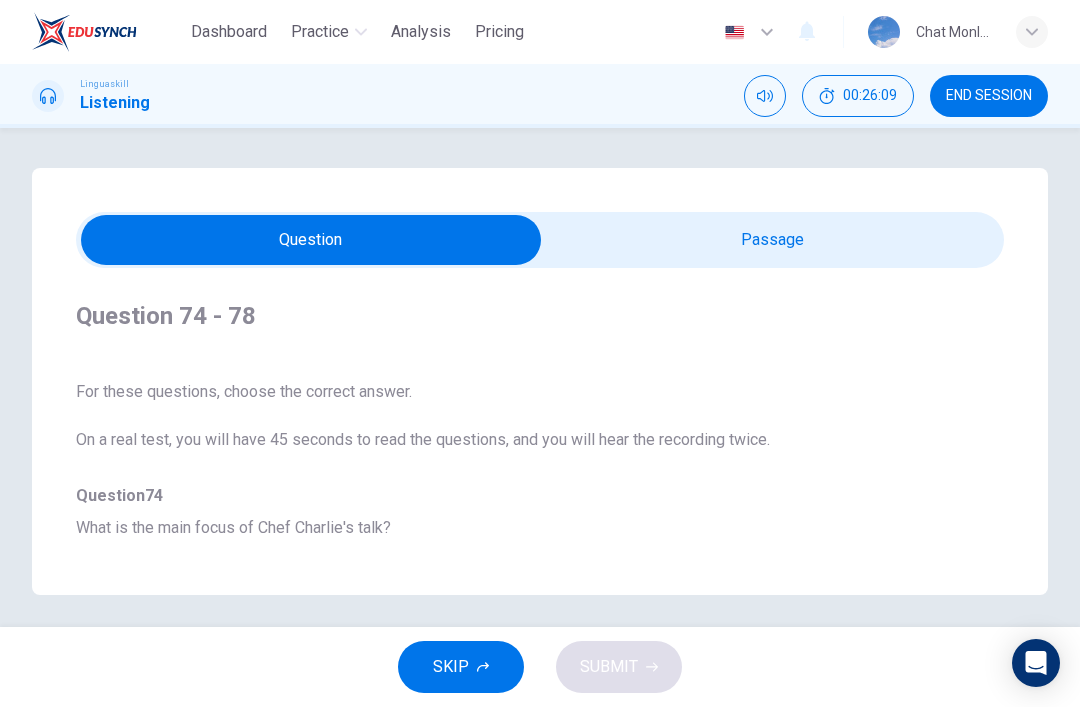 click at bounding box center (311, 240) 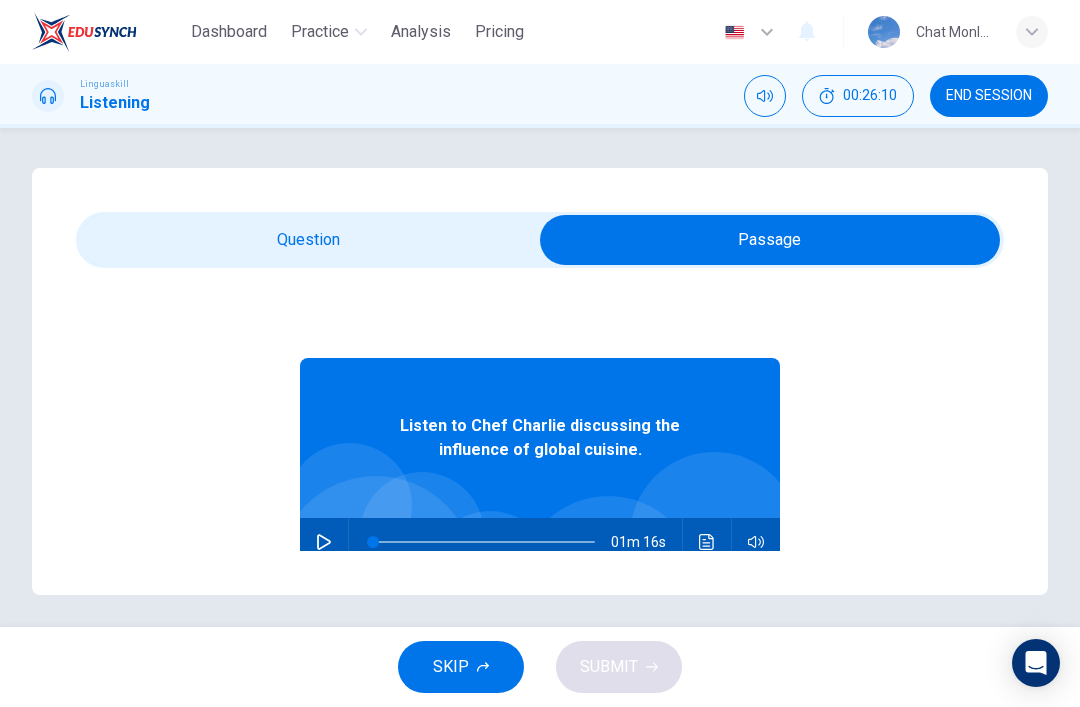 click at bounding box center [770, 240] 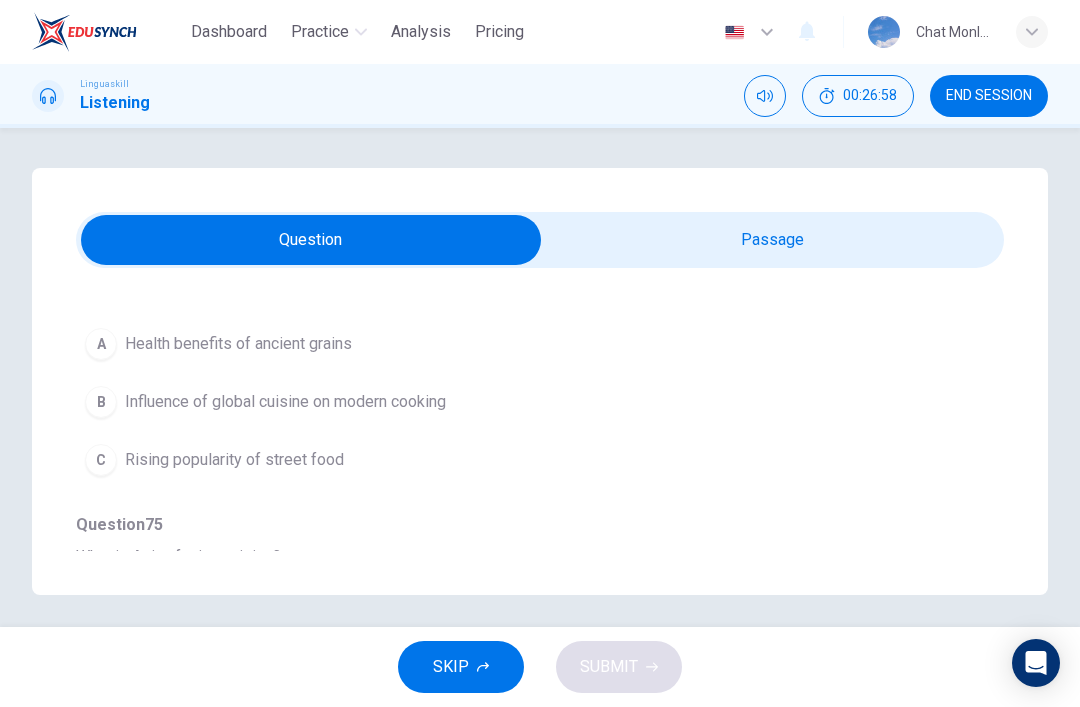 scroll, scrollTop: 56, scrollLeft: 0, axis: vertical 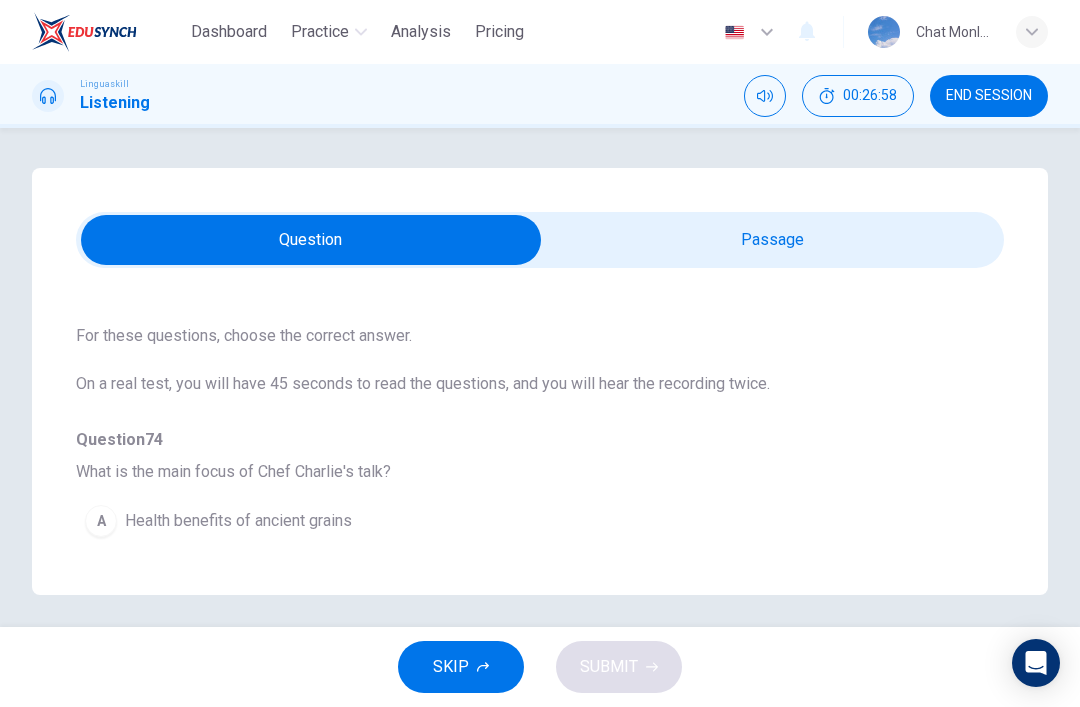 click at bounding box center [311, 240] 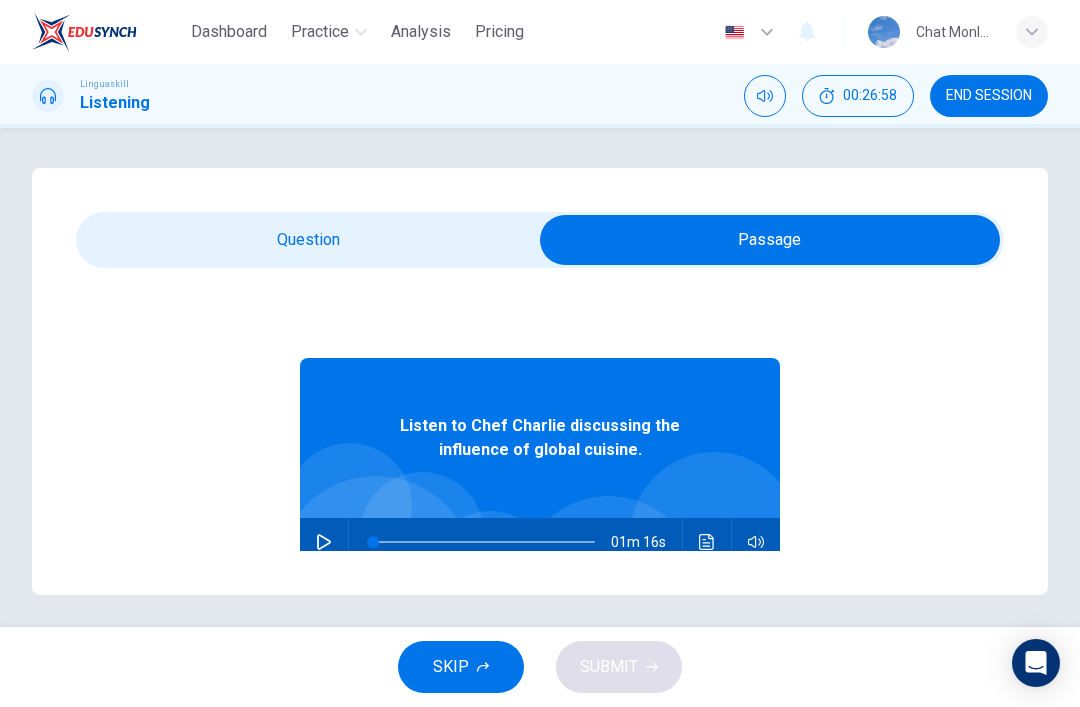 click 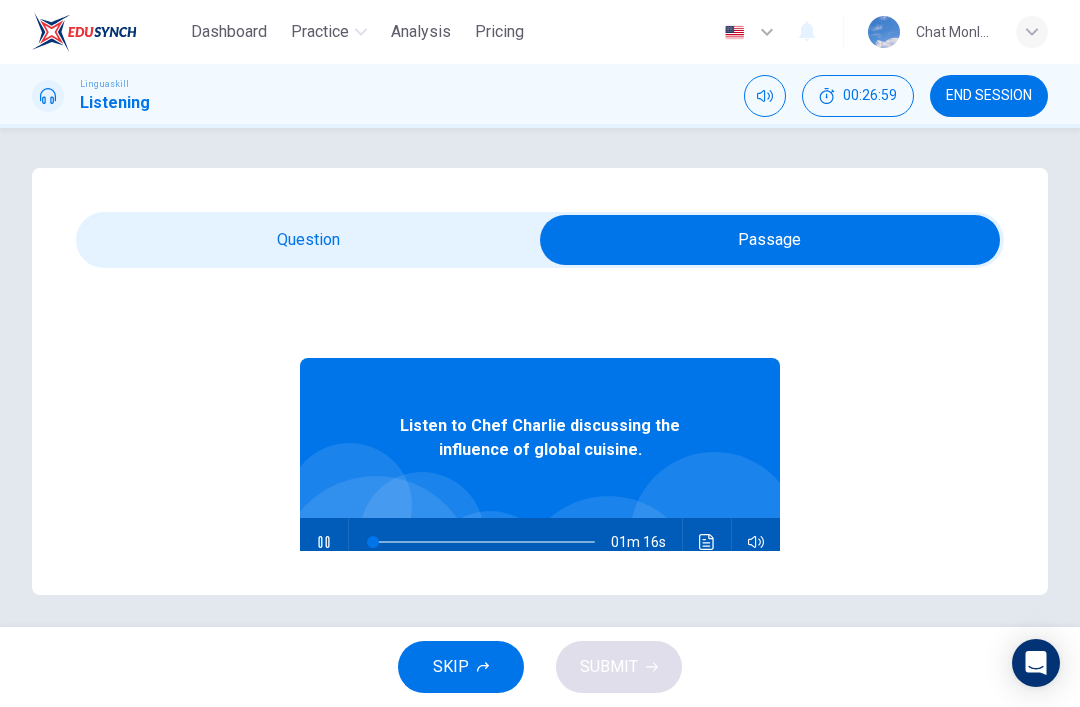 click at bounding box center (770, 240) 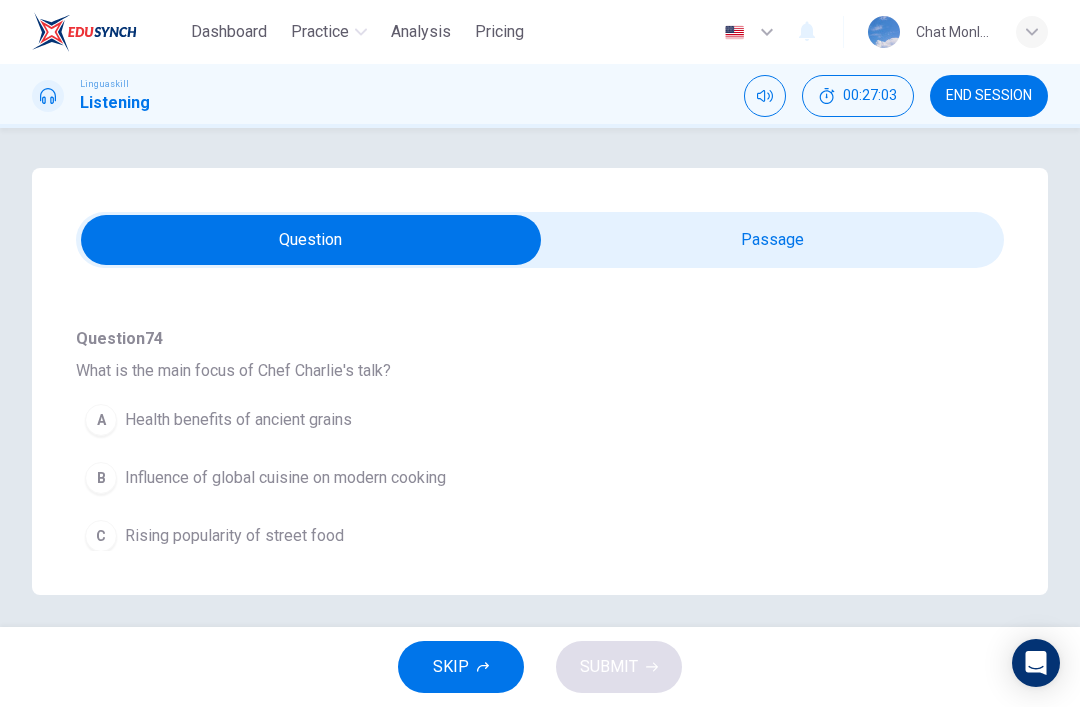 scroll, scrollTop: 162, scrollLeft: 0, axis: vertical 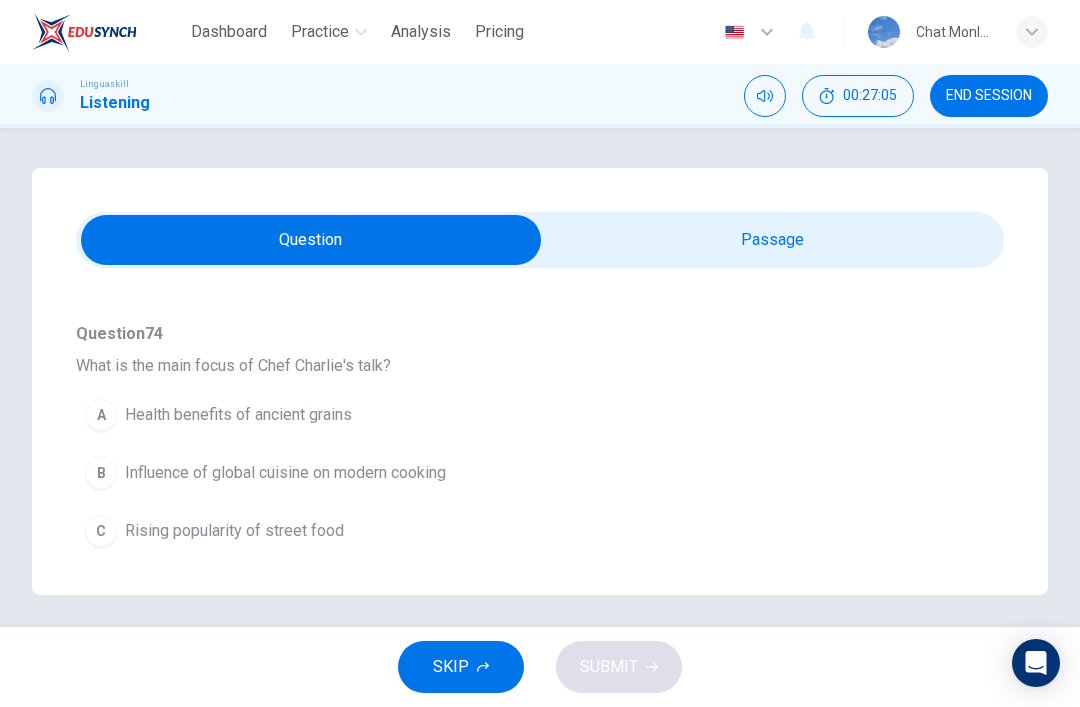 click on "B Influence of global cuisine on modern cooking" at bounding box center [504, 473] 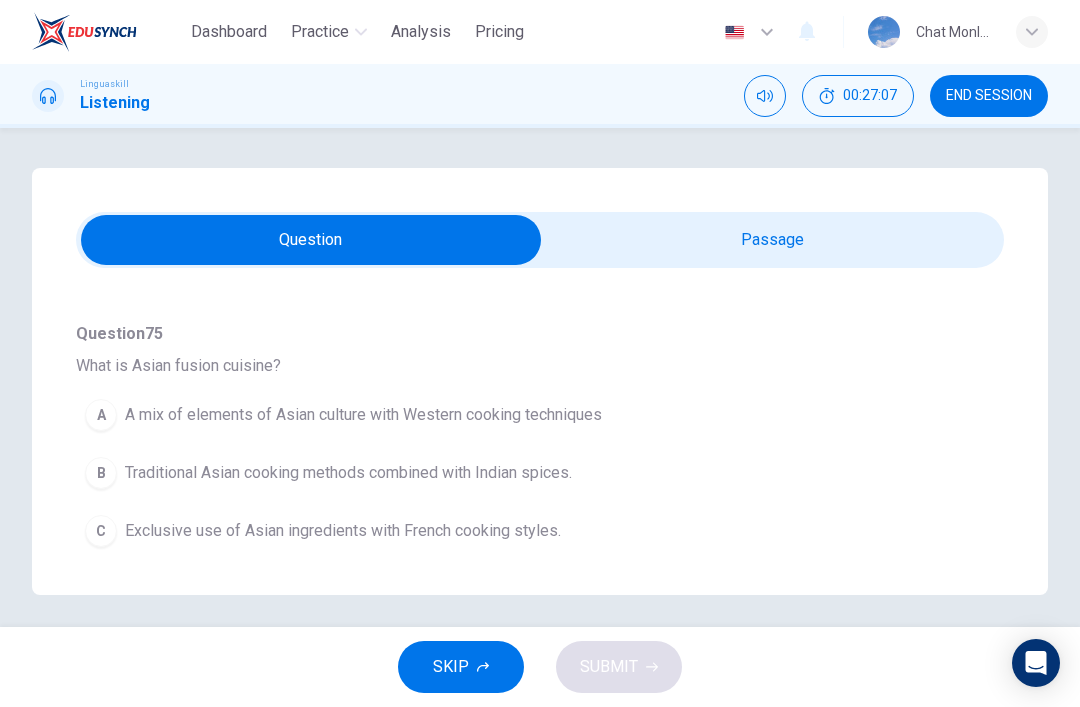 scroll, scrollTop: 426, scrollLeft: 0, axis: vertical 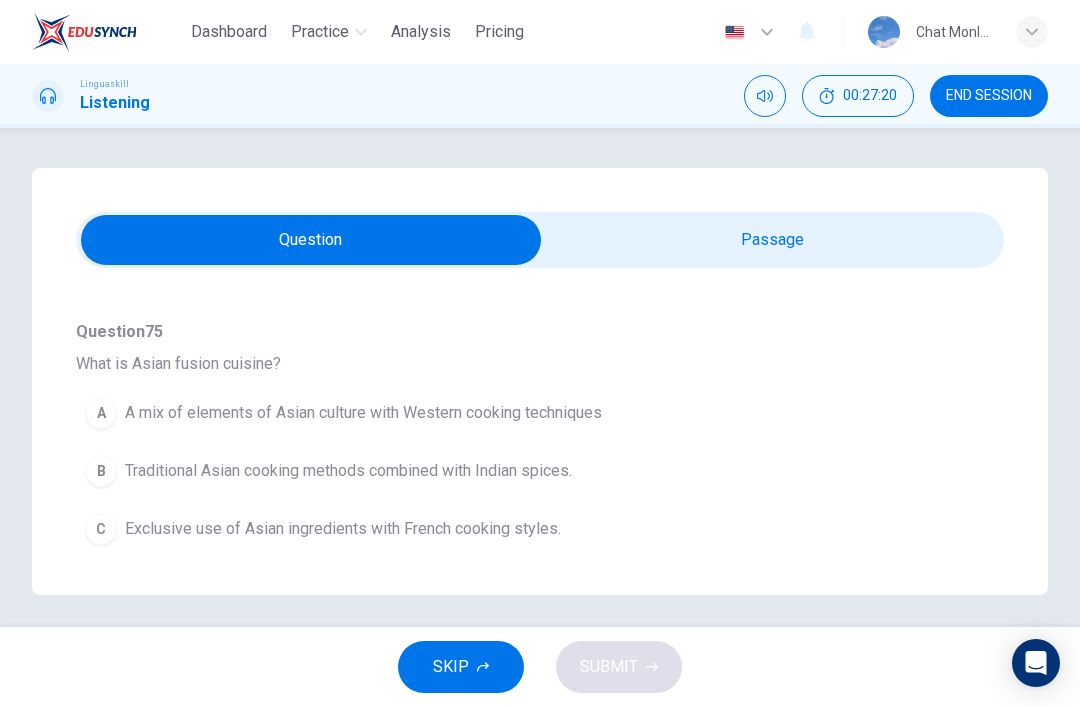 click on "A mix of elements of Asian culture with Western cooking techniques" at bounding box center (363, 413) 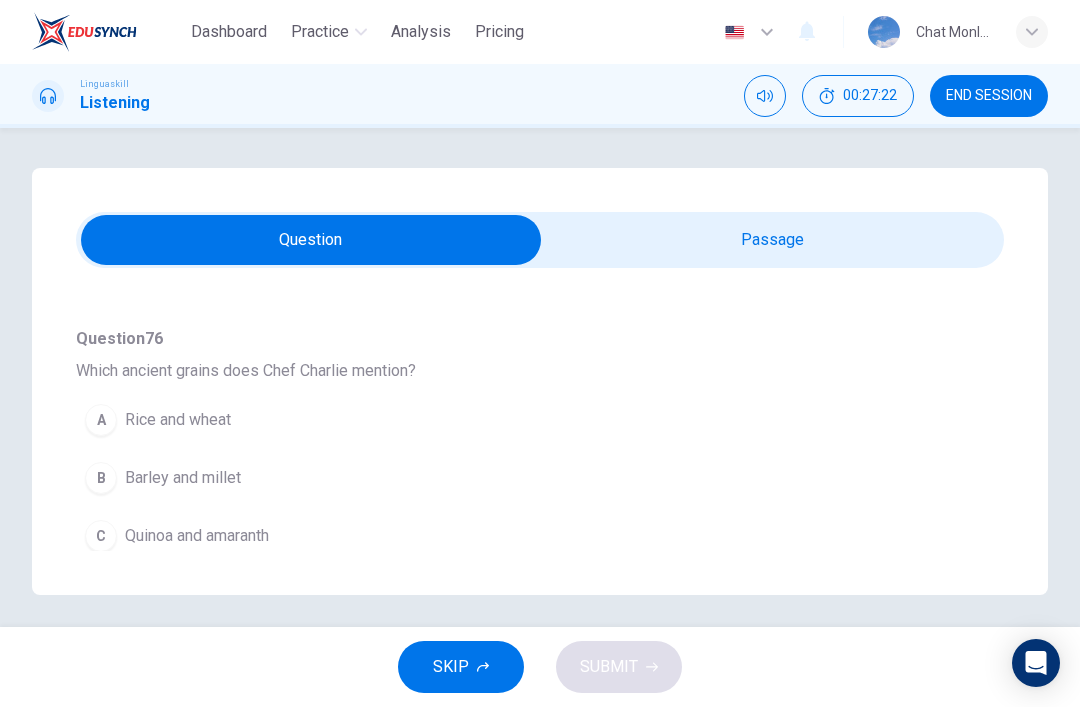 scroll, scrollTop: 688, scrollLeft: 0, axis: vertical 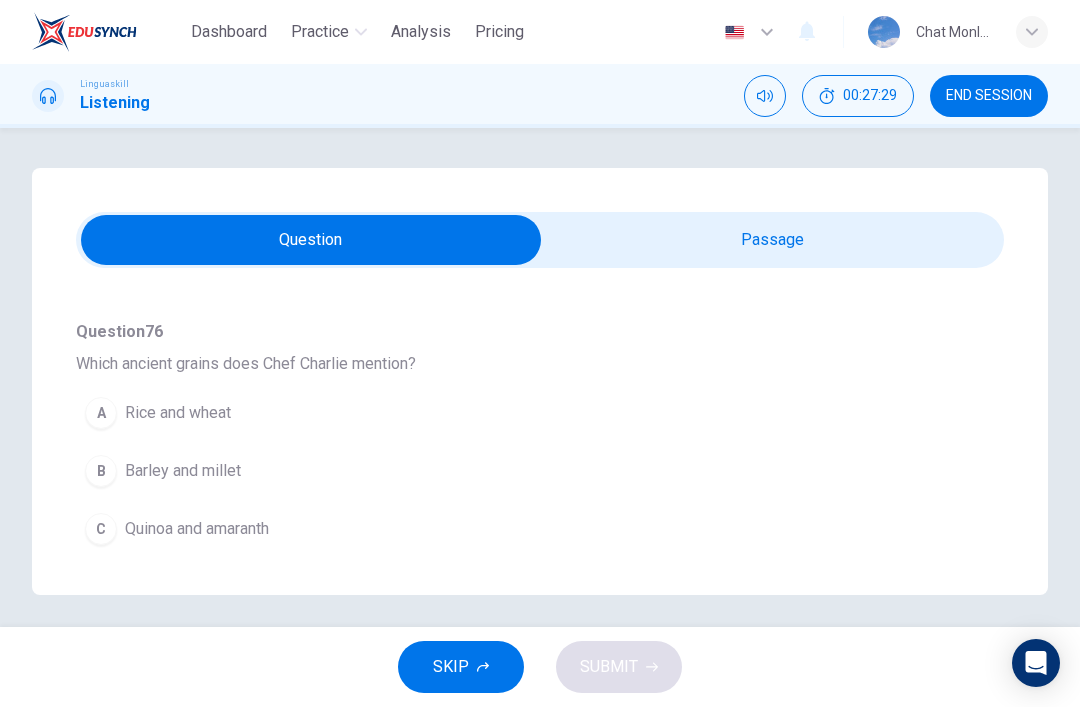 click on "C Quinoa and amaranth" at bounding box center (504, 529) 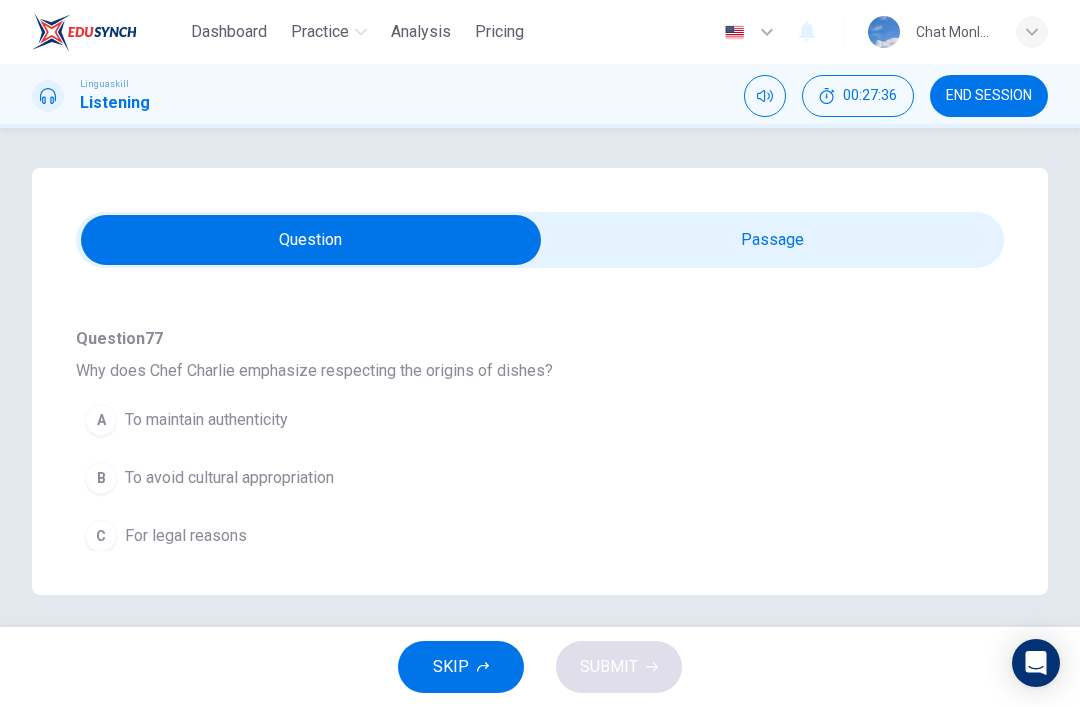 scroll, scrollTop: 945, scrollLeft: 0, axis: vertical 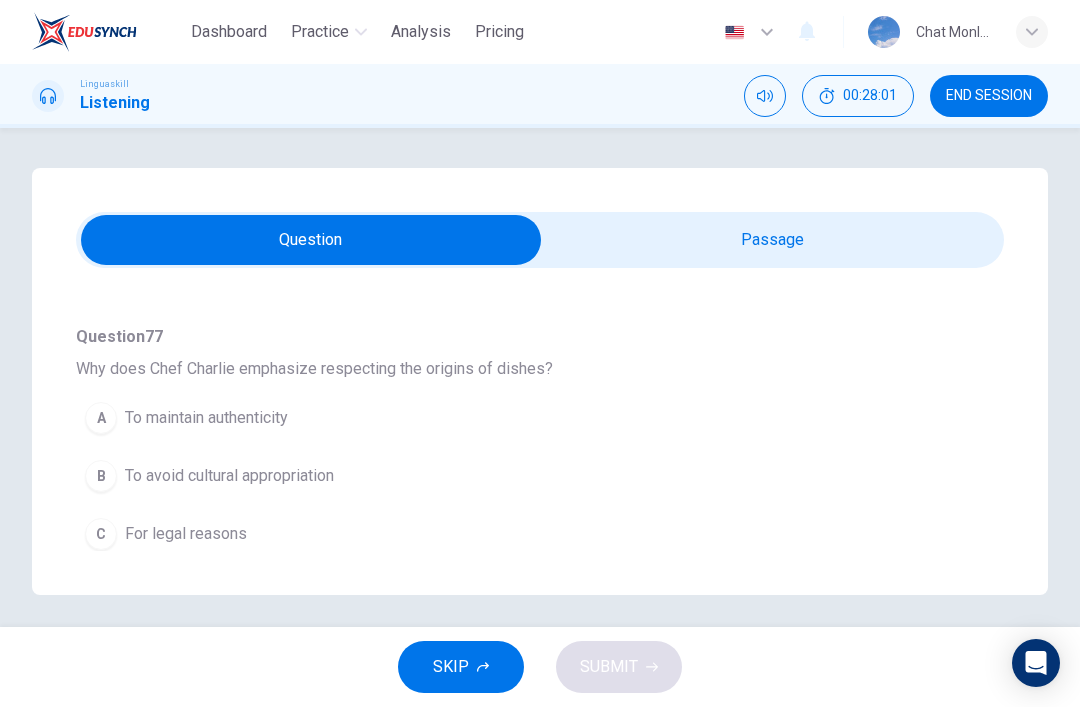click on "B To avoid cultural appropriation" at bounding box center (504, 476) 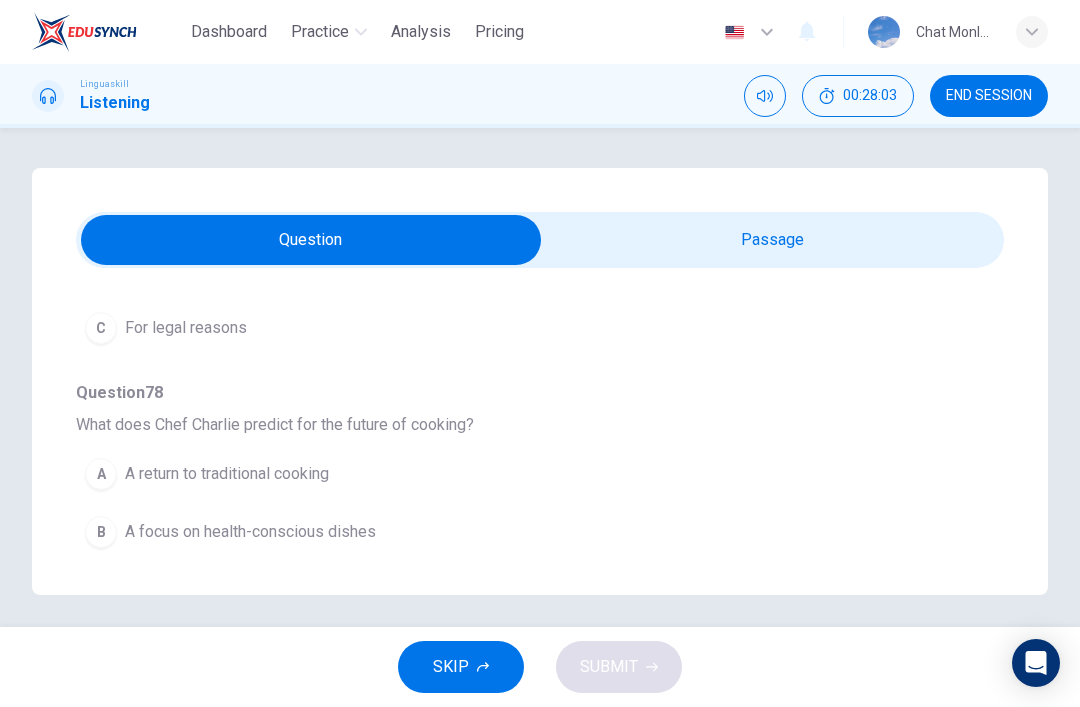 scroll, scrollTop: 1149, scrollLeft: 0, axis: vertical 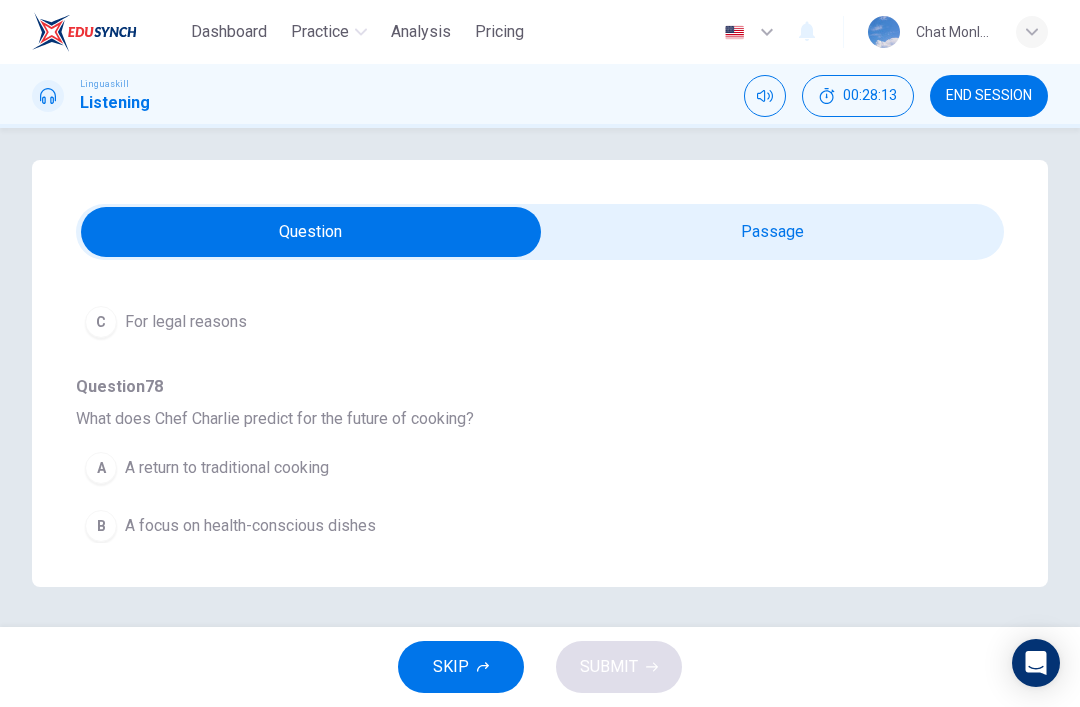 click on "Continued combining with global flavors and techniques" at bounding box center [319, 584] 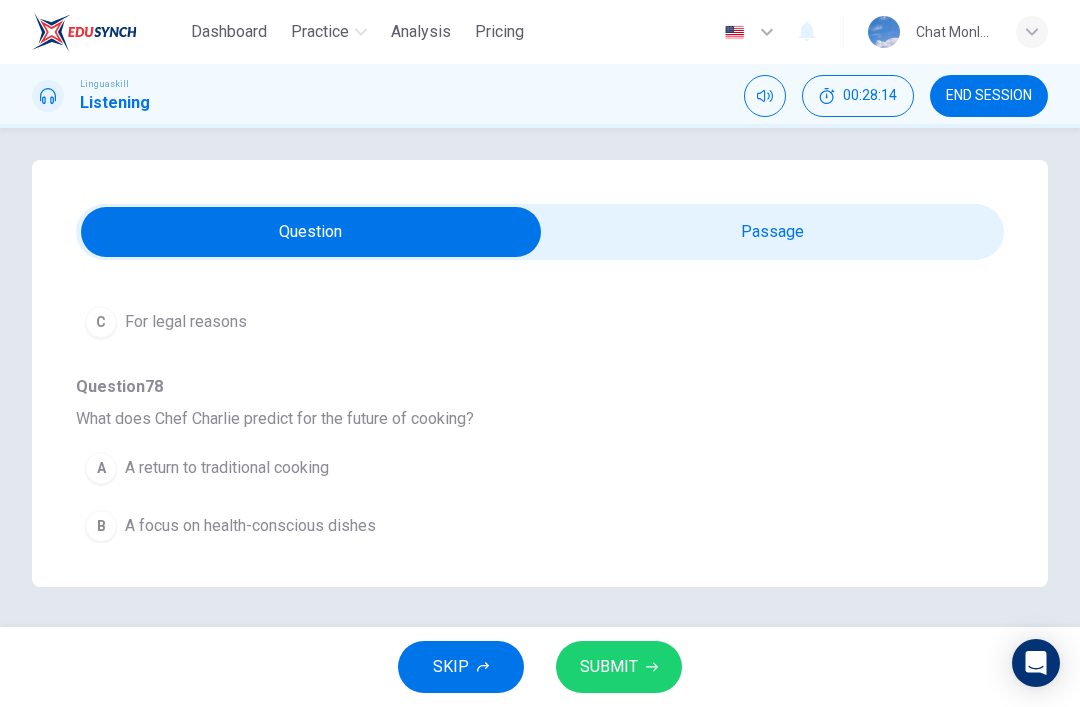 click on "SUBMIT" at bounding box center (619, 667) 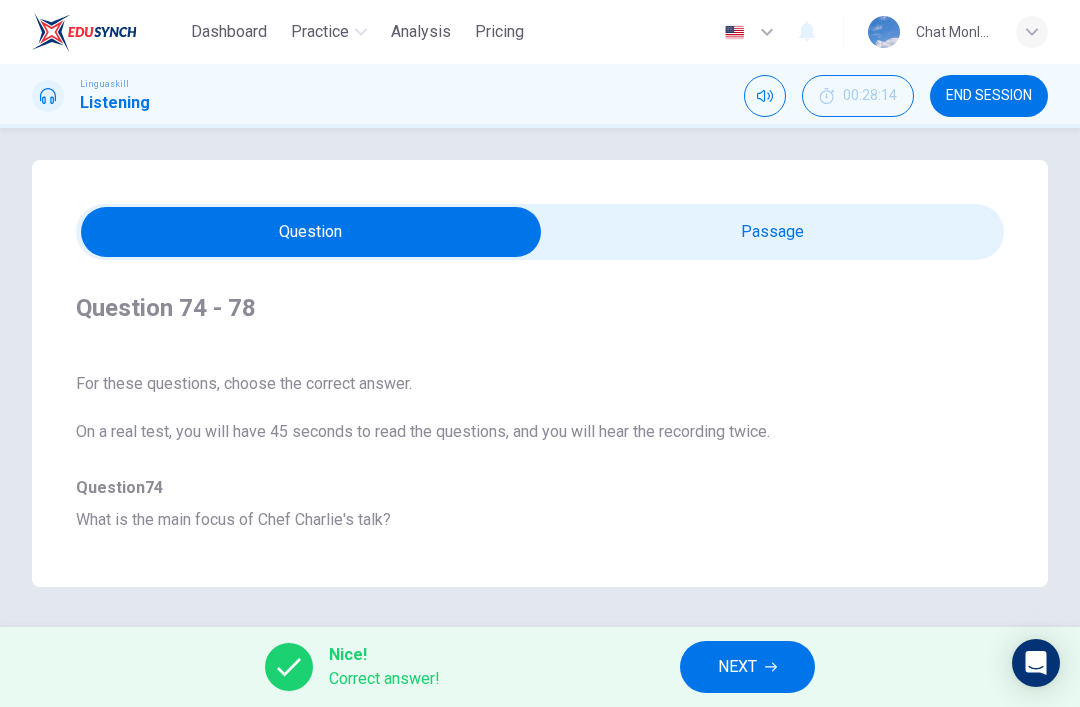 scroll, scrollTop: 0, scrollLeft: 0, axis: both 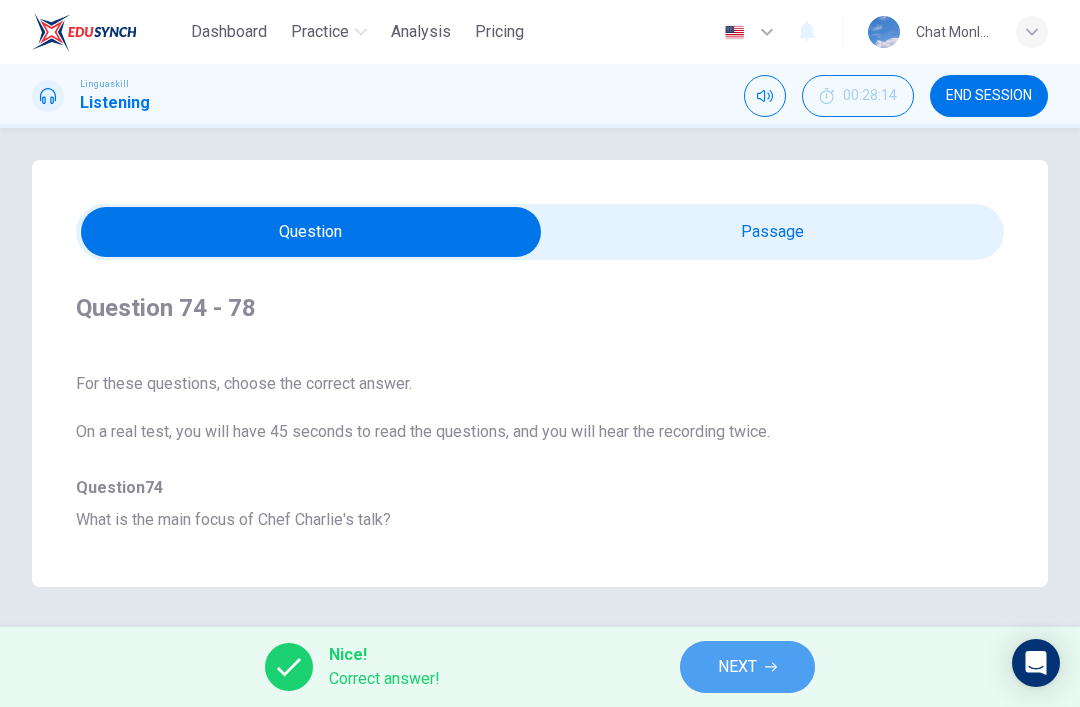 click 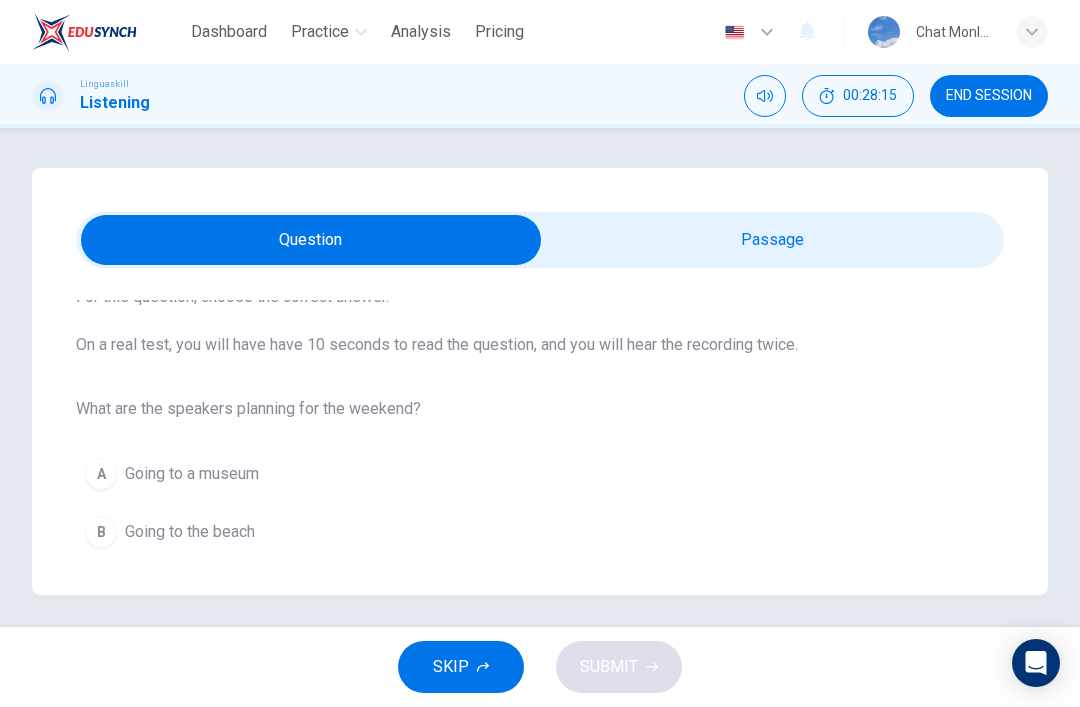 scroll, scrollTop: 117, scrollLeft: 0, axis: vertical 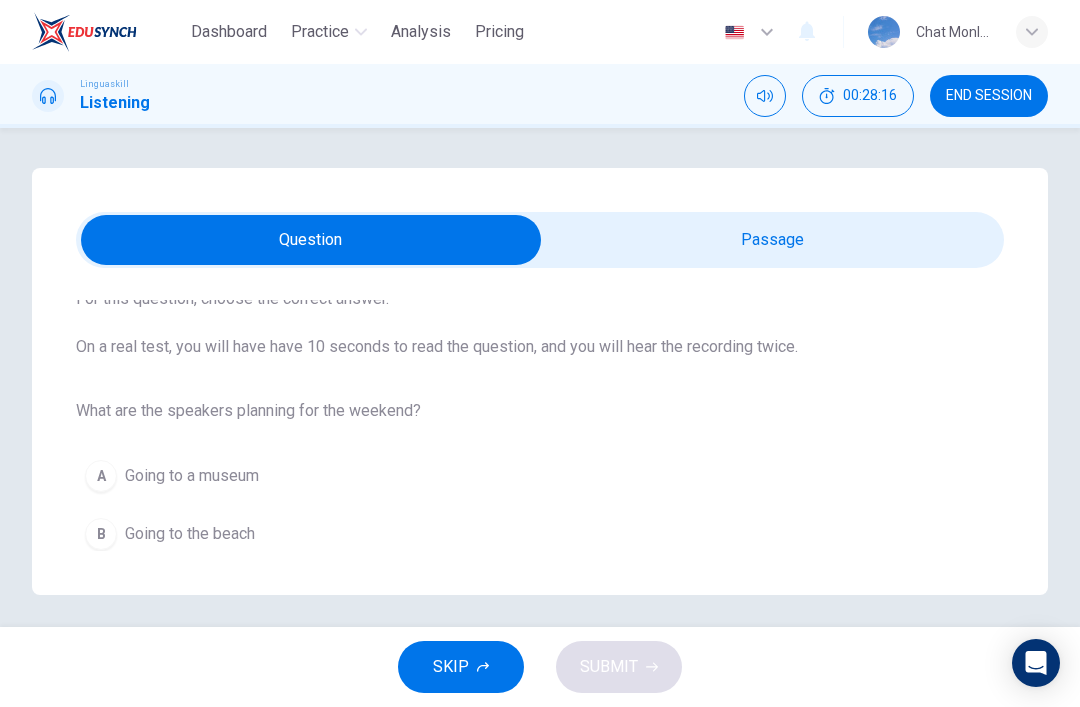 click on "SKIP" at bounding box center [461, 667] 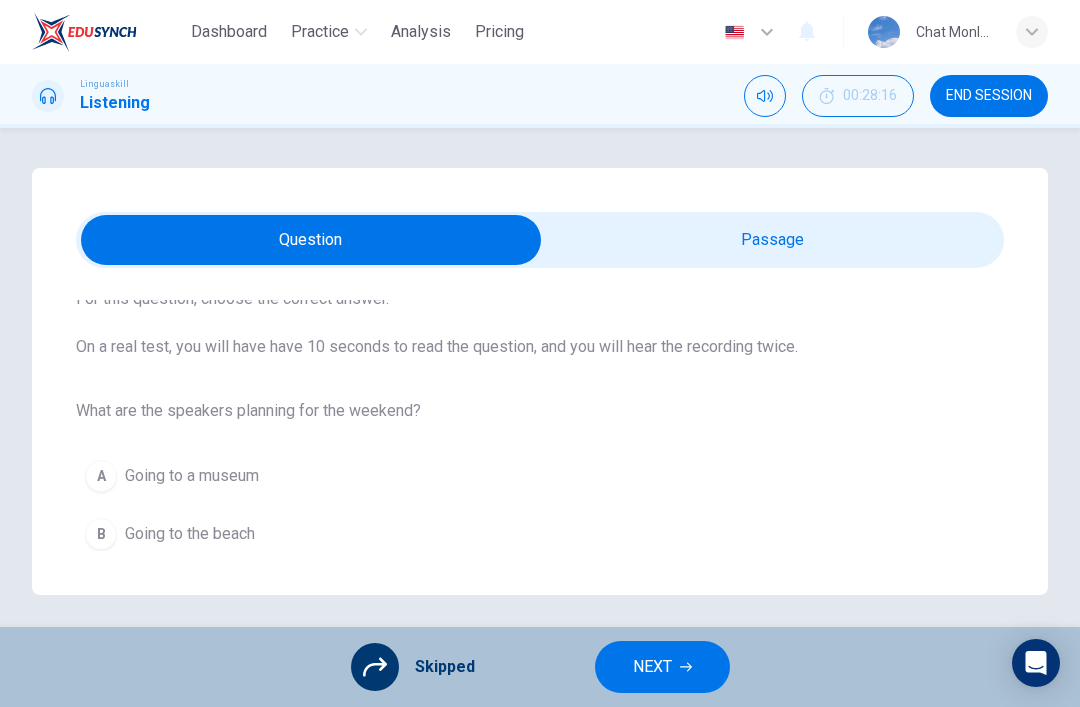 click on "NEXT" at bounding box center [662, 667] 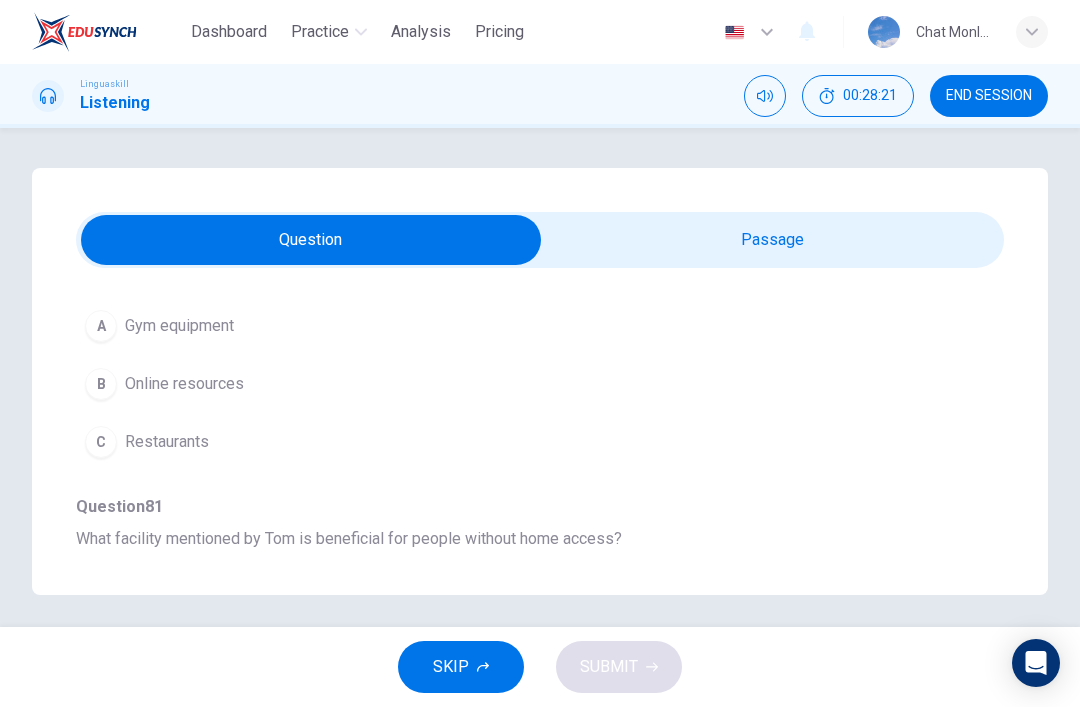scroll, scrollTop: 256, scrollLeft: 0, axis: vertical 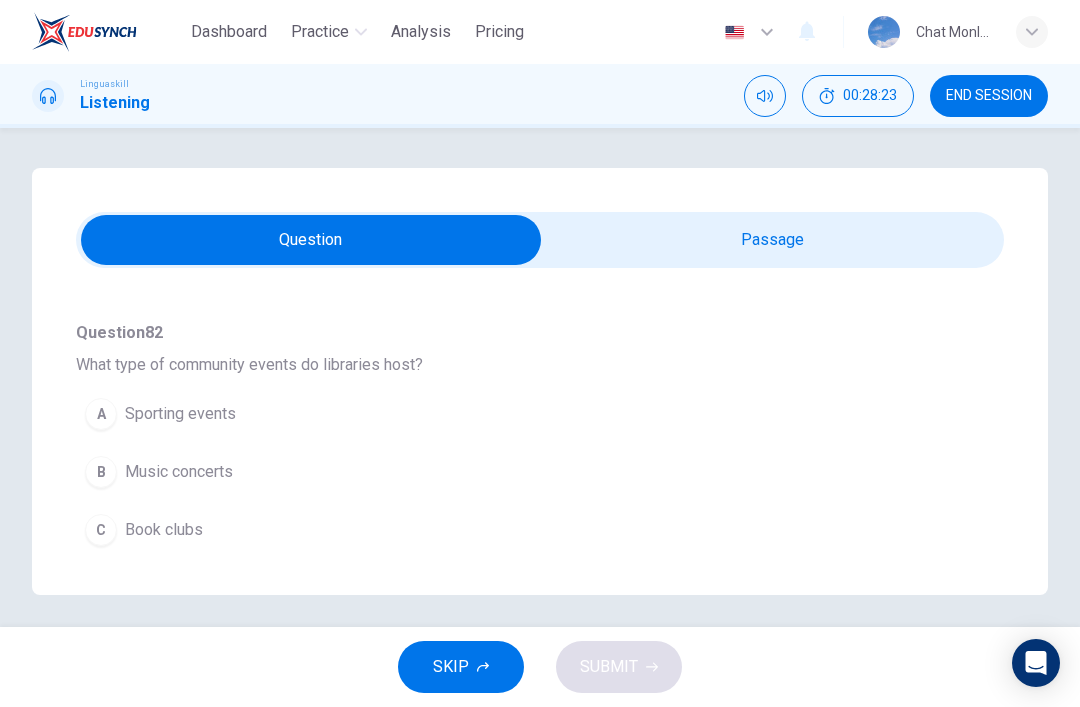 click on "SKIP" at bounding box center [461, 667] 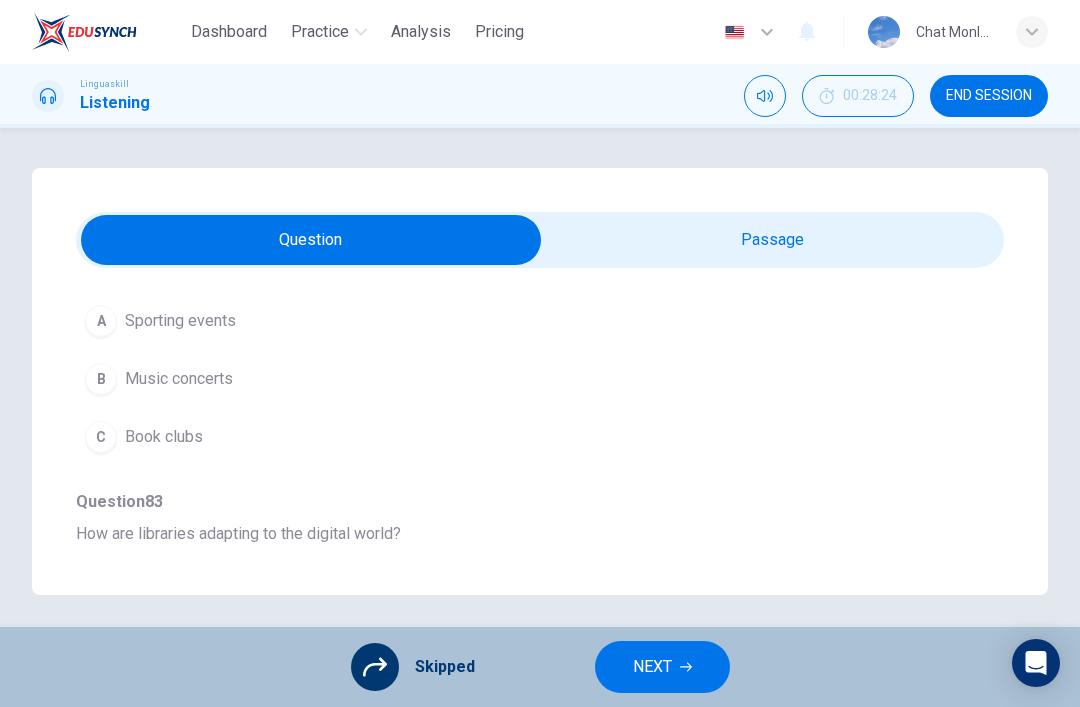 scroll, scrollTop: 782, scrollLeft: 0, axis: vertical 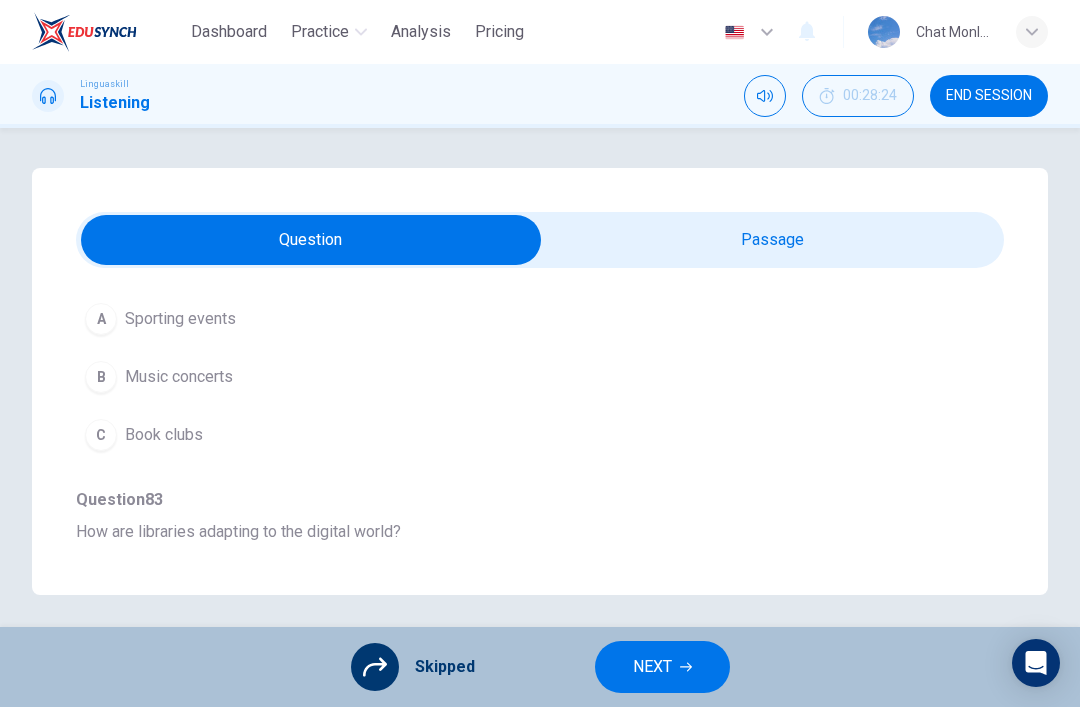 click on "NEXT" at bounding box center [662, 667] 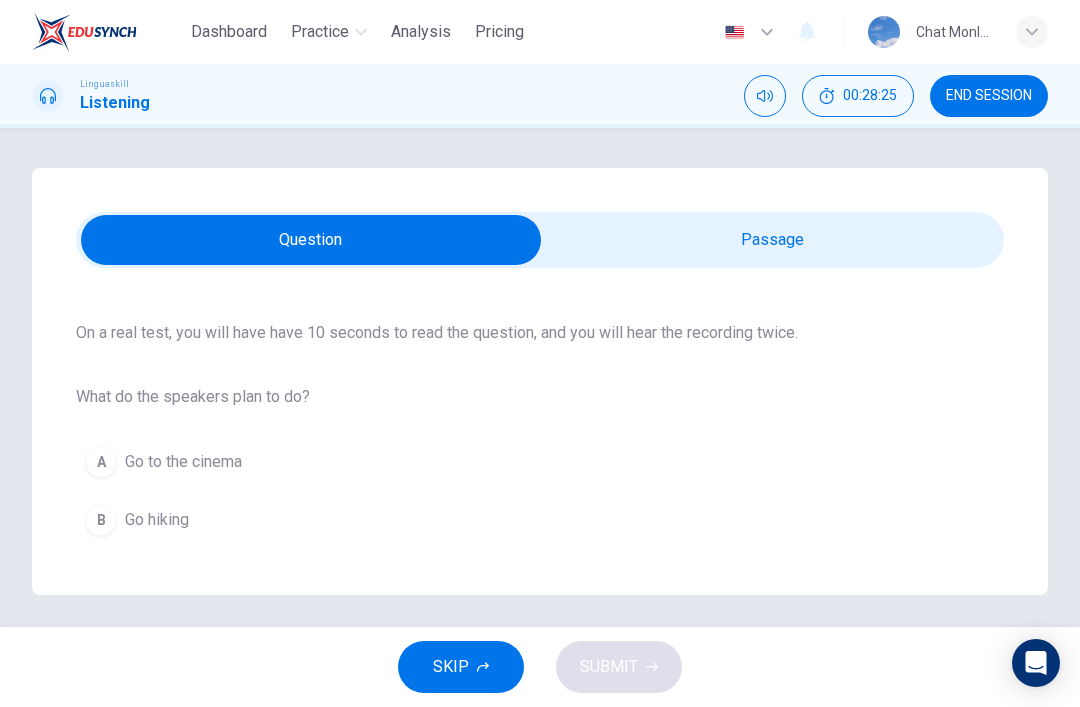 click on "SKIP" at bounding box center (461, 667) 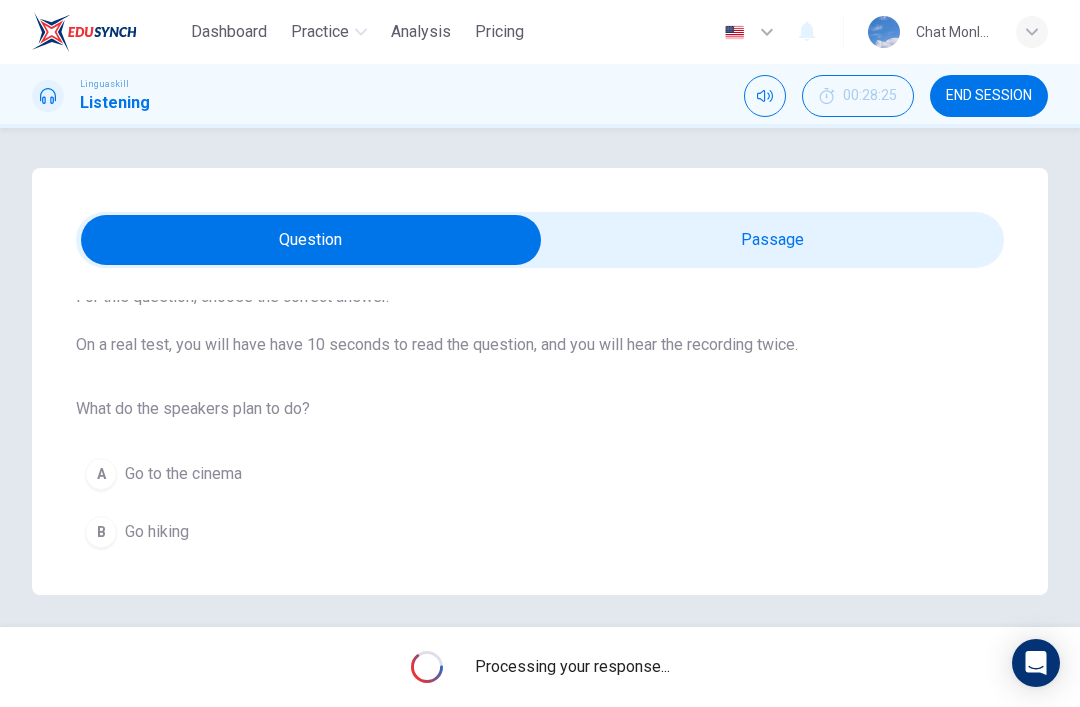 scroll, scrollTop: 117, scrollLeft: 0, axis: vertical 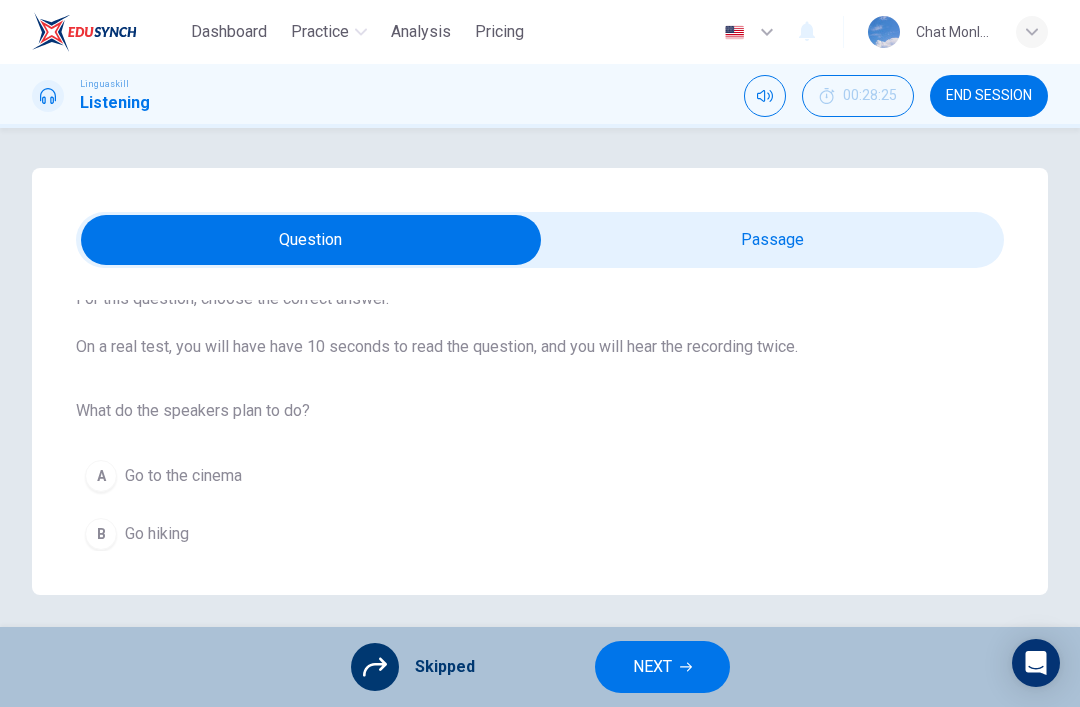 click on "NEXT" at bounding box center [652, 667] 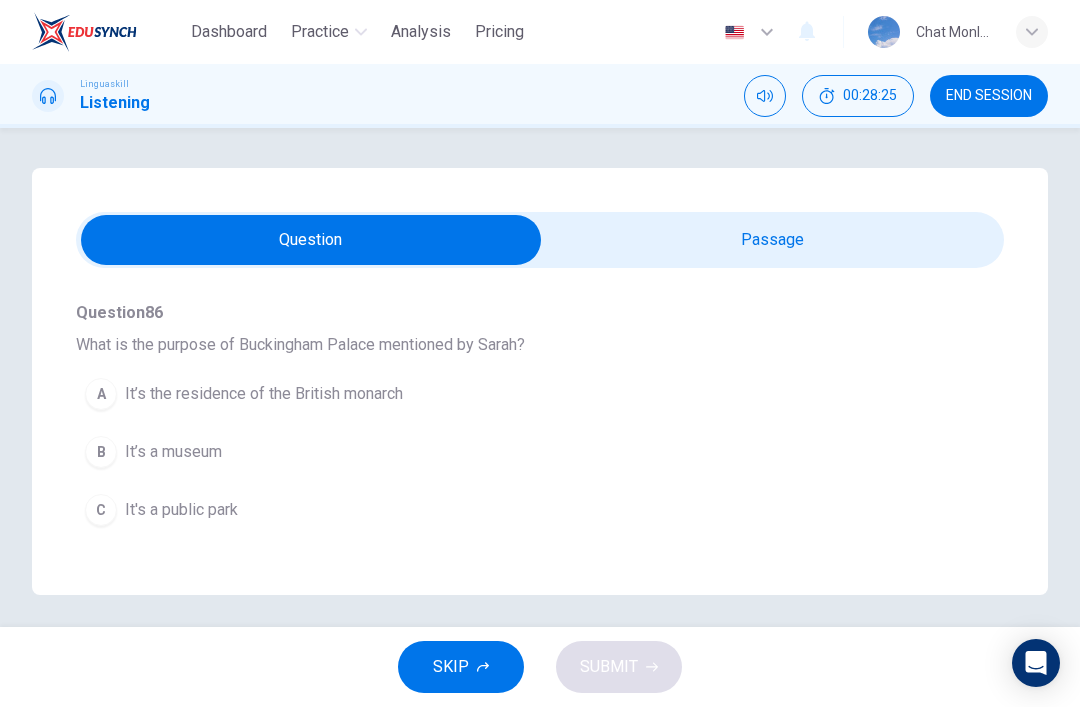 scroll, scrollTop: 193, scrollLeft: 0, axis: vertical 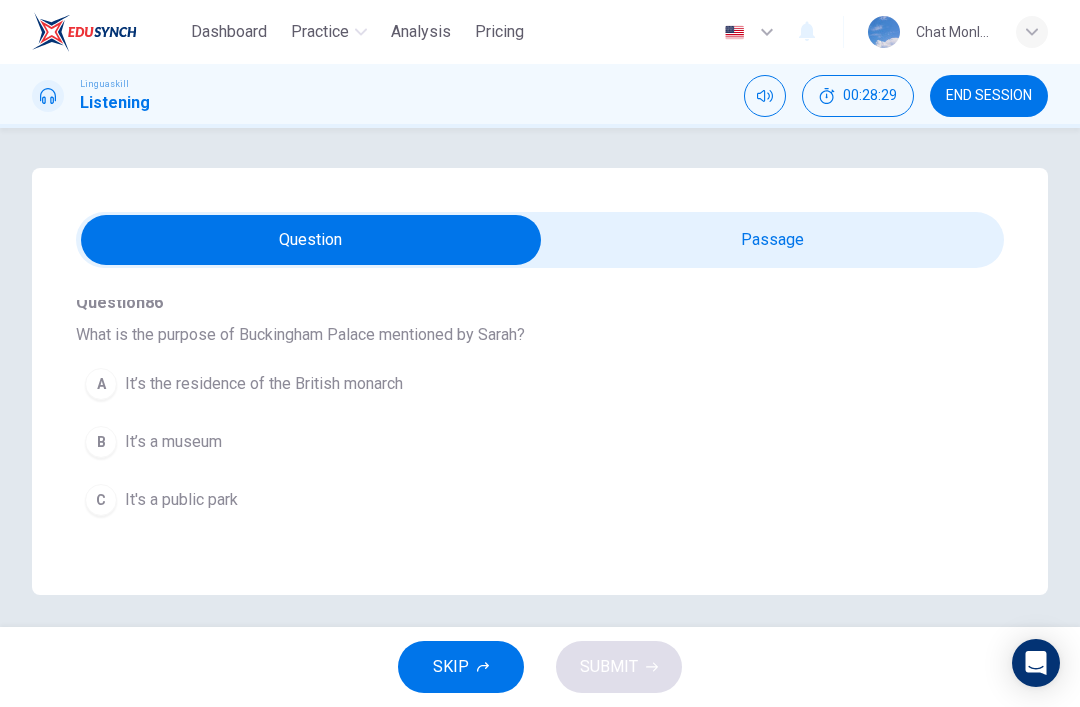 click on "END SESSION" at bounding box center (989, 96) 